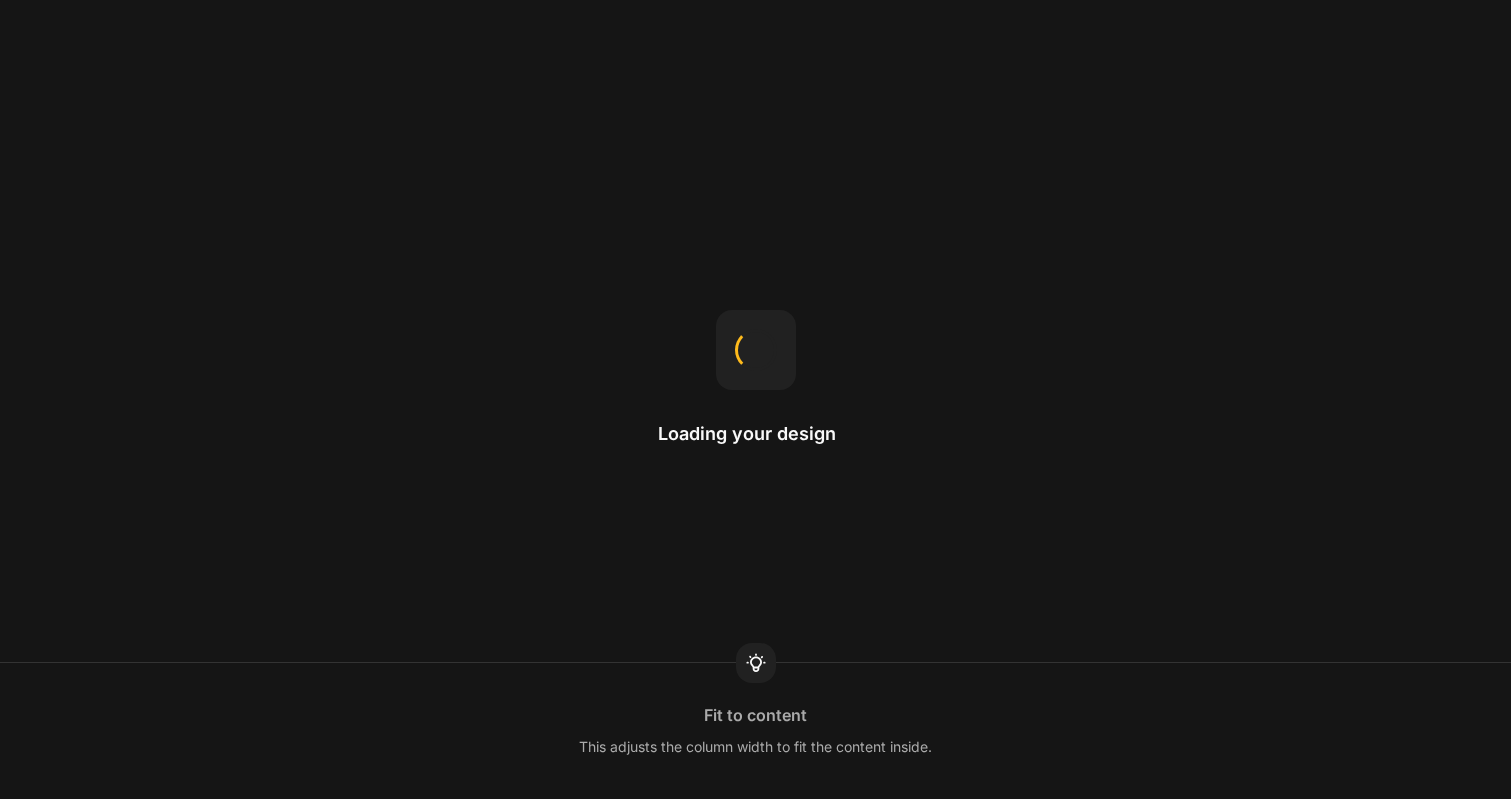 scroll, scrollTop: 0, scrollLeft: 0, axis: both 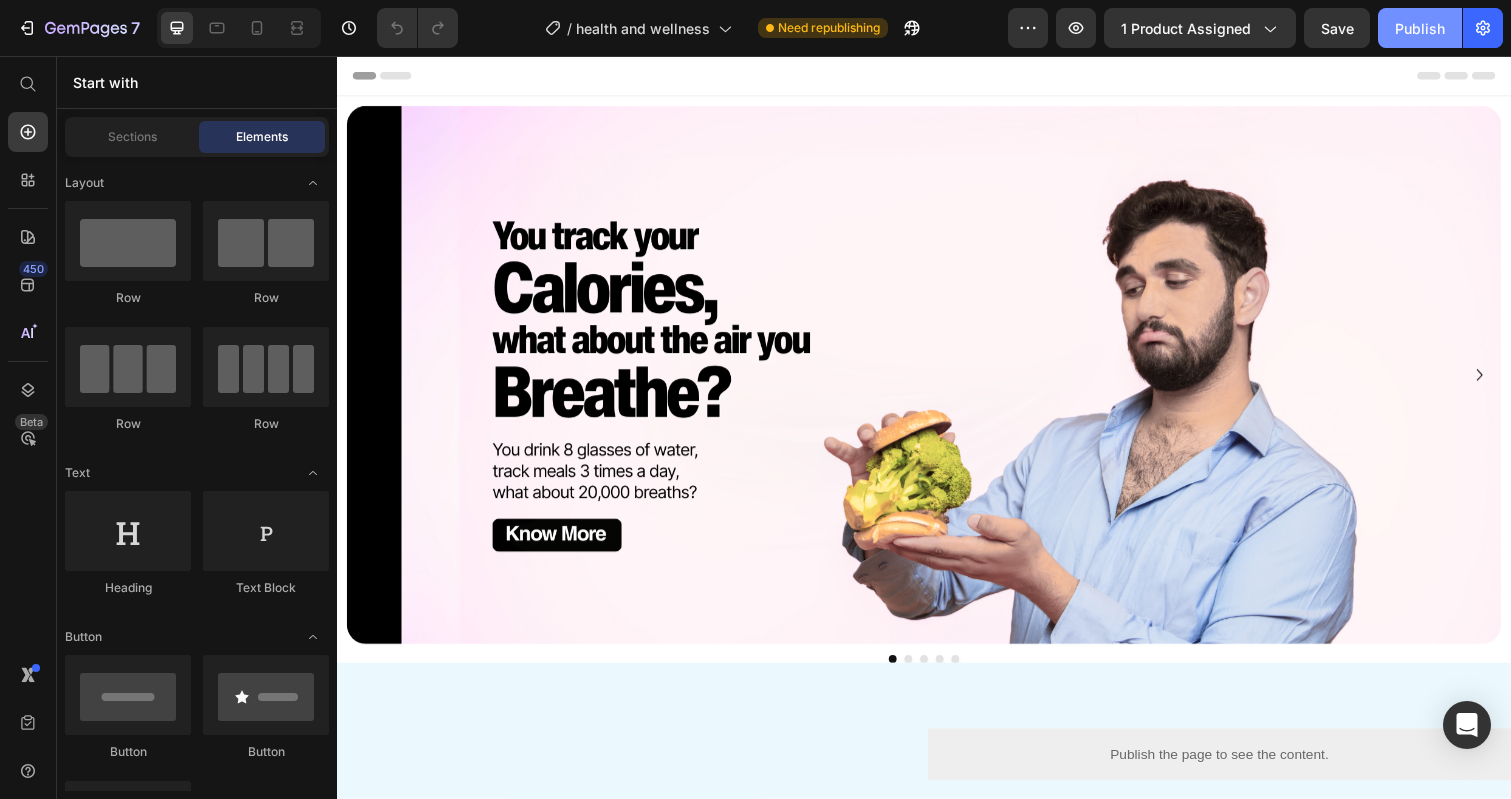 click on "Publish" at bounding box center [1420, 28] 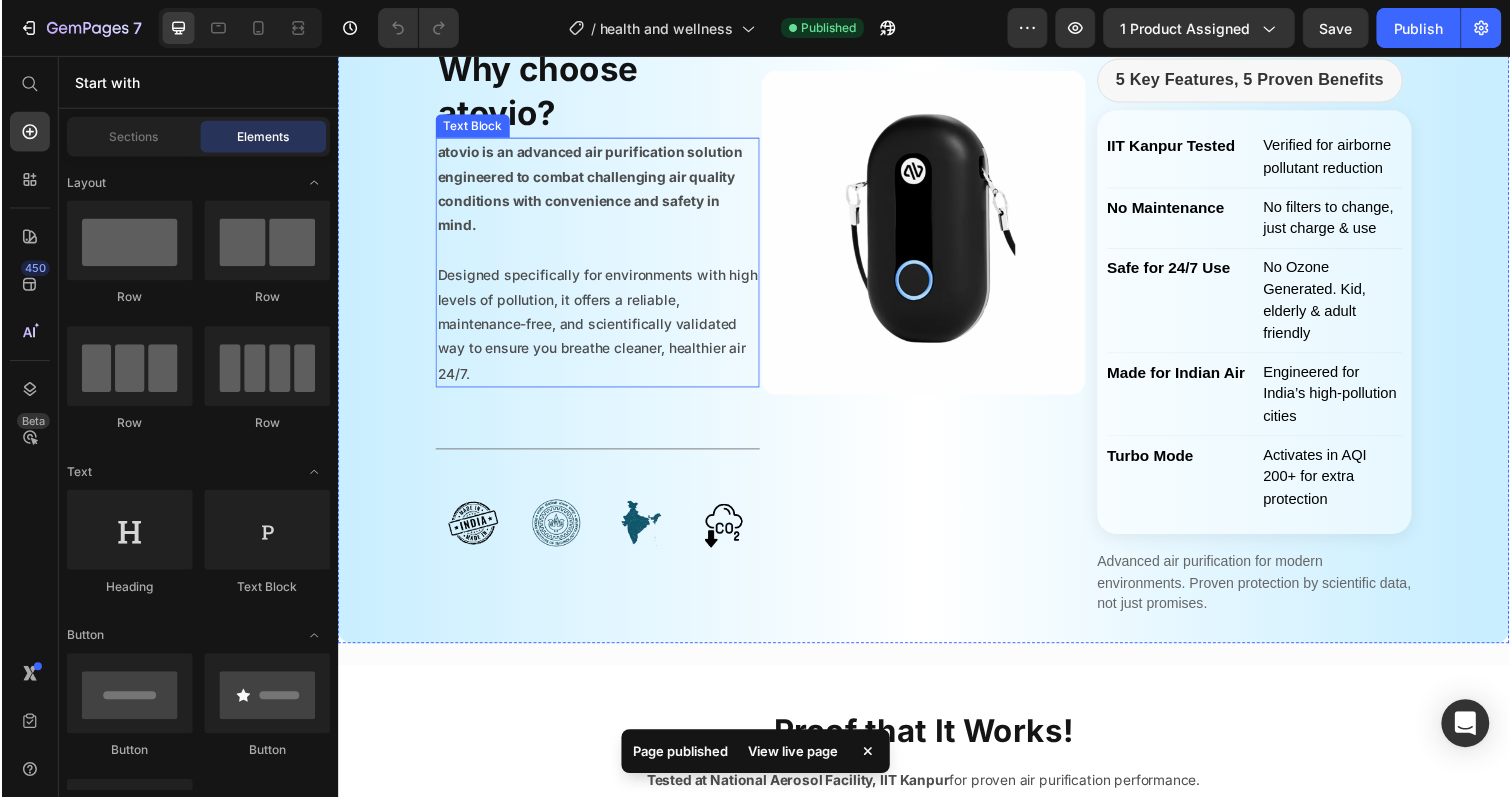 scroll, scrollTop: 3873, scrollLeft: 0, axis: vertical 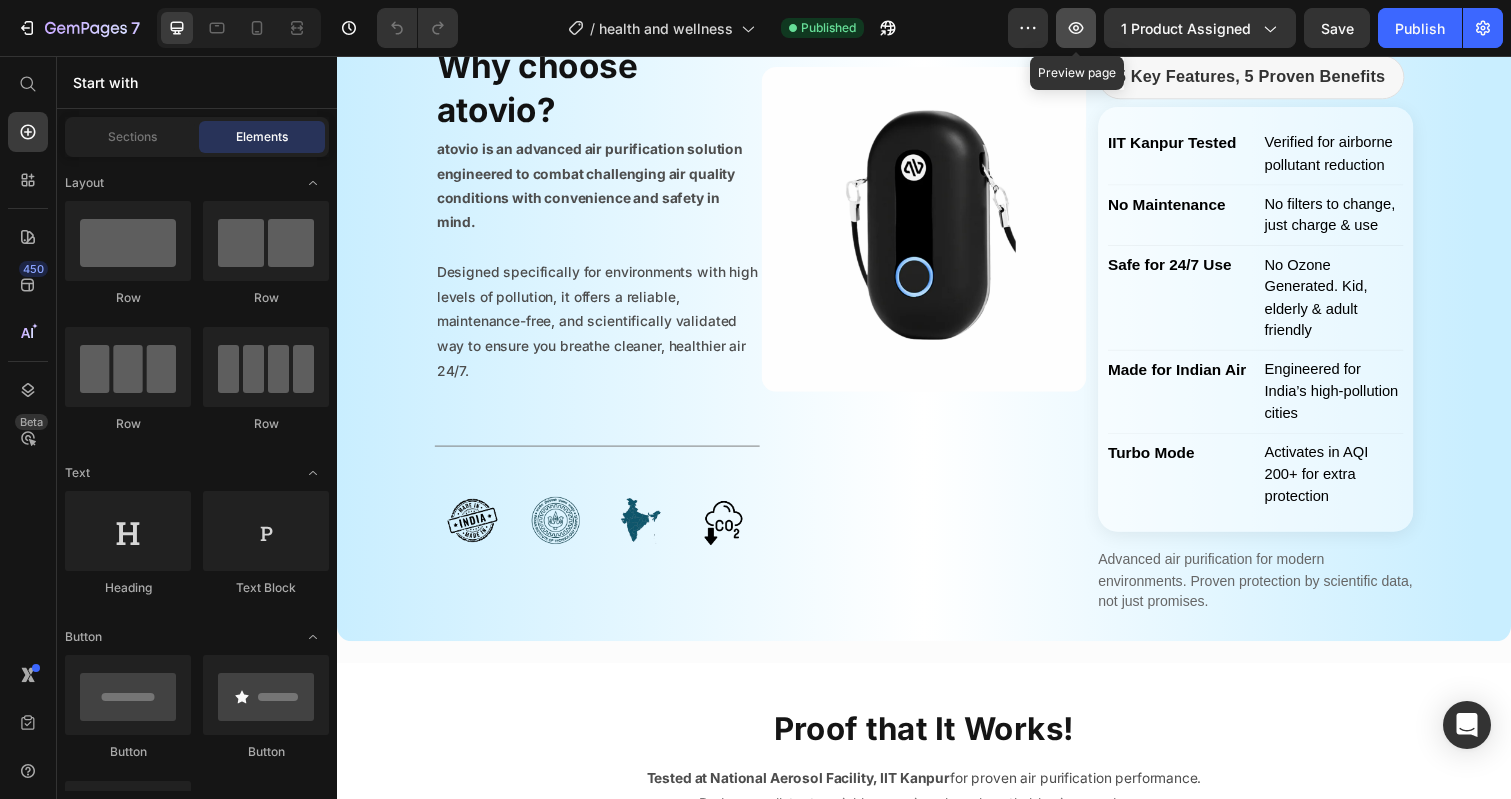 click 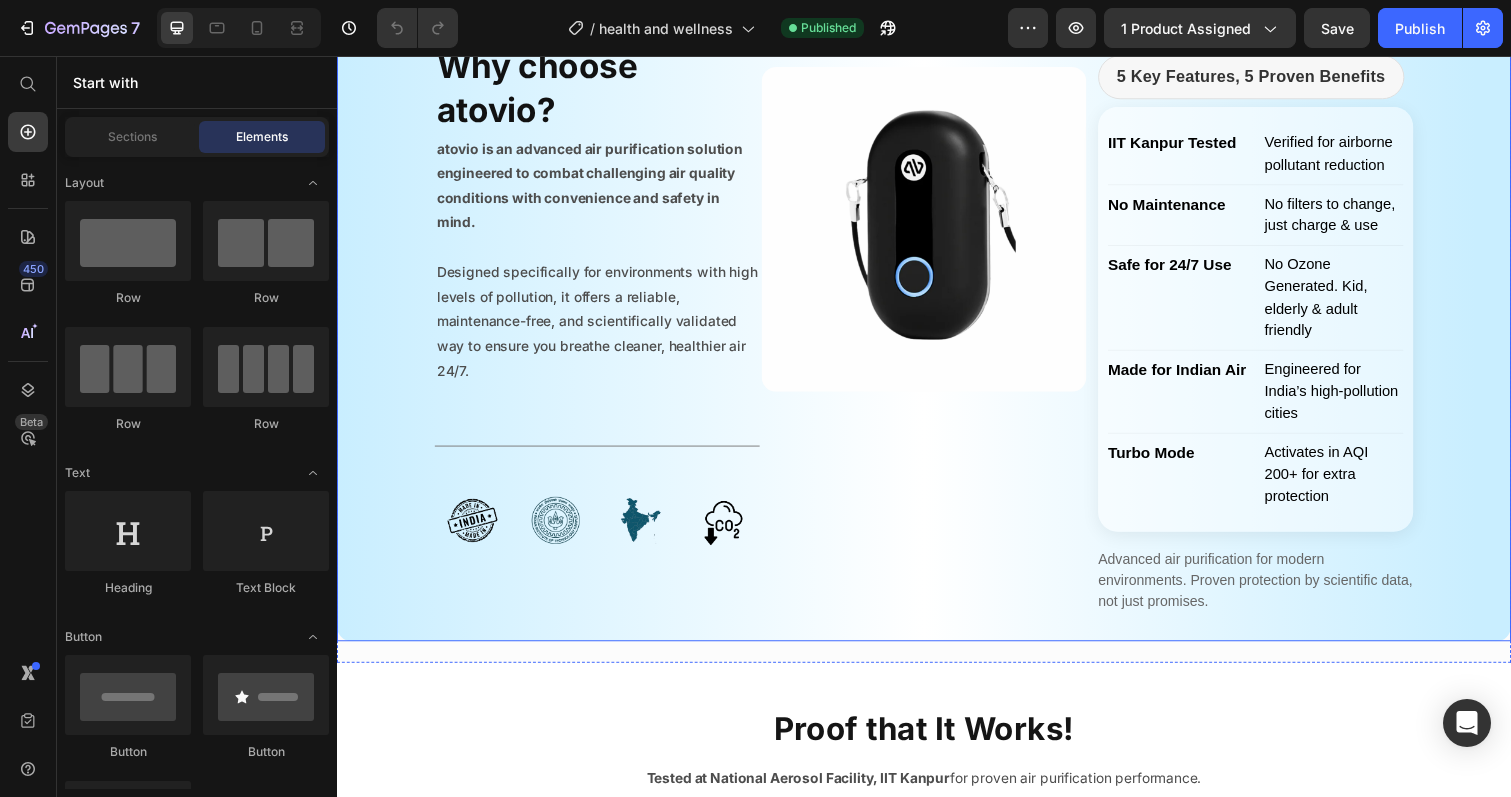 click on "Why choose atovio? Heading atovio is an advanced air purification solution engineered to combat challenging air quality conditions with convenience and safety in mind.     Designed specifically for environments with high levels of pollution, it offers a reliable, maintenance-free, and scientifically validated way to ensure you breathe cleaner, healthier air 24/7. Text Block                Title Line Image Image Image Image Row Image Row
5 Key Features, 5 Proven Benefits
IIT Kanpur Tested
Verified for airborne pollutant reduction
No Maintenance
No filters to change, just charge & use
Safe for 24/7 Use
No Ozone Generated. Kid, elderly & adult friendly
Made for Indian Air
Engineered for India’s high-pollution cities" at bounding box center (937, 310) 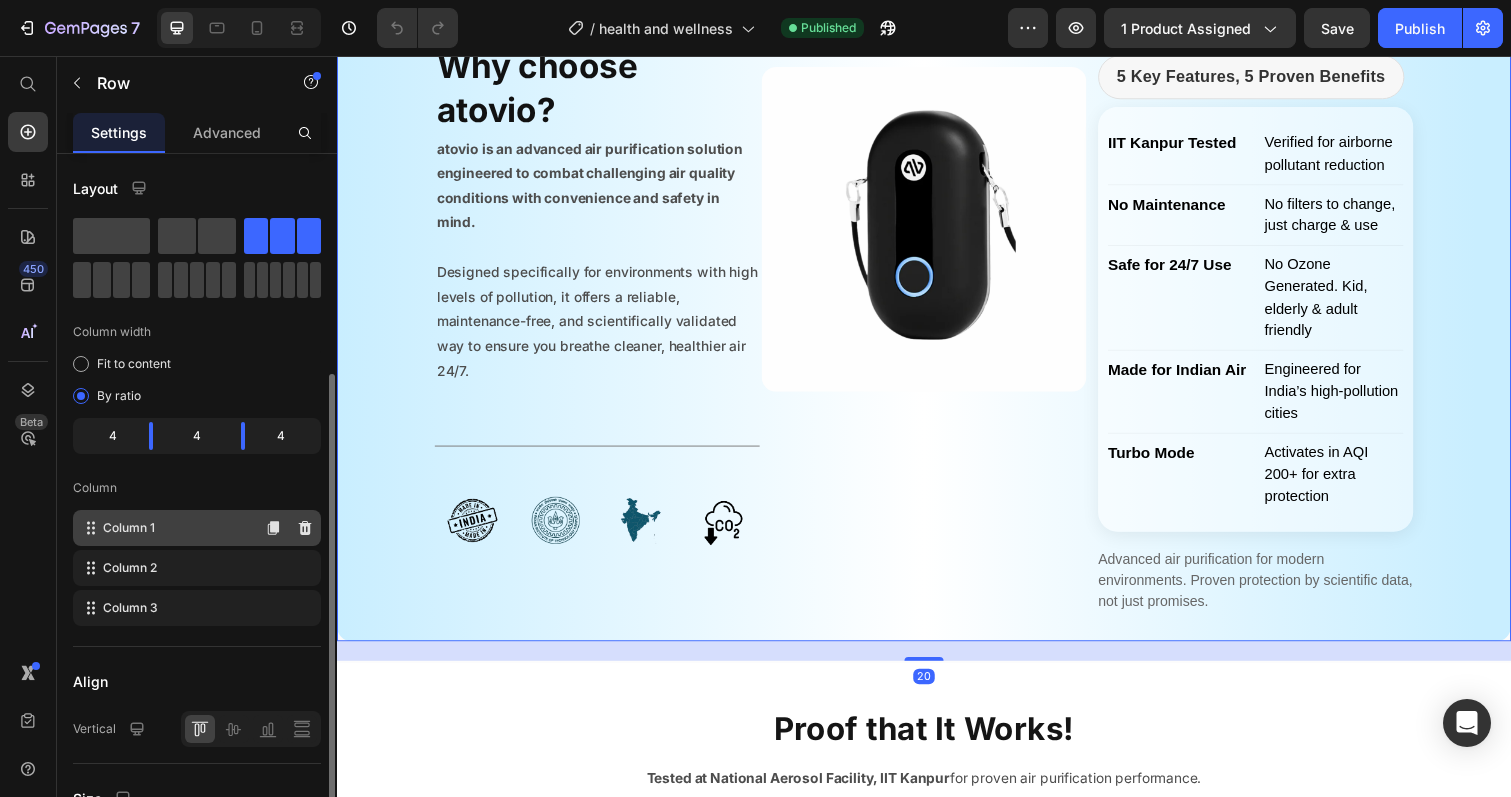 scroll, scrollTop: 409, scrollLeft: 0, axis: vertical 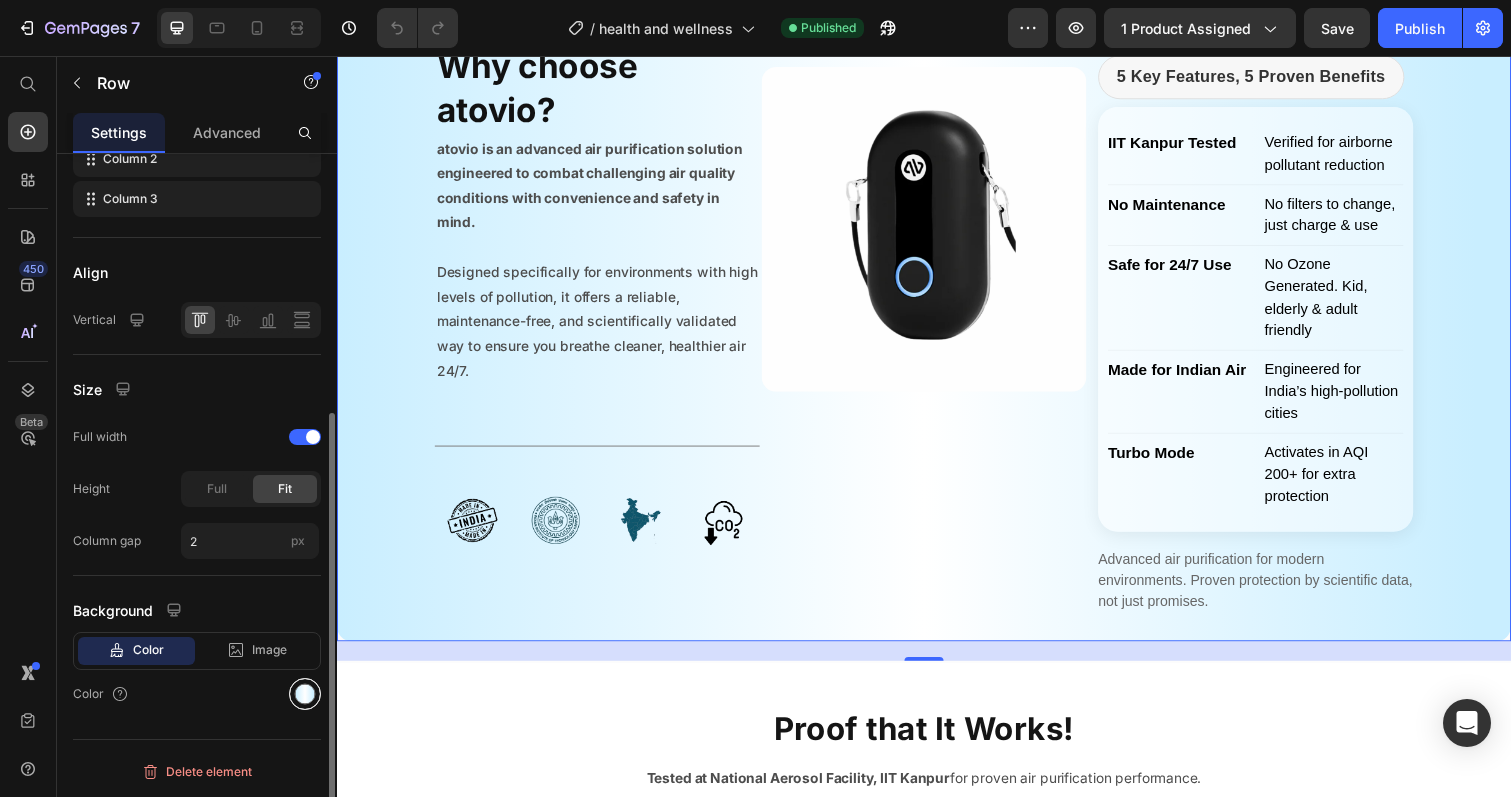 click at bounding box center [305, 694] 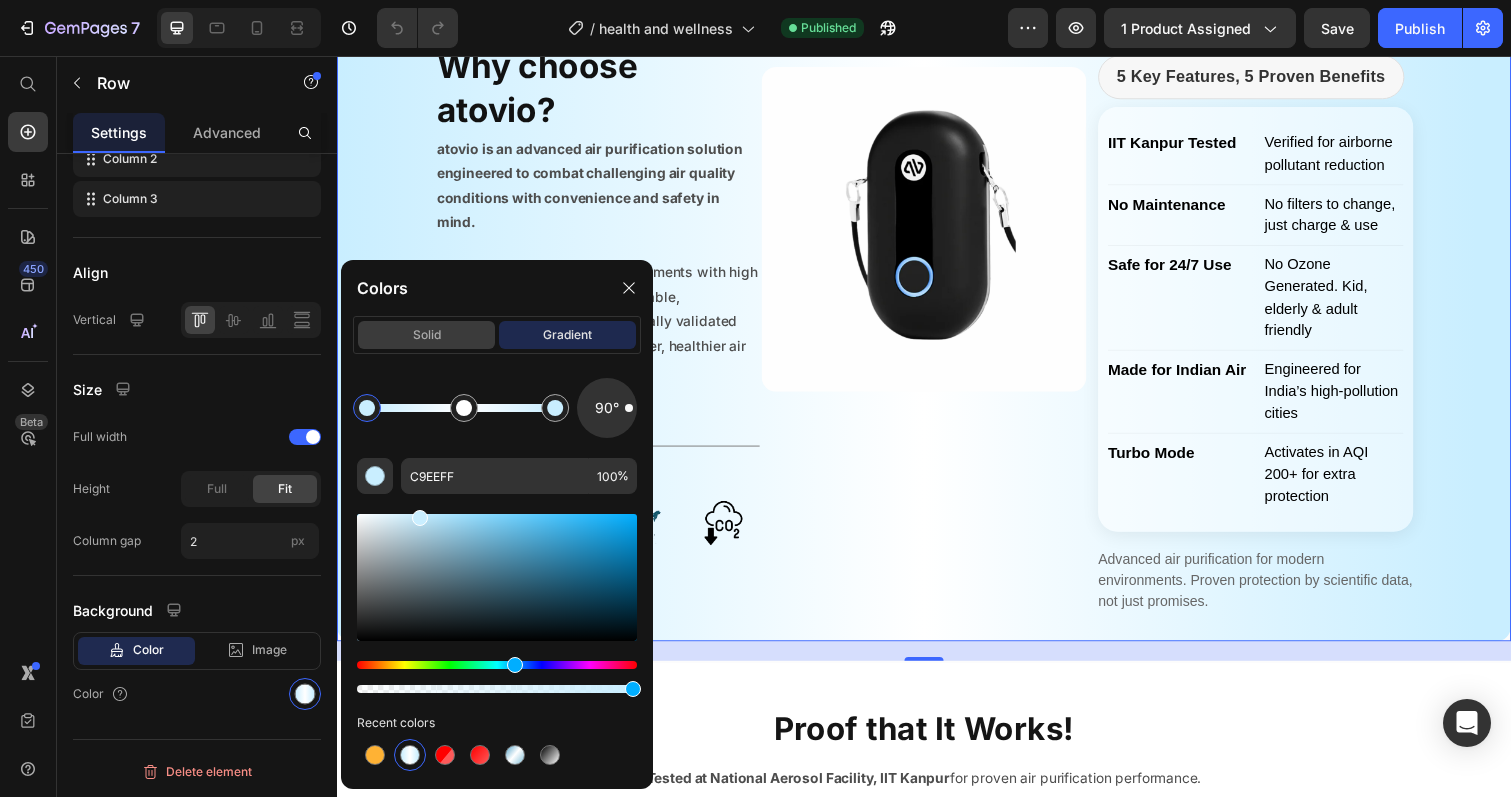 click on "solid" 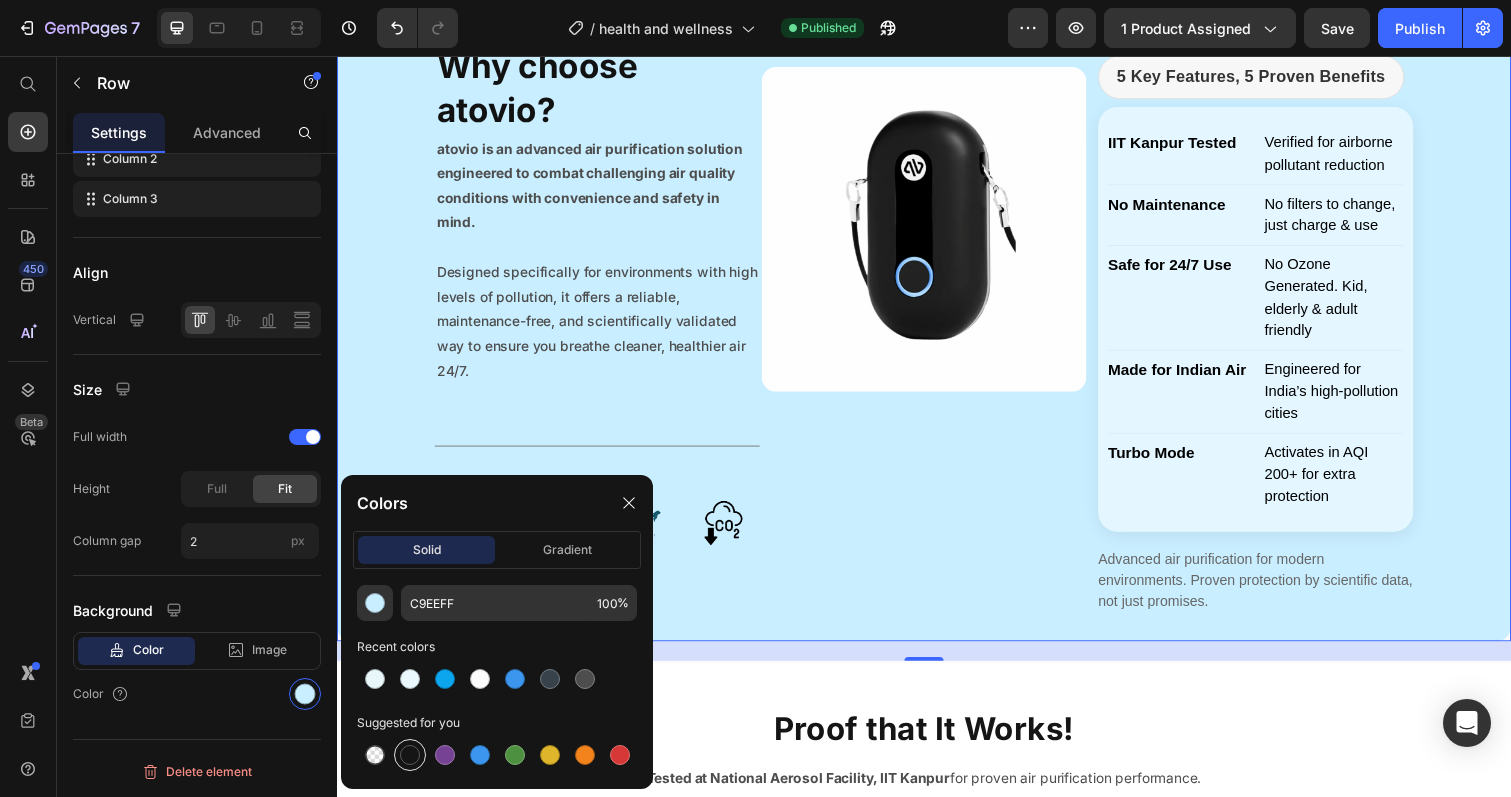 click at bounding box center (410, 755) 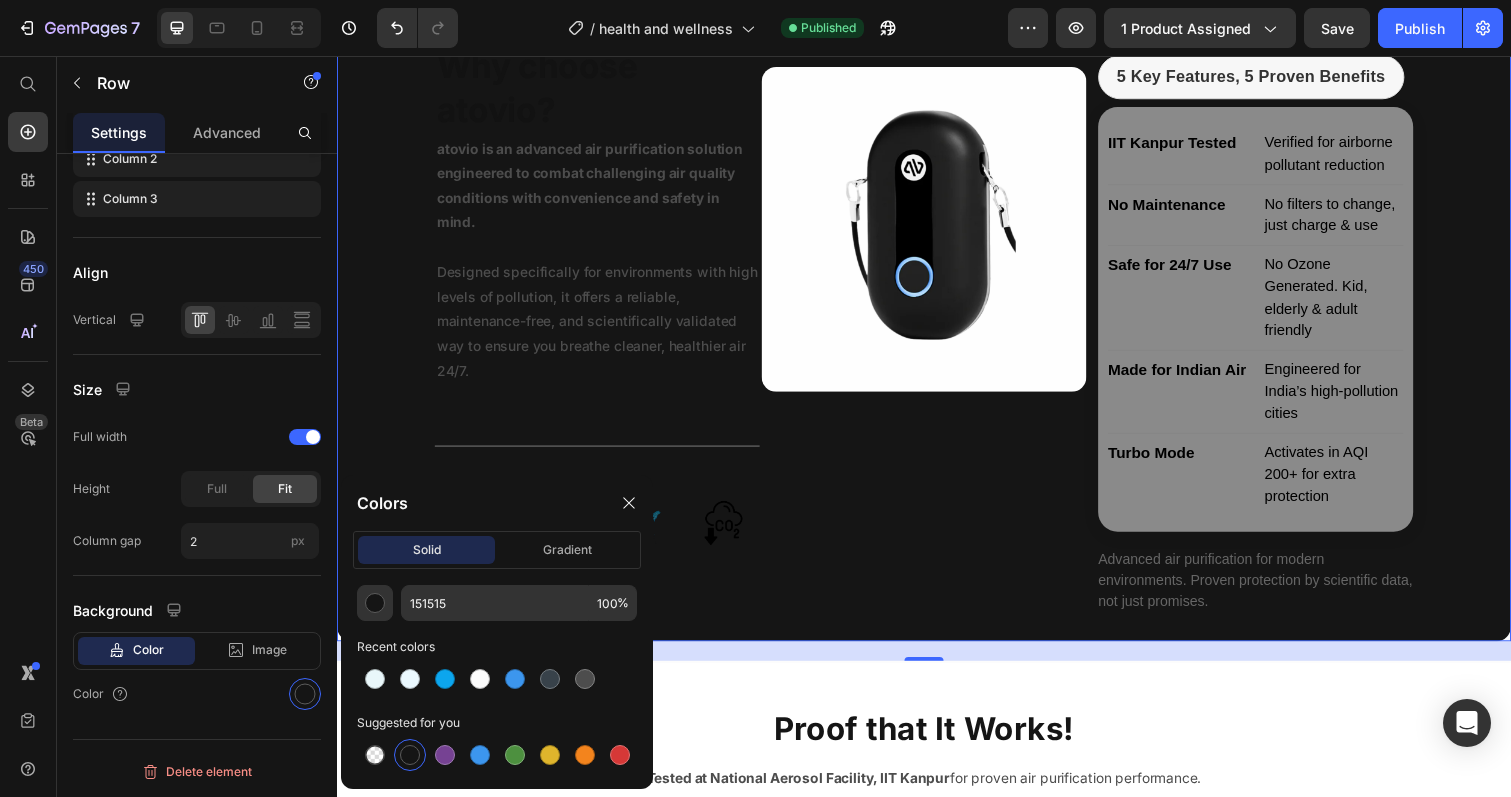 click on "Image Row" at bounding box center (937, 295) 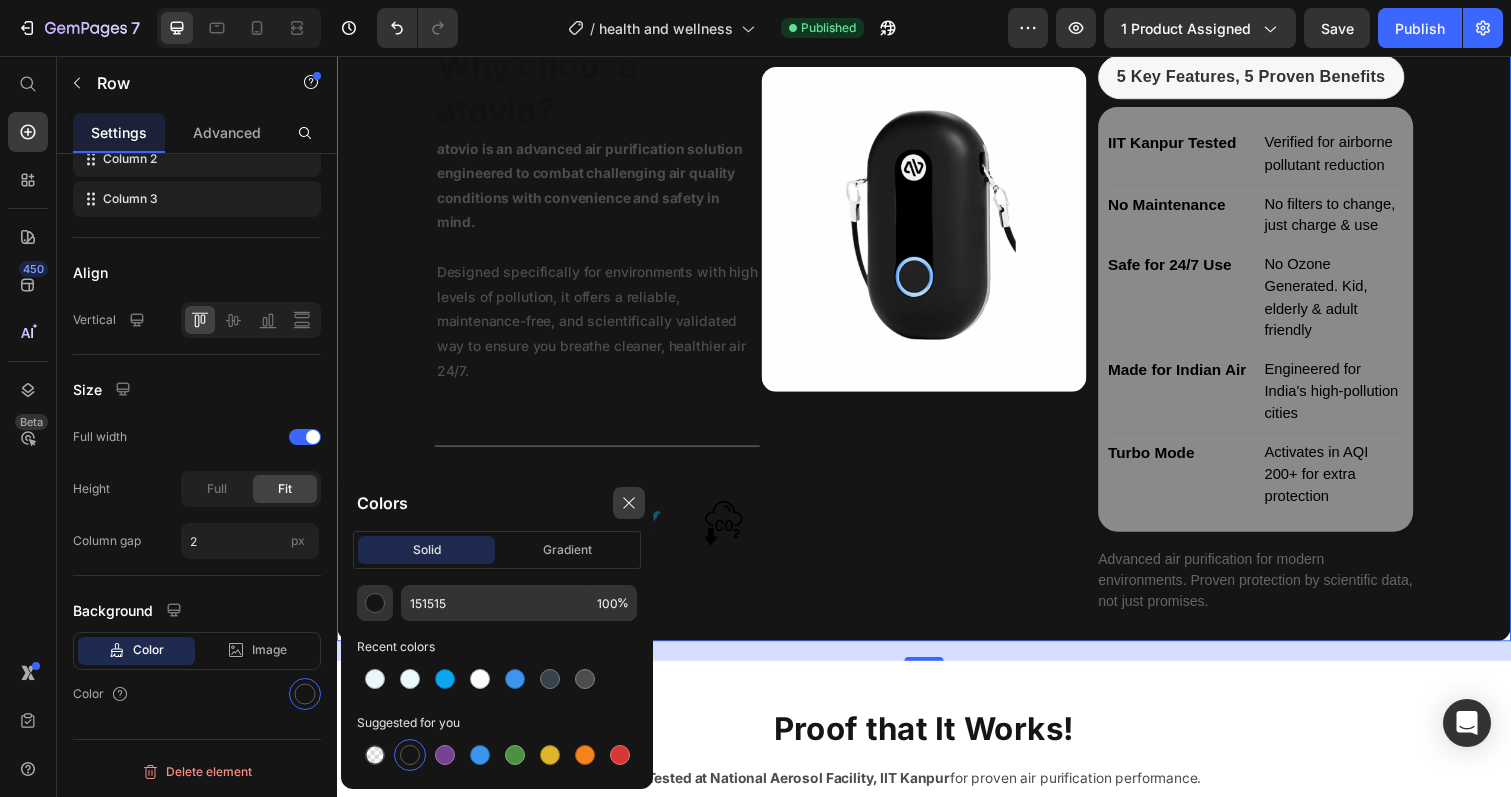 click 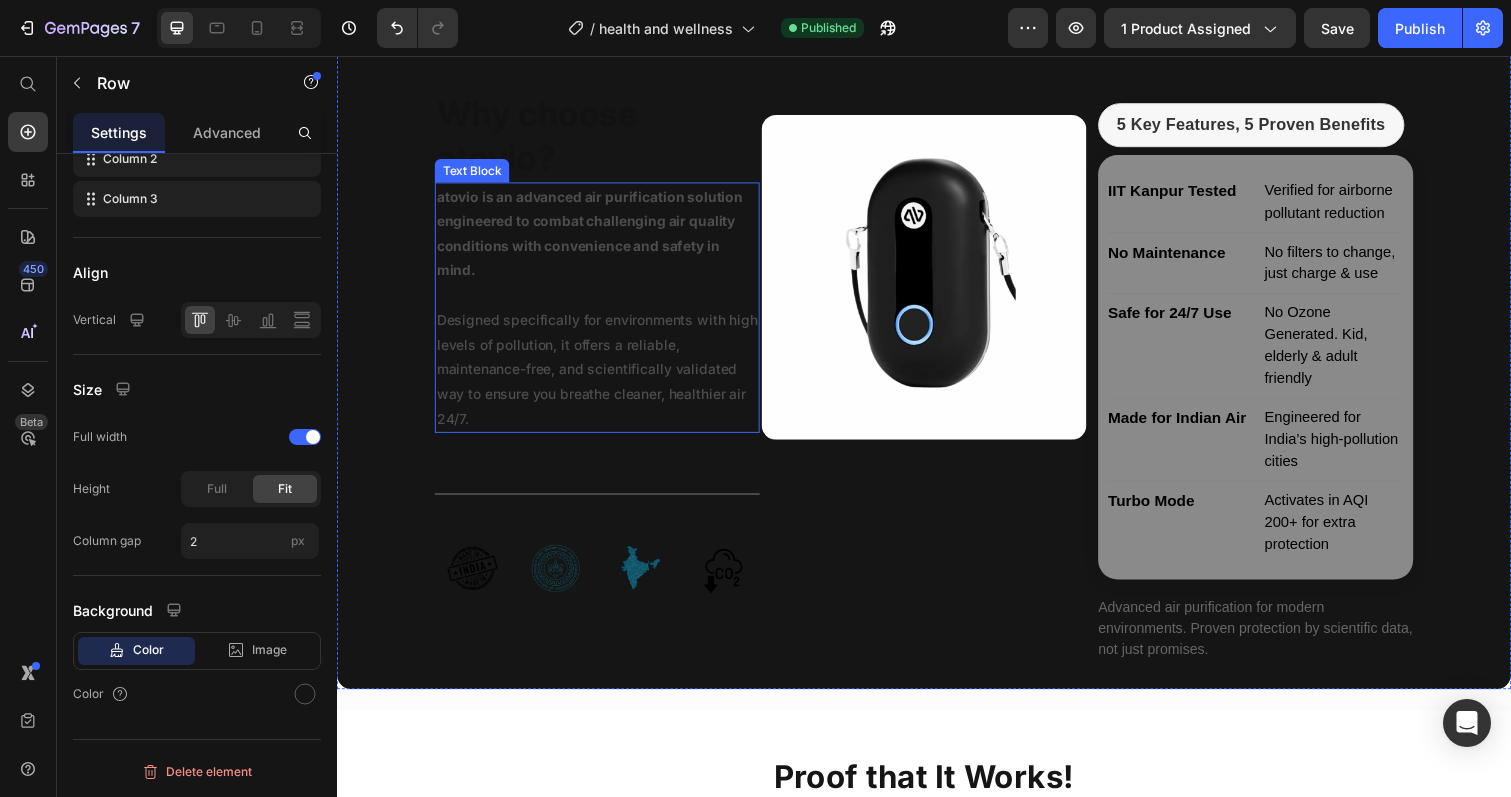 scroll, scrollTop: 3840, scrollLeft: 0, axis: vertical 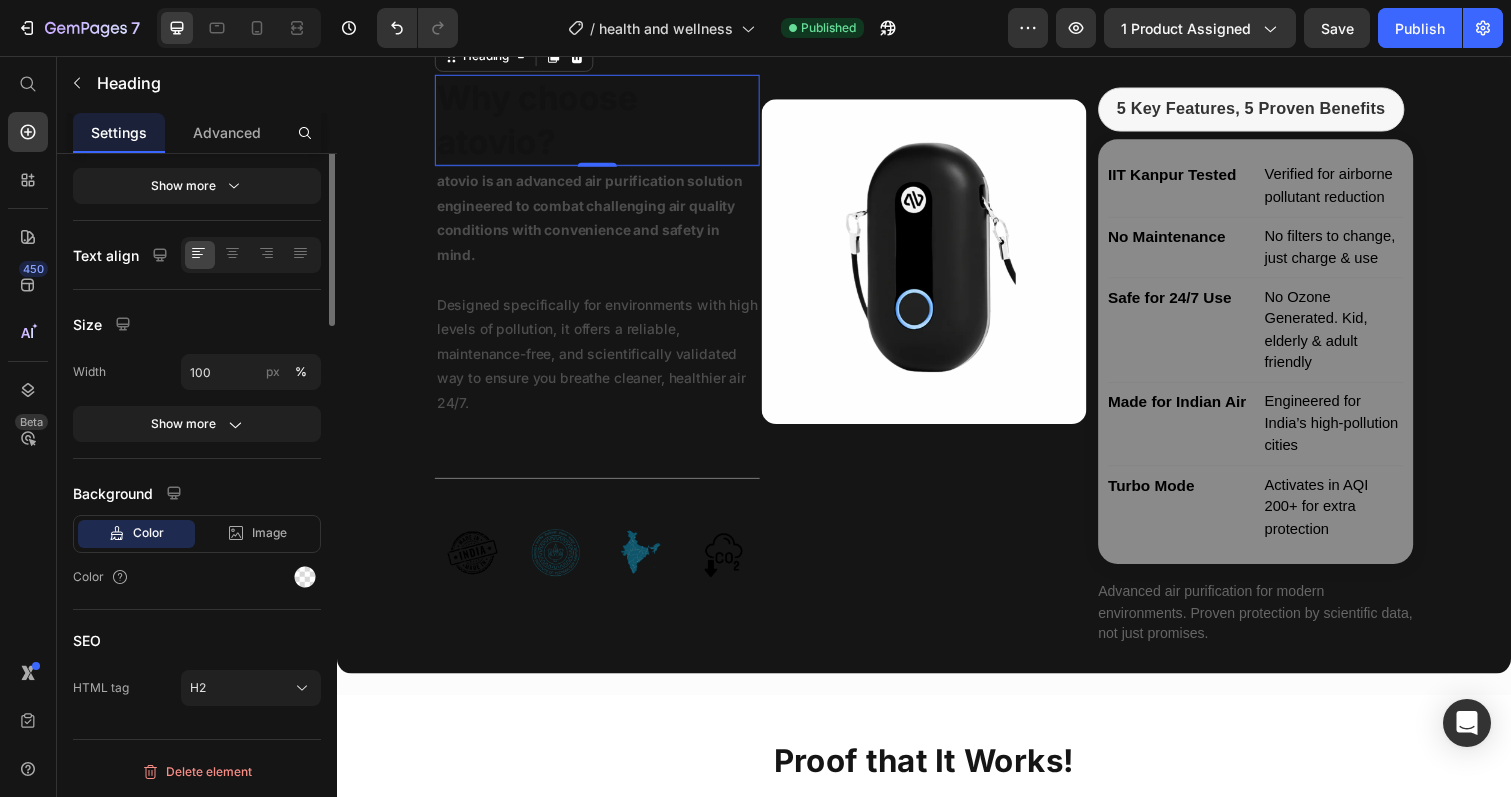 click on "Why choose atovio?" at bounding box center [603, 121] 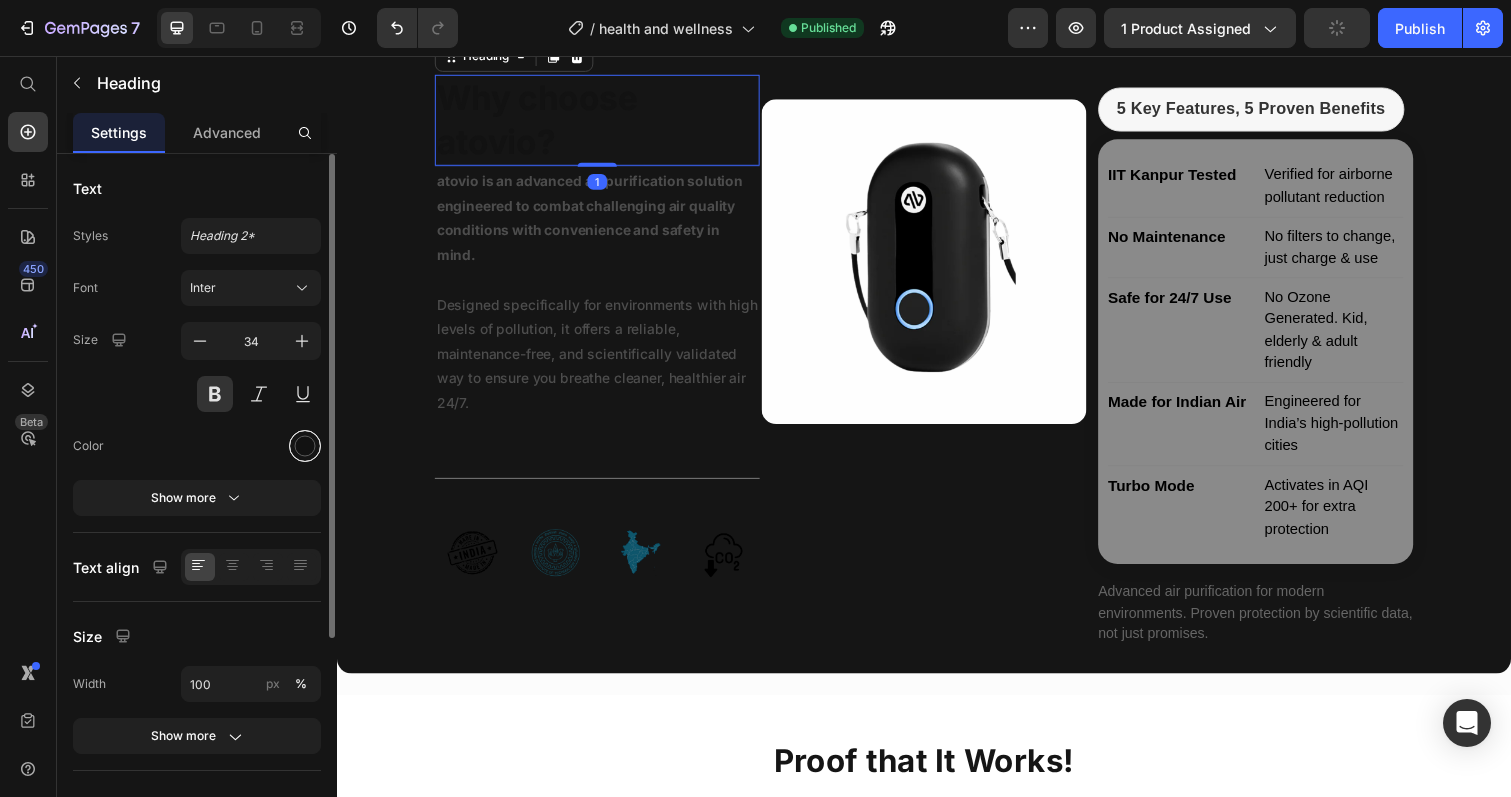 click at bounding box center [305, 446] 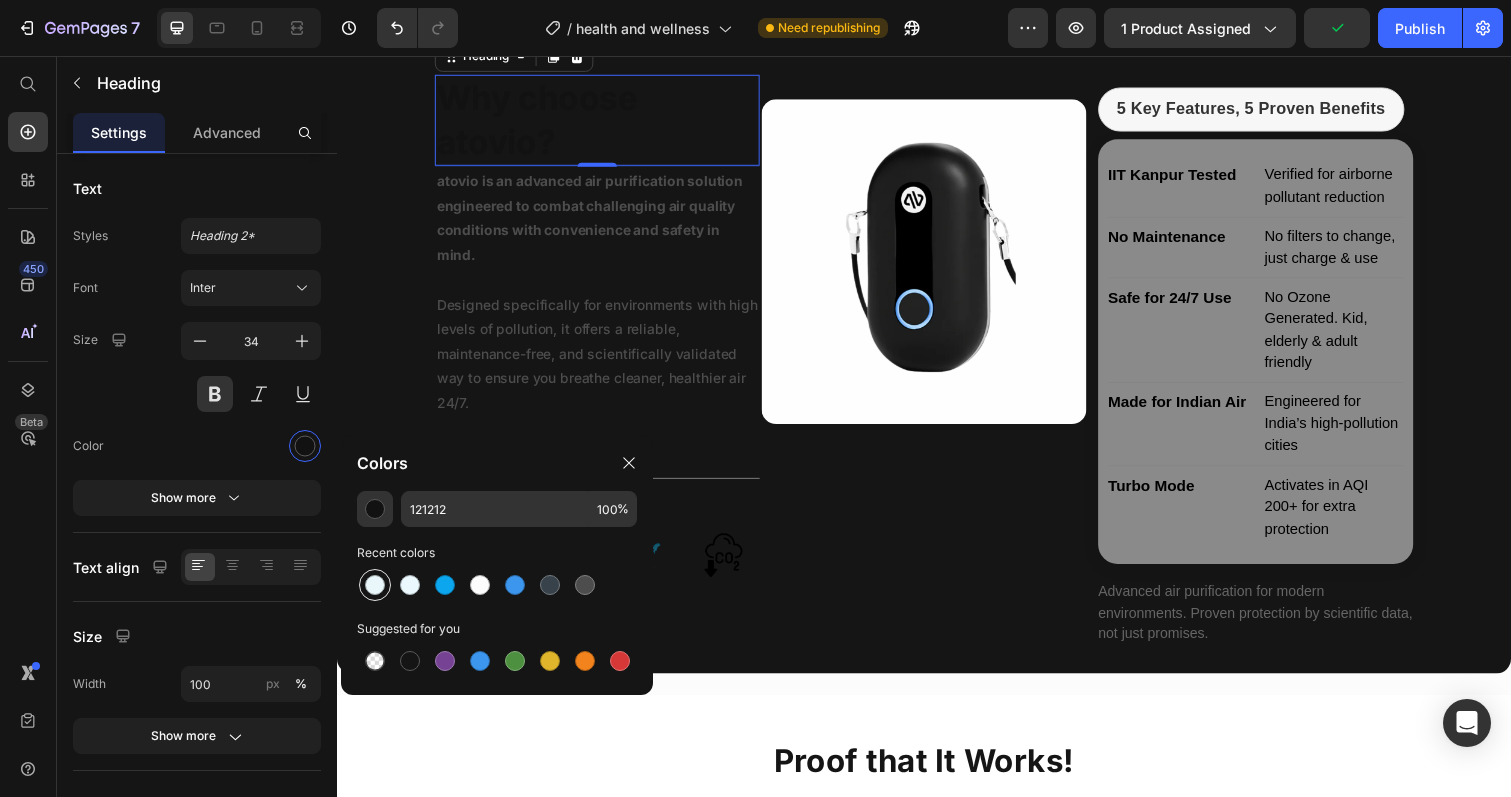 click at bounding box center (375, 585) 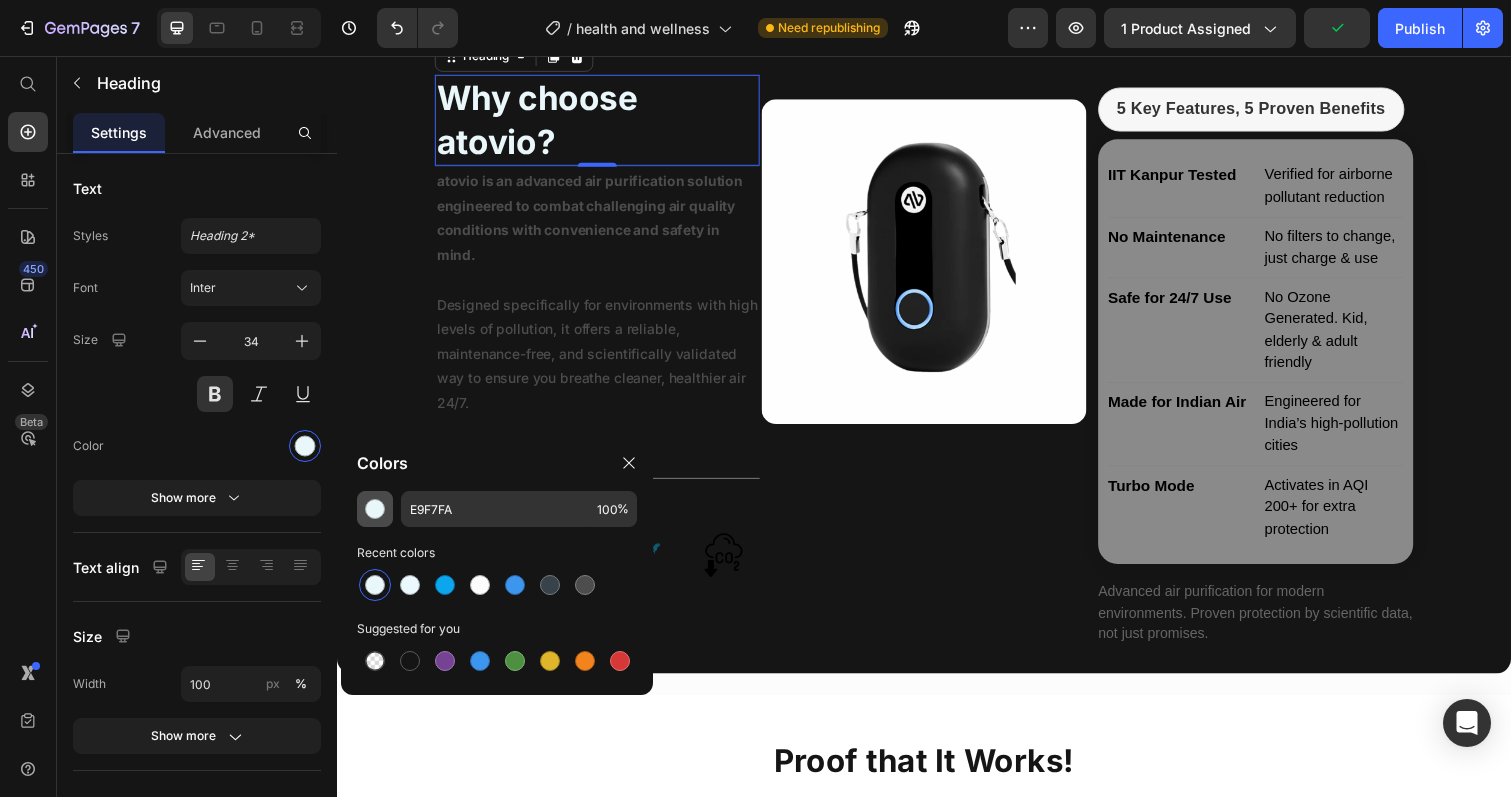 click at bounding box center [375, 509] 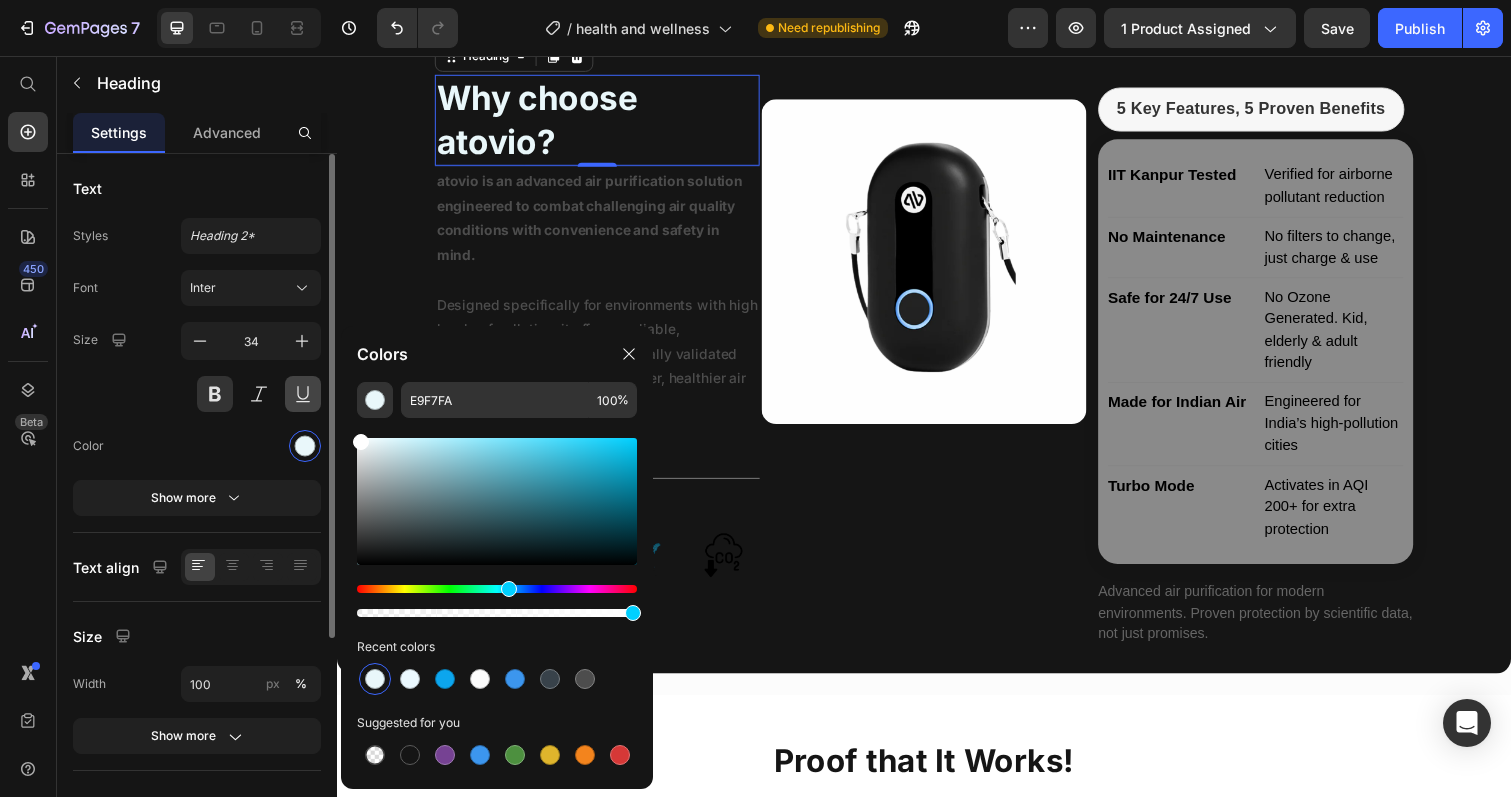 drag, startPoint x: 384, startPoint y: 465, endPoint x: 310, endPoint y: 385, distance: 108.97706 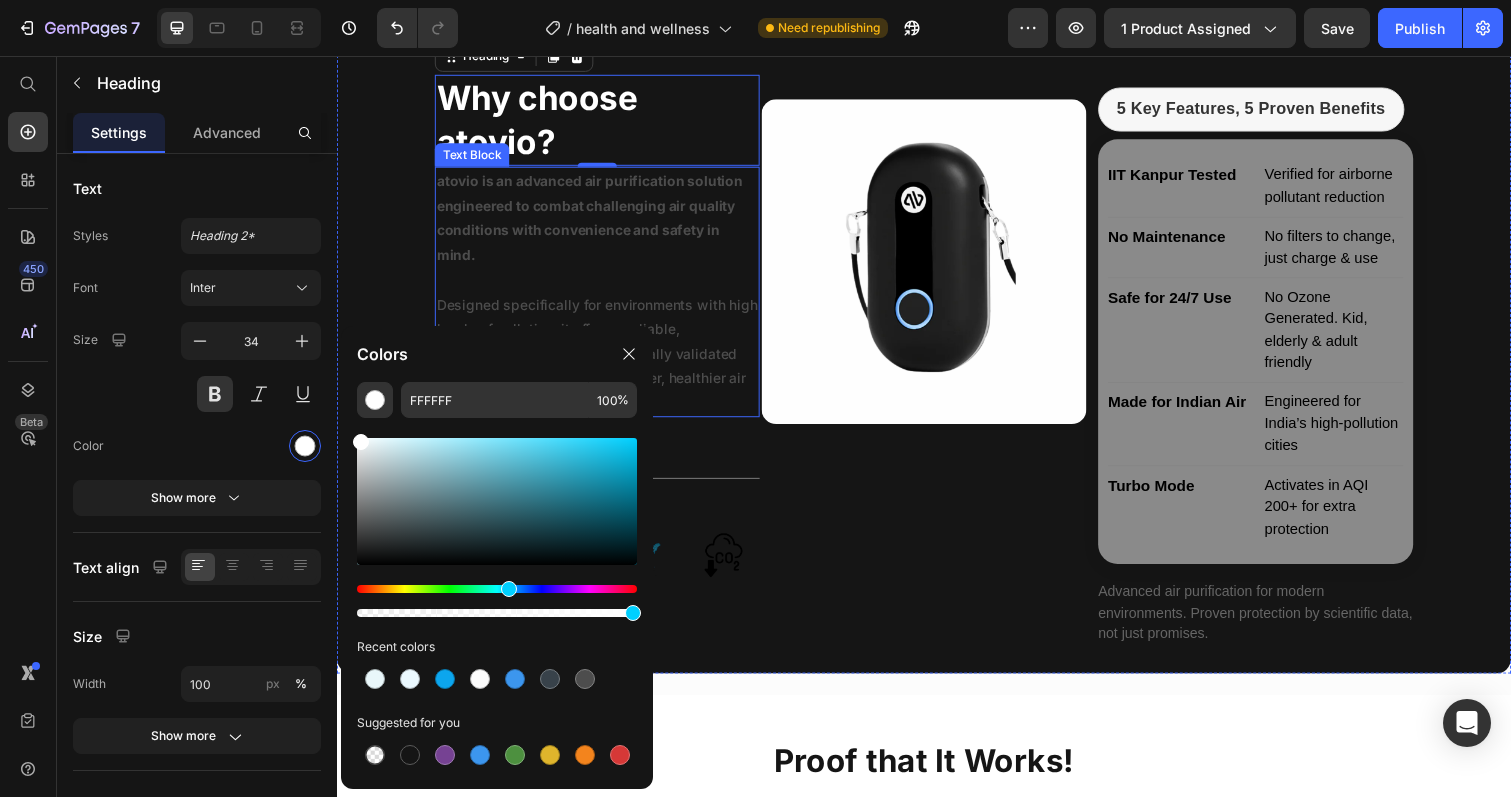 click on "atovio is an advanced air purification solution engineered to combat challenging air quality conditions with convenience and safety in mind." at bounding box center (595, 221) 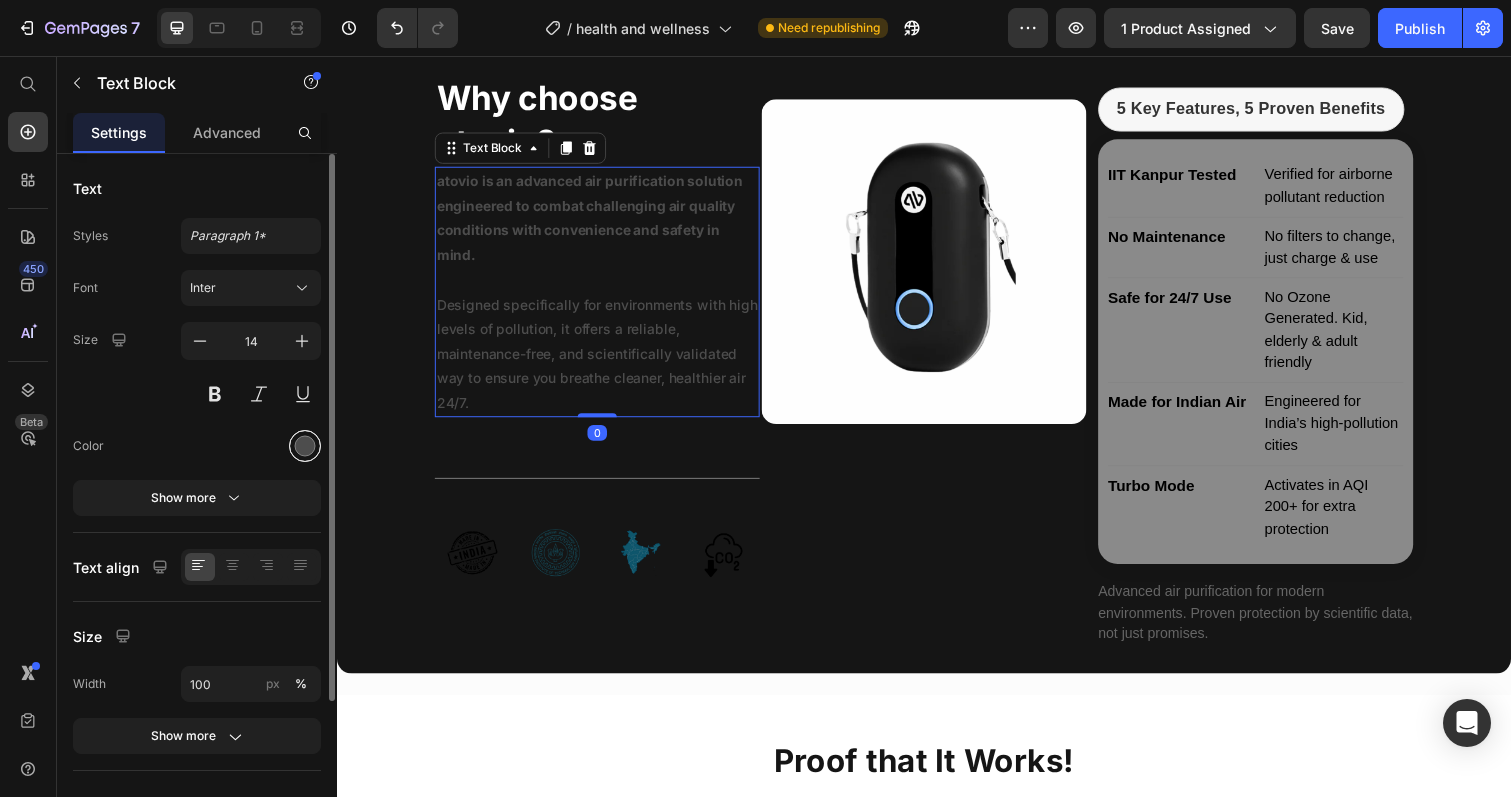 click at bounding box center [305, 446] 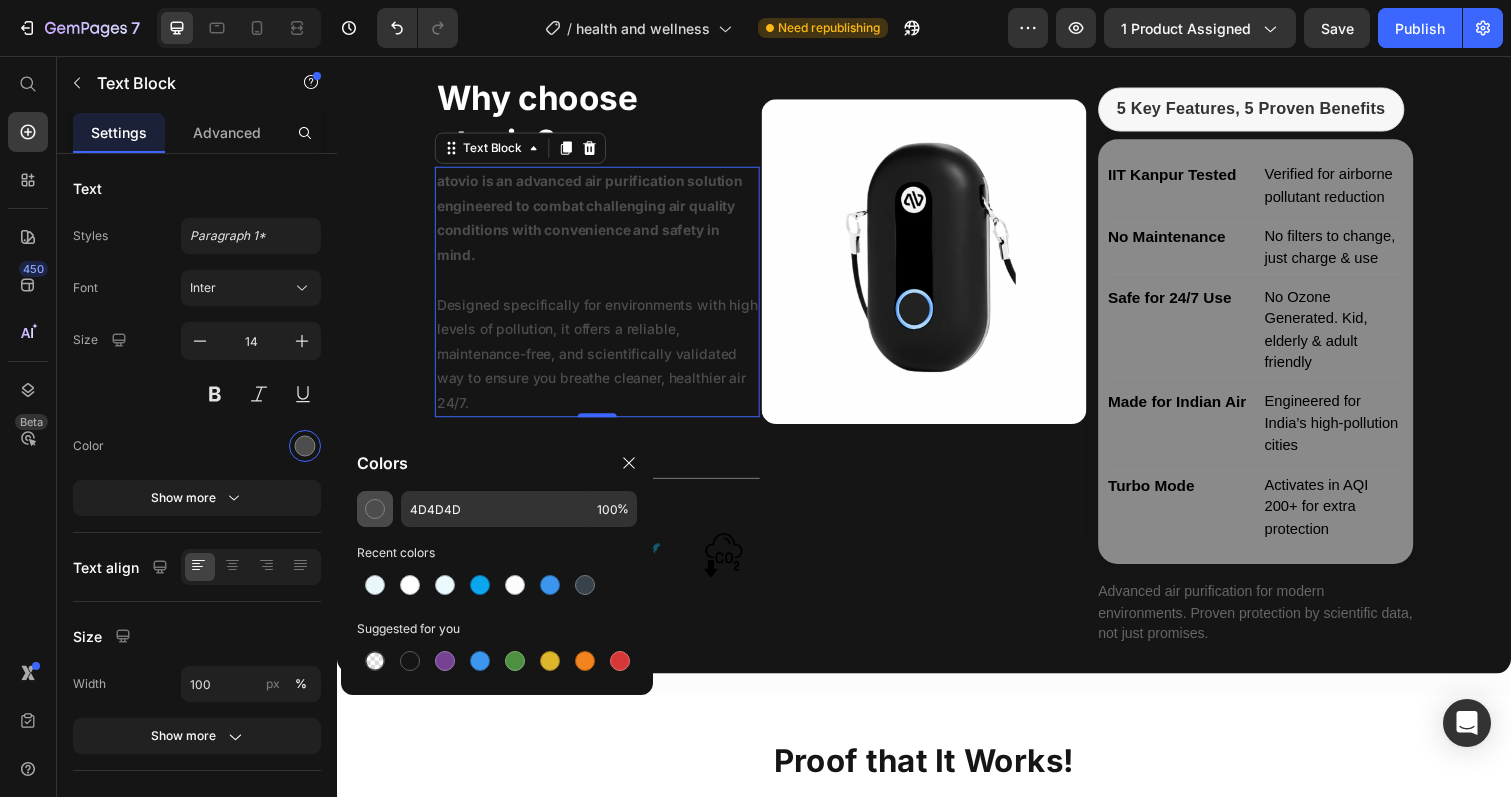 click at bounding box center (375, 509) 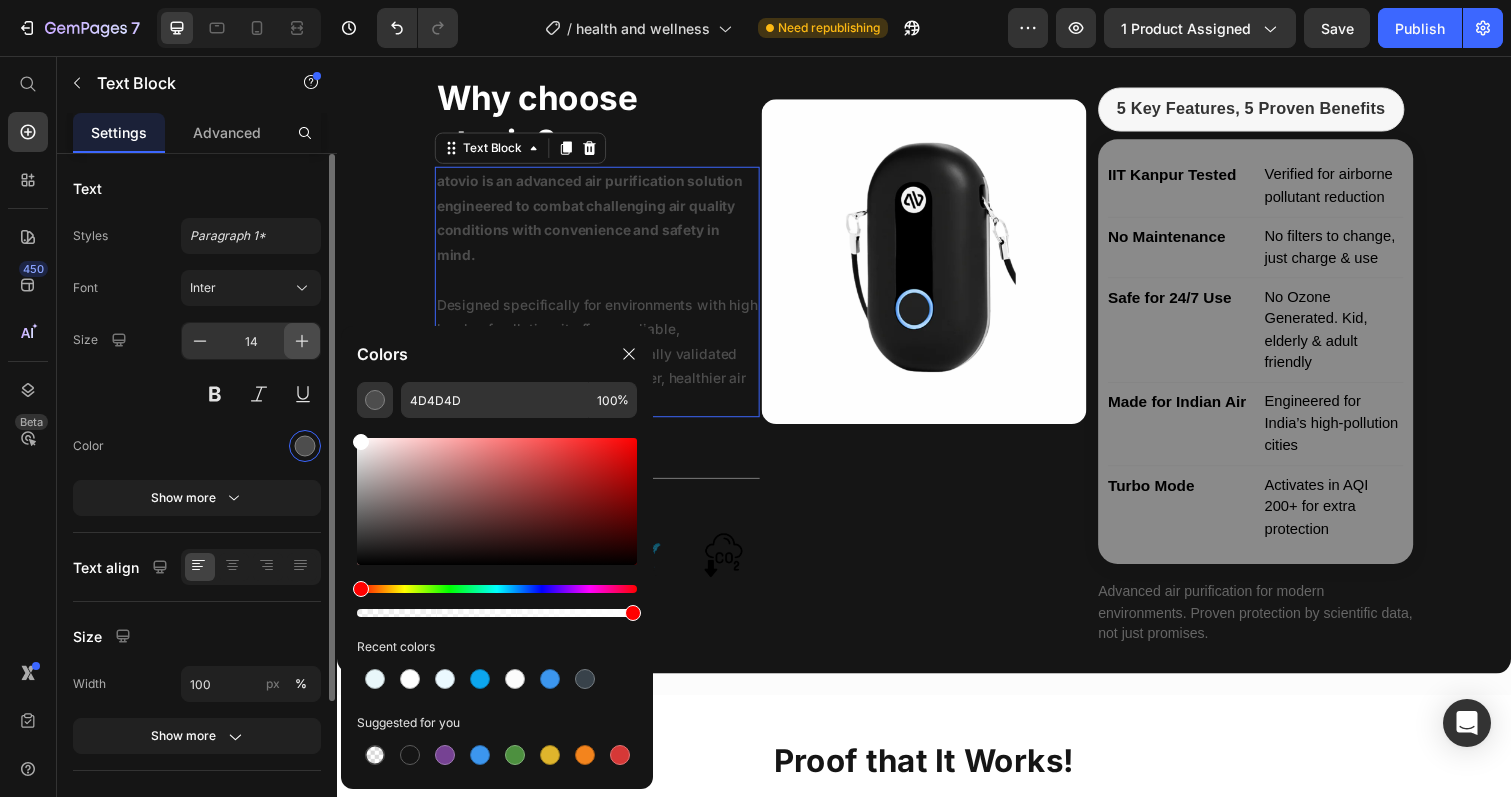 drag, startPoint x: 411, startPoint y: 525, endPoint x: 287, endPoint y: 337, distance: 225.21101 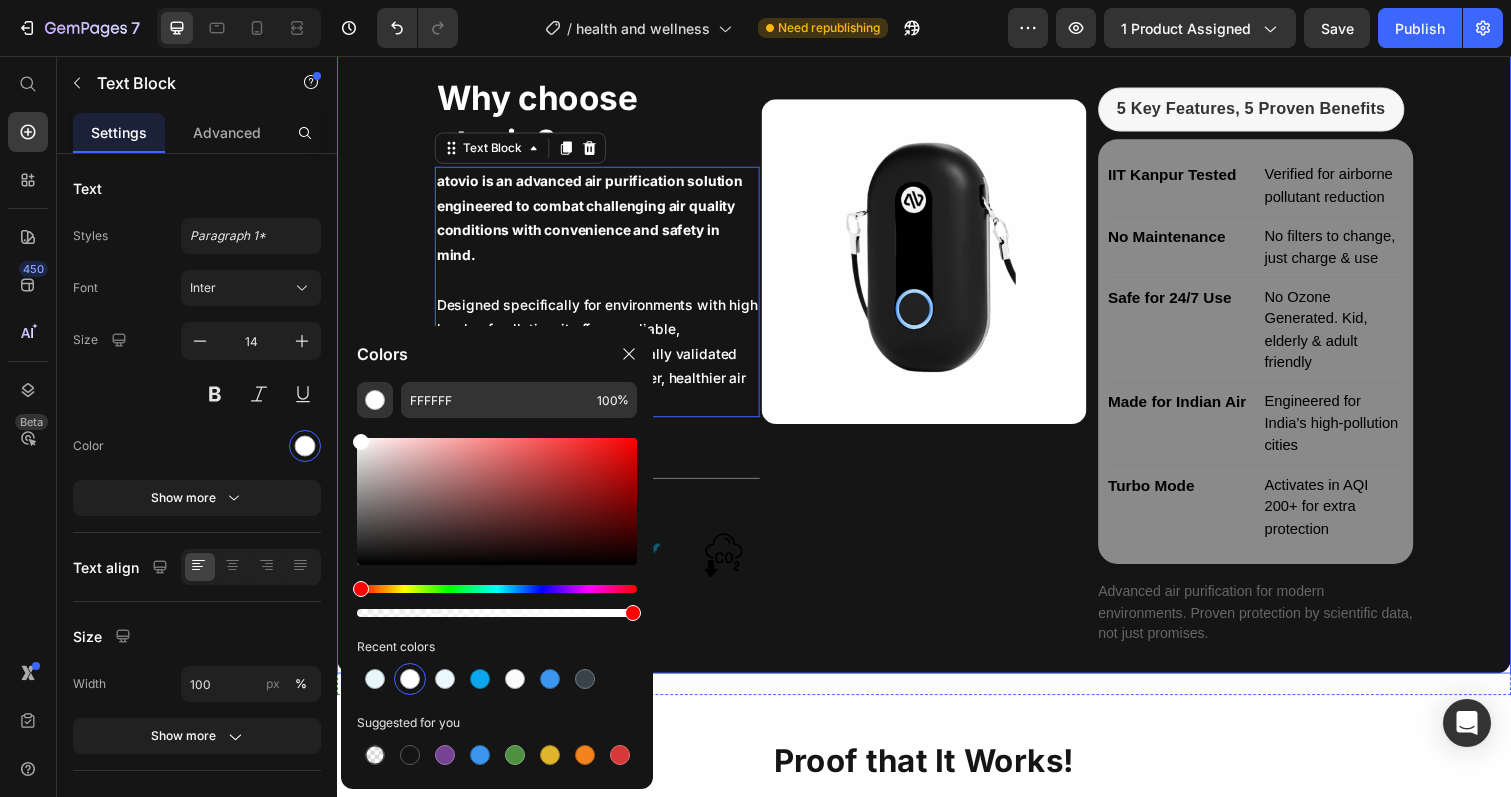 click on "Why choose atovio? Heading atovio is an advanced air purification solution engineered to combat challenging air quality conditions with convenience and safety in mind.     Designed specifically for environments with high levels of pollution, it offers a reliable, maintenance-free, and scientifically validated way to ensure you breathe cleaner, healthier air 24/7. Text Block   0                Title Line Image Image Image Image Row Image Row
5 Key Features, 5 Proven Benefits
IIT Kanpur Tested
Verified for airborne pollutant reduction
No Maintenance
No filters to change, just charge & use
Safe for 24/7 Use
No Ozone Generated. Kid, elderly & adult friendly
Made for Indian Air
Engineered for India’s high-pollution cities Turbo Mode" at bounding box center (937, 343) 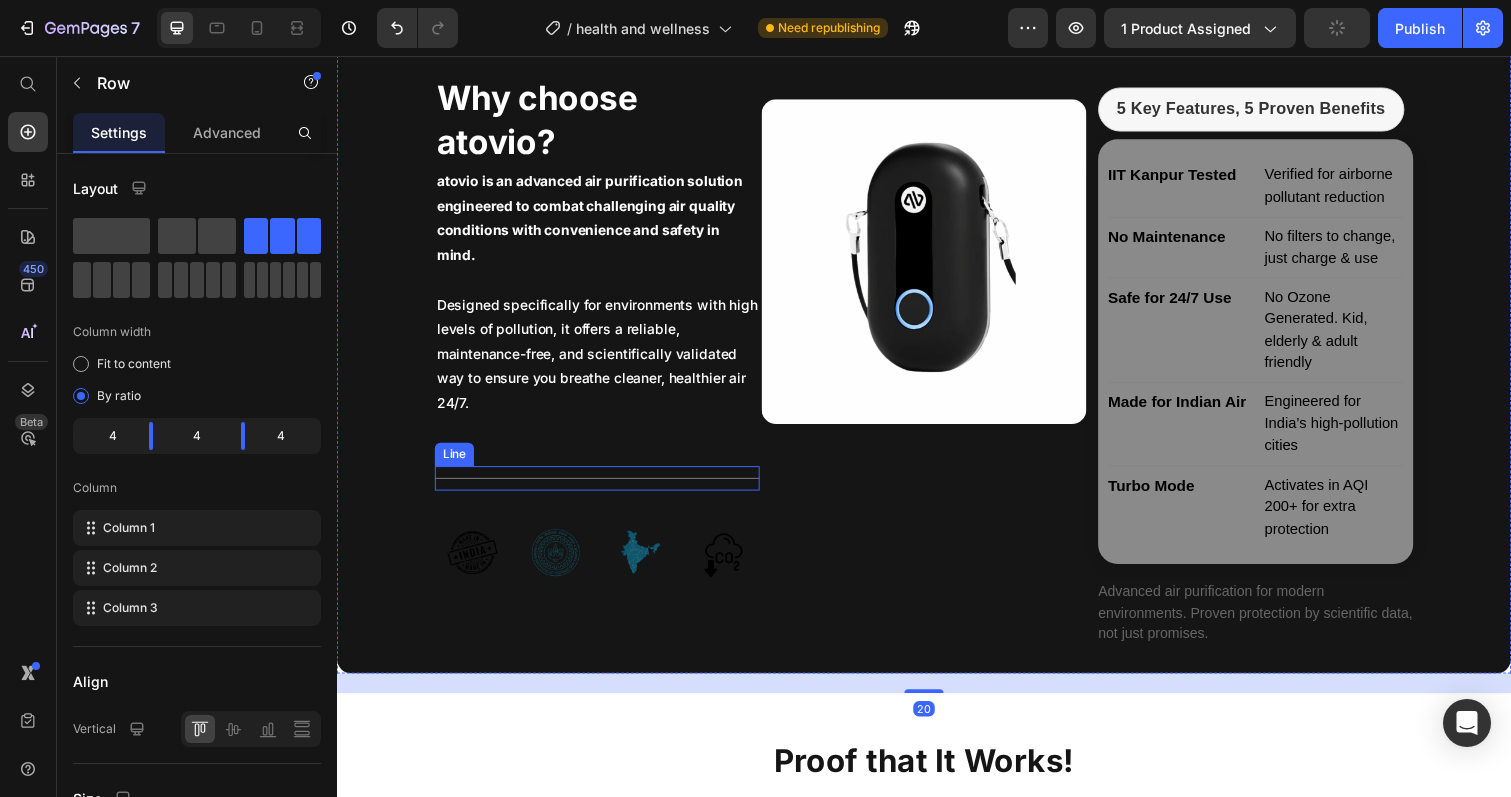 click at bounding box center (603, 487) 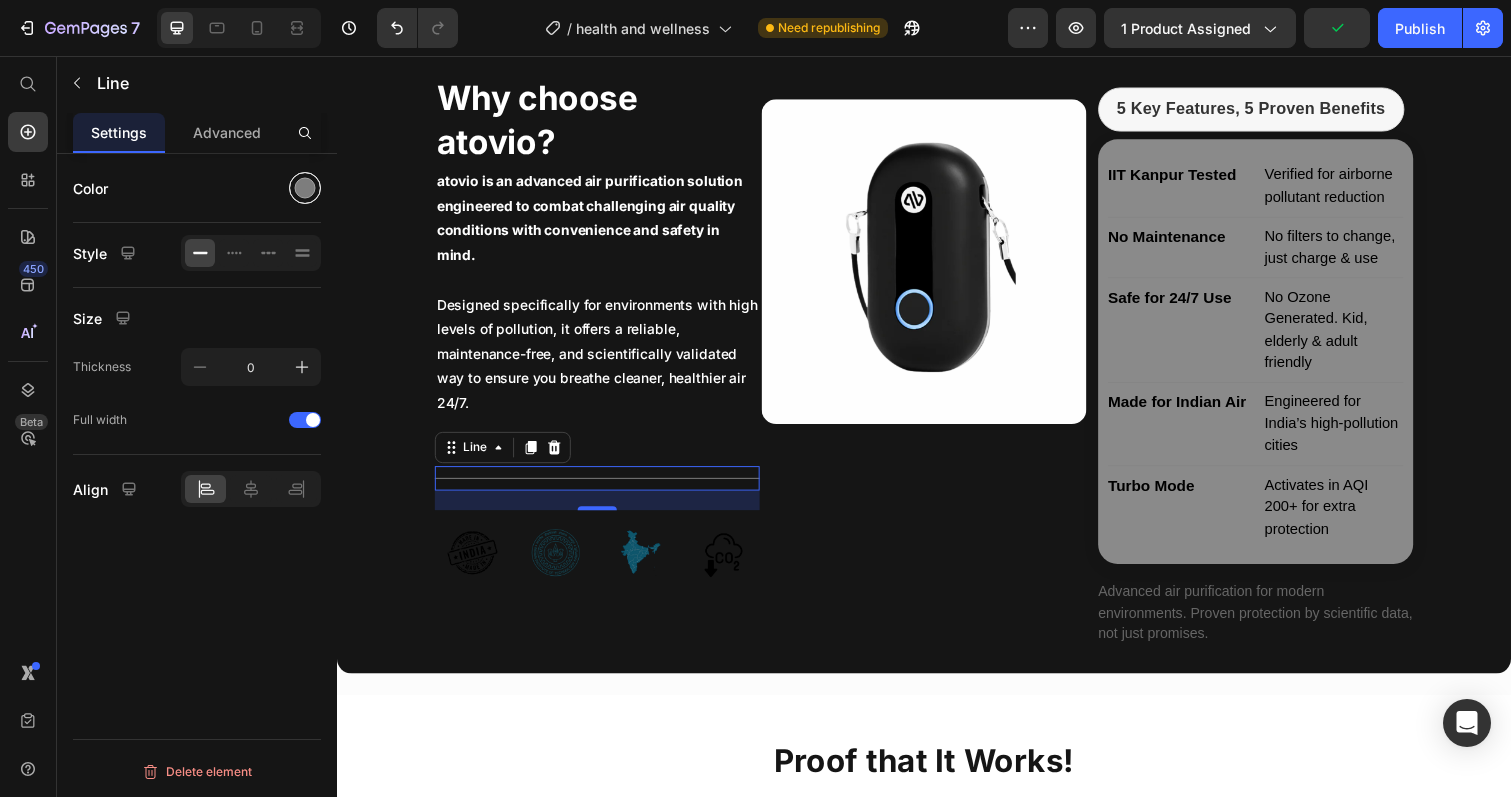 click at bounding box center [305, 188] 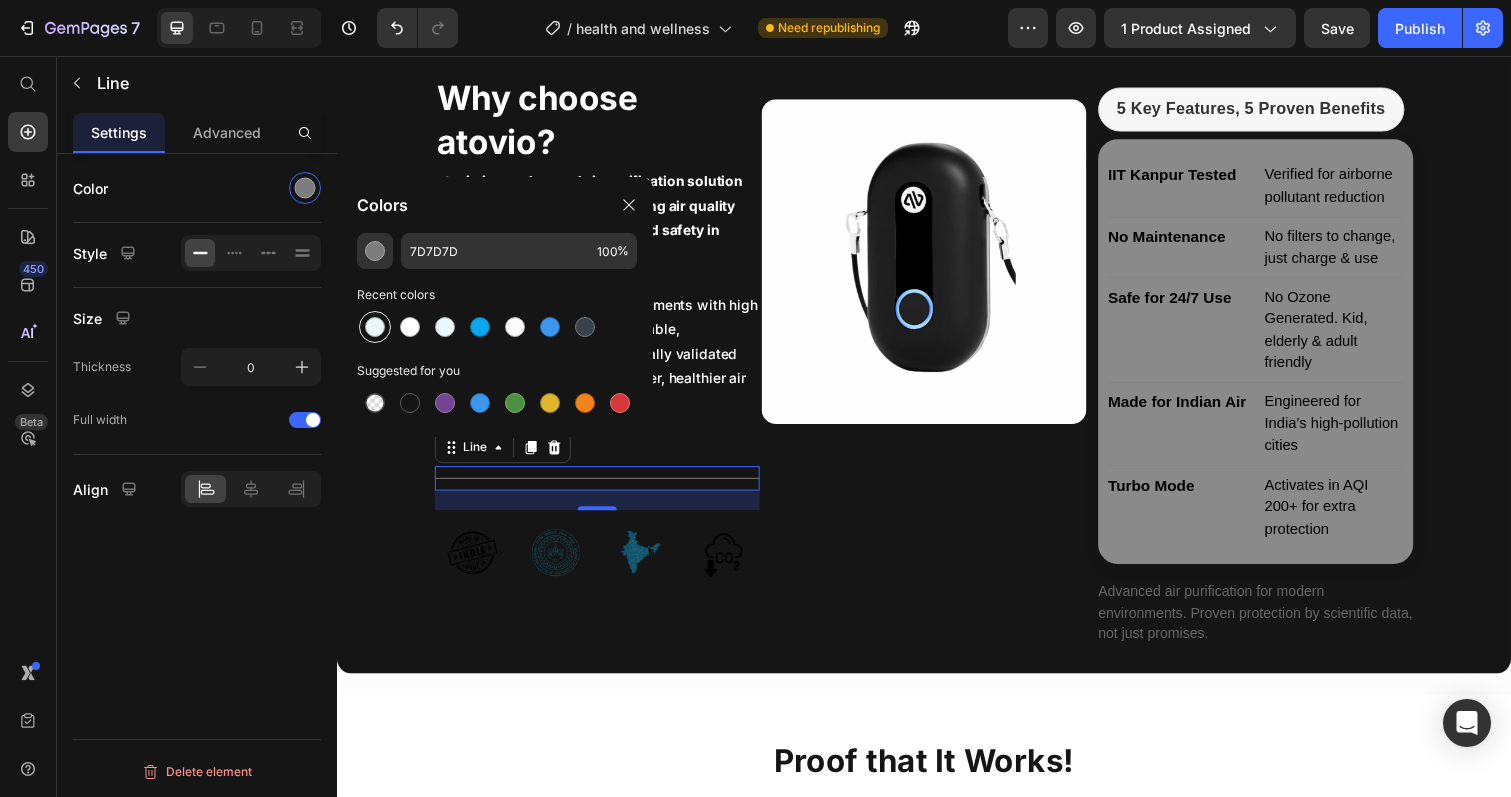 click at bounding box center (375, 327) 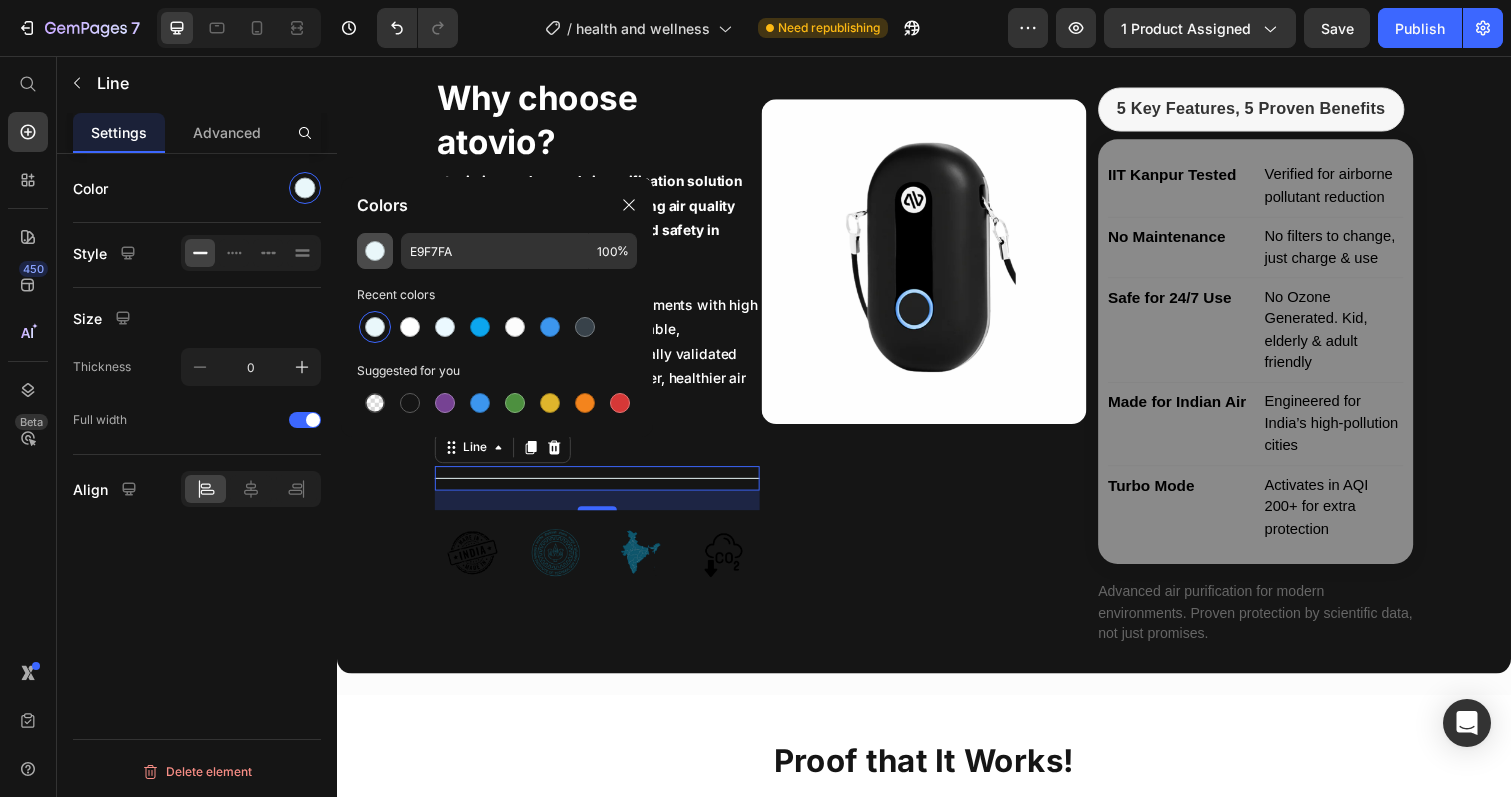 click at bounding box center (375, 251) 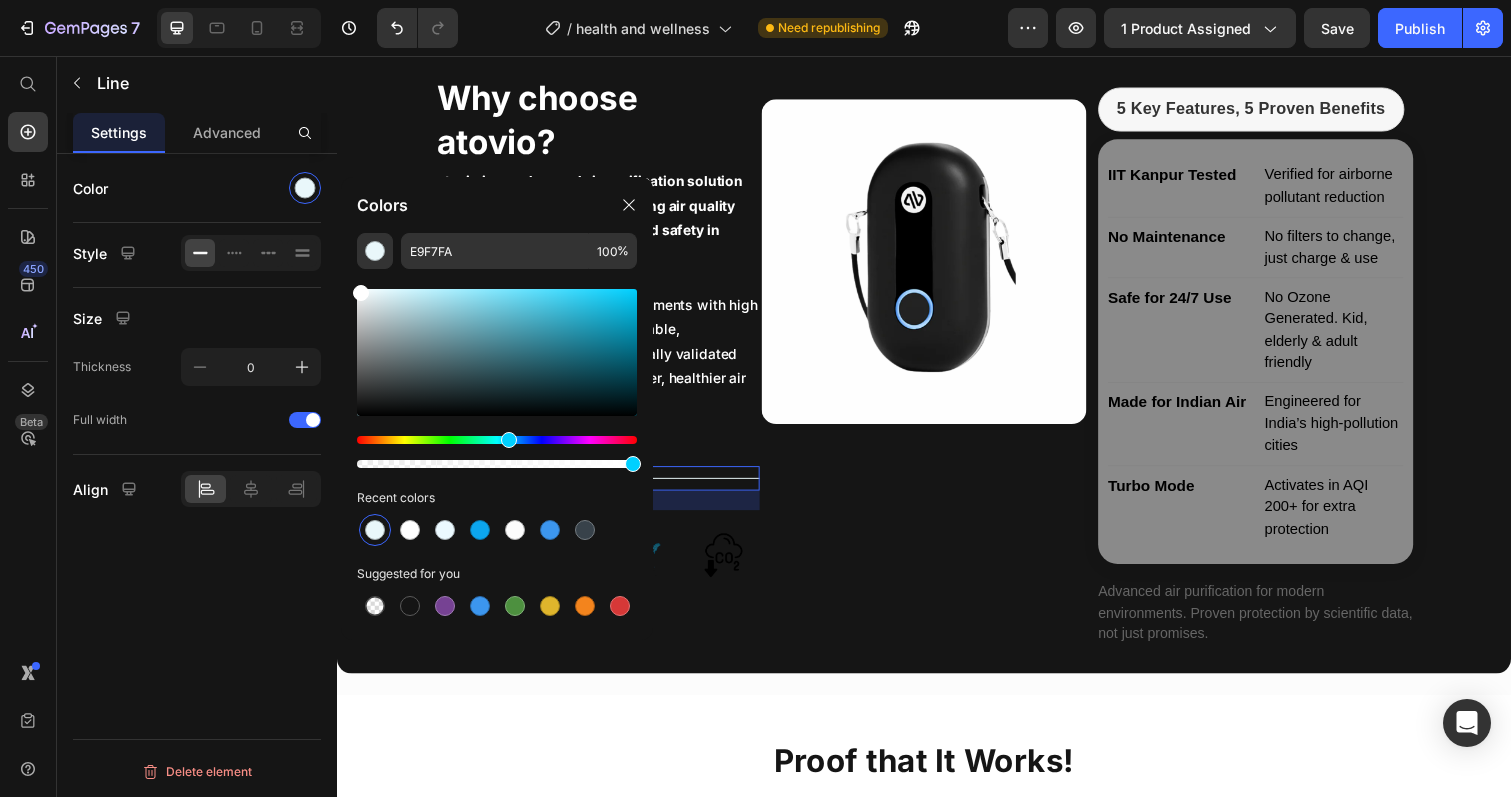 drag, startPoint x: 436, startPoint y: 399, endPoint x: 286, endPoint y: 176, distance: 268.75455 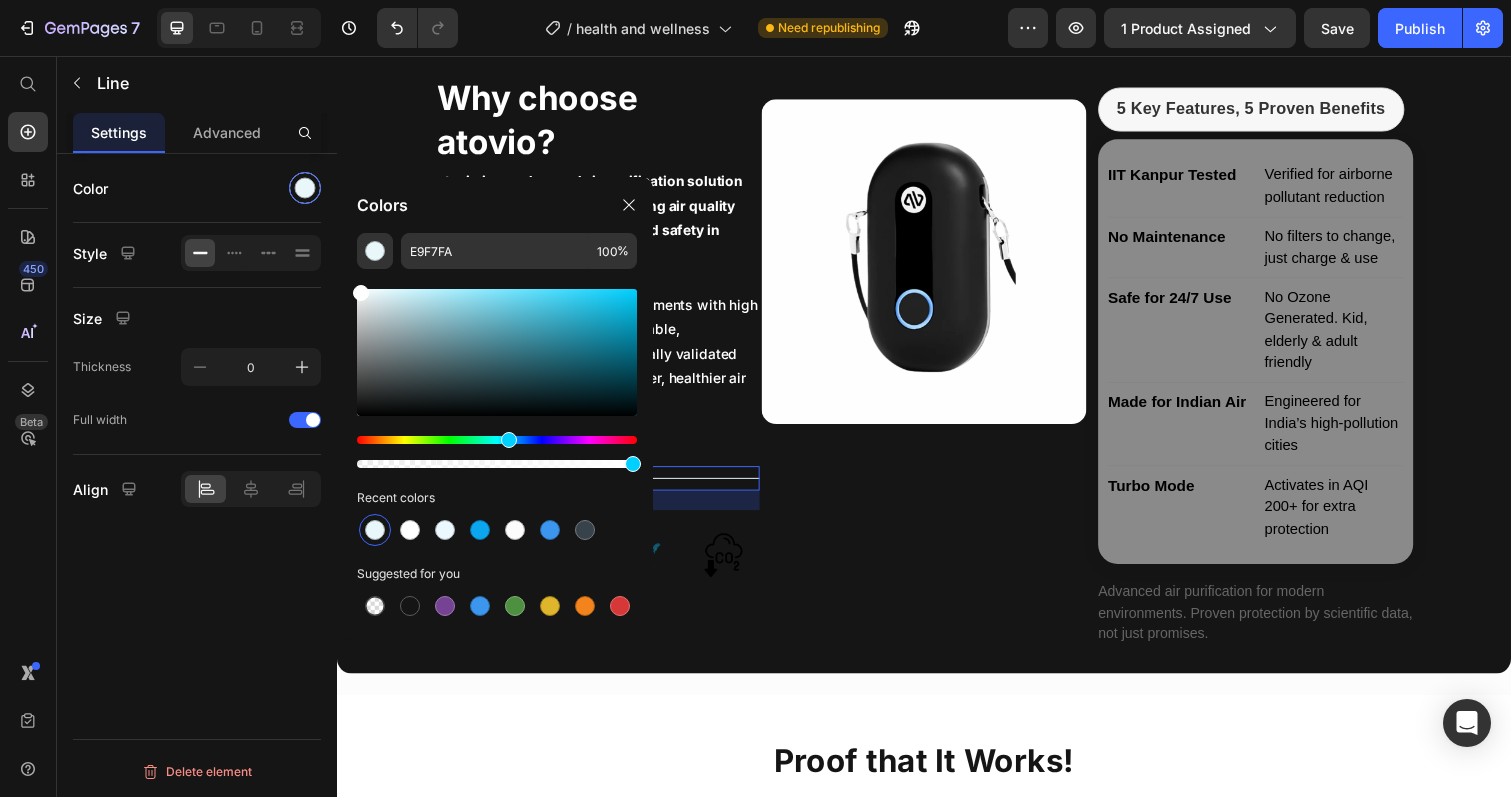 type on "FFFFFF" 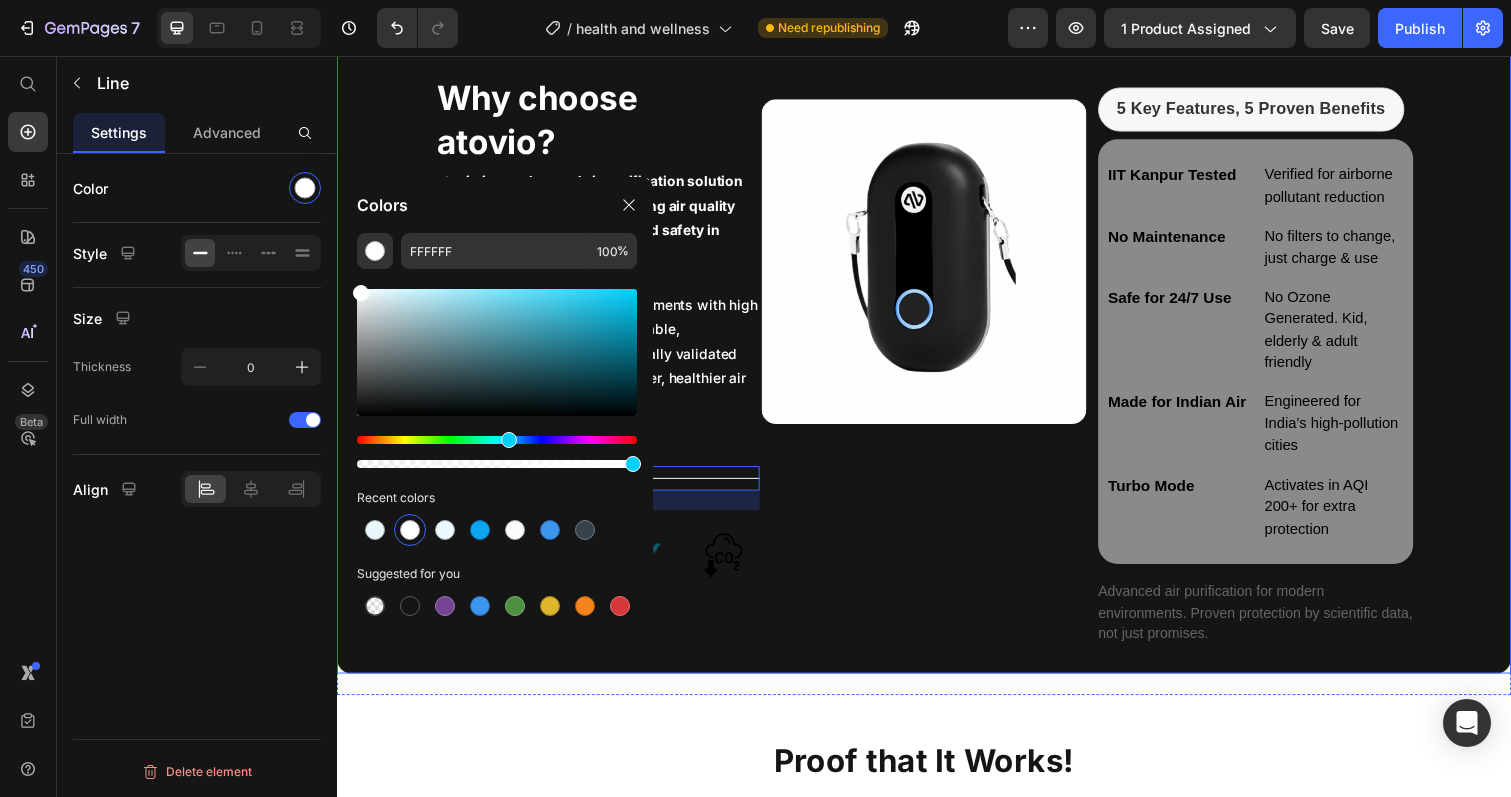 click on "Image Row" at bounding box center [937, 328] 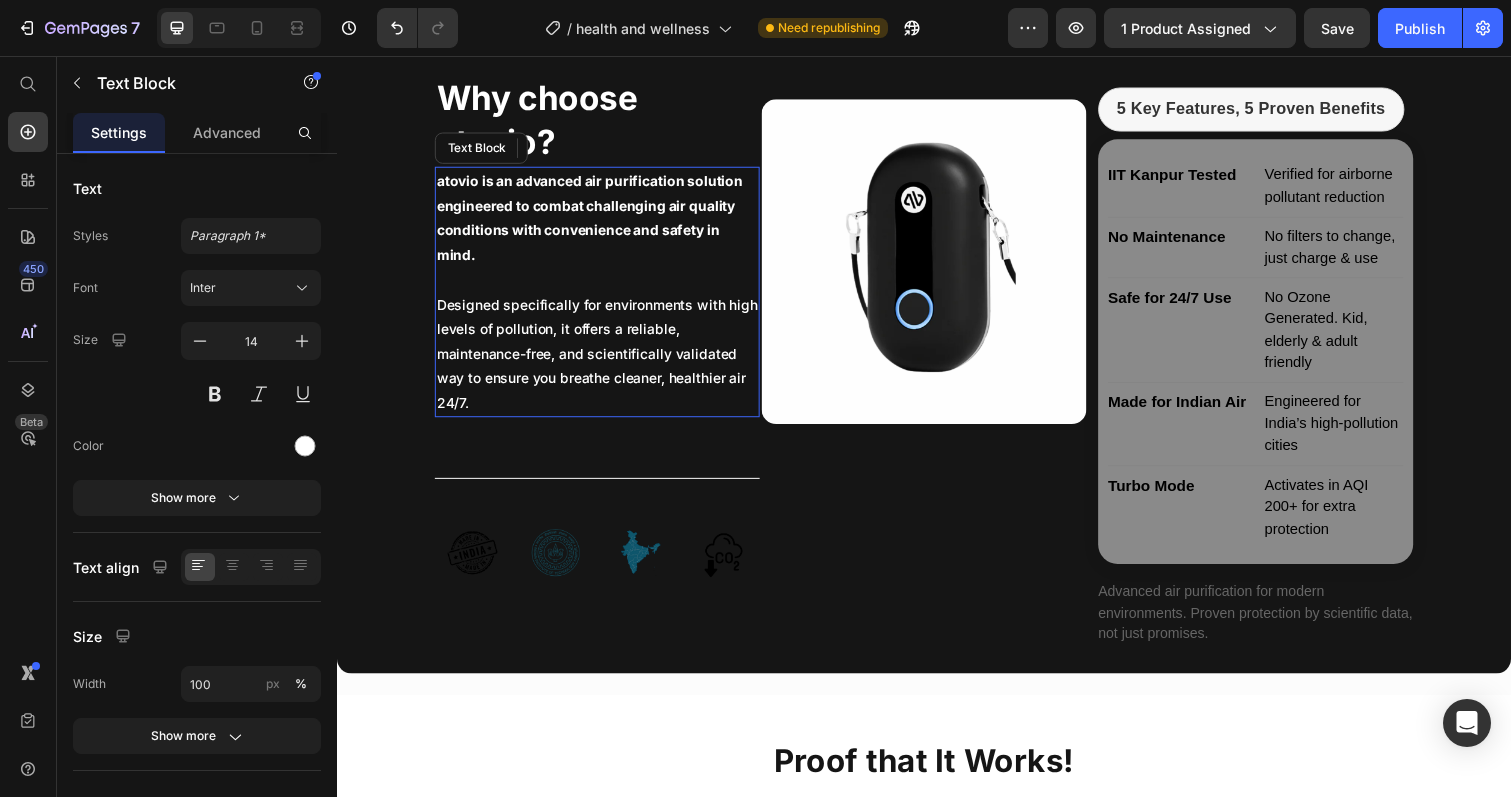 click on "atovio is an advanced air purification solution engineered to combat challenging air quality conditions with convenience and safety in mind." at bounding box center [595, 221] 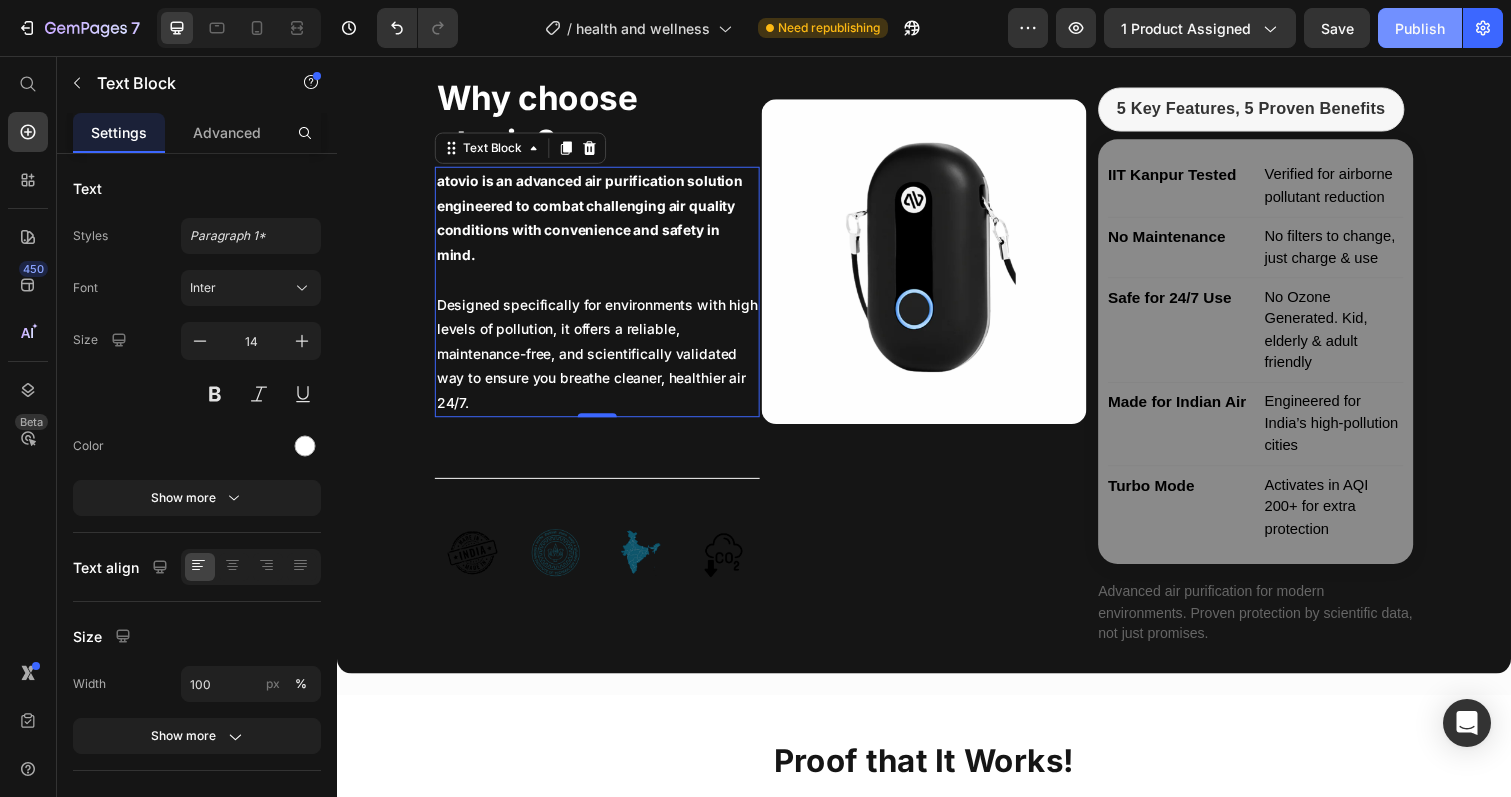click on "Publish" at bounding box center (1420, 28) 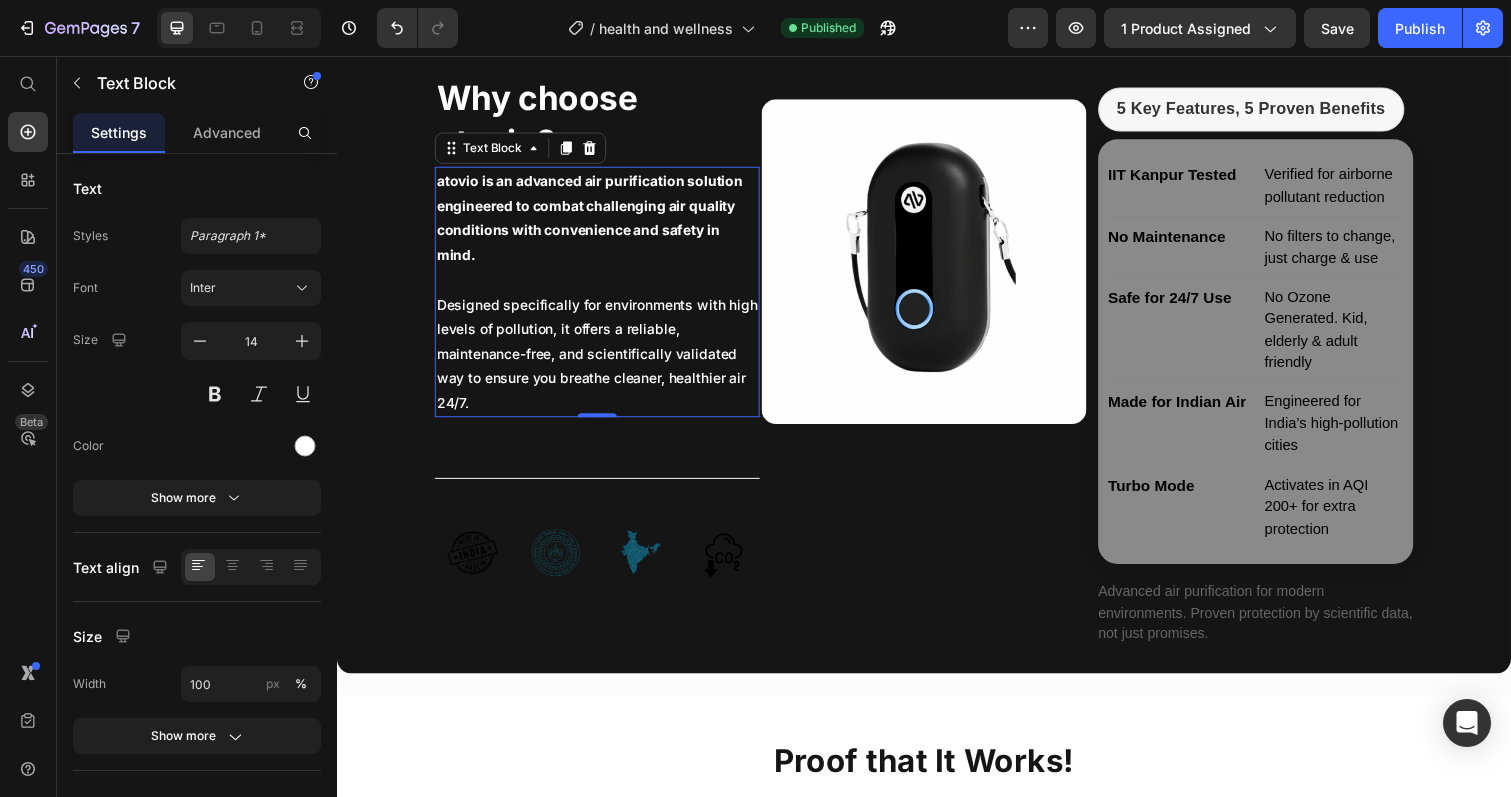 drag, startPoint x: 842, startPoint y: 393, endPoint x: 509, endPoint y: 343, distance: 336.73282 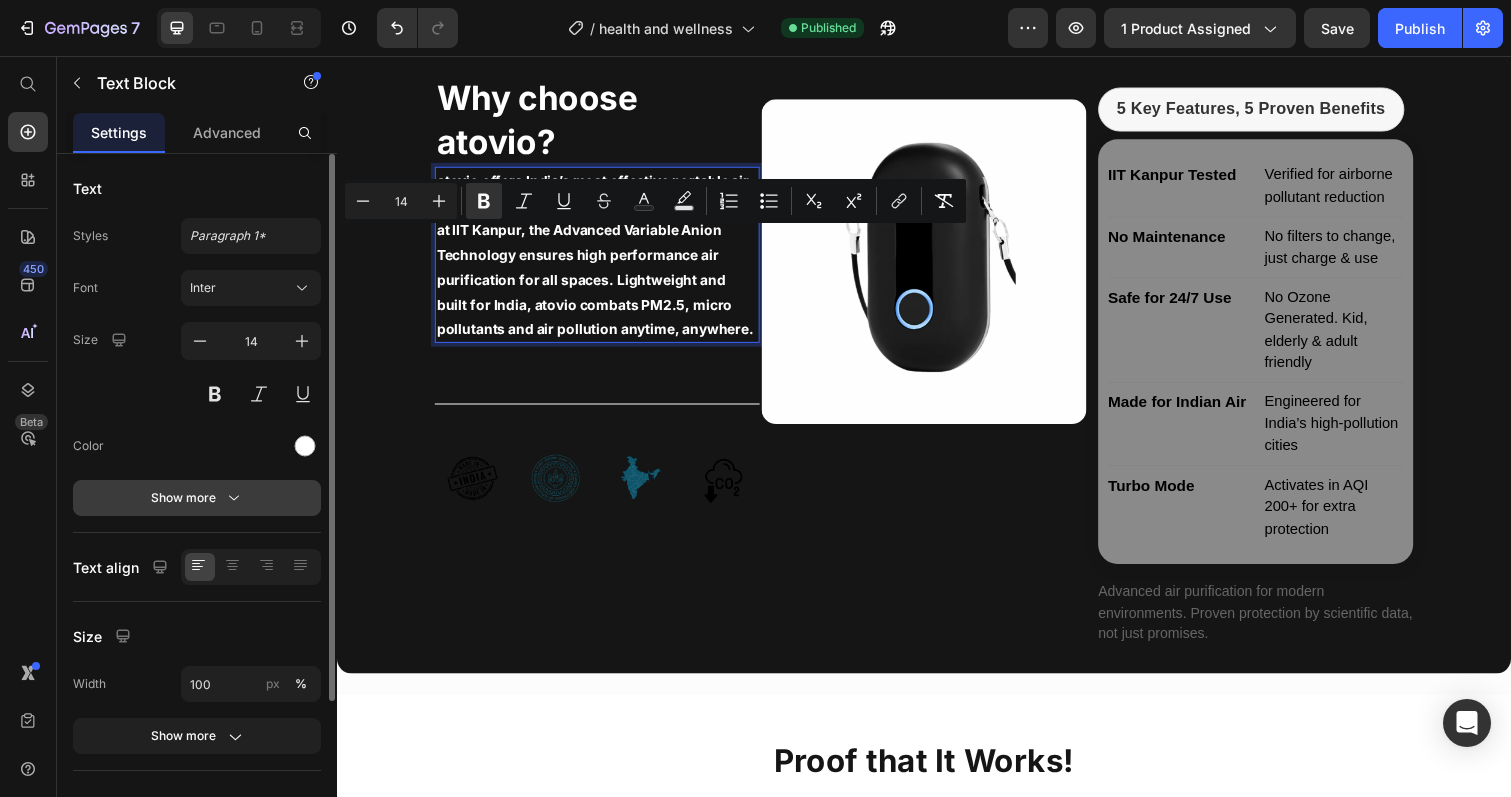 click on "Show more" at bounding box center [197, 498] 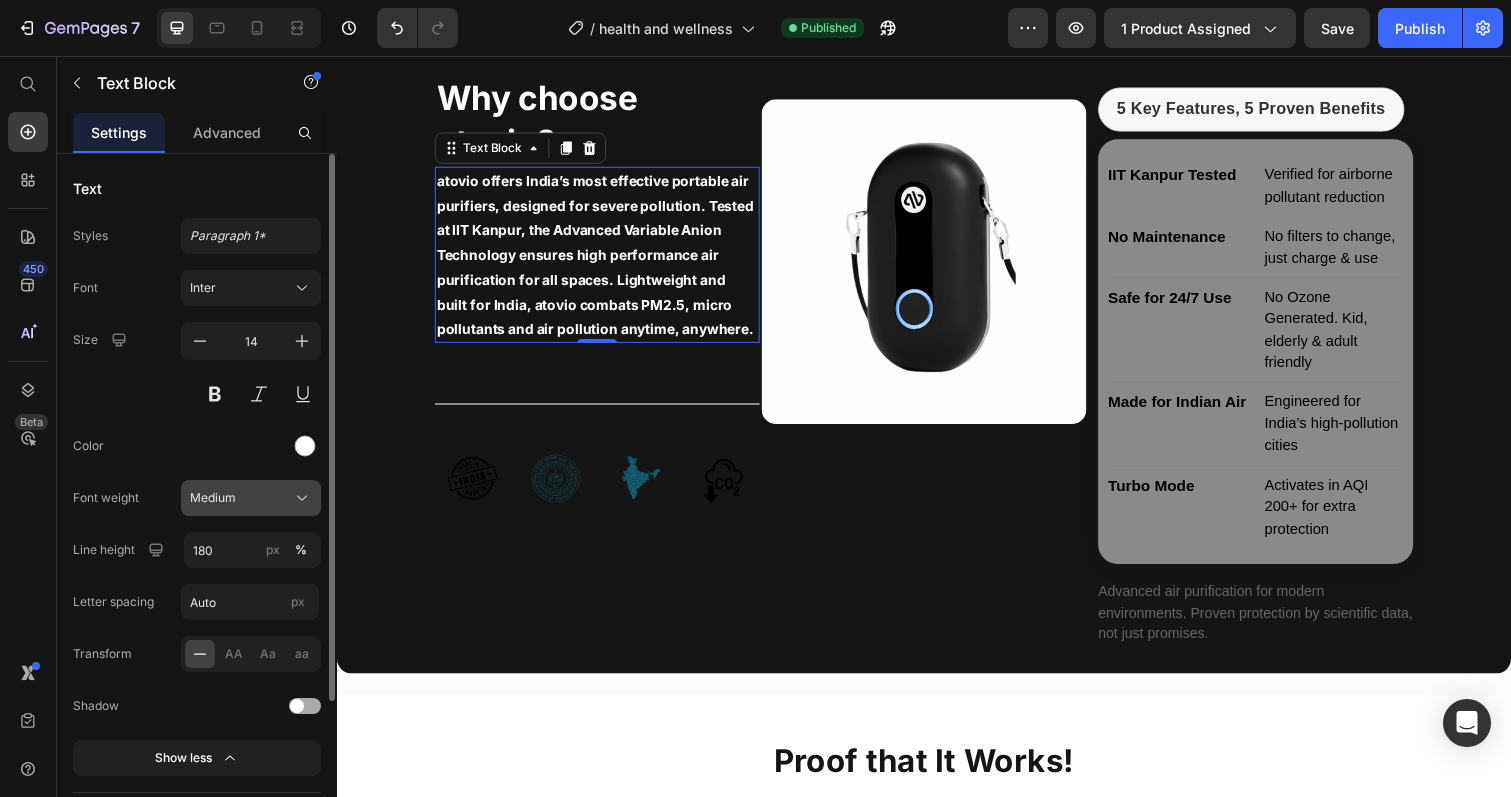 click on "Medium" at bounding box center [213, 498] 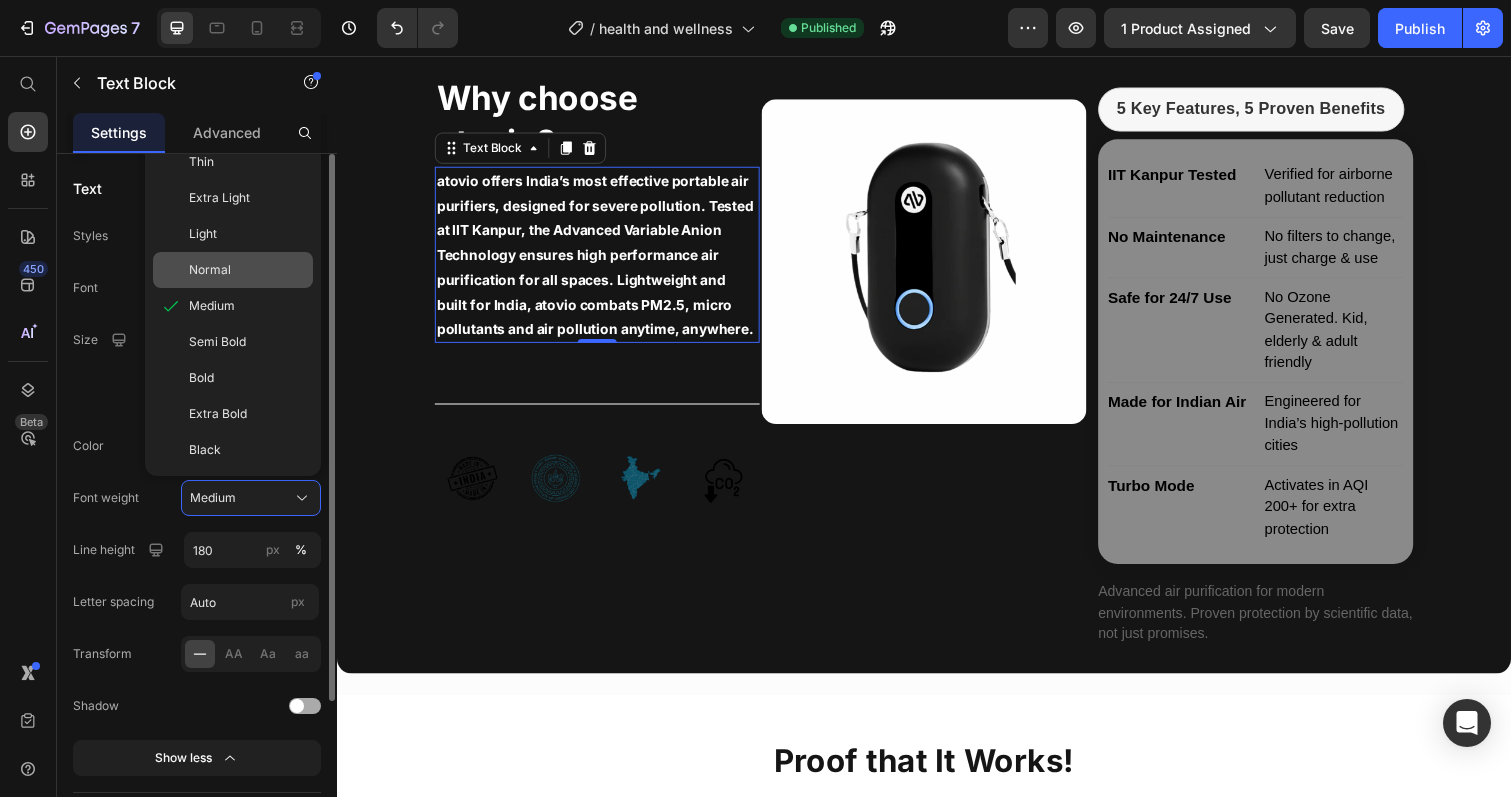 click on "Normal" 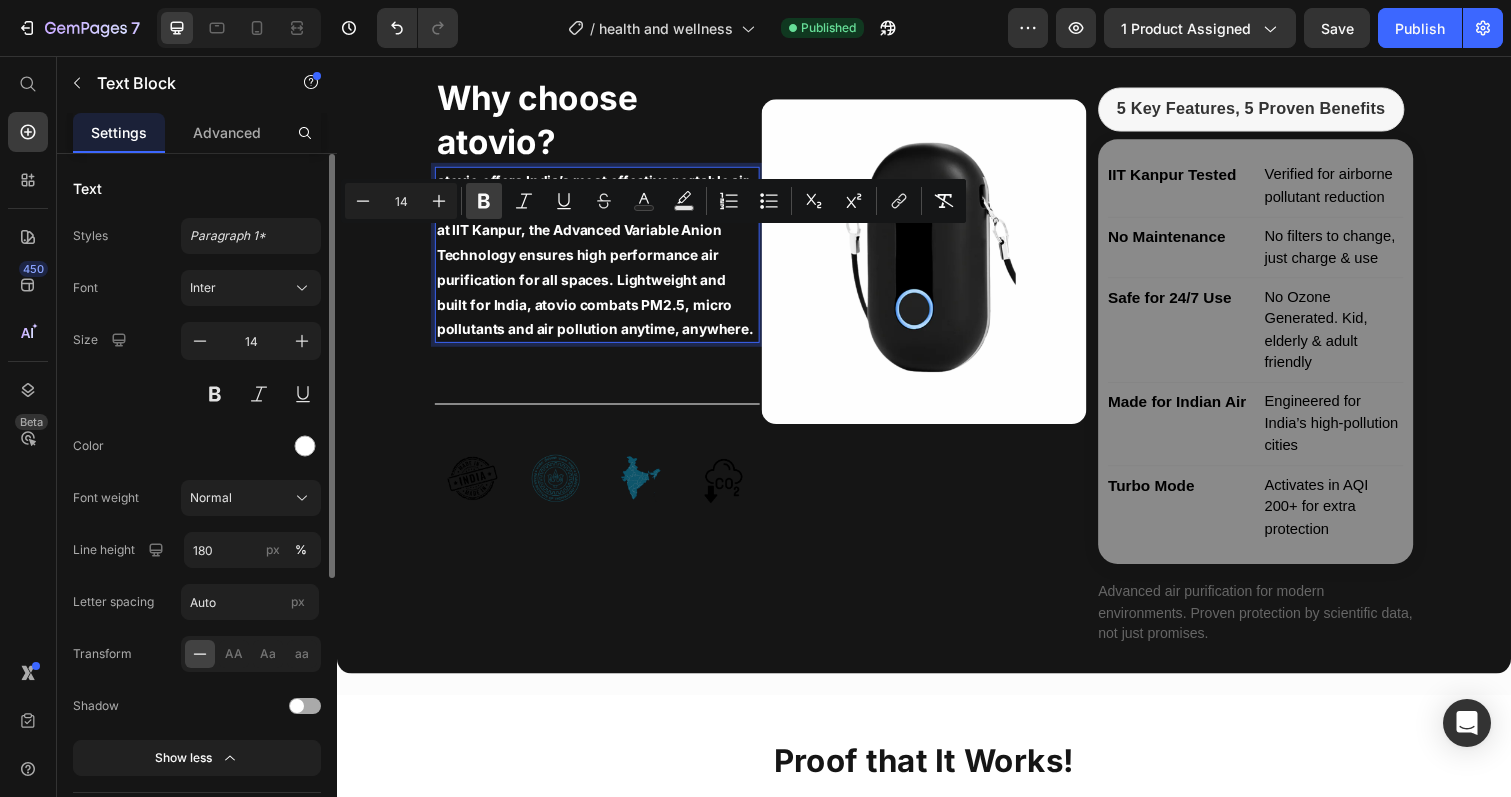 click 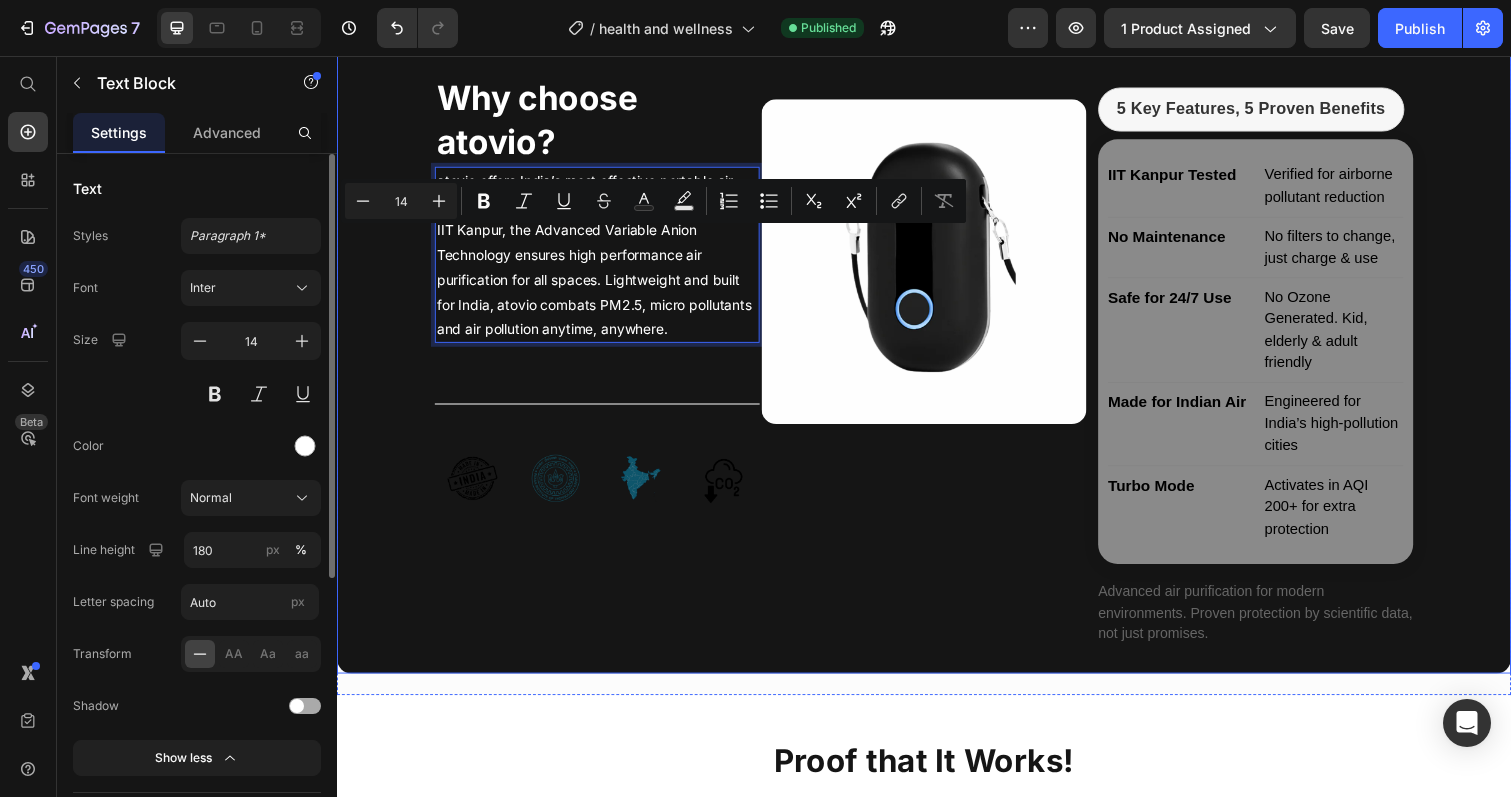 click on "Why choose atovio? Heading atovio offers India’s most effective portable air purifiers, designed for severe pollution. Tested at IIT Kanpur, the Advanced Variable Anion Technology ensures high performance air purification for all spaces. Lightweight and built for India, atovio combats PM2.5, micro pollutants and air pollution anytime, anywhere. Text Block   0                Title Line Image Image Image Image Row Image Row
5 Key Features, 5 Proven Benefits
IIT Kanpur Tested
Verified for airborne pollutant reduction
No Maintenance
No filters to change, just charge & use
Safe for 24/7 Use
No Ozone Generated. Kid, elderly & adult friendly
Made for Indian Air
Engineered for India’s high-pollution cities" at bounding box center (937, 343) 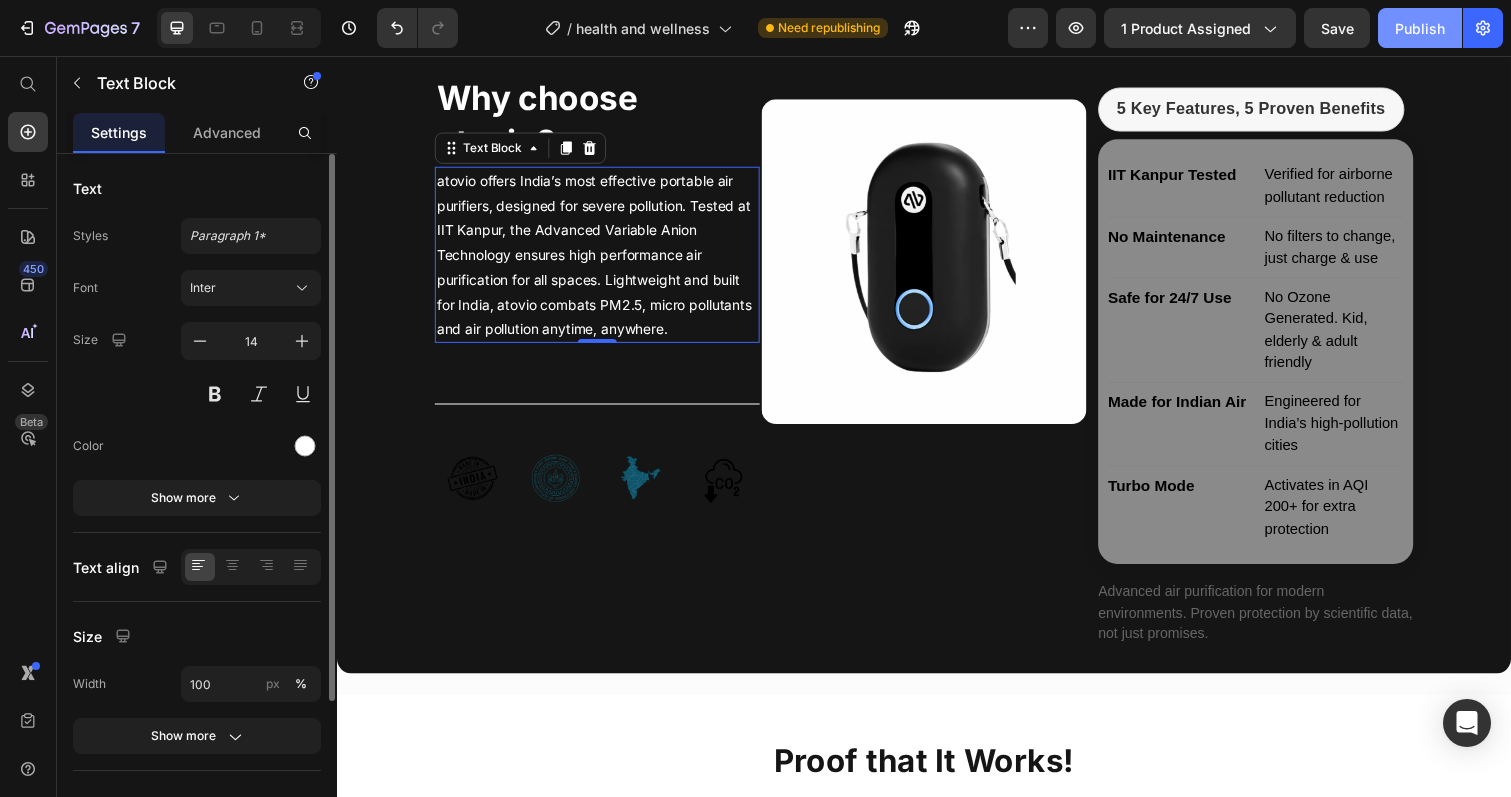 click on "Publish" at bounding box center (1420, 28) 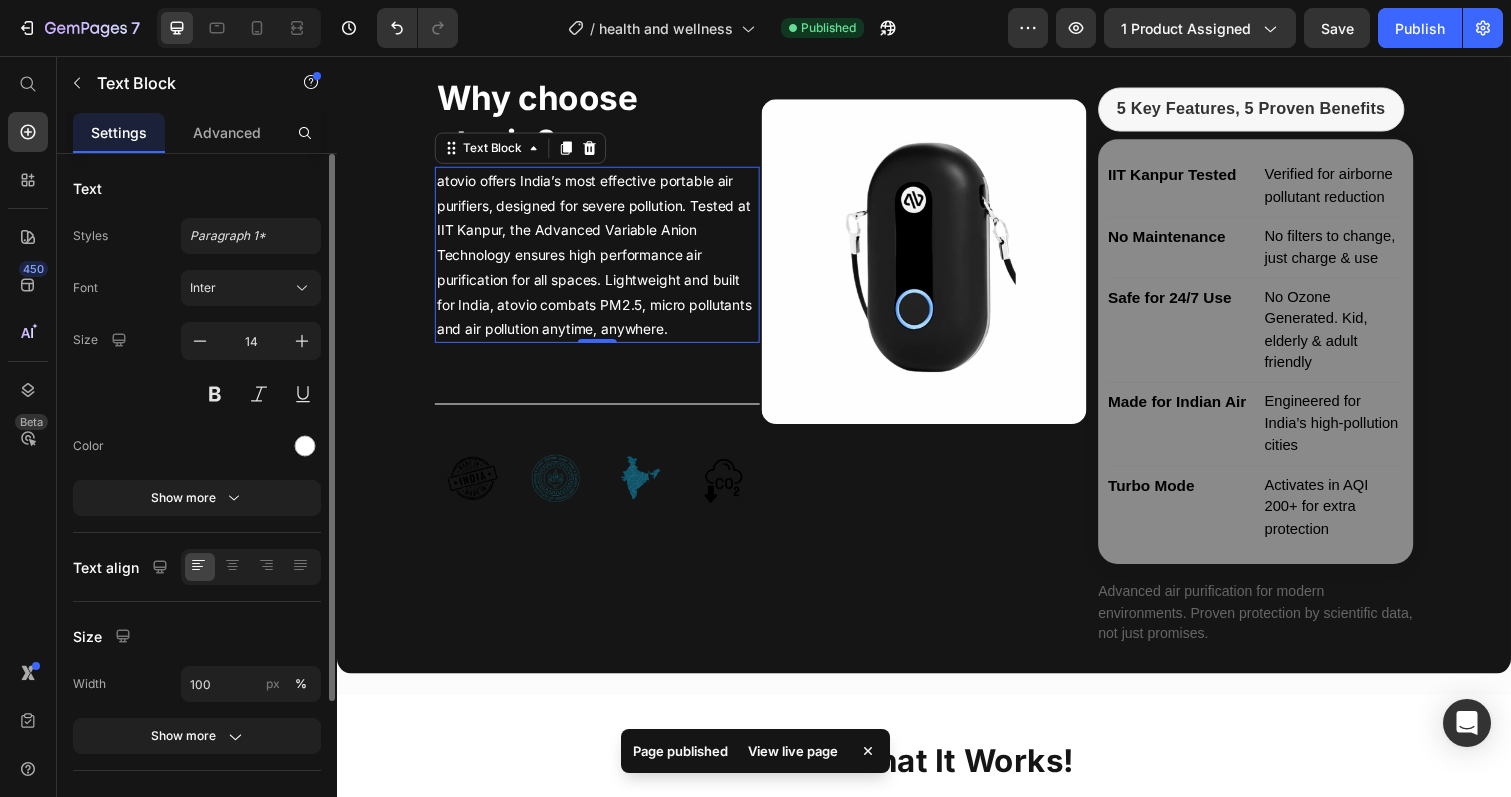 drag, startPoint x: 796, startPoint y: 595, endPoint x: 462, endPoint y: 550, distance: 337.0178 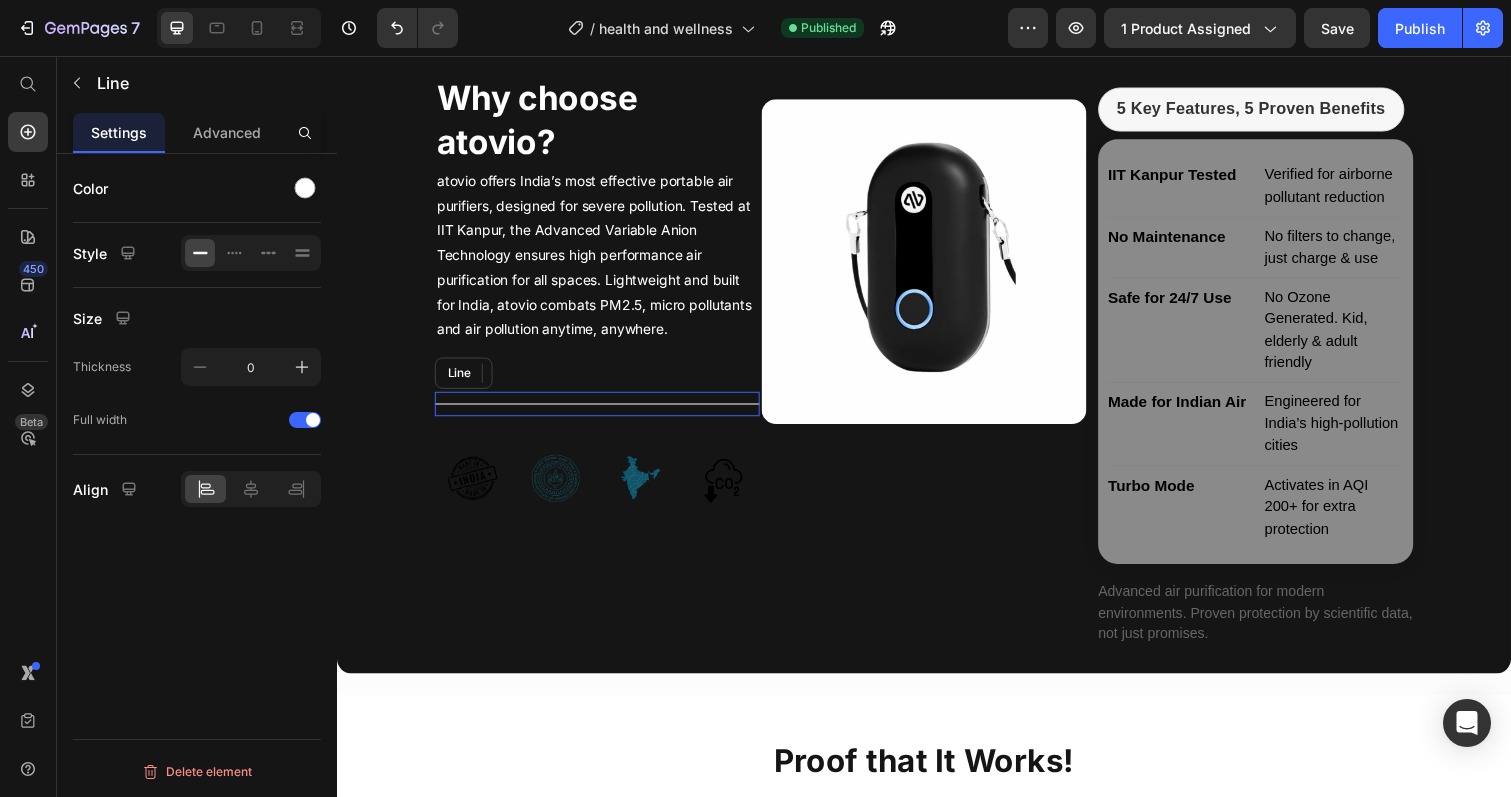 click on "Title Line" at bounding box center (603, 411) 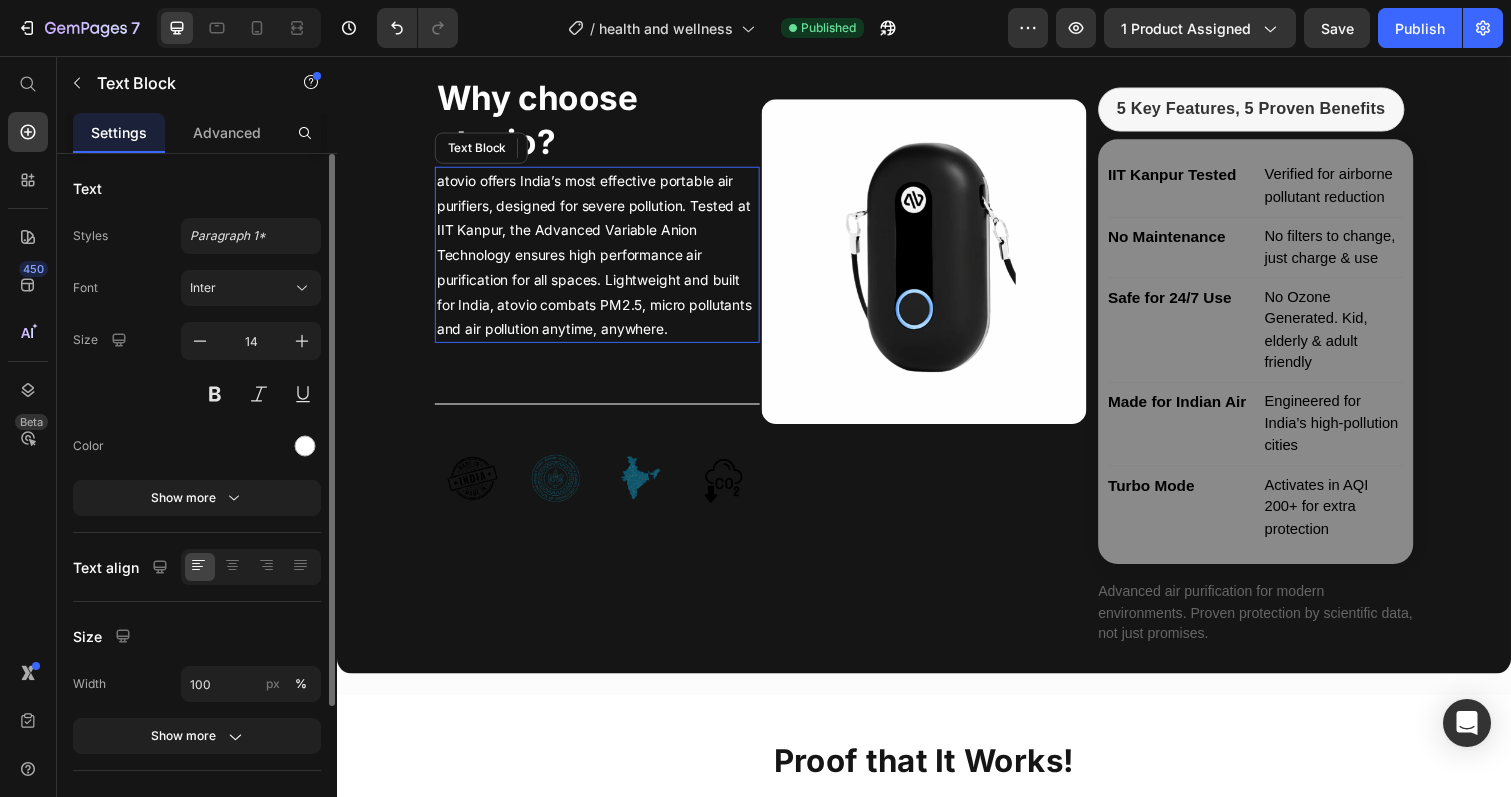 click on "atovio offers India’s most effective portable air purifiers, designed for severe pollution. Tested at IIT Kanpur, the Advanced Variable Anion Technology ensures high performance air purification for all spaces. Lightweight and built for India, atovio combats PM2.5, micro pollutants and air pollution anytime, anywhere." at bounding box center (603, 259) 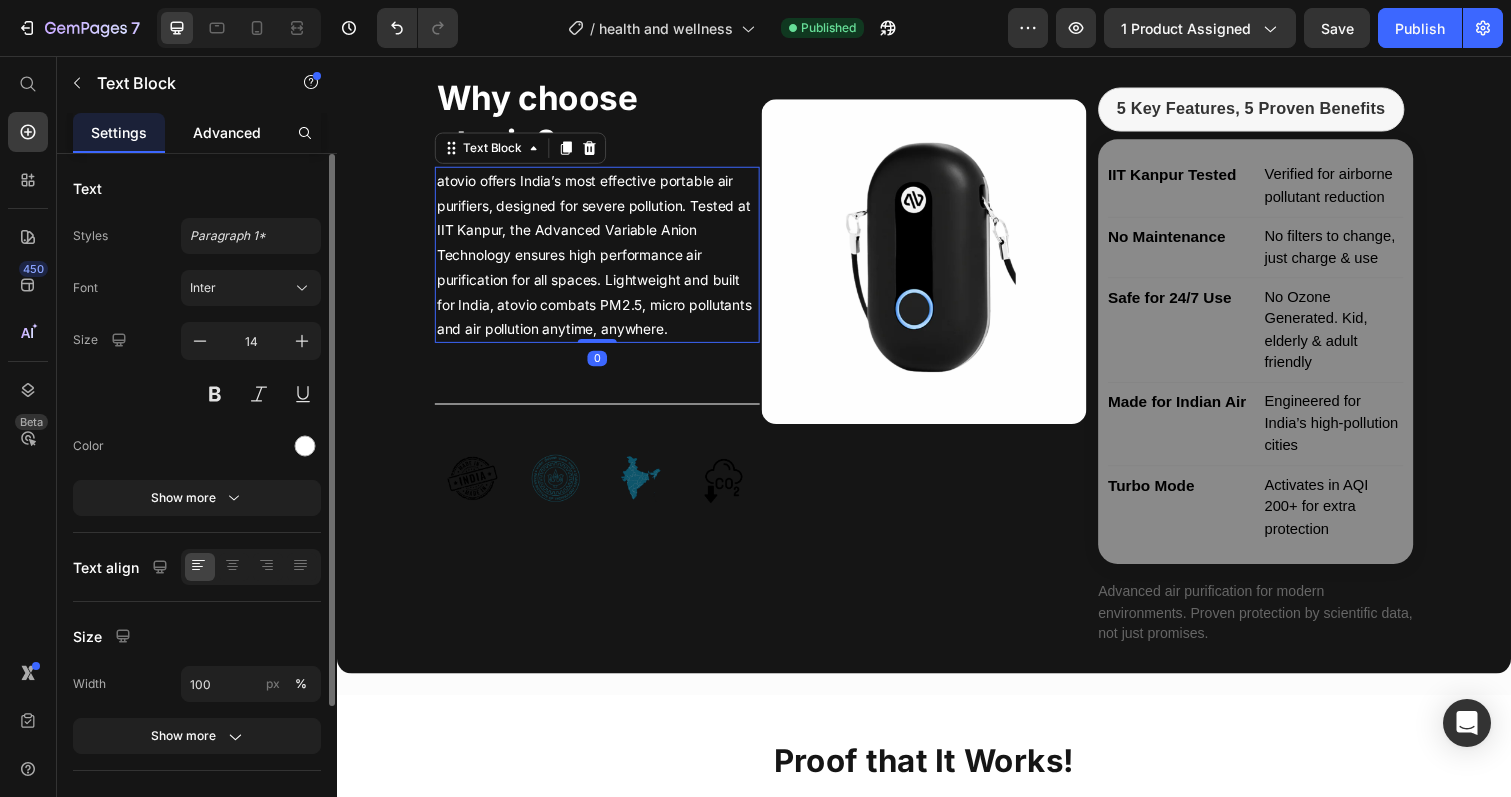 click on "Advanced" at bounding box center [227, 132] 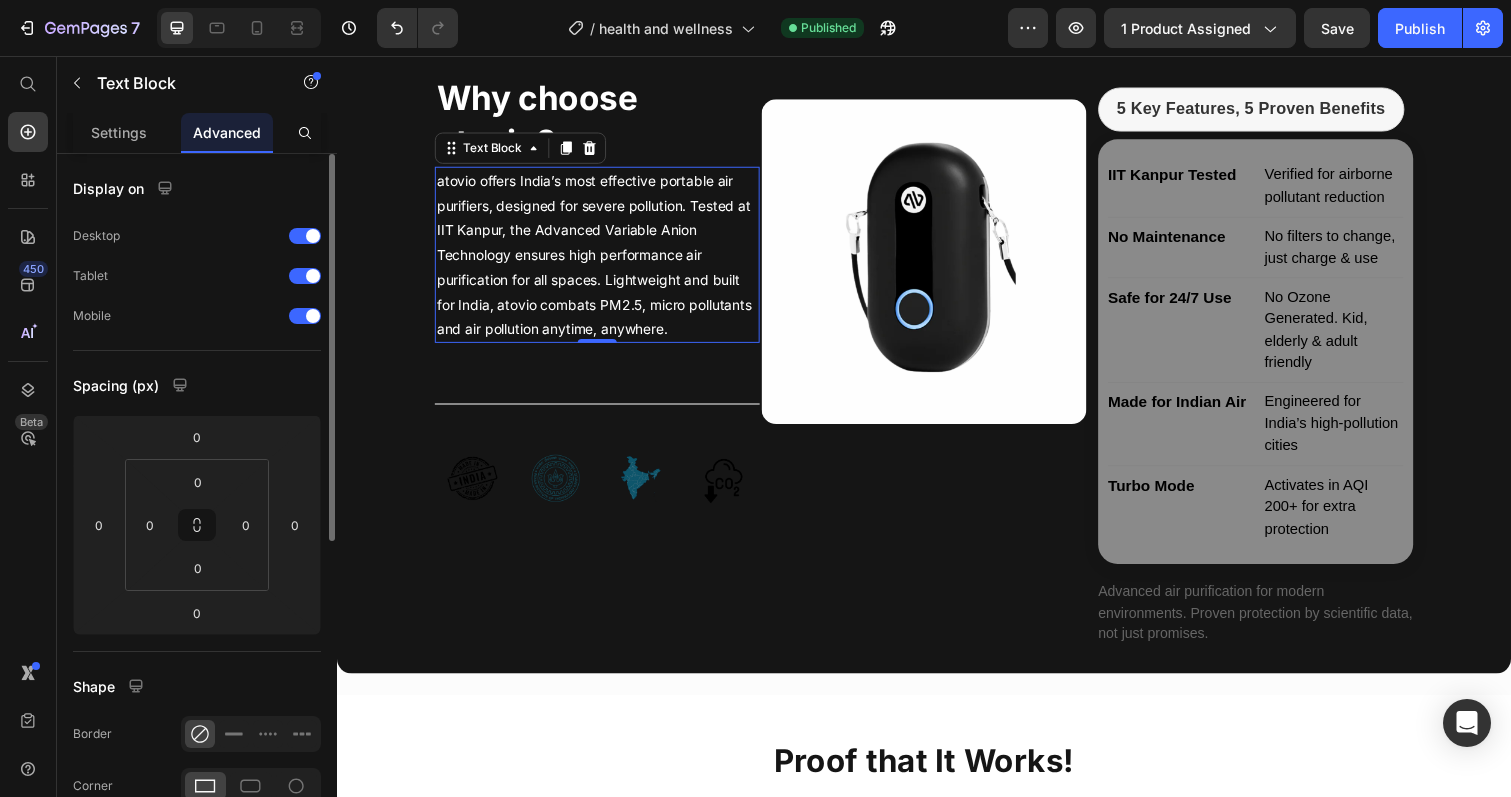 click on "Title Line" at bounding box center [603, 411] 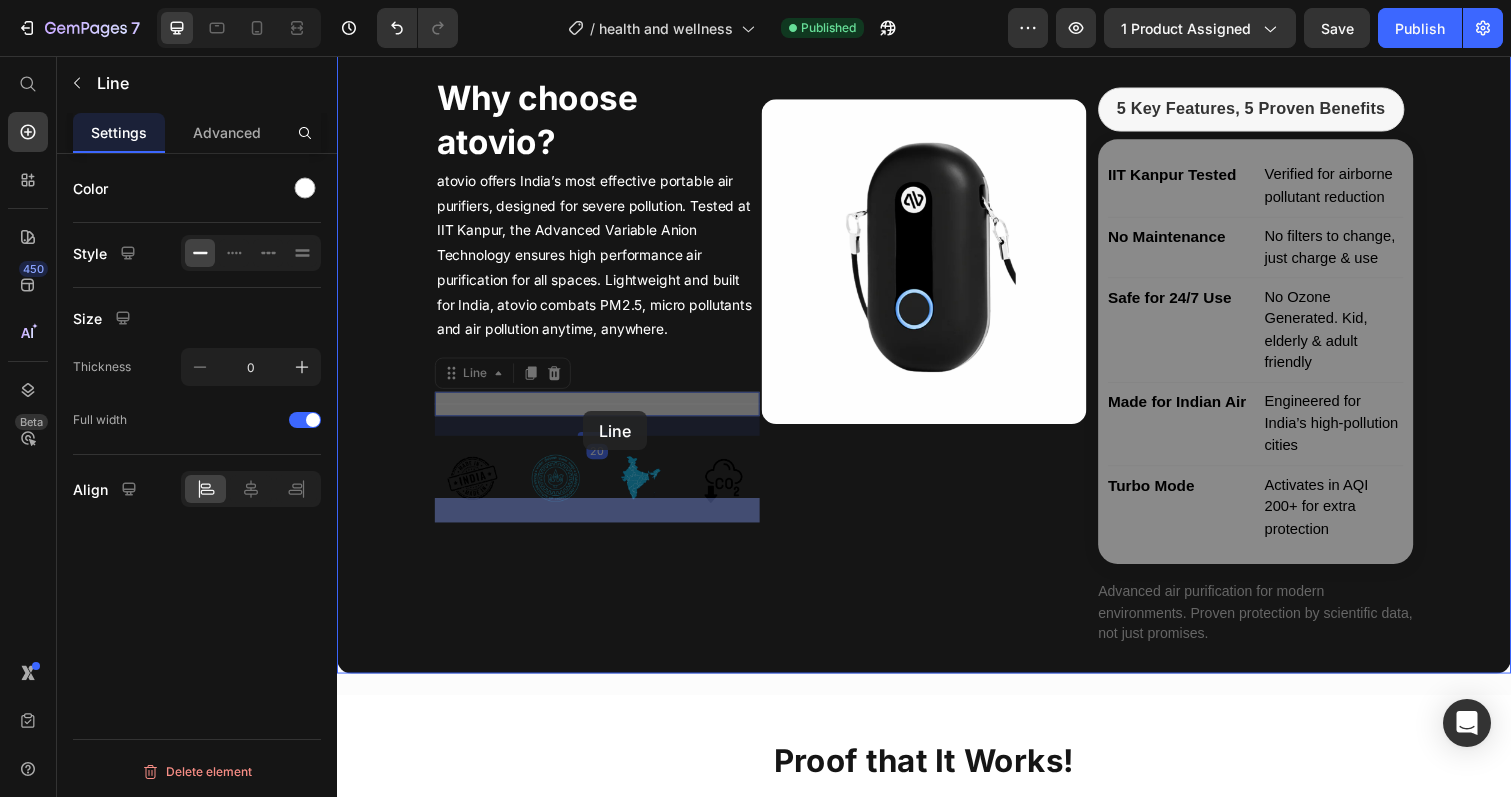 drag, startPoint x: 582, startPoint y: 469, endPoint x: 588, endPoint y: 419, distance: 50.358715 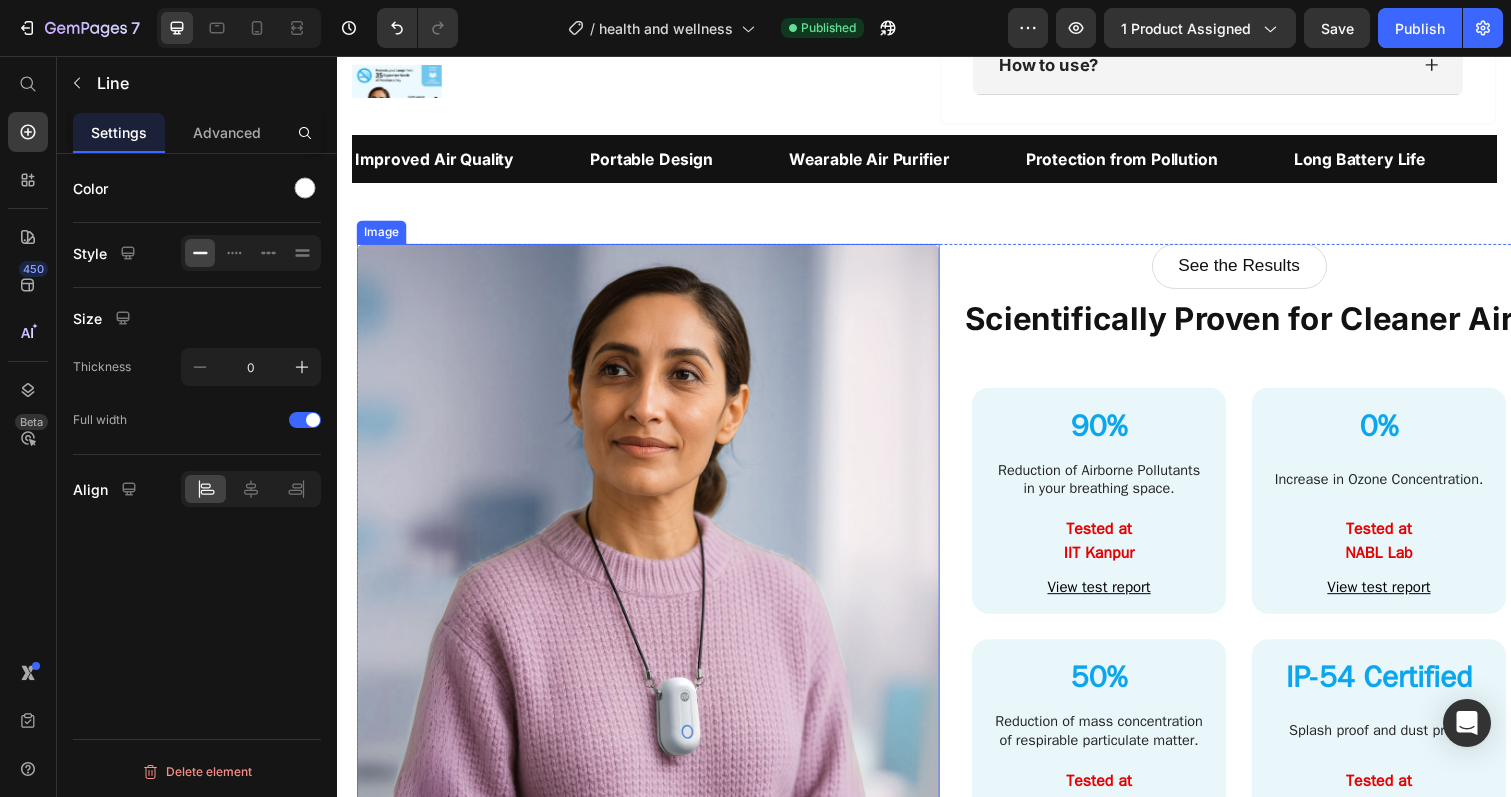 scroll, scrollTop: 2626, scrollLeft: 0, axis: vertical 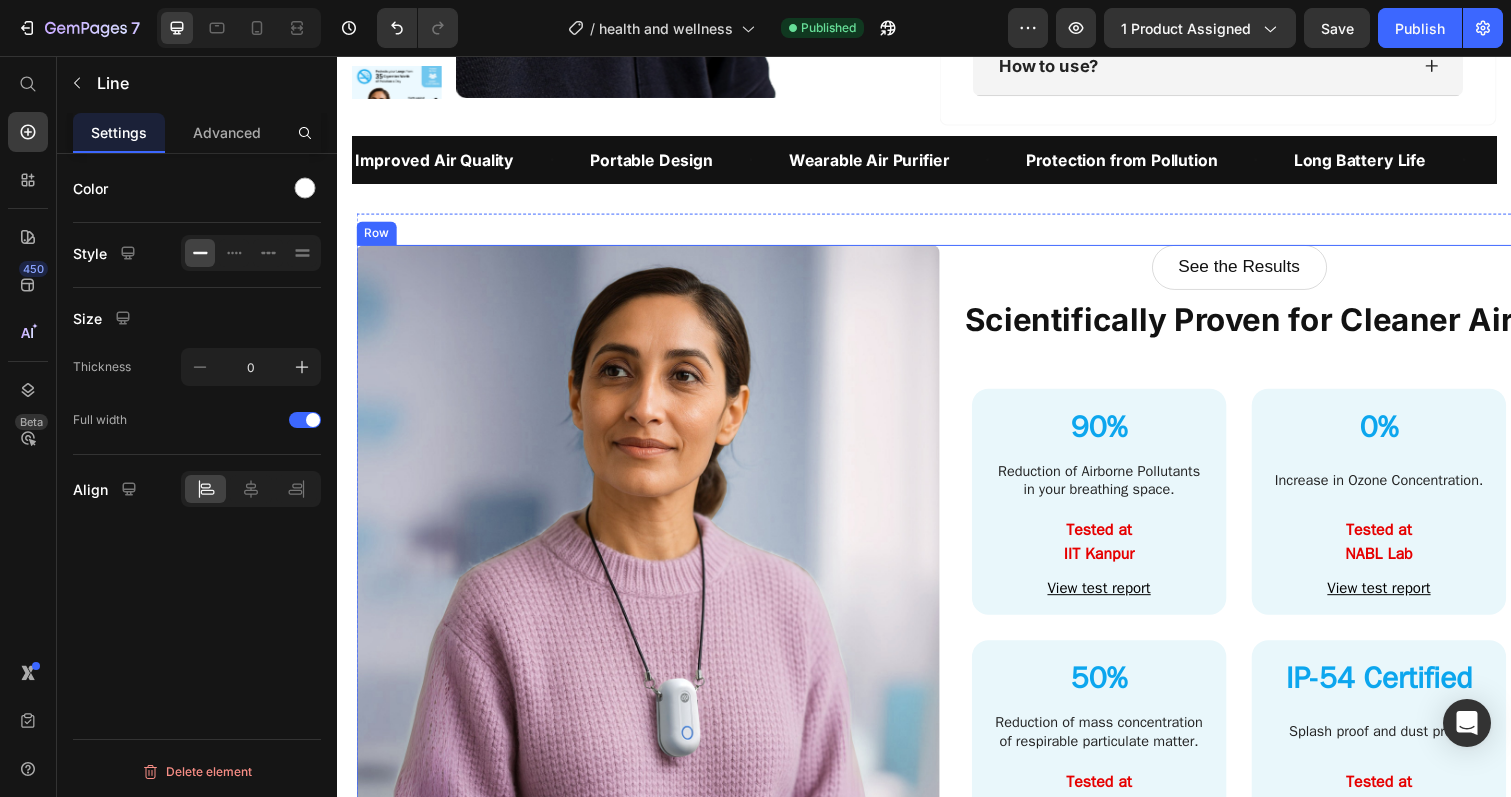 click on "Image See the Results
Custom Code Scientifically Proven for Cleaner Air Heading
Pebble Wearable Air Purifier - Features
90%
Reduction of Airborne Pollutants in your breathing space.
Tested at IIT Kanpur
View test report
0%
Increase in Ozone Concentration.
Tested at NABL Lab
View test report
50%
Reduction of mass concentration of respirable particulate matter.
Tested at atovio Lab
View test report
IP-54 Certified
Splash proof and dust proof.
QVC Cert" at bounding box center (957, 586) 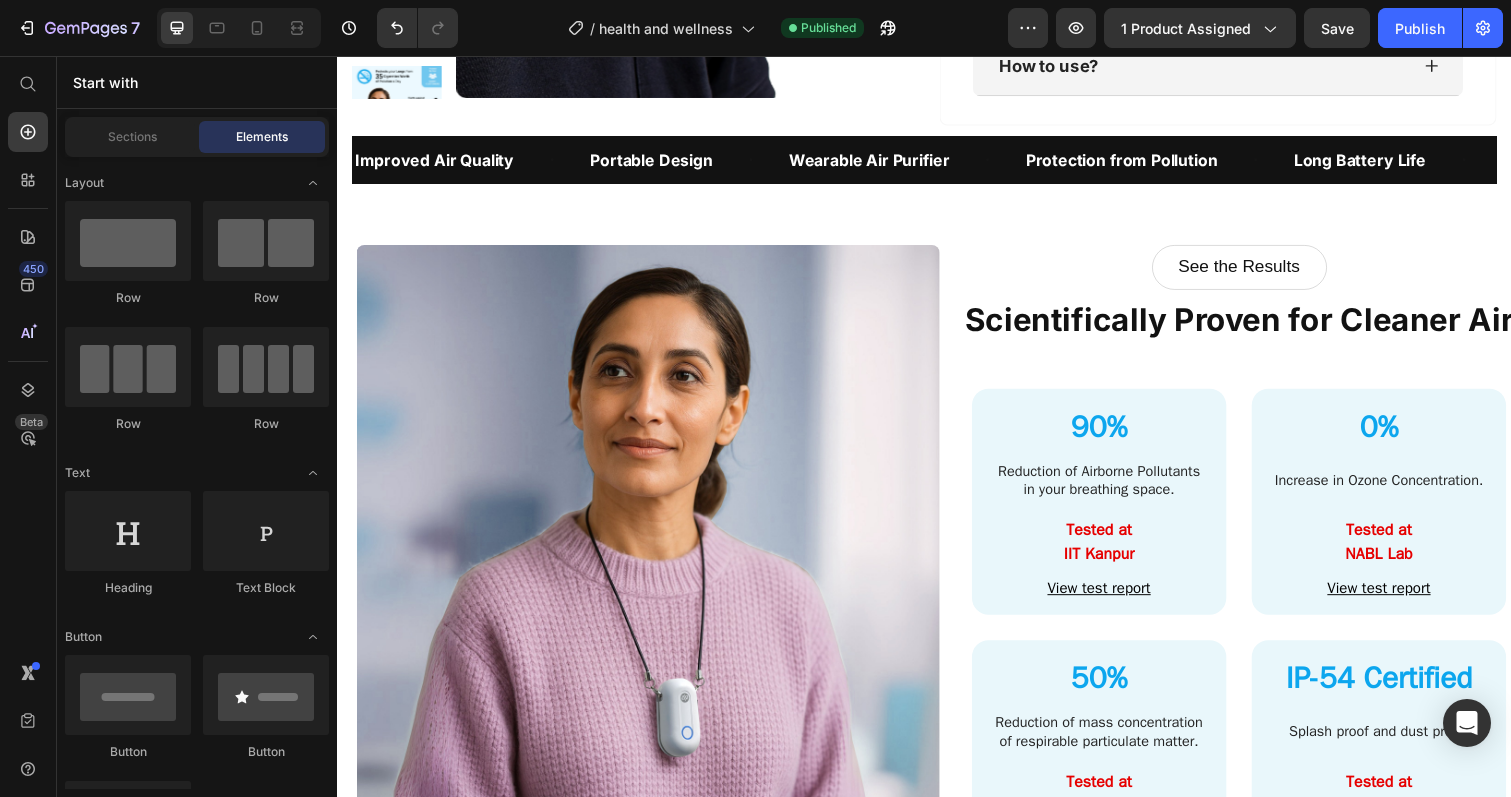 click on "Image See the Results
Custom Code Scientifically Proven for Cleaner Air Heading
Pebble Wearable Air Purifier - Features
90%
Reduction of Airborne Pollutants in your breathing space.
Tested at IIT Kanpur
View test report
0%
Increase in Ozone Concentration.
Tested at NABL Lab
View test report
50%
Reduction of mass concentration of respirable particulate matter.
Tested at atovio Lab
View test report
IP-54 Certified
Splash proof and dust proof.
QVC Cert" at bounding box center (937, 584) 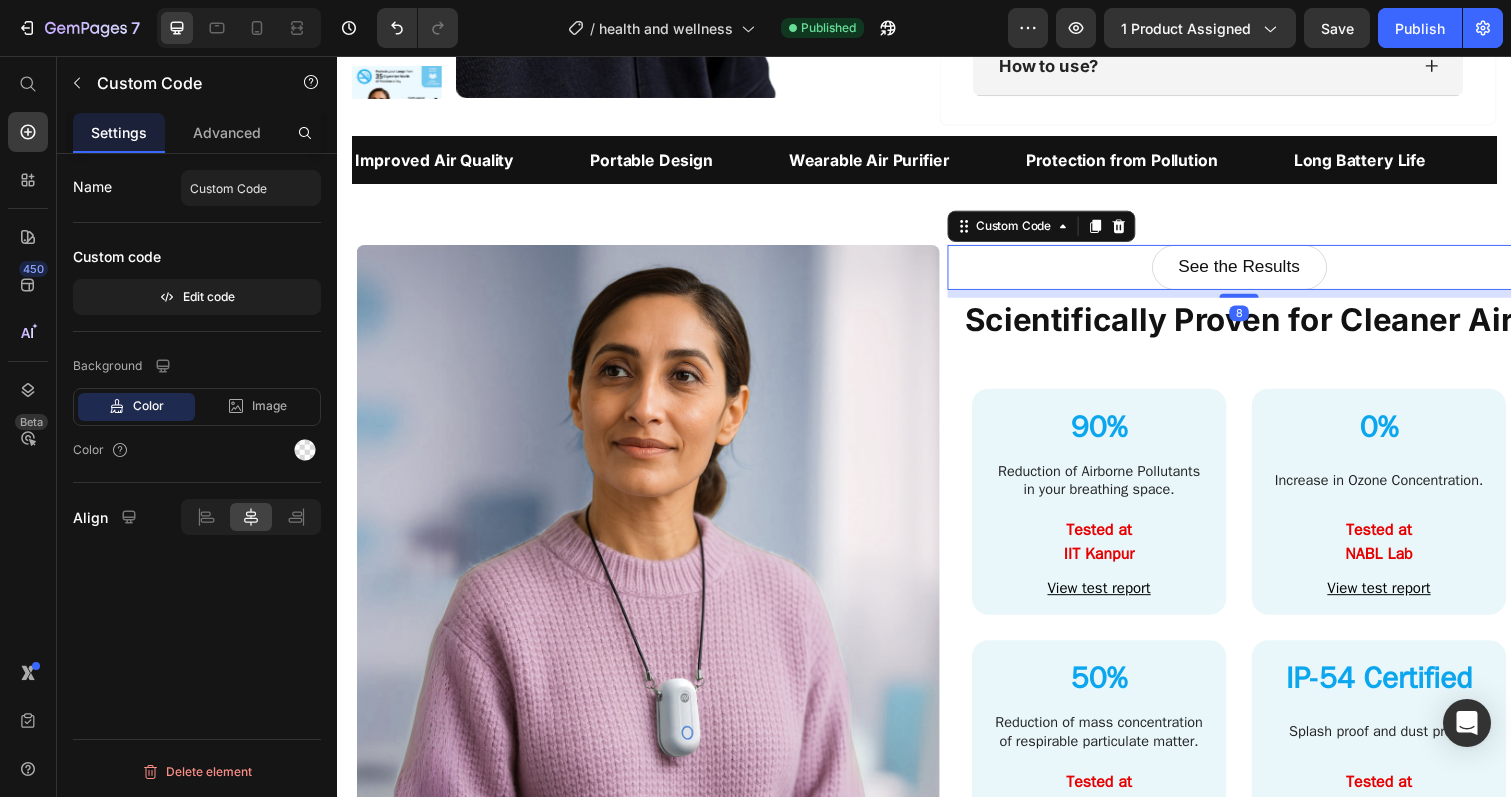 click on "See the Results" at bounding box center [1259, 272] 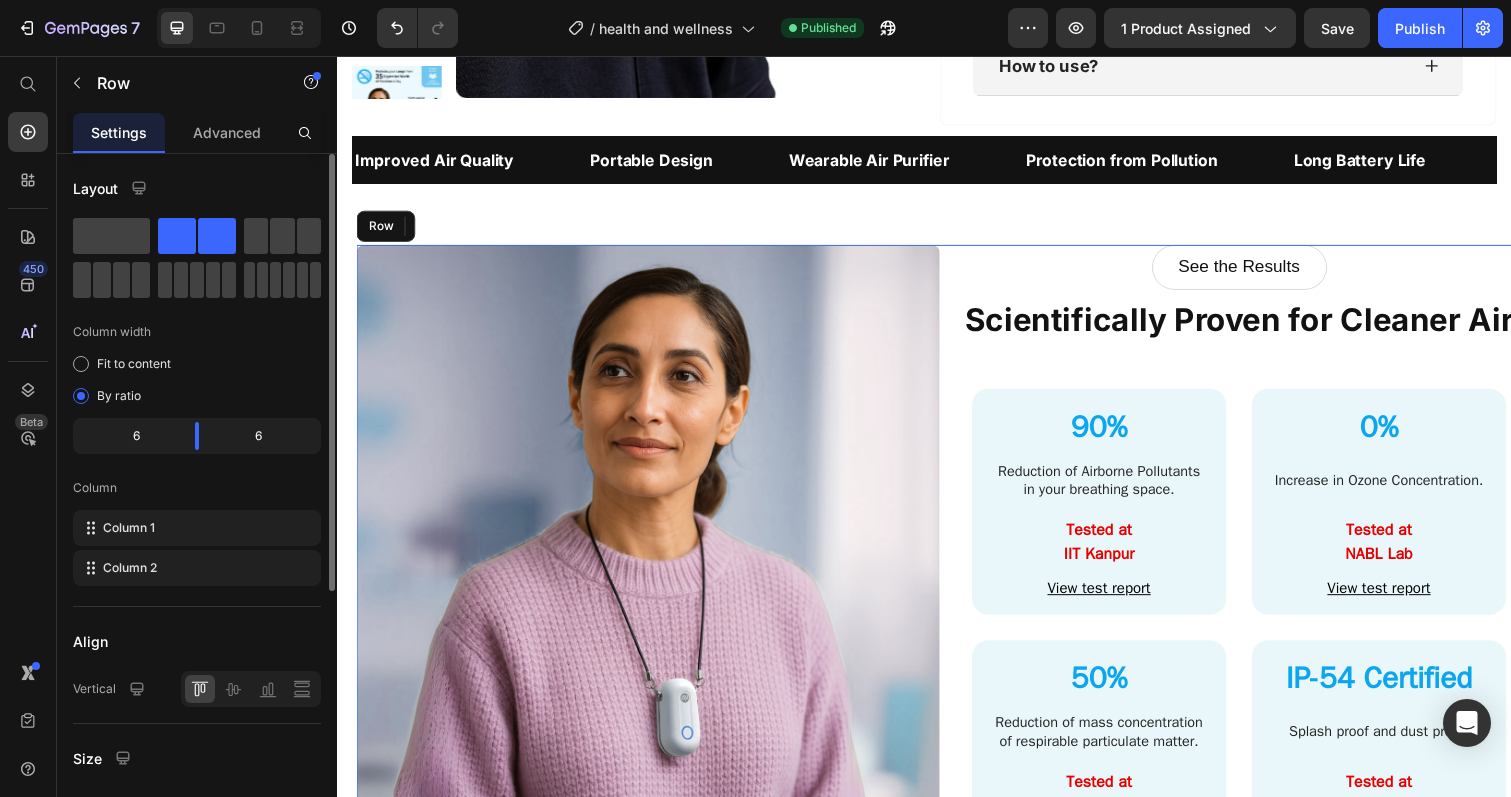 click on "Image See the Results
Custom Code   8 Scientifically Proven for Cleaner Air Heading
Pebble Wearable Air Purifier - Features
90%
Reduction of Airborne Pollutants in your breathing space.
Tested at IIT Kanpur
View test report
0%
Increase in Ozone Concentration.
Tested at NABL Lab
View test report
50%
Reduction of mass concentration of respirable particulate matter.
Tested at atovio Lab
View test report
IP-54 Certified
Splash proof and dust proof." at bounding box center (957, 586) 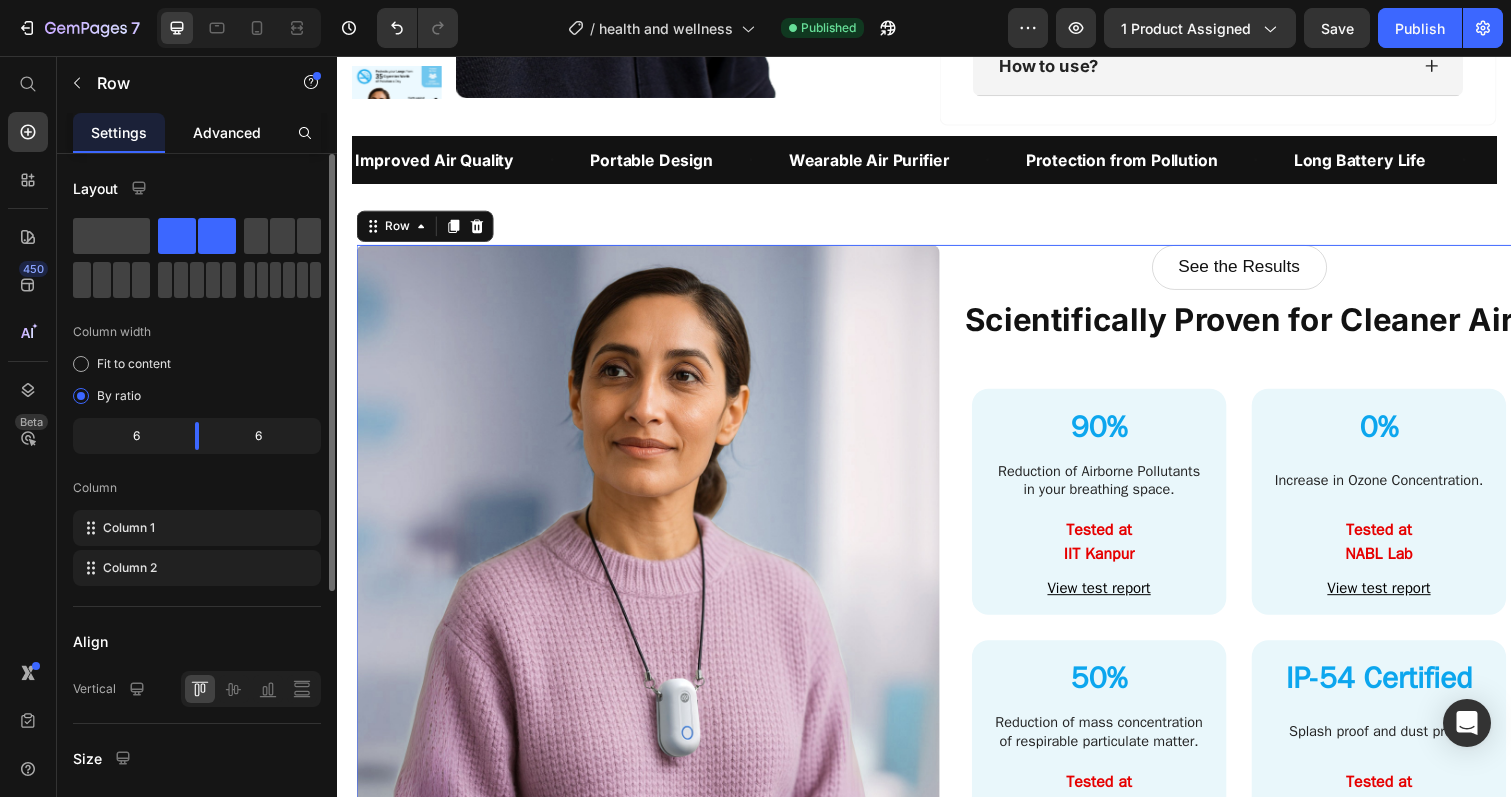 click on "Advanced" at bounding box center [227, 132] 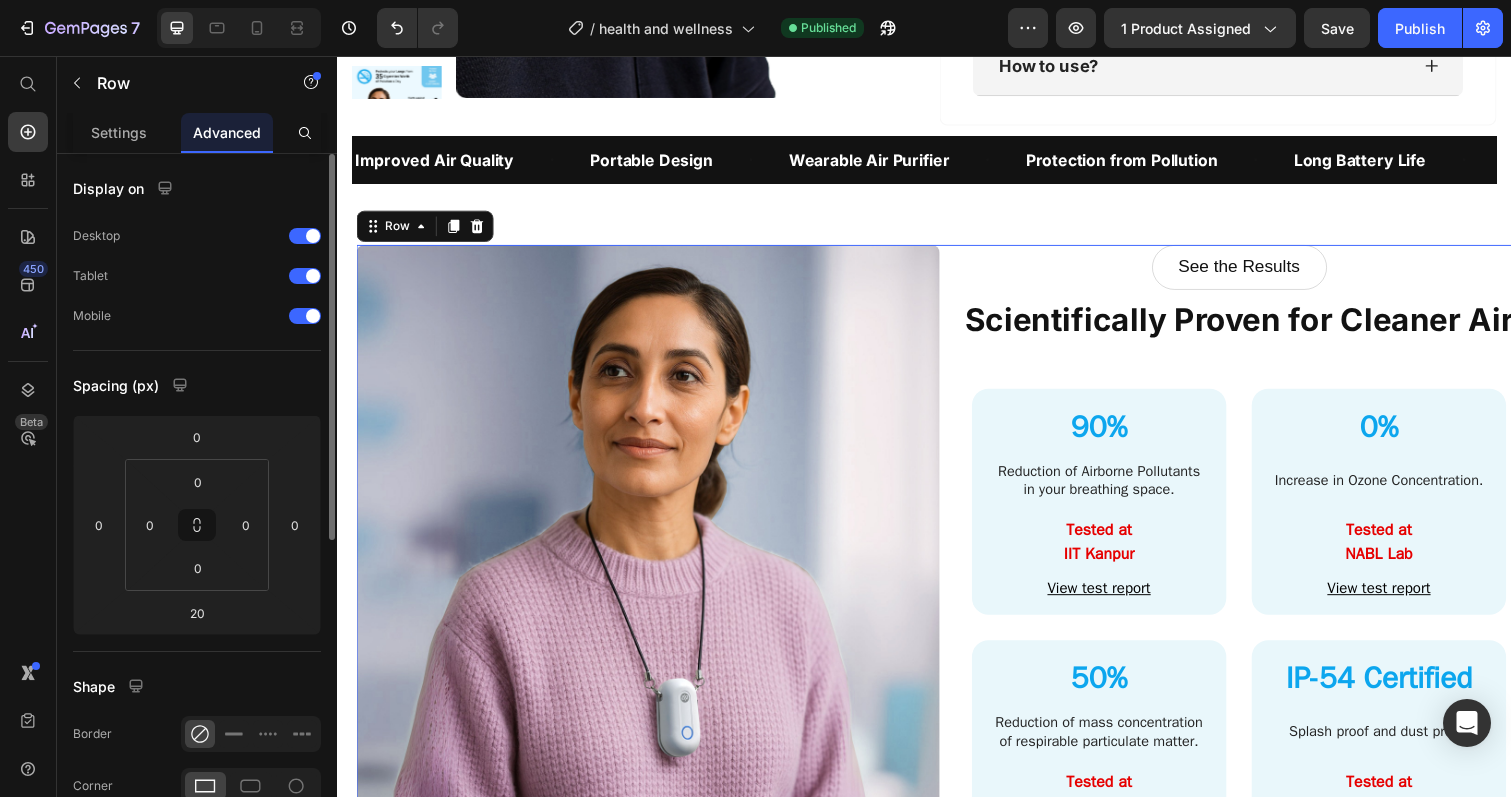 click on "Image See the Results
Custom Code Scientifically Proven for Cleaner Air Heading
Pebble Wearable Air Purifier - Features
90%
Reduction of Airborne Pollutants in your breathing space.
Tested at IIT Kanpur
View test report
0%
Increase in Ozone Concentration.
Tested at NABL Lab
View test report
50%
Reduction of mass concentration of respirable particulate matter.
Tested at atovio Lab
View test report
IP-54 Certified
Splash proof and dust proof.
QVC Cert" at bounding box center (937, 584) 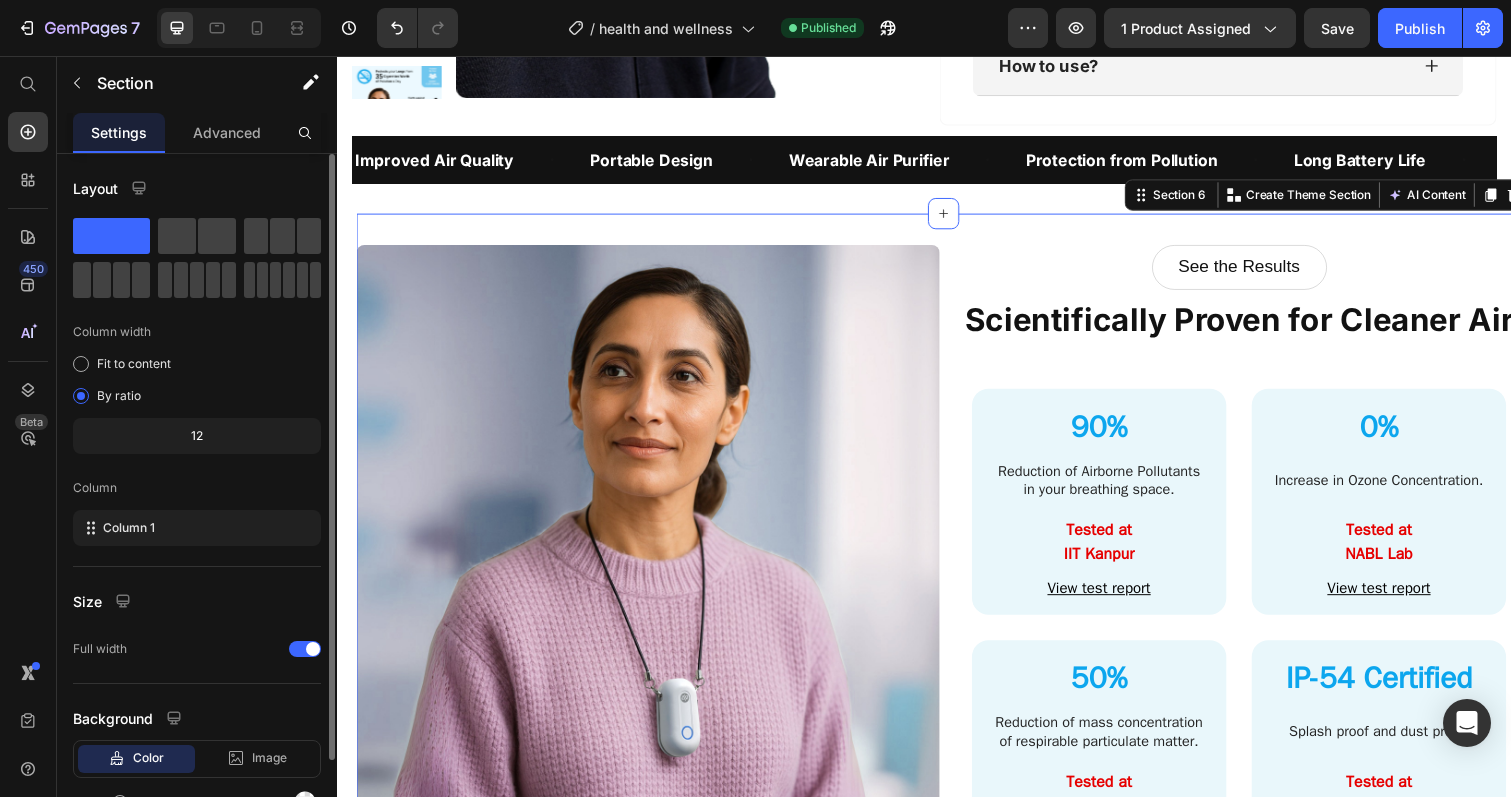 click on "Image See the Results
Custom Code Scientifically Proven for Cleaner Air Heading
Pebble Wearable Air Purifier - Features
90%
Reduction of Airborne Pollutants in your breathing space.
Tested at IIT Kanpur
View test report
0%
Increase in Ozone Concentration.
Tested at NABL Lab
View test report
50%
Reduction of mass concentration of respirable particulate matter.
Tested at atovio Lab
View test report
IP-54 Certified
Splash proof and dust proof.
QVC Cert" at bounding box center [957, 584] 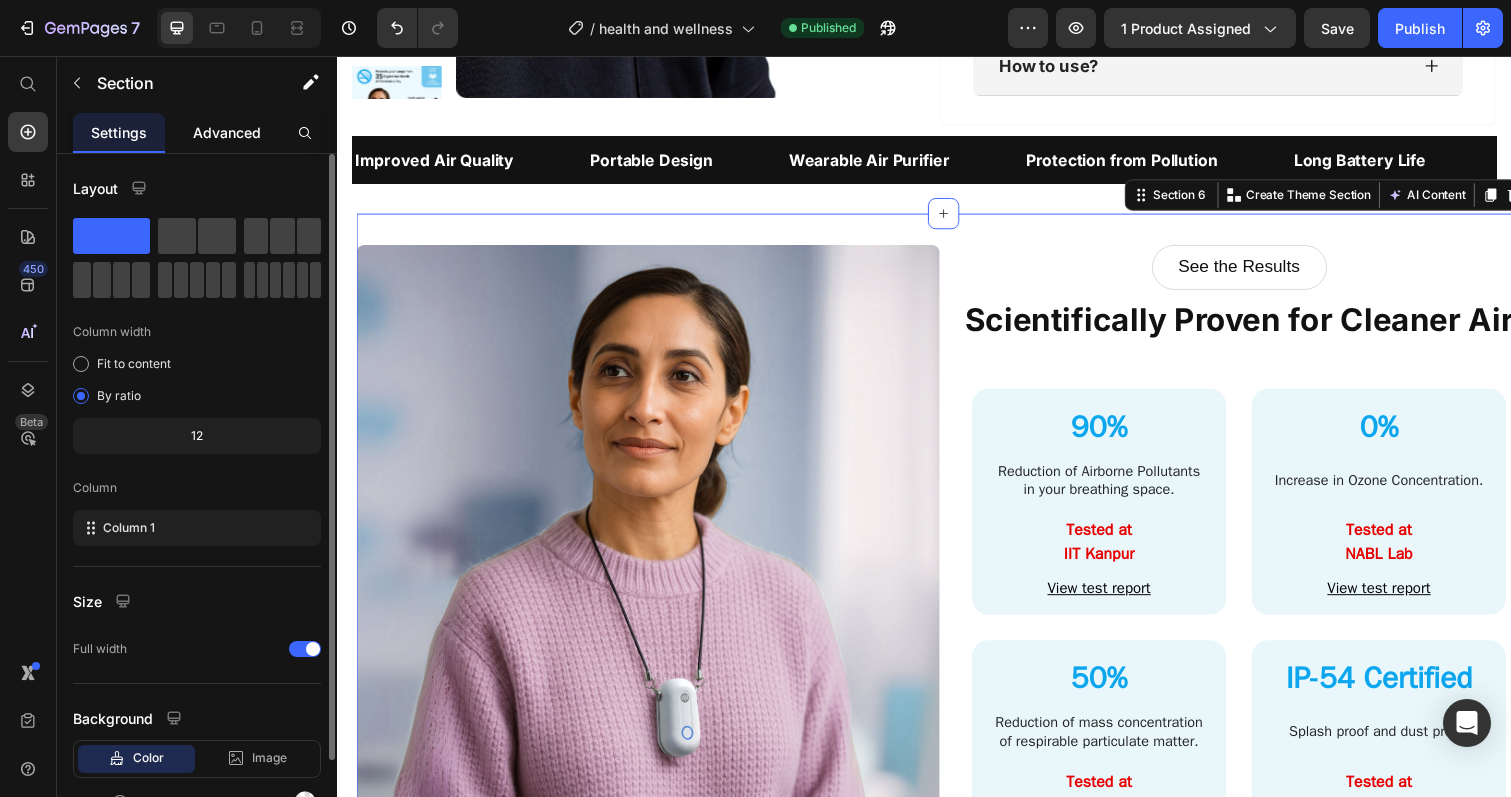 click on "Advanced" at bounding box center [227, 132] 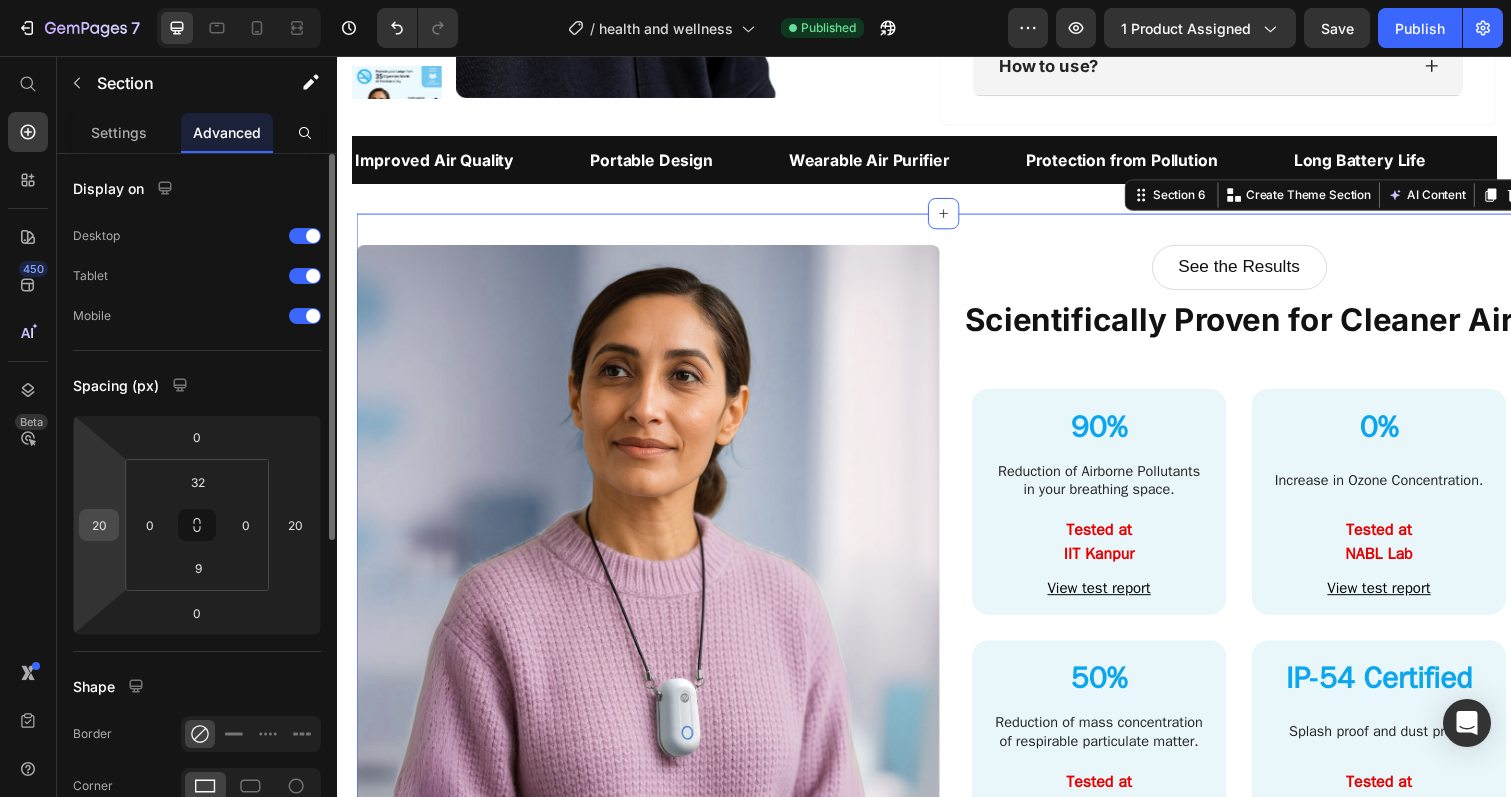 click on "20" at bounding box center [99, 525] 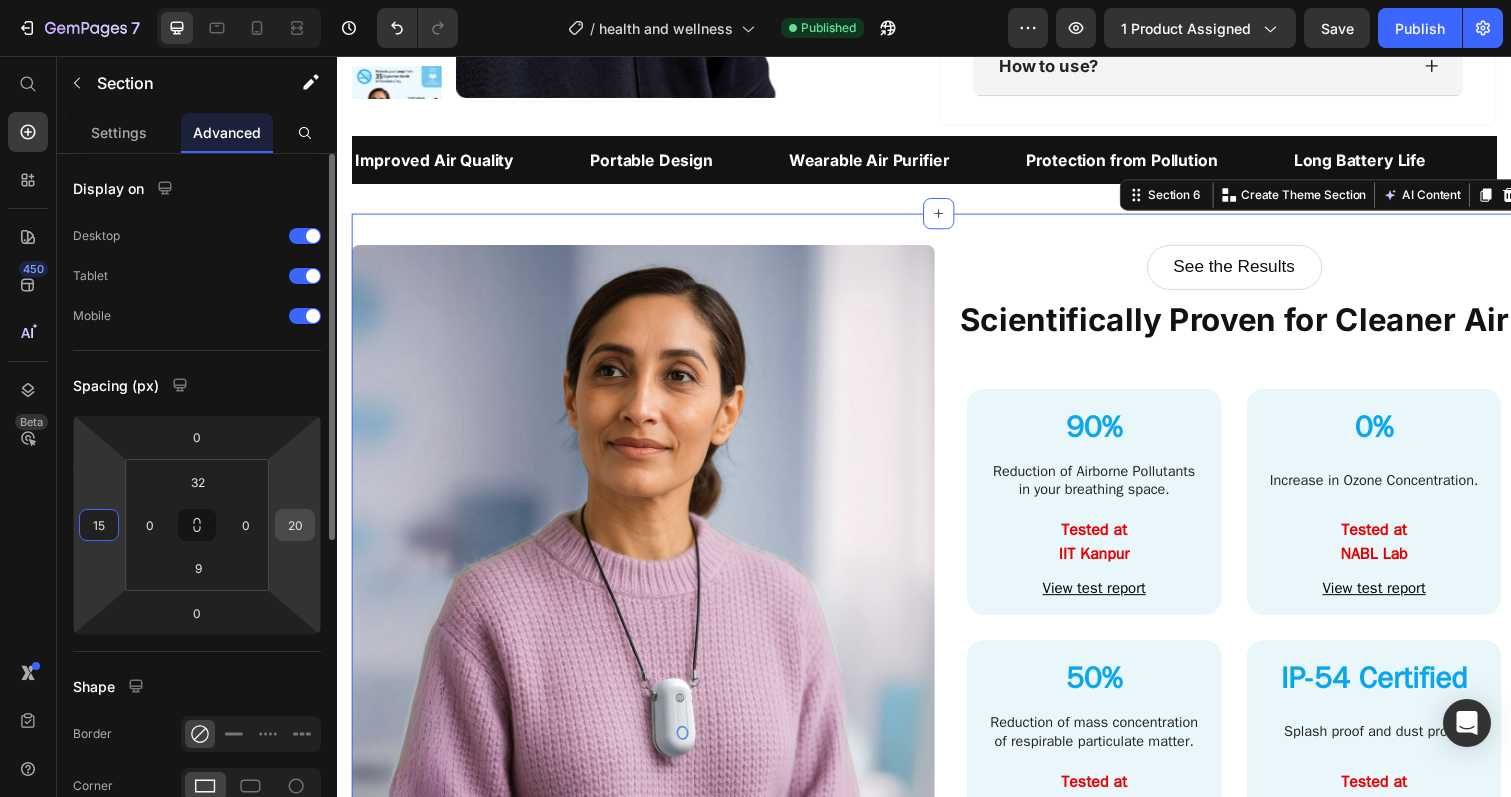 type on "15" 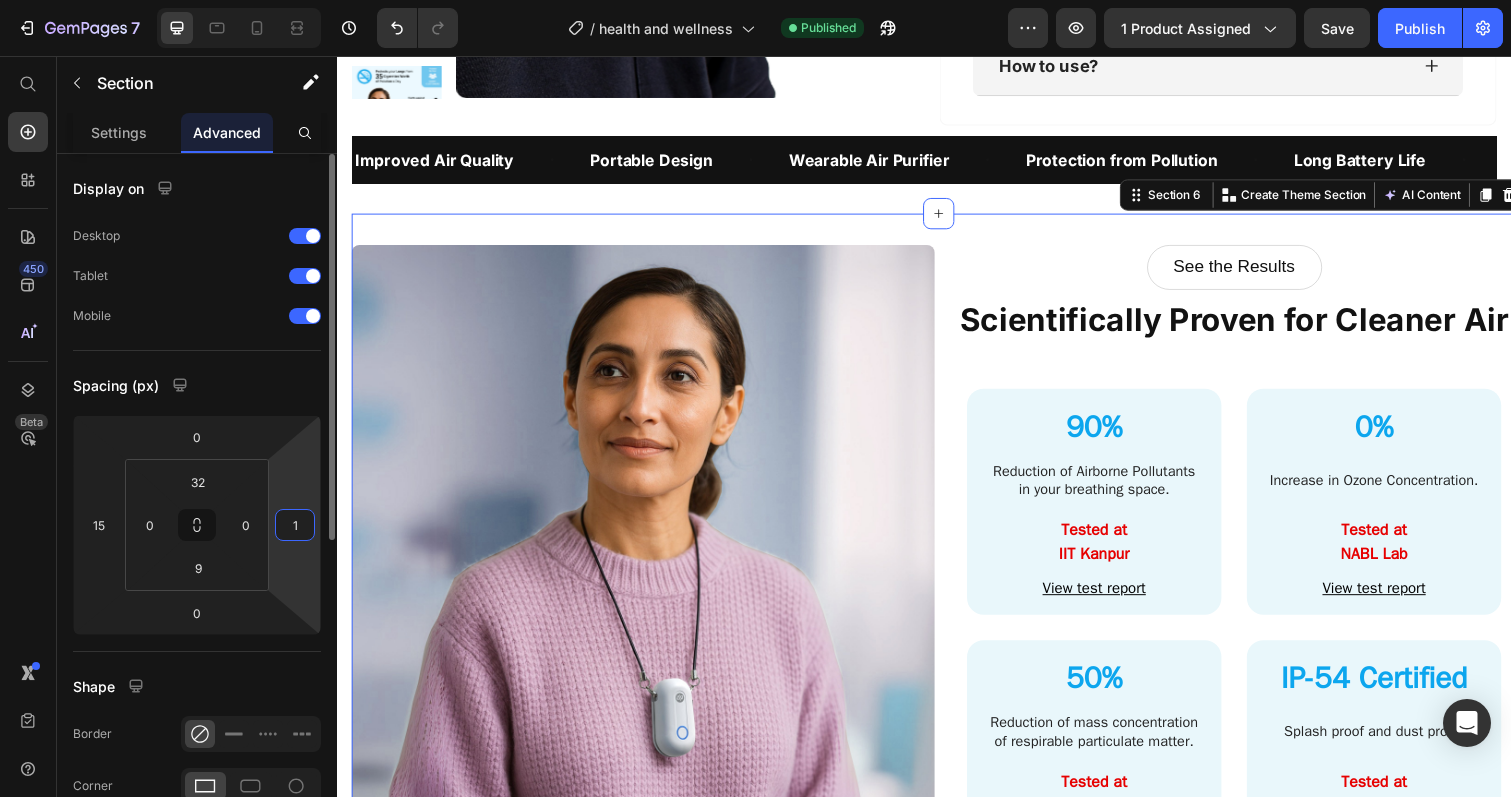 type on "15" 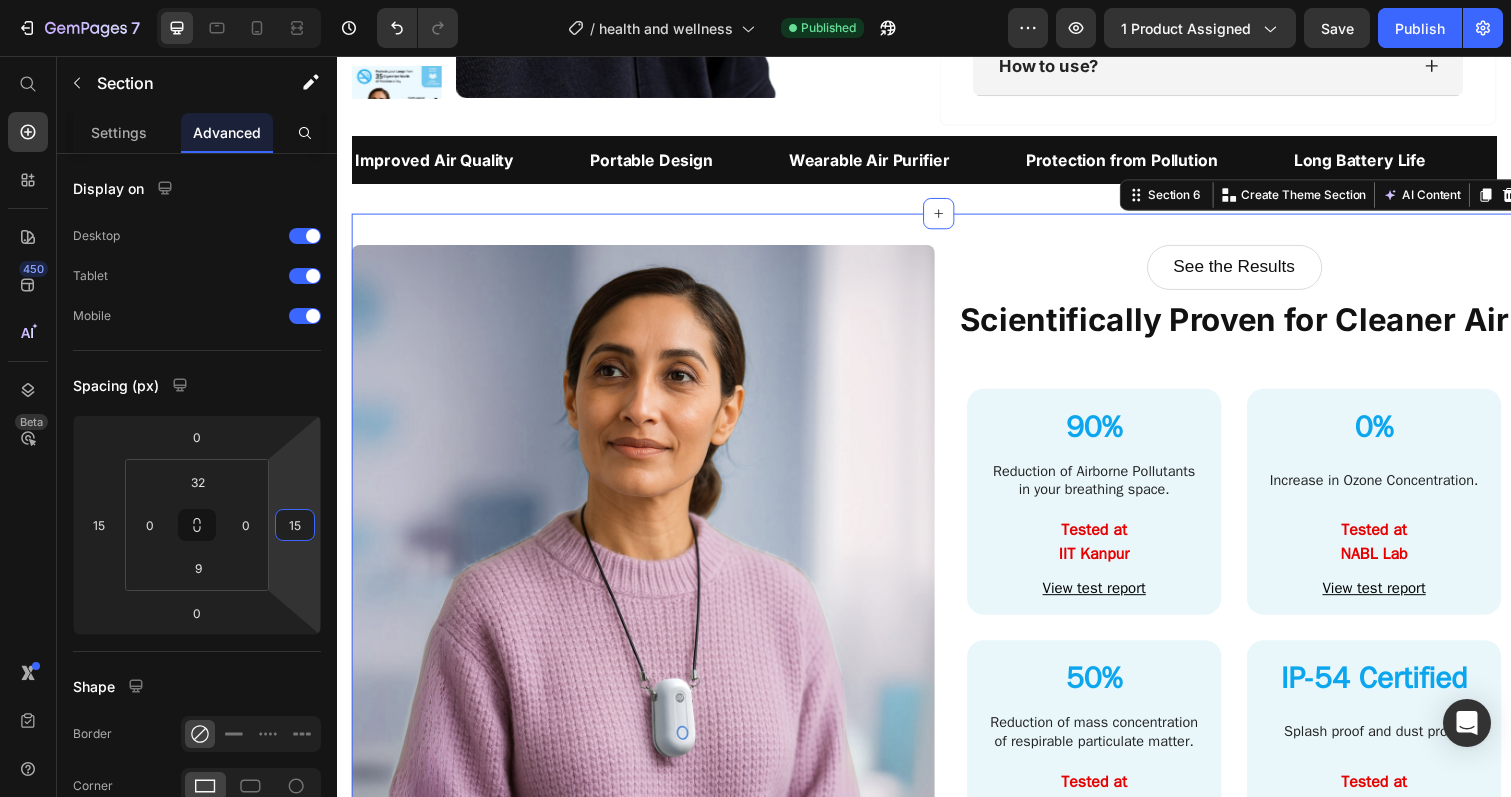 click on "Image See the Results
Custom Code Scientifically Proven for Cleaner Air Heading
Pebble Wearable Air Purifier - Features
90%
Reduction of Airborne Pollutants in your breathing space.
Tested at IIT Kanpur
View test report
0%
Increase in Ozone Concentration.
Tested at NABL Lab
View test report
50%
Reduction of mass concentration of respirable particulate matter.
Tested at atovio Lab
View test report
IP-54 Certified
Splash proof and dust proof.
QVC Cert" at bounding box center [937, 584] 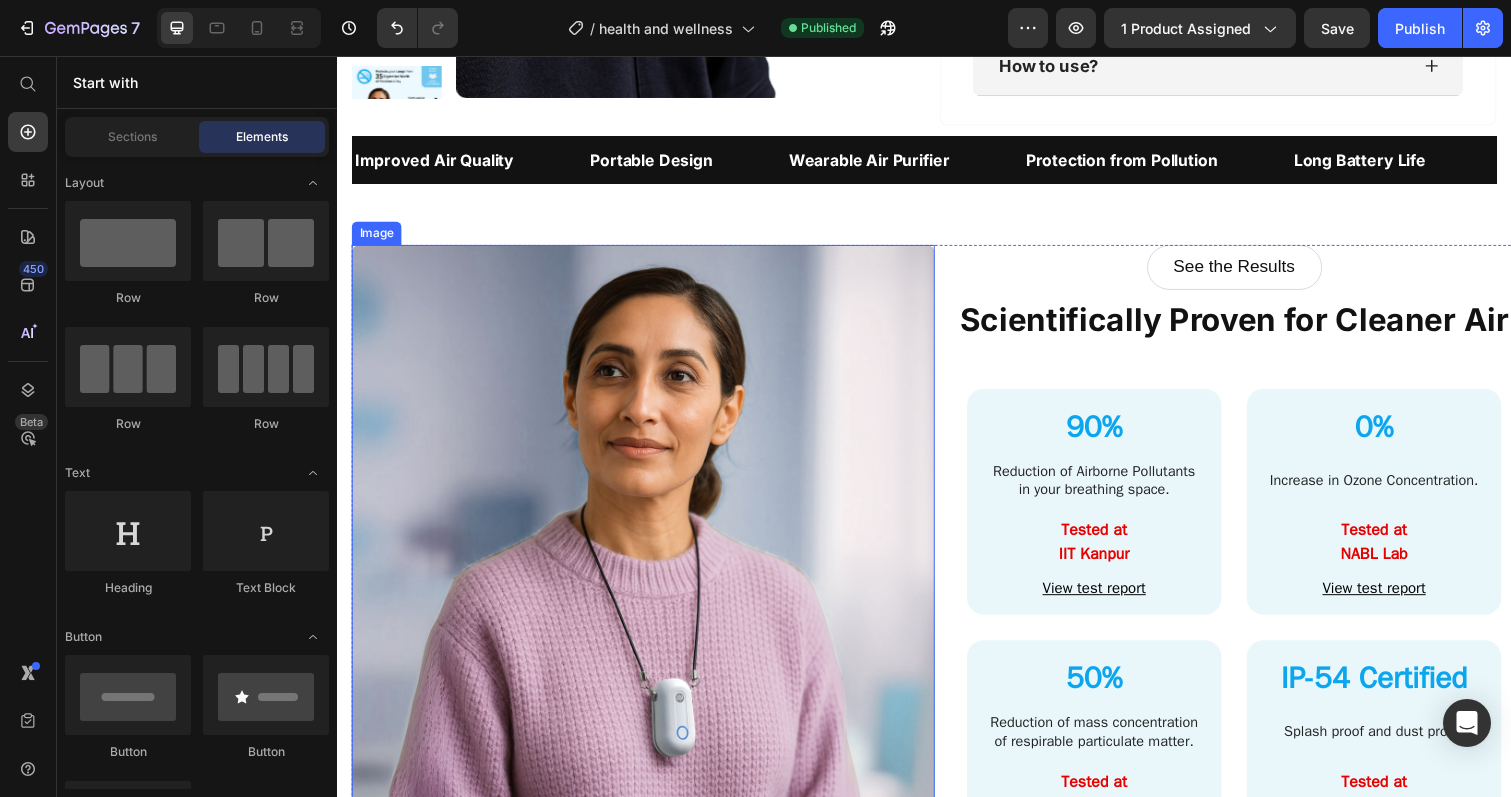 scroll, scrollTop: 2717, scrollLeft: 0, axis: vertical 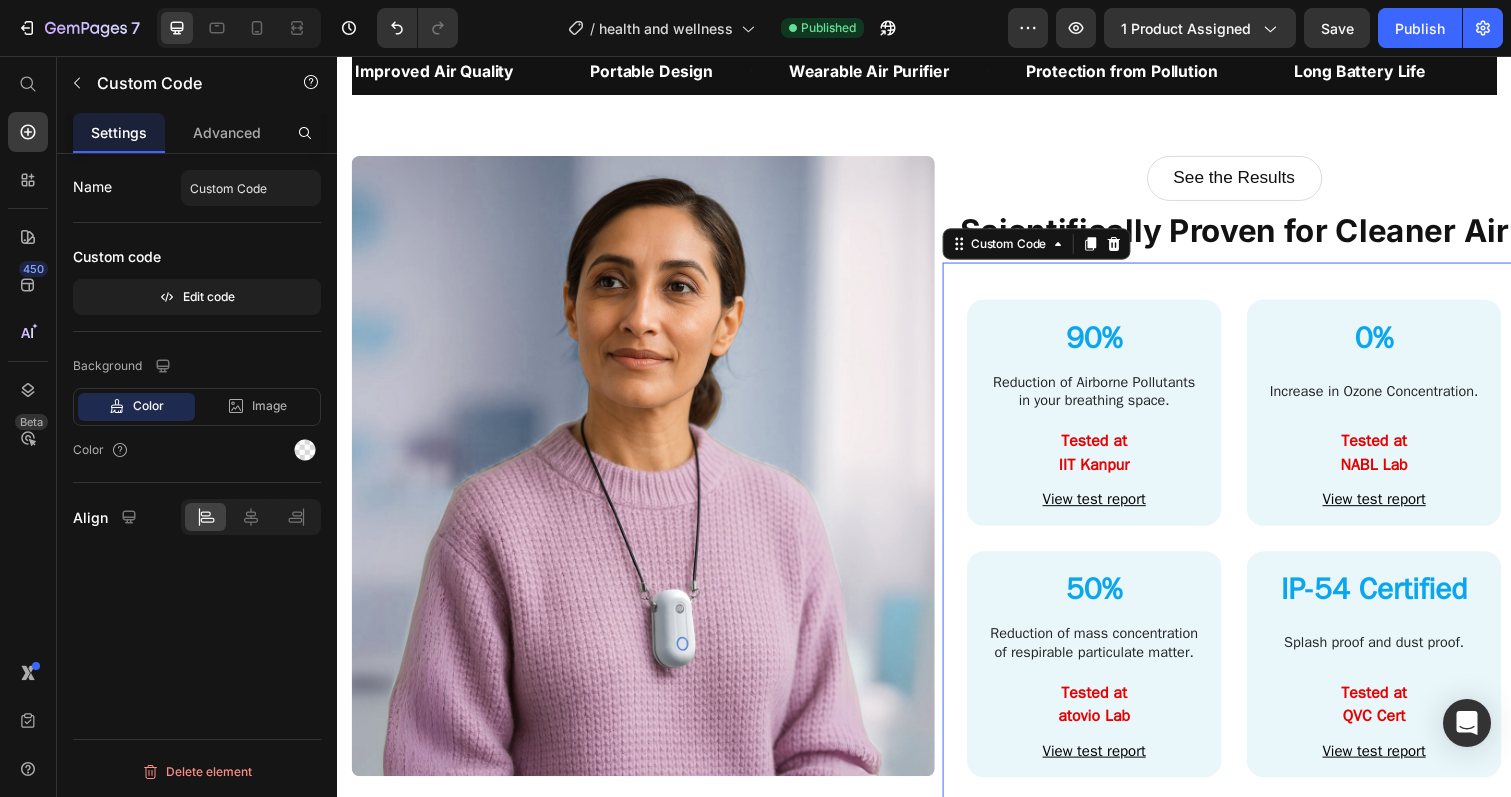 click on "Reduction of Airborne Pollutants in your breathing space." at bounding box center (1111, 399) 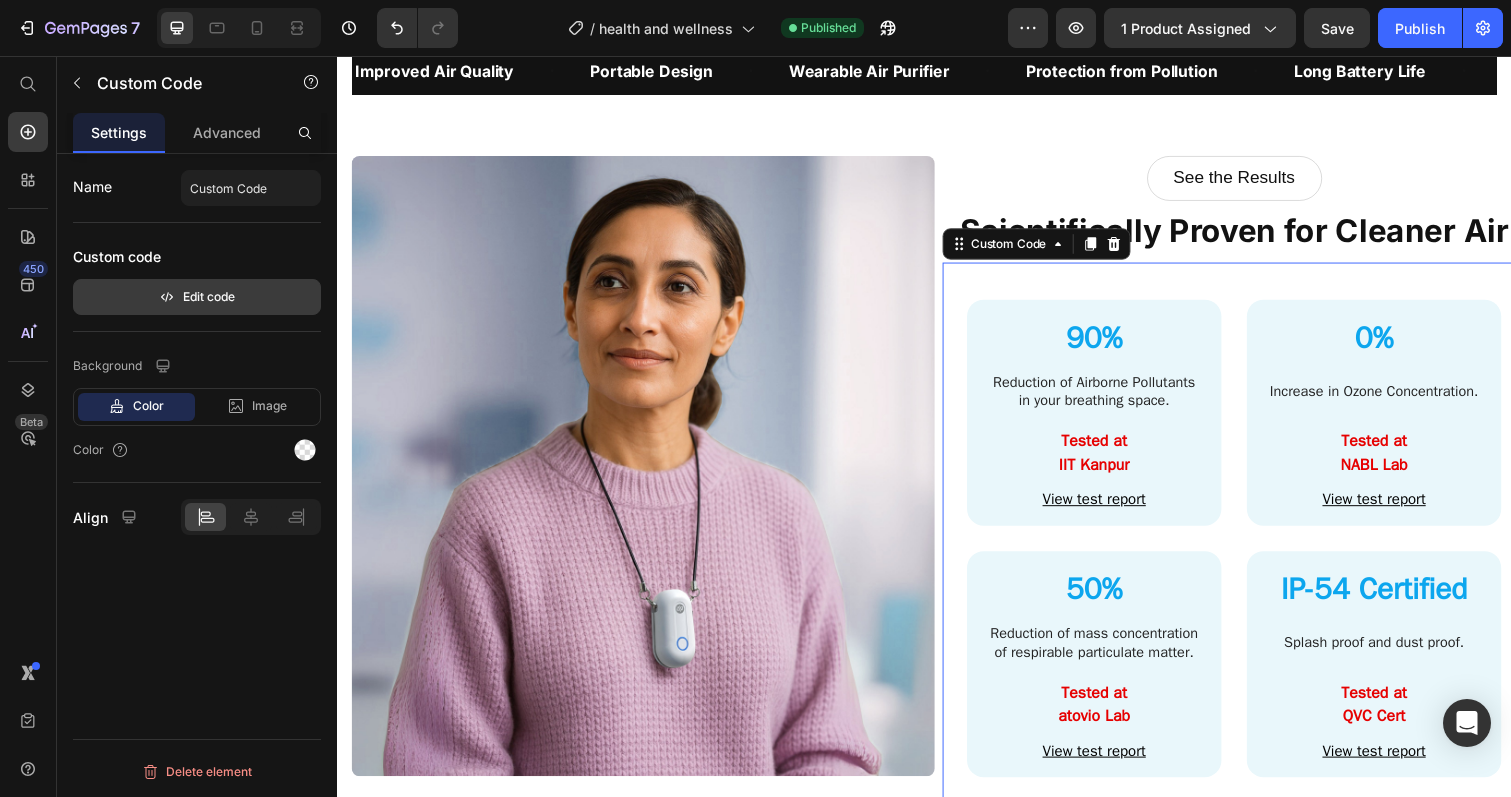 click on "Edit code" at bounding box center (197, 297) 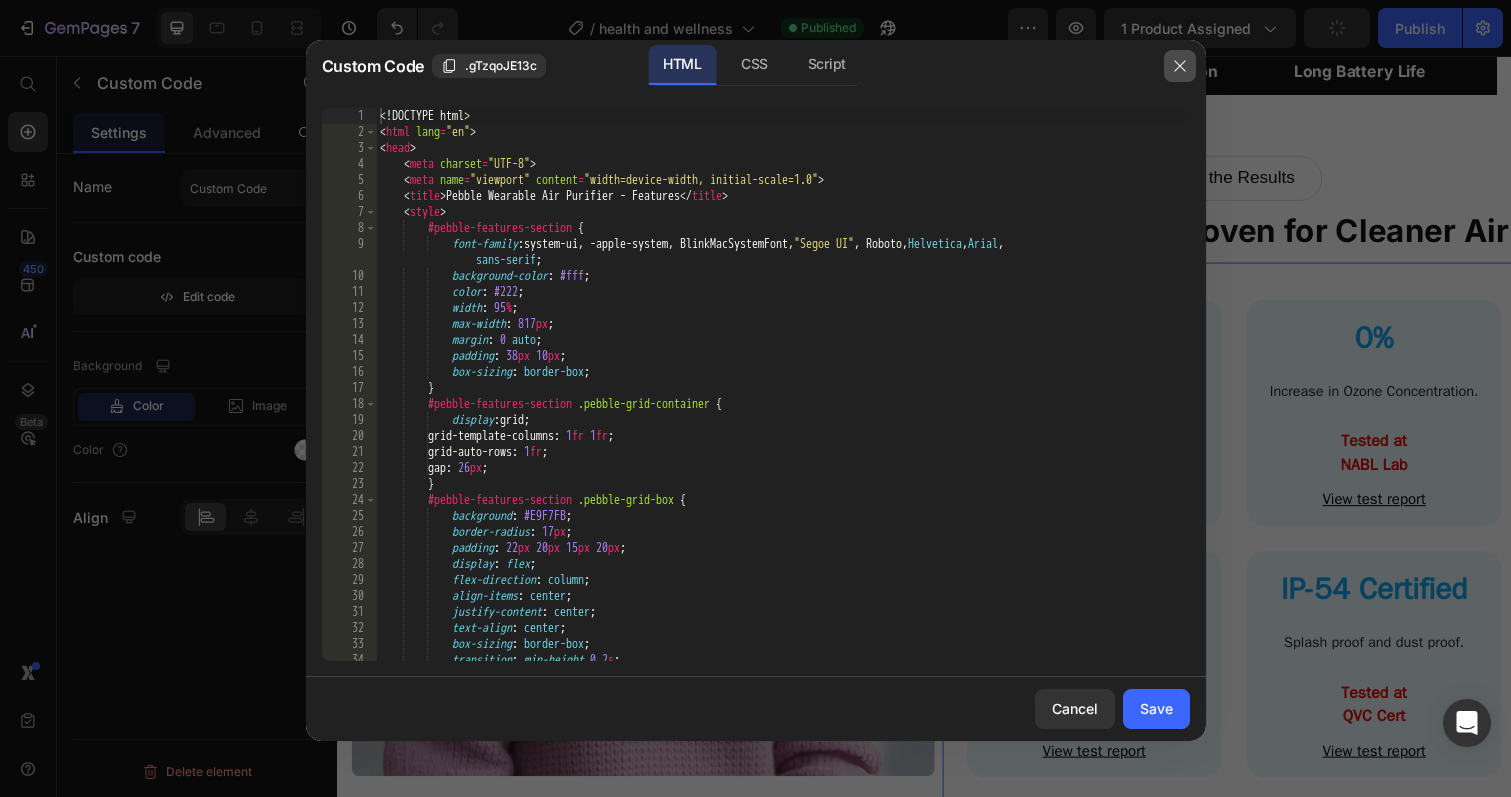 click 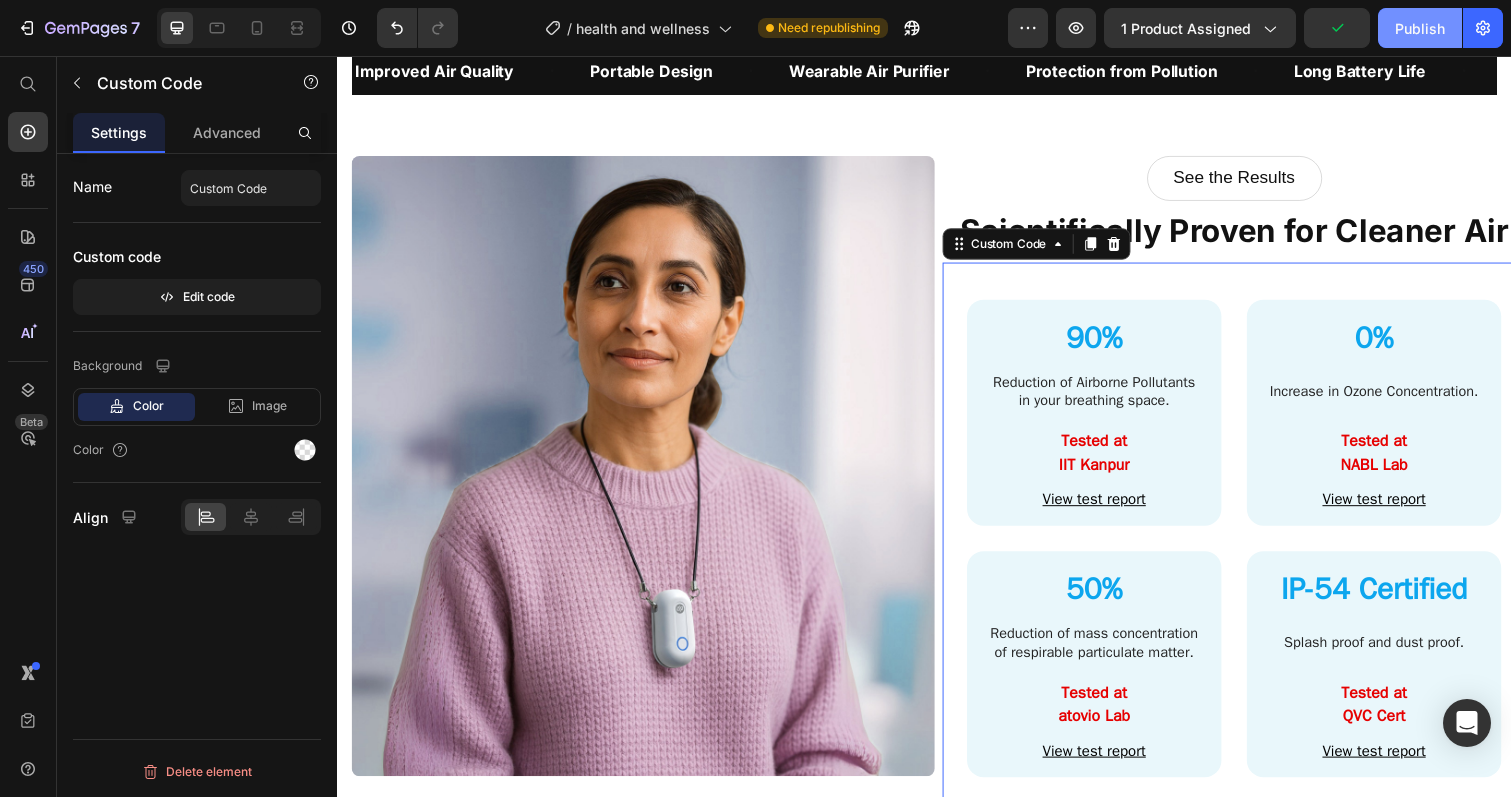 click on "Publish" at bounding box center (1420, 28) 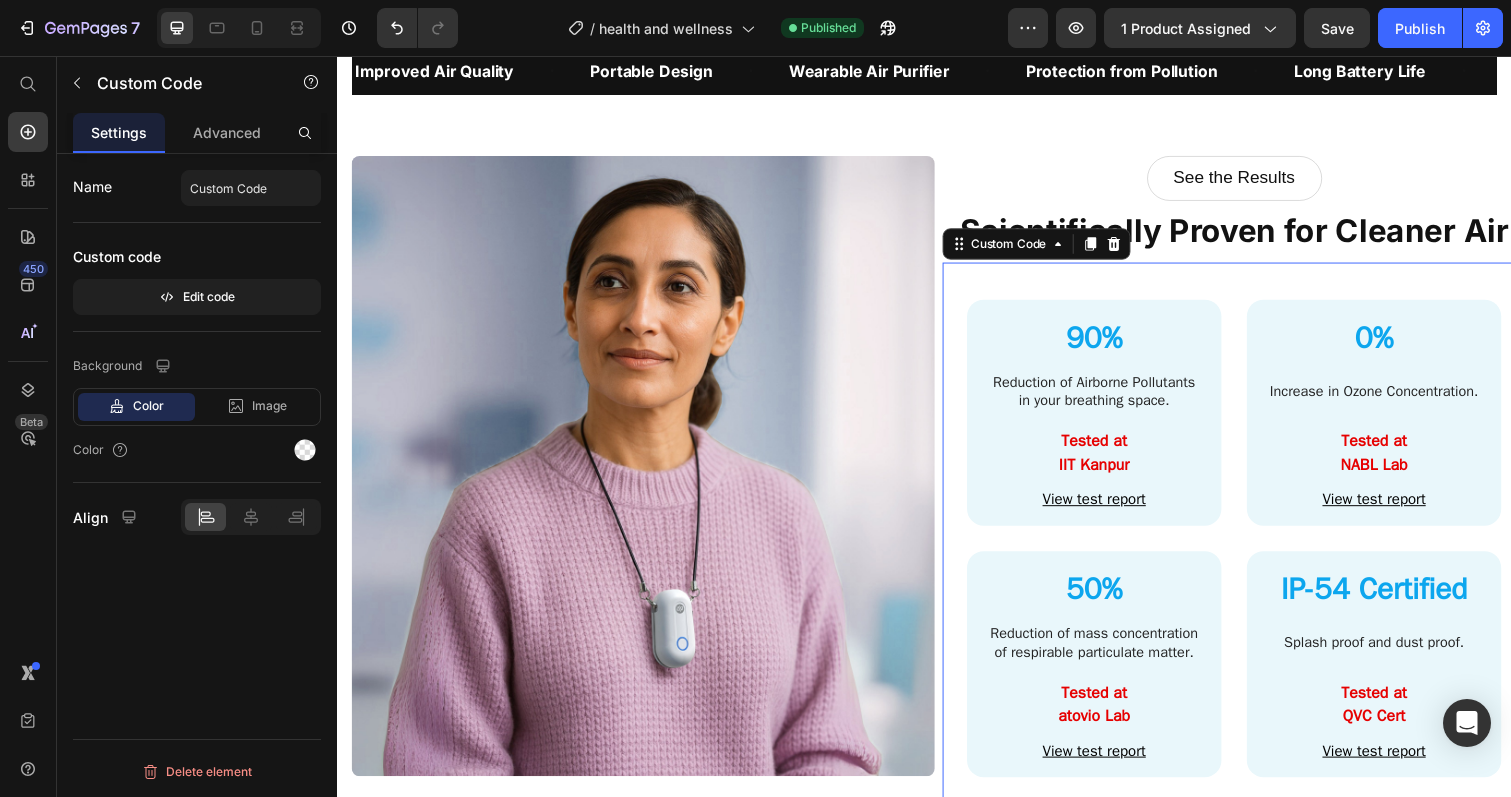 drag, startPoint x: 1059, startPoint y: 240, endPoint x: 731, endPoint y: 187, distance: 332.25443 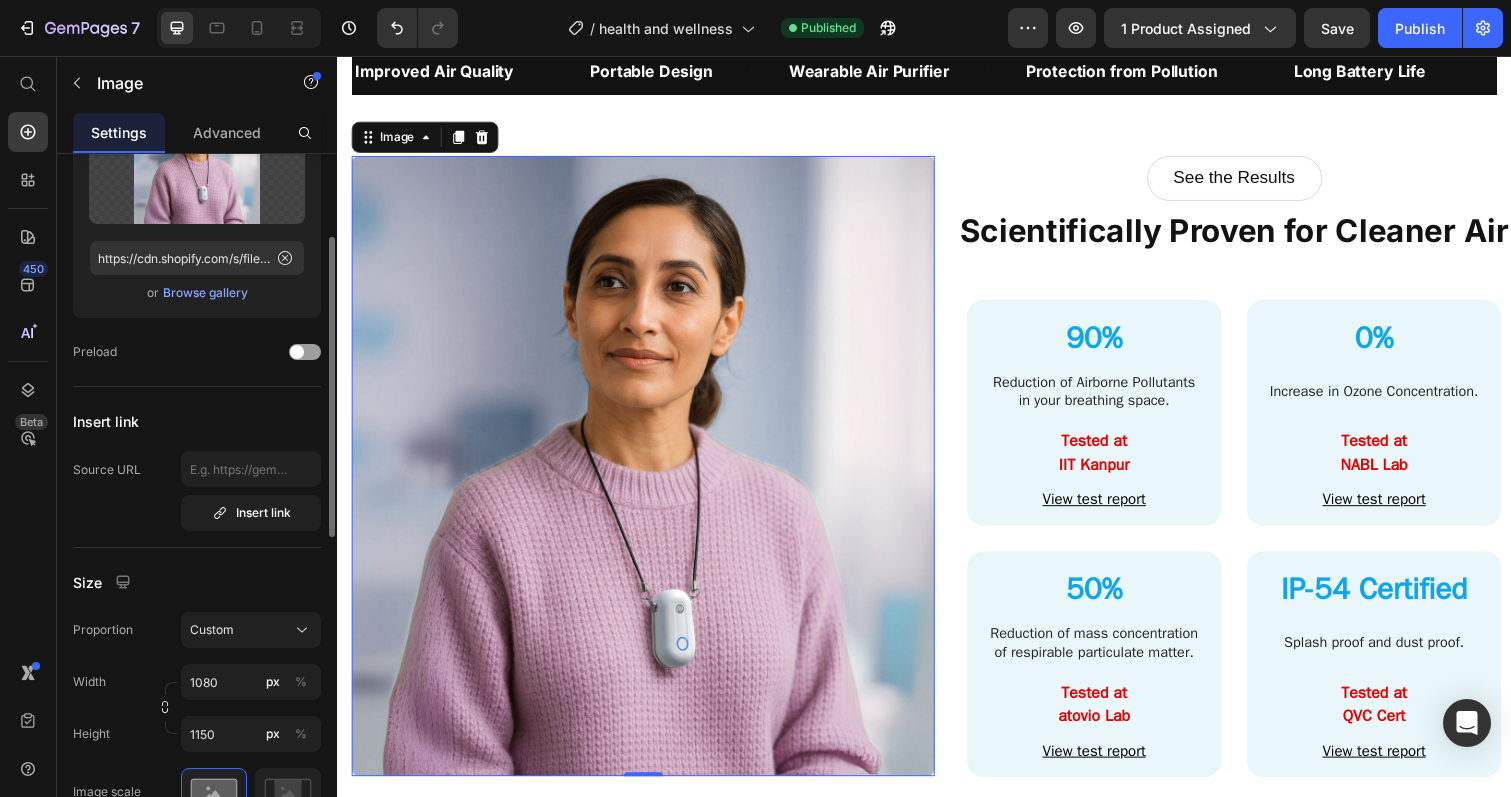 scroll, scrollTop: 173, scrollLeft: 0, axis: vertical 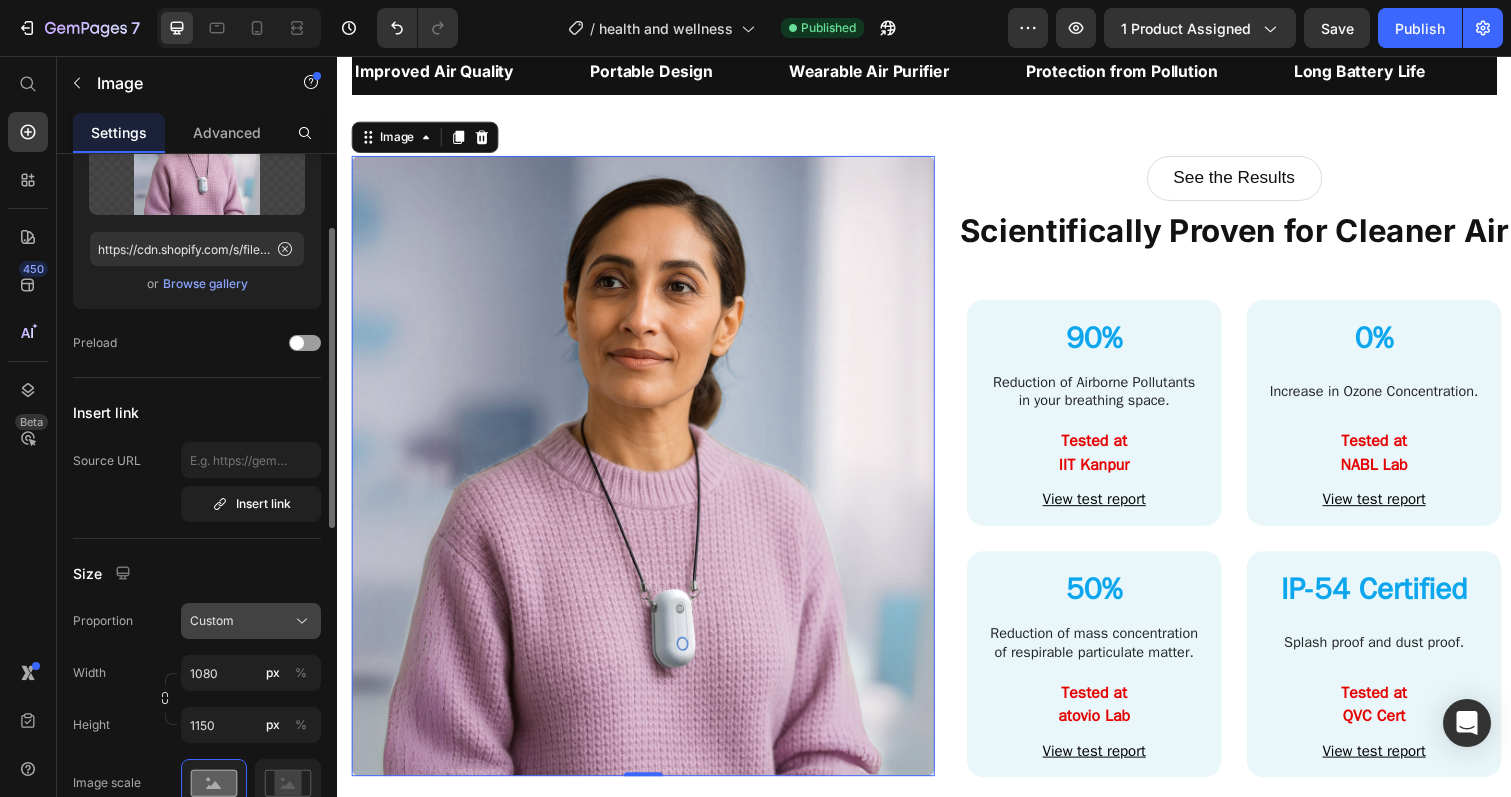 click on "Custom" 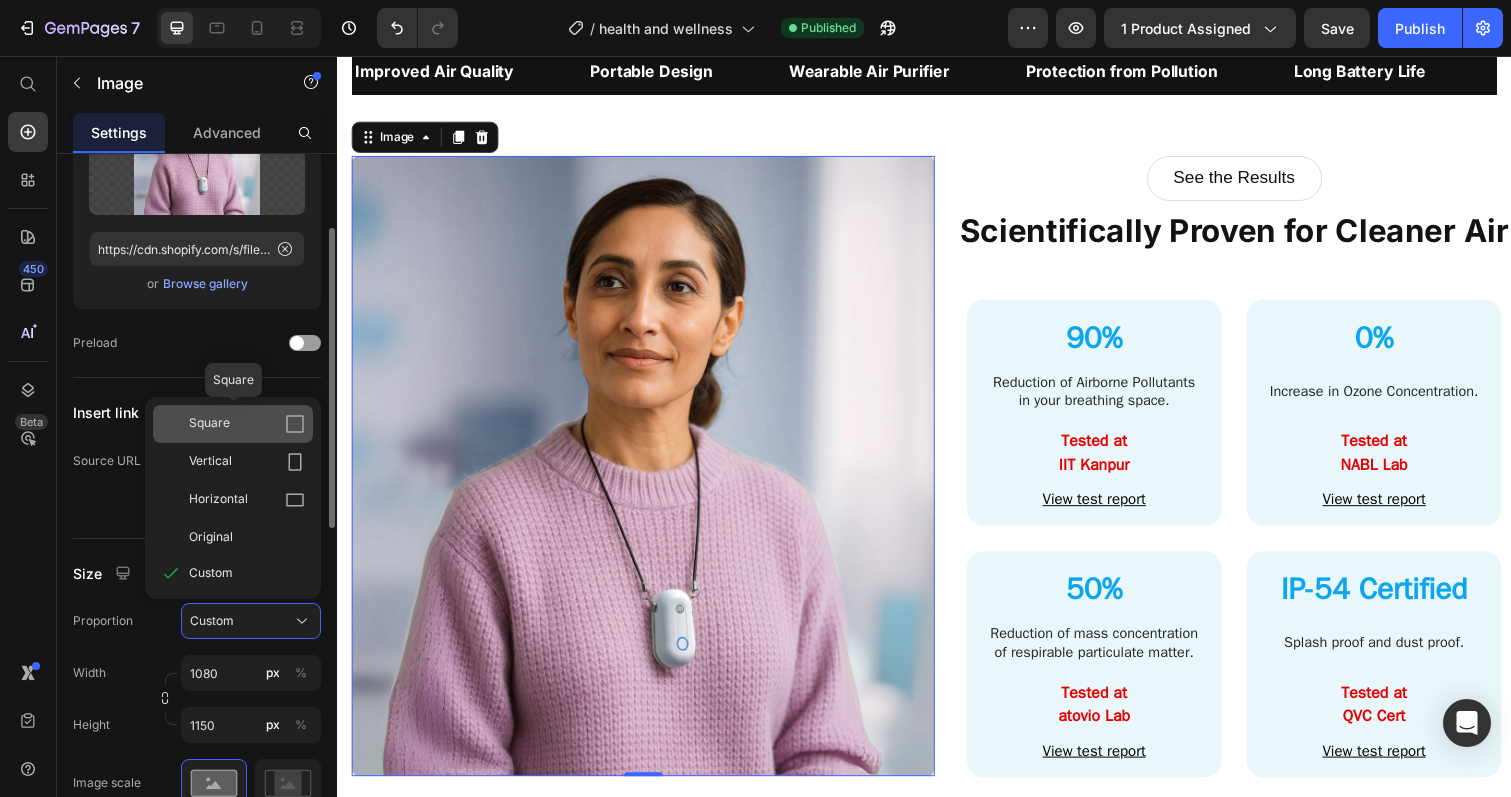 click on "Square" at bounding box center (209, 424) 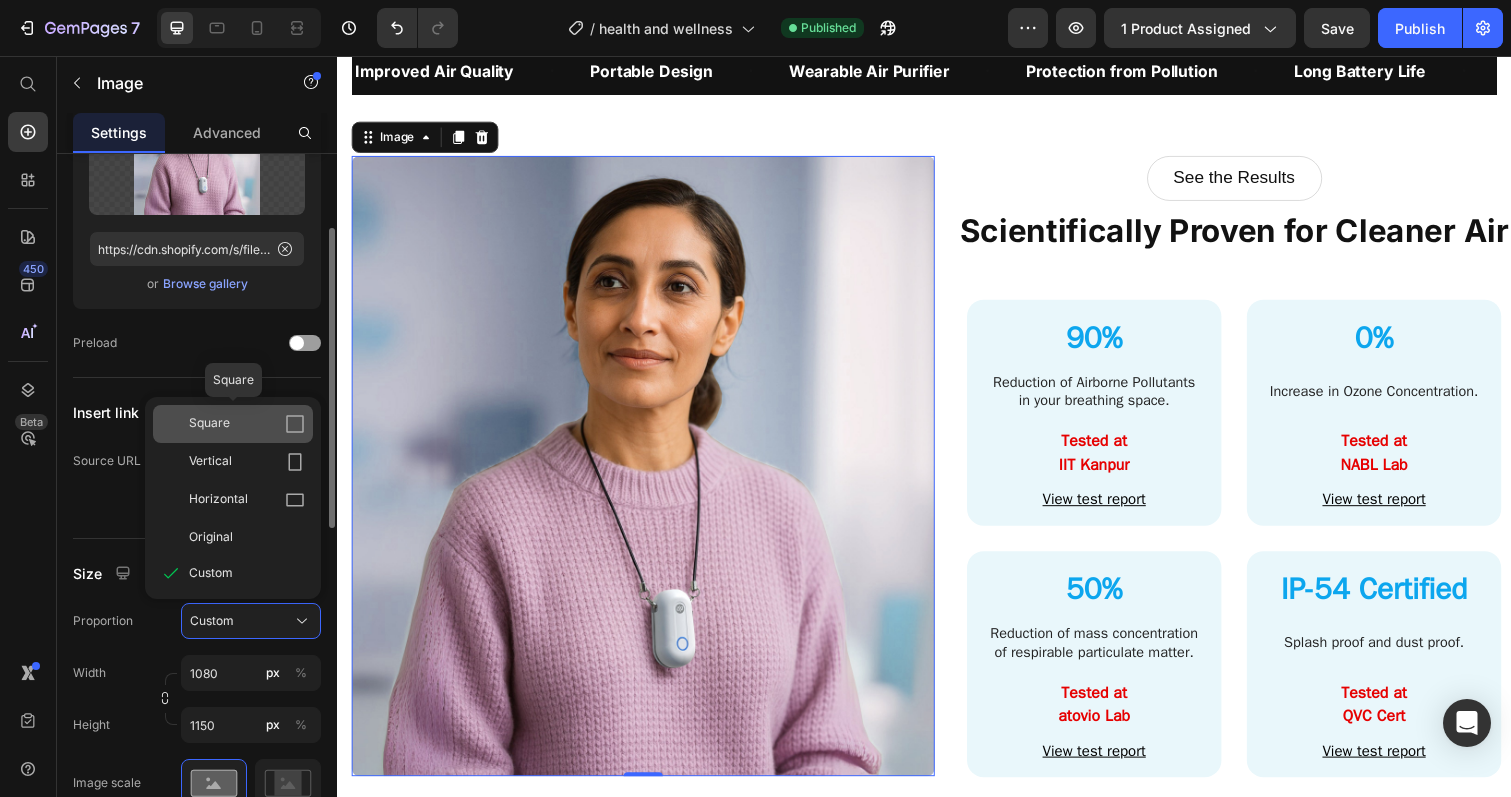 type 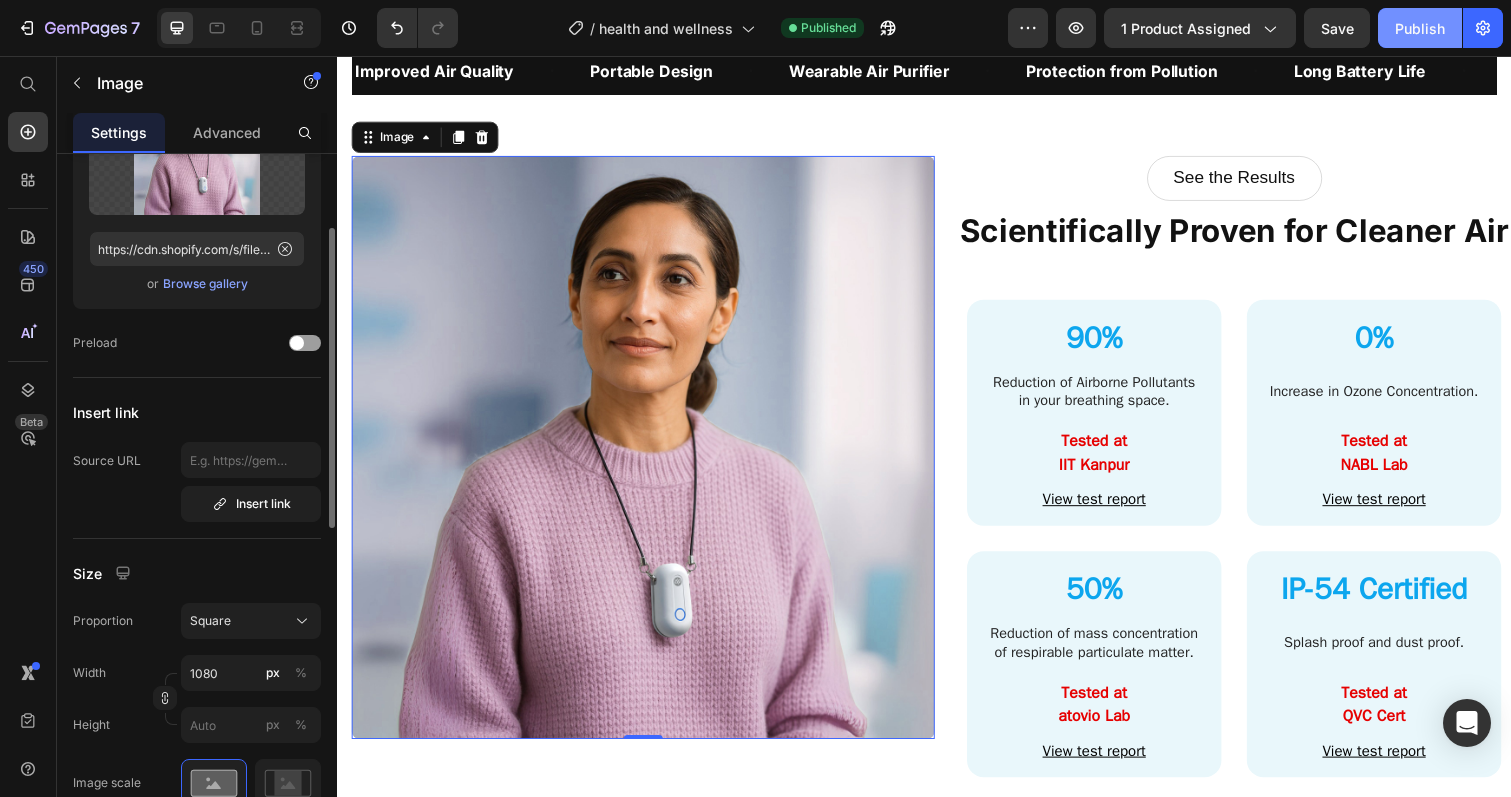 click on "Publish" at bounding box center [1420, 28] 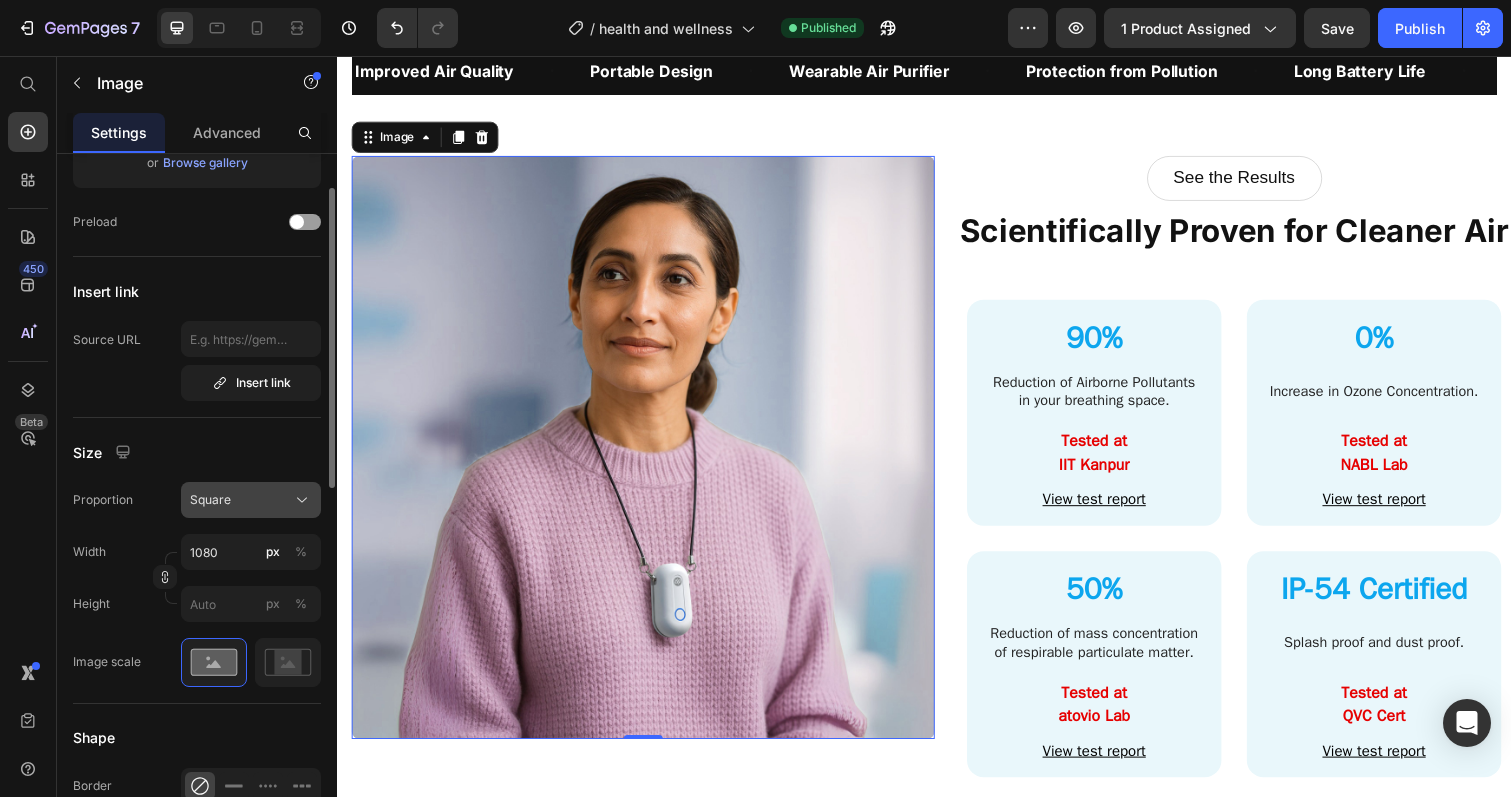 scroll, scrollTop: 319, scrollLeft: 0, axis: vertical 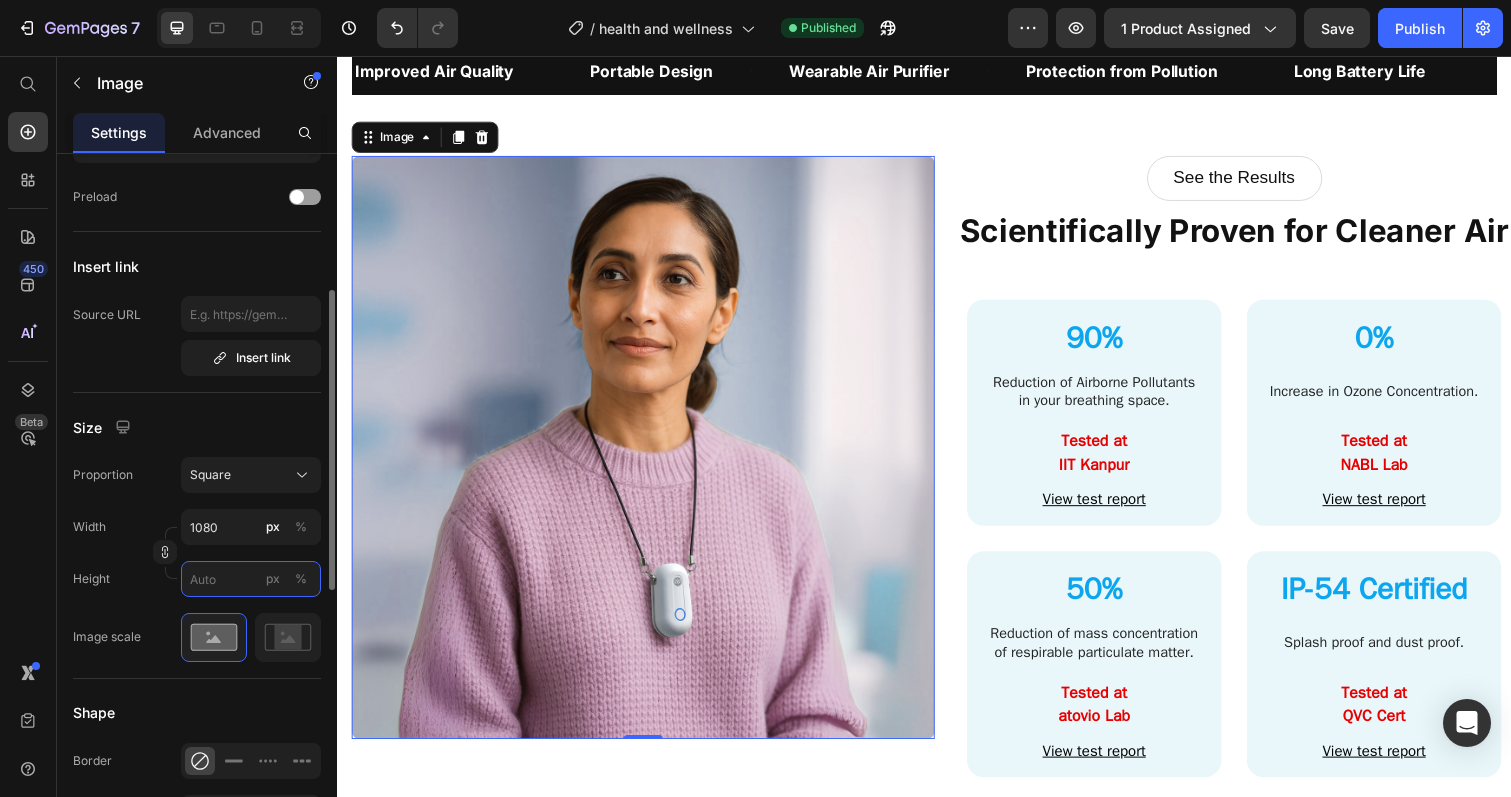 click on "px %" at bounding box center [251, 579] 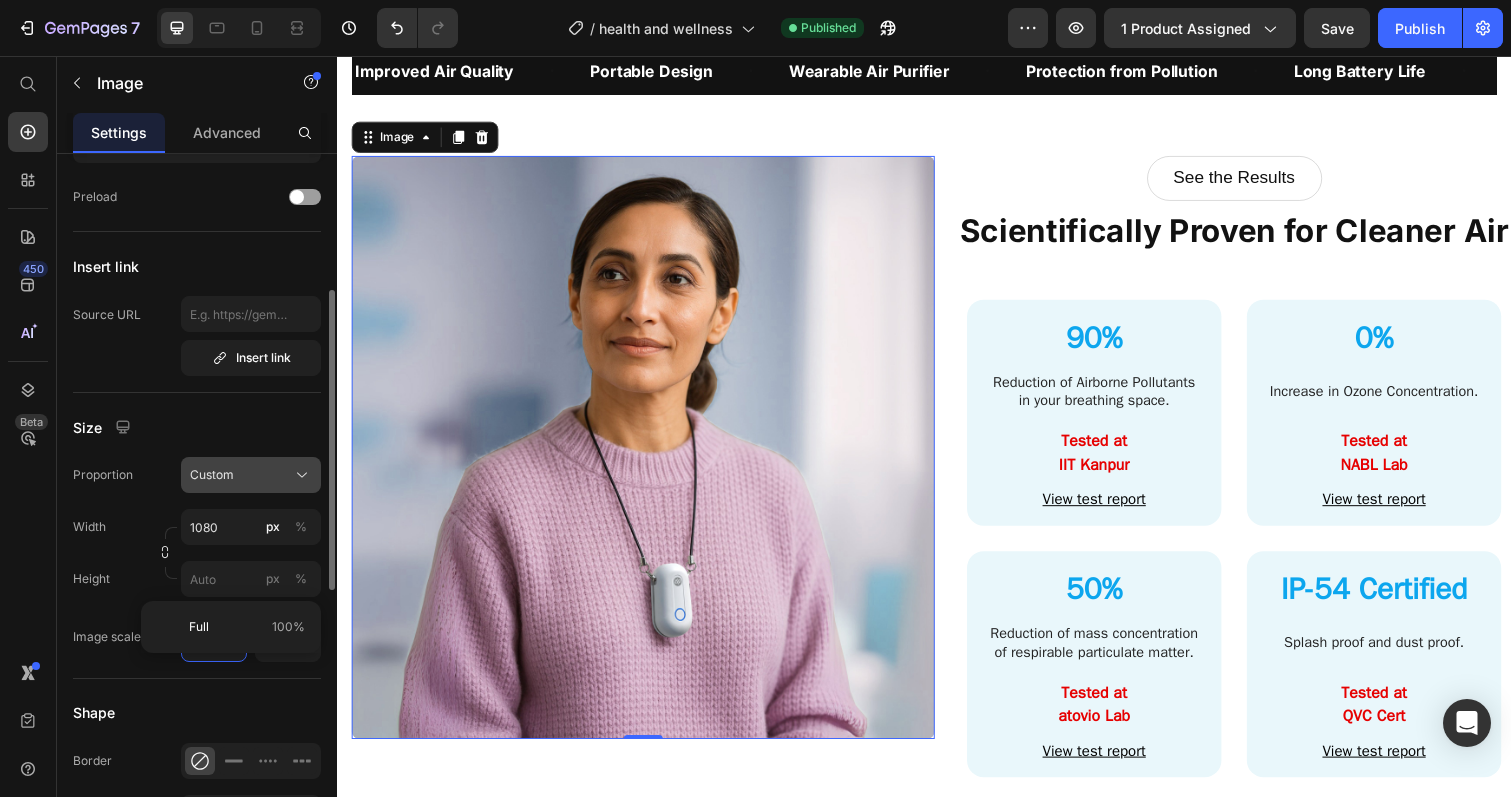 click on "Custom" 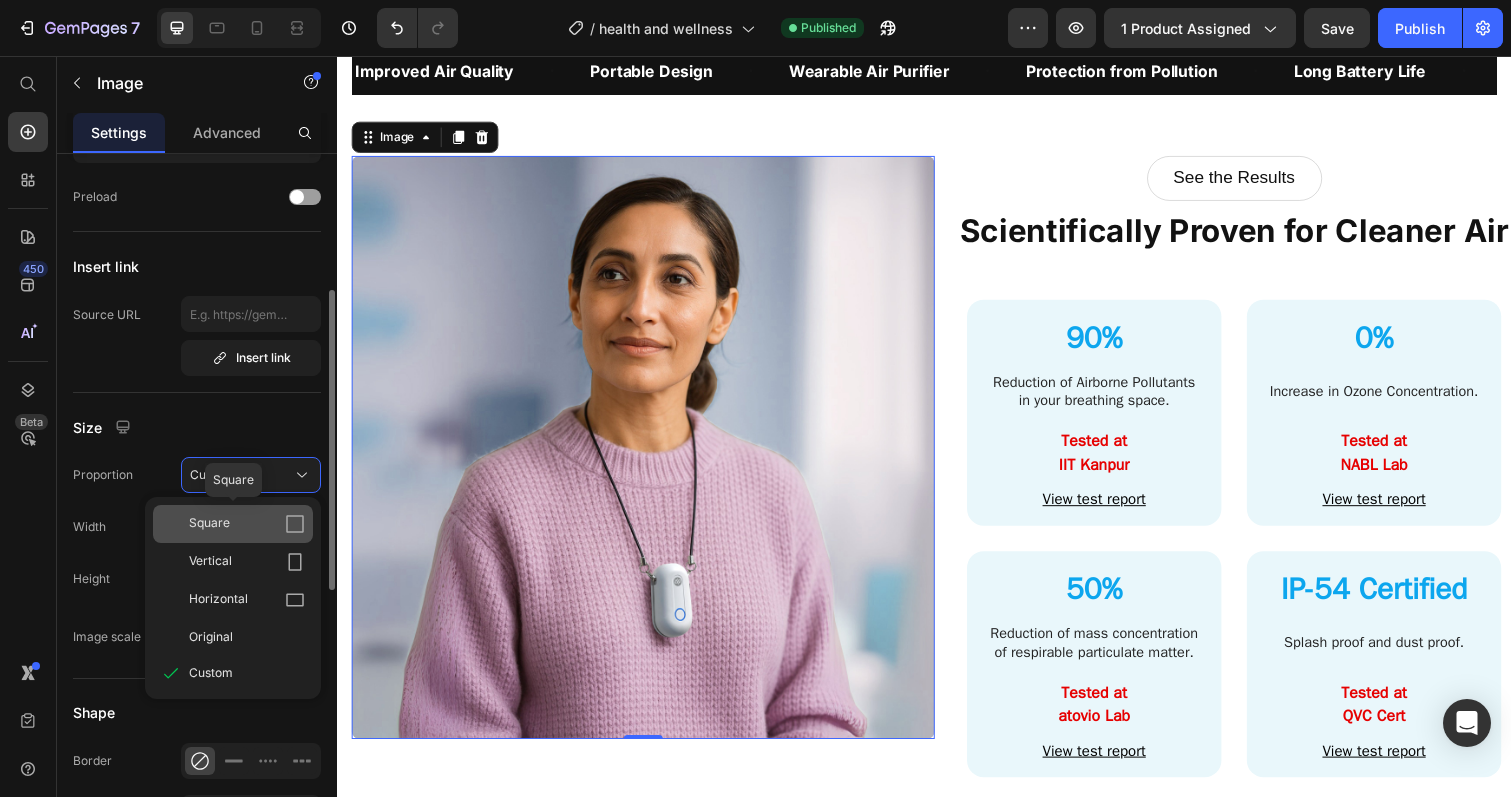 click on "Square" at bounding box center (247, 524) 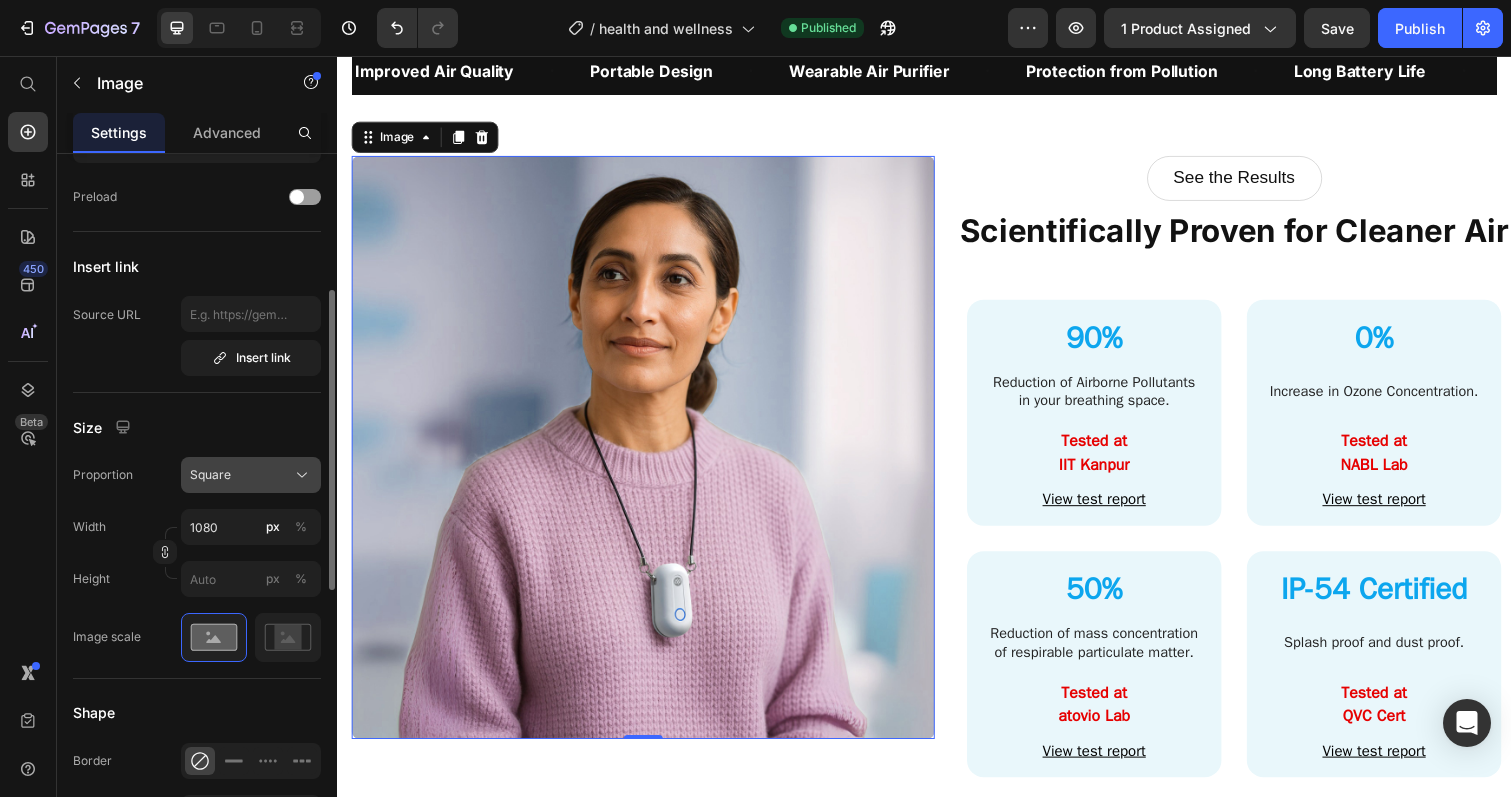 click on "Square" 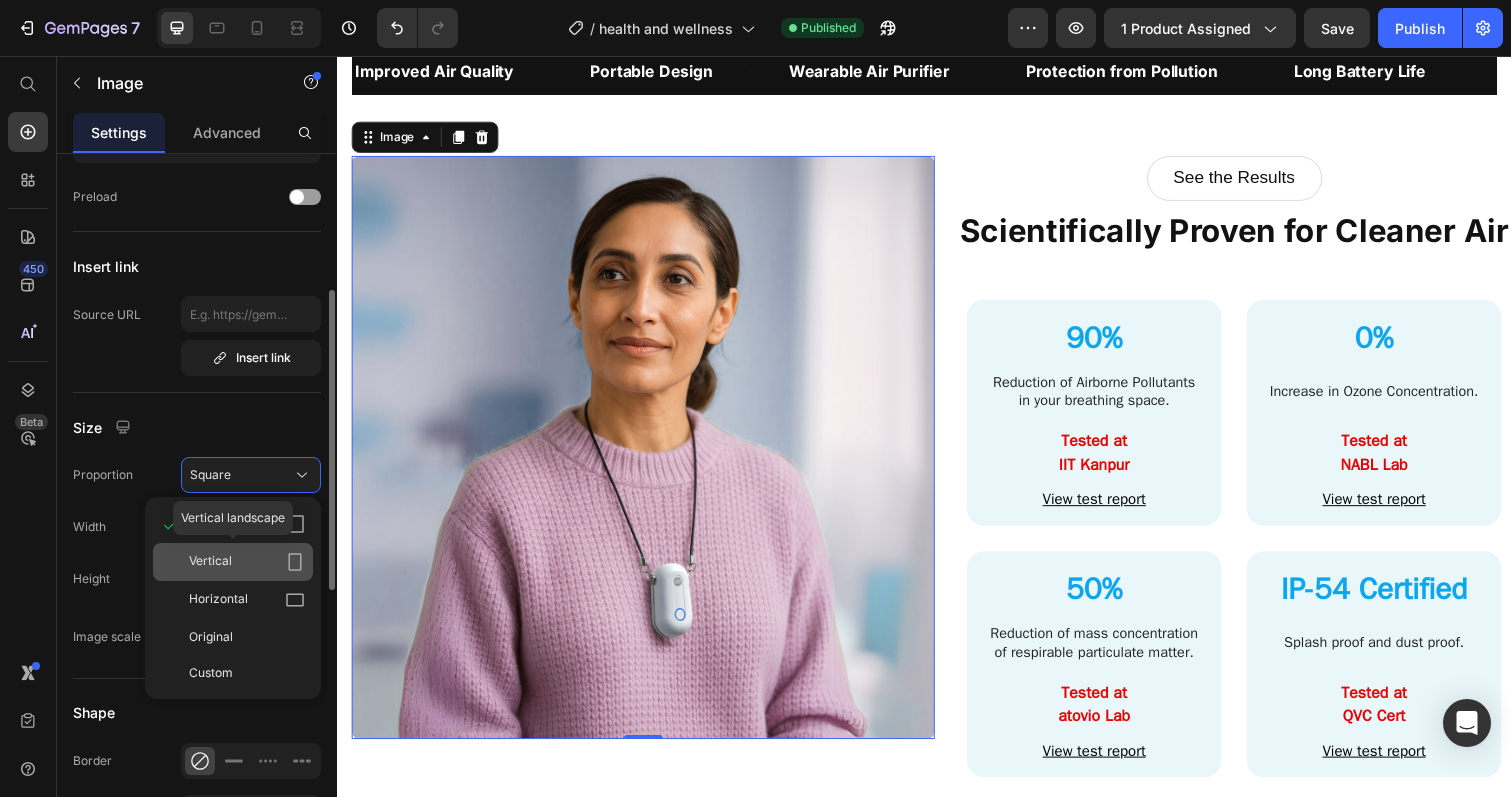 click on "Vertical" at bounding box center (247, 562) 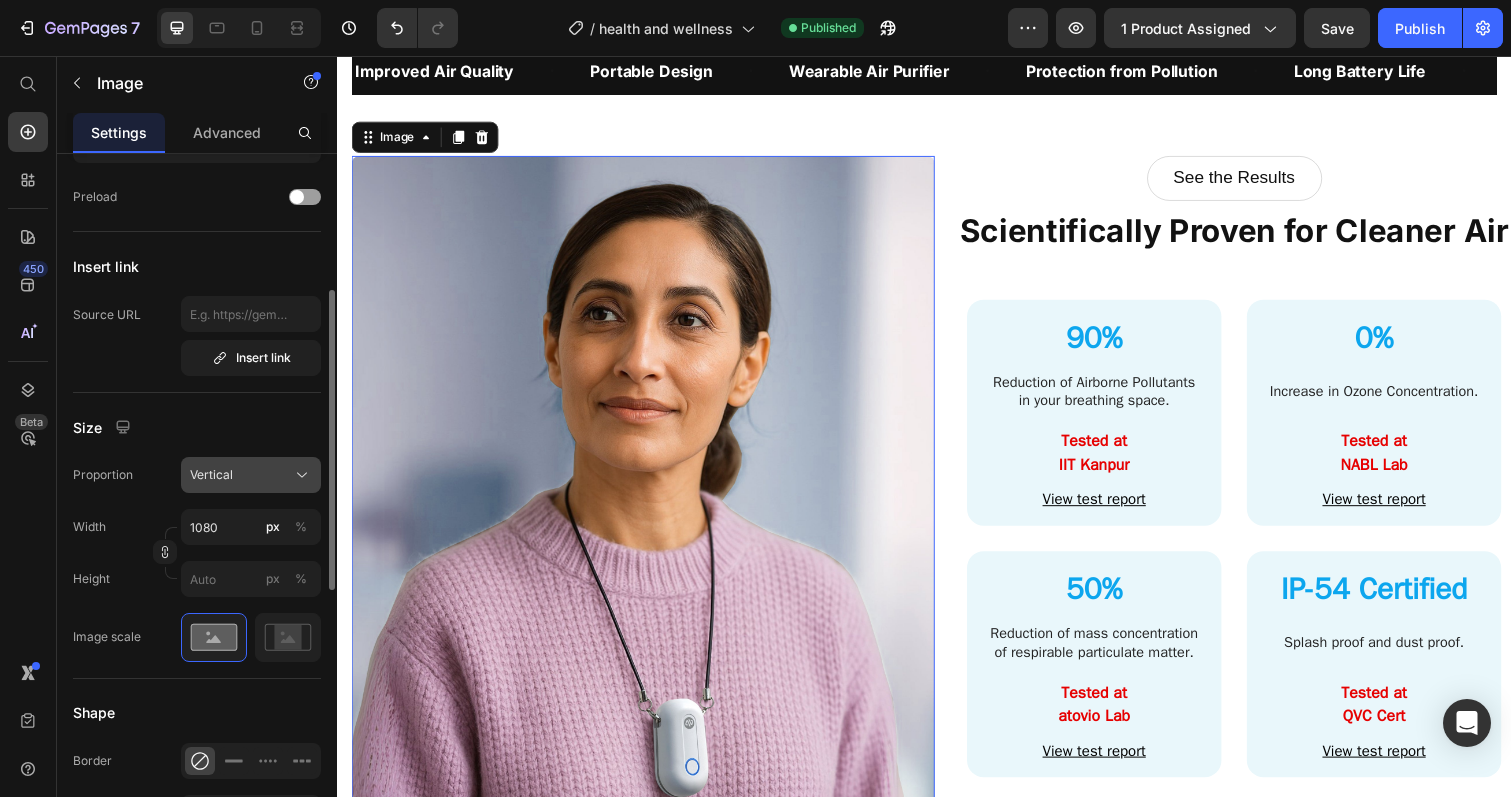 click on "Vertical" at bounding box center [251, 475] 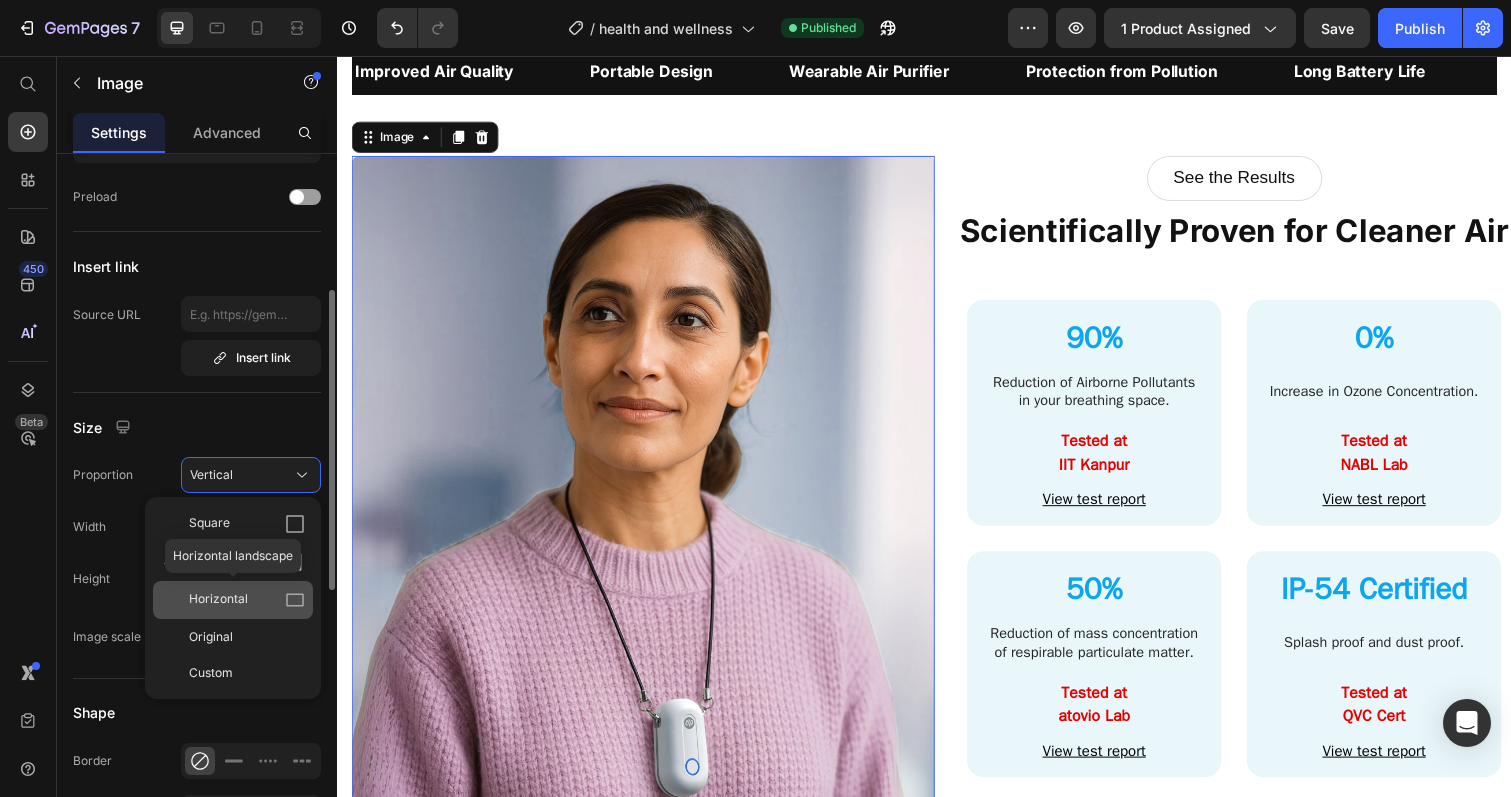 click on "Horizontal" at bounding box center (218, 600) 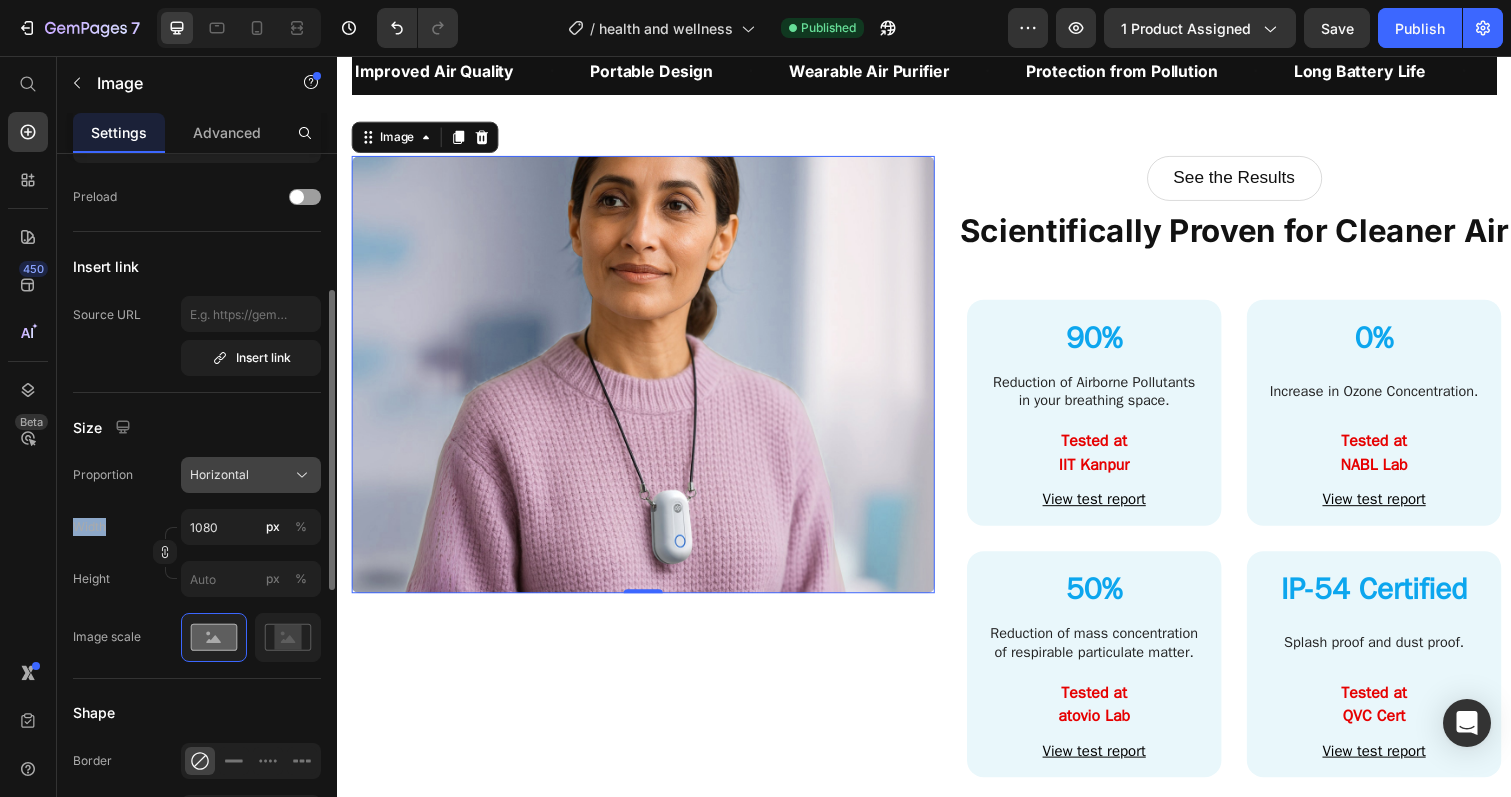click on "Proportion Horizontal Width 1080 px % Height px %" at bounding box center (197, 527) 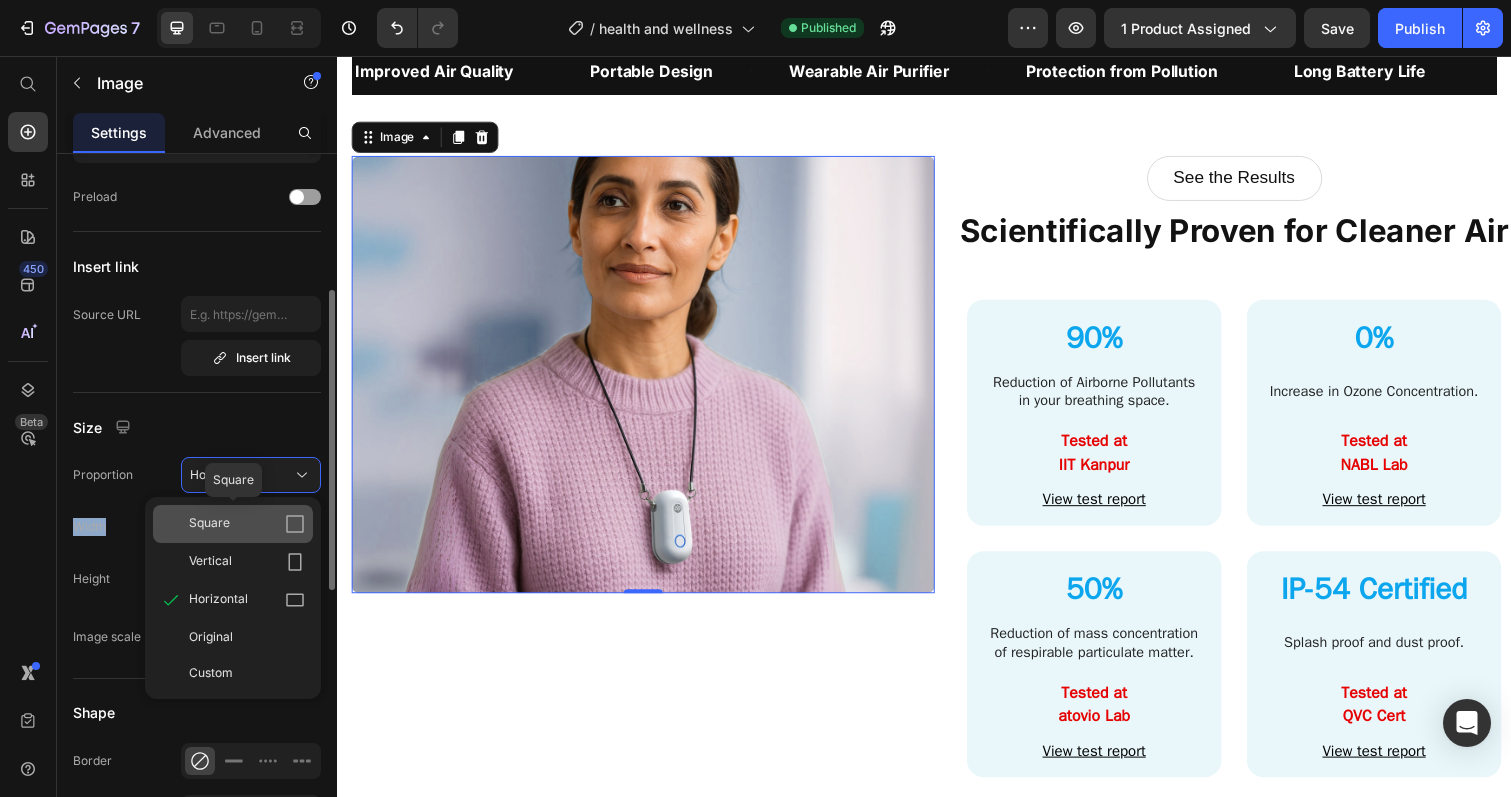 click on "Square" 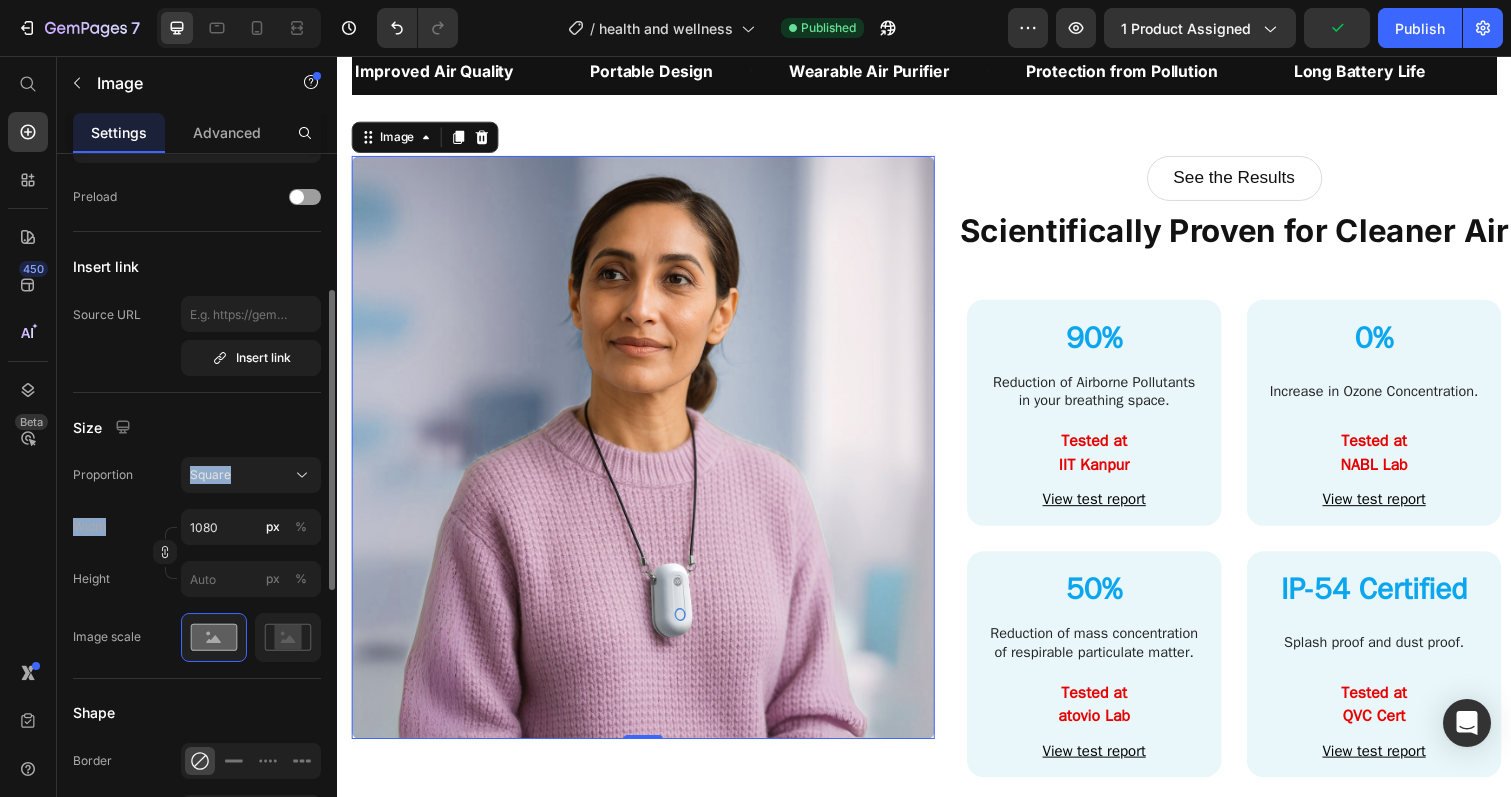 click on "Proportion Square Width 1080 px % Height px %" at bounding box center [197, 527] 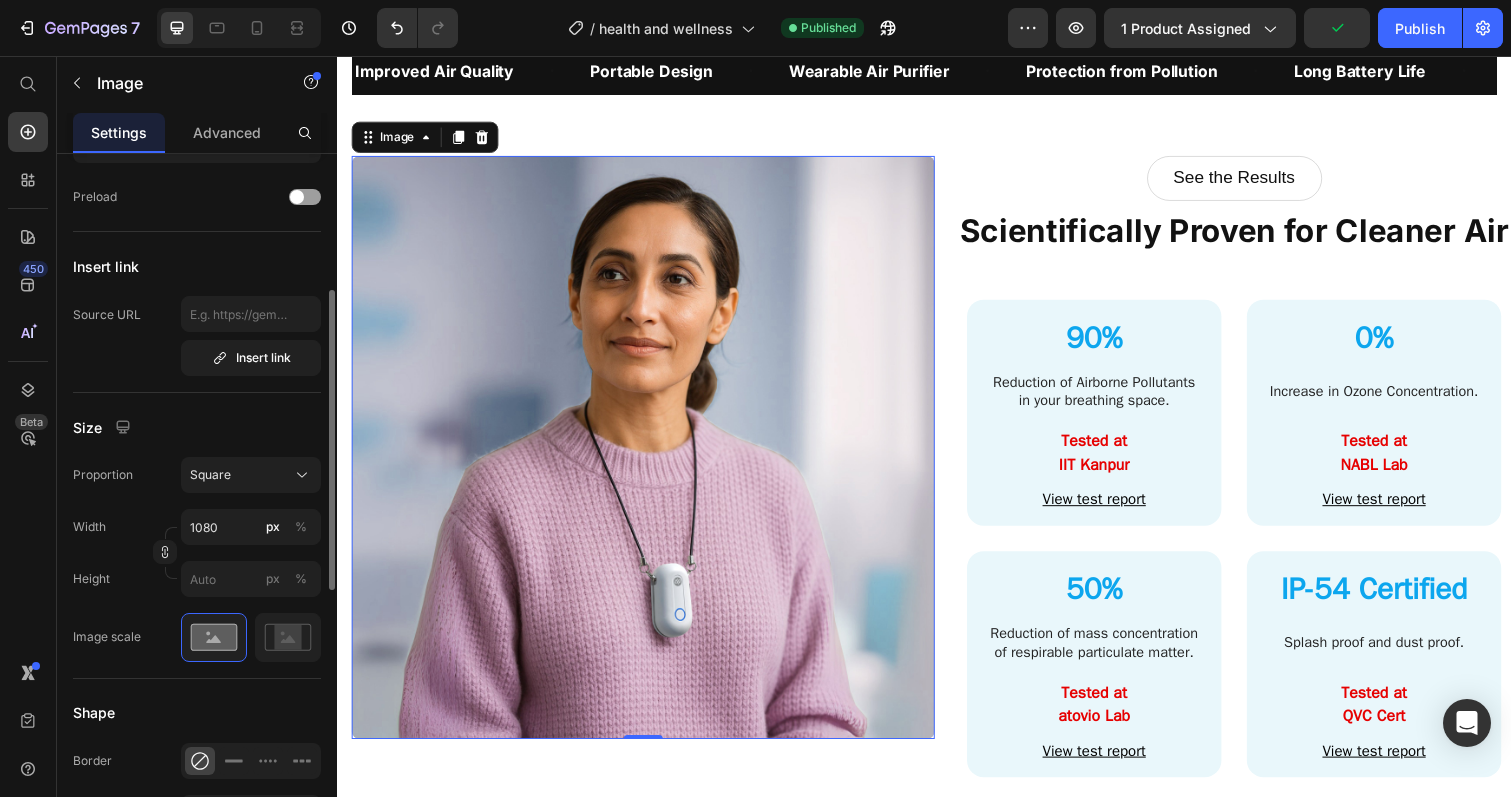 click on "Image Choose Image Upload Image https://cdn.shopify.com/s/files/1/0890/2541/3435/files/gempages_551149398017442666-3aa7c78c-fa2f-4c35-b980-9d4bbe877cb4.jpg  or   Browse gallery  Preload Insert link Source URL  Insert link  Size Proportion Square Width 1080 px % Height px % Image scale Shape Border Corner 8 8 8 8 Shadow Align SEO Alt text Image title  Delete element" at bounding box center (197, 651) 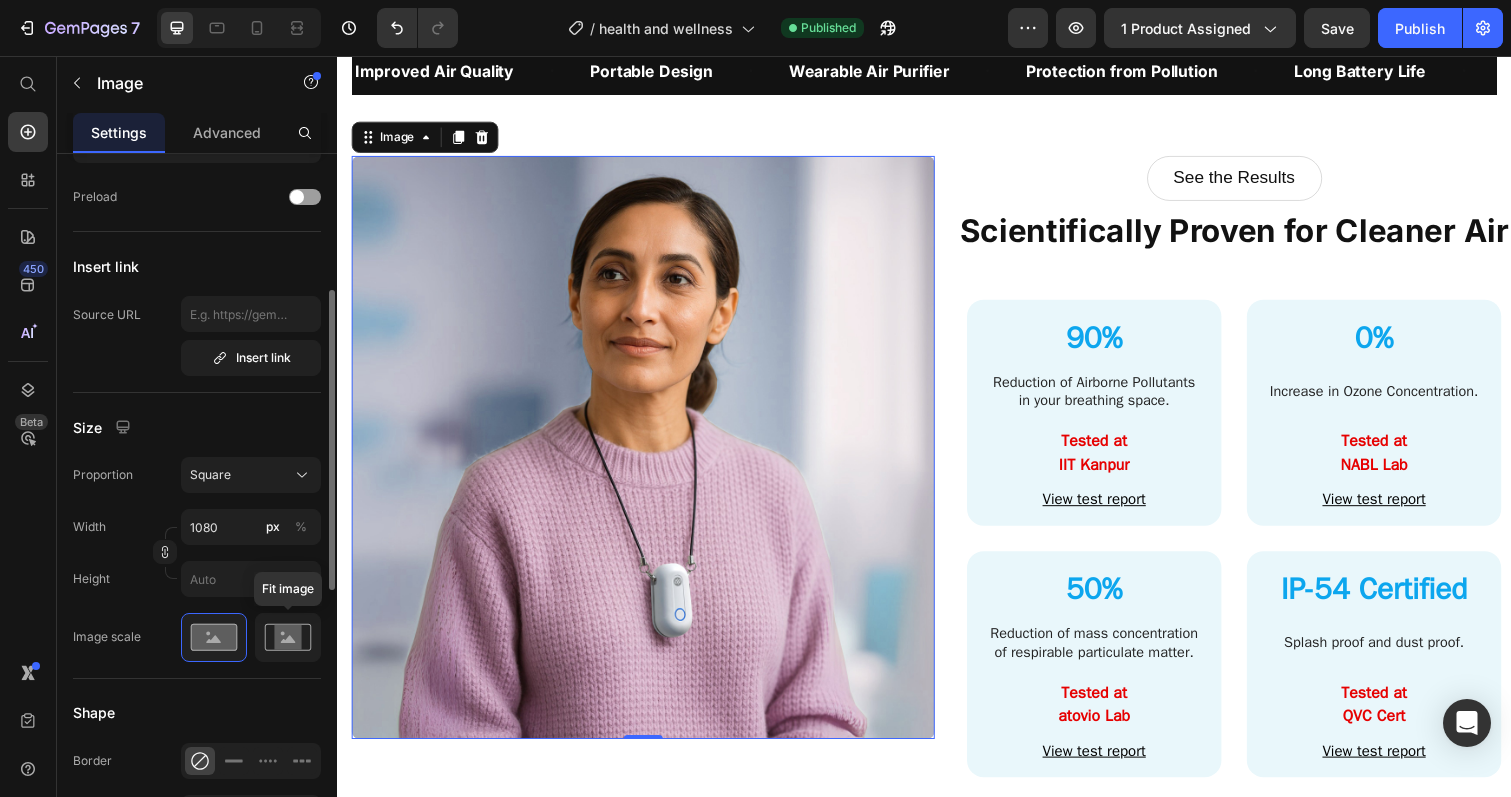 click 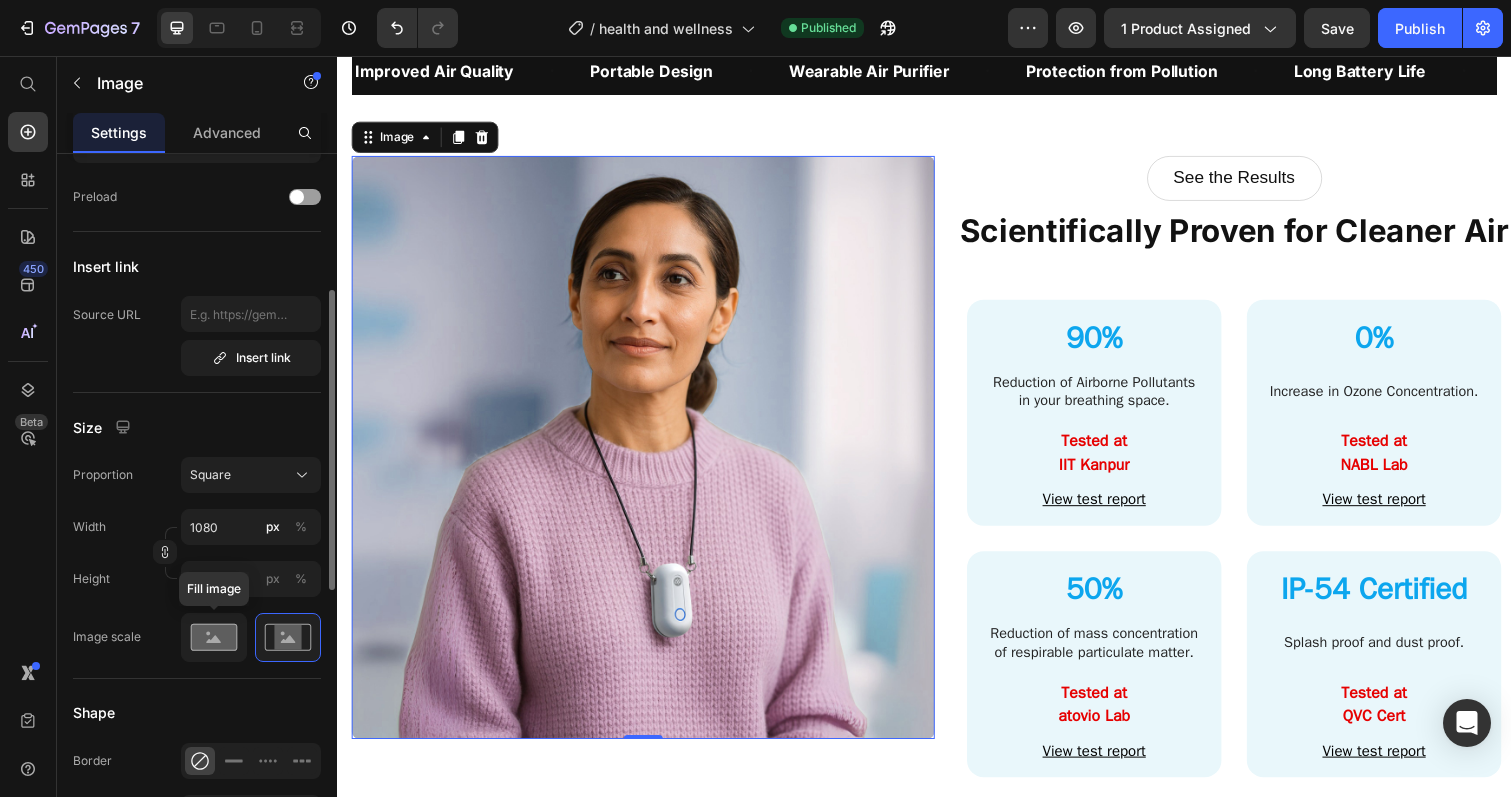 click 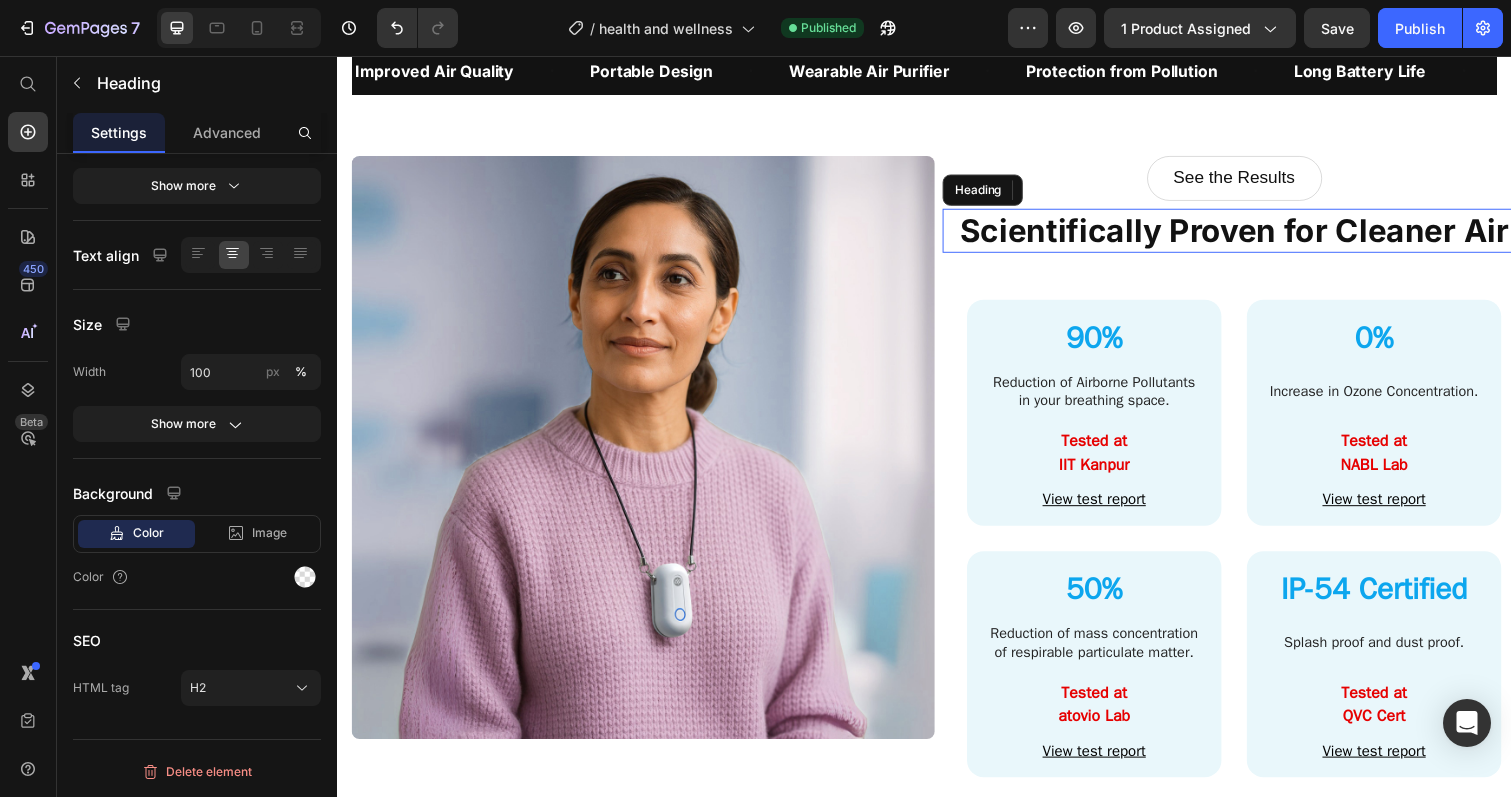 click on "Scientifically Proven for Cleaner Air" at bounding box center [1254, 235] 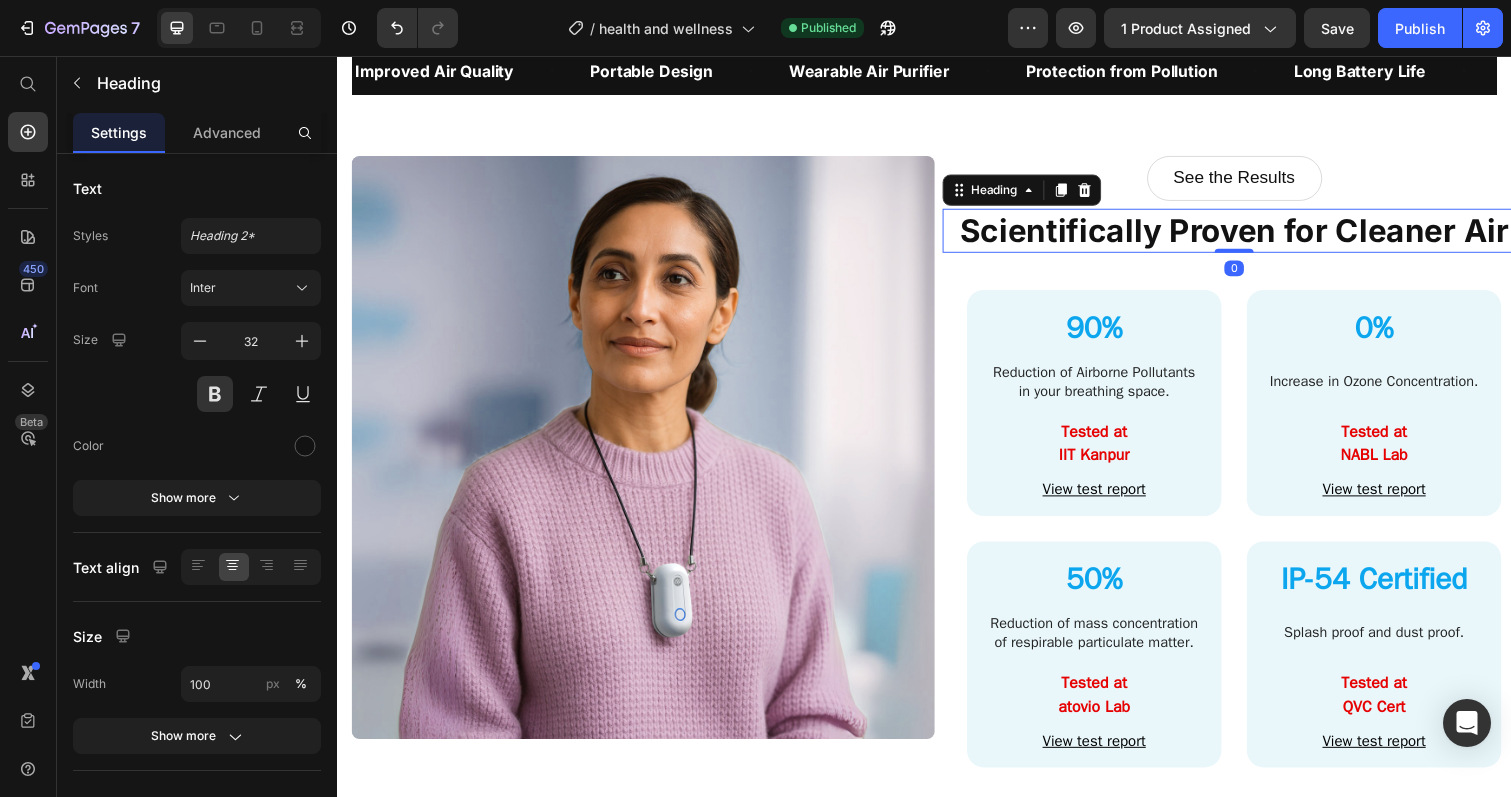 drag, startPoint x: 1243, startPoint y: 259, endPoint x: 1243, endPoint y: 229, distance: 30 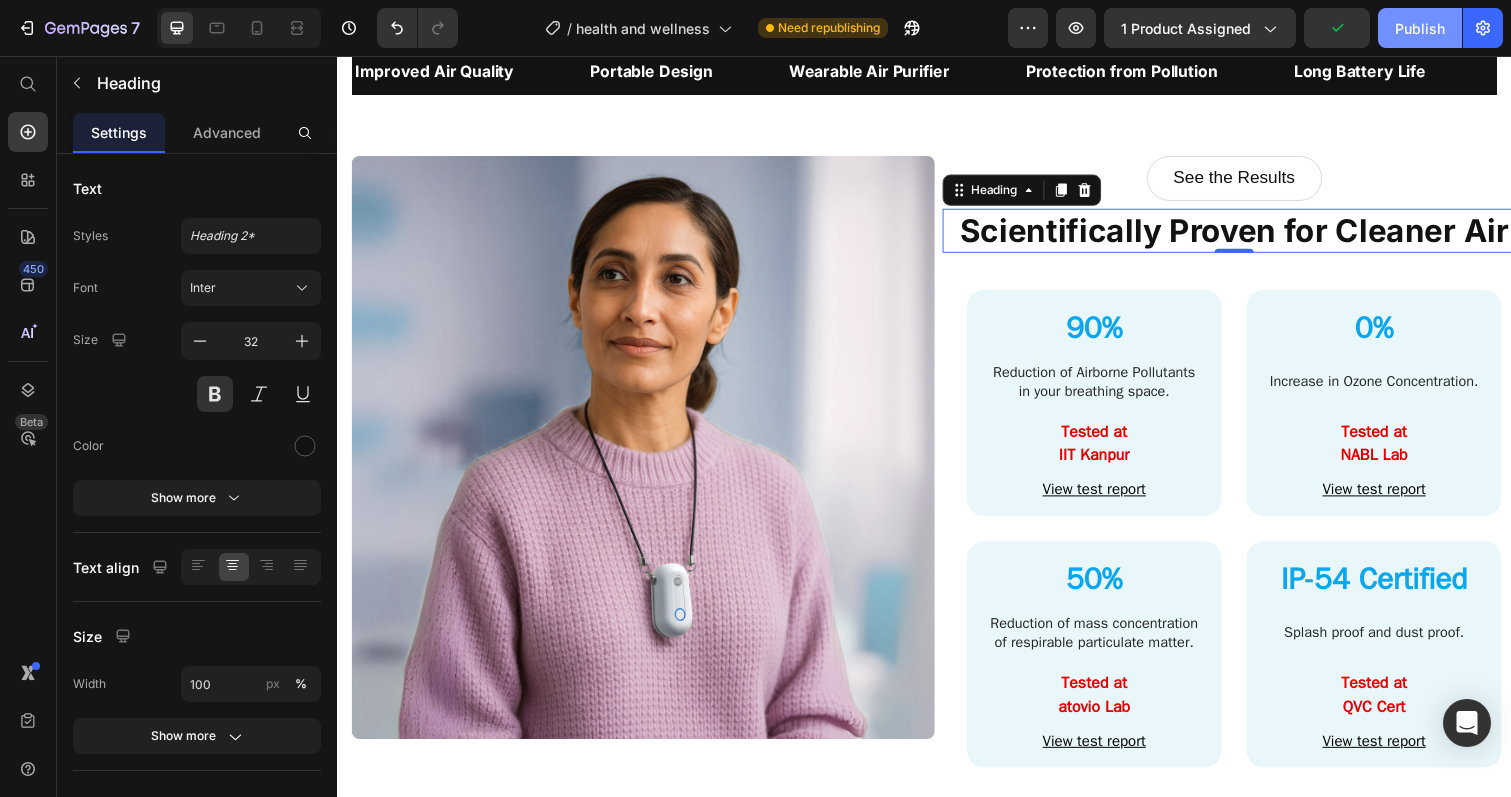 click on "Publish" at bounding box center (1420, 28) 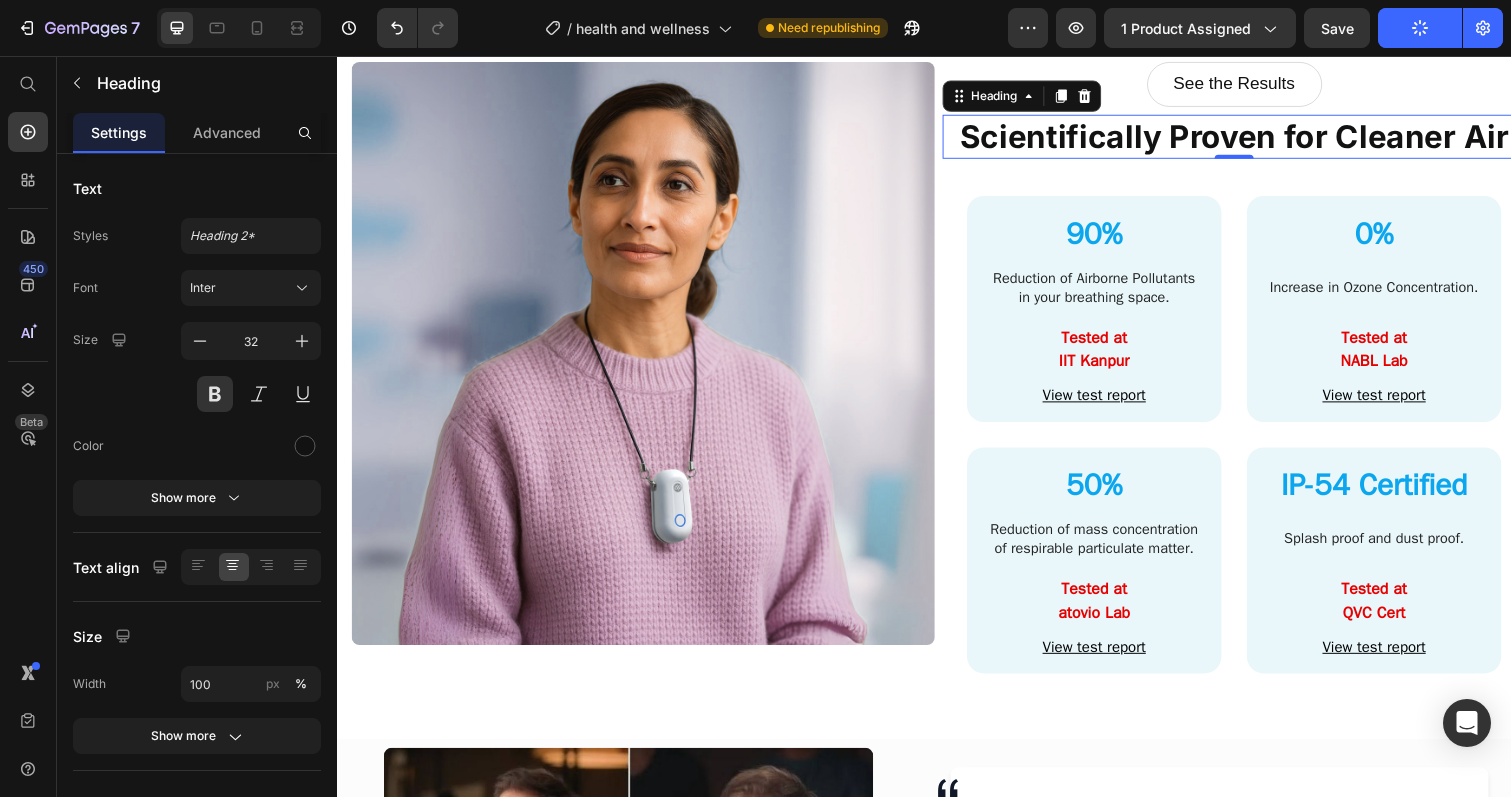 scroll, scrollTop: 2862, scrollLeft: 0, axis: vertical 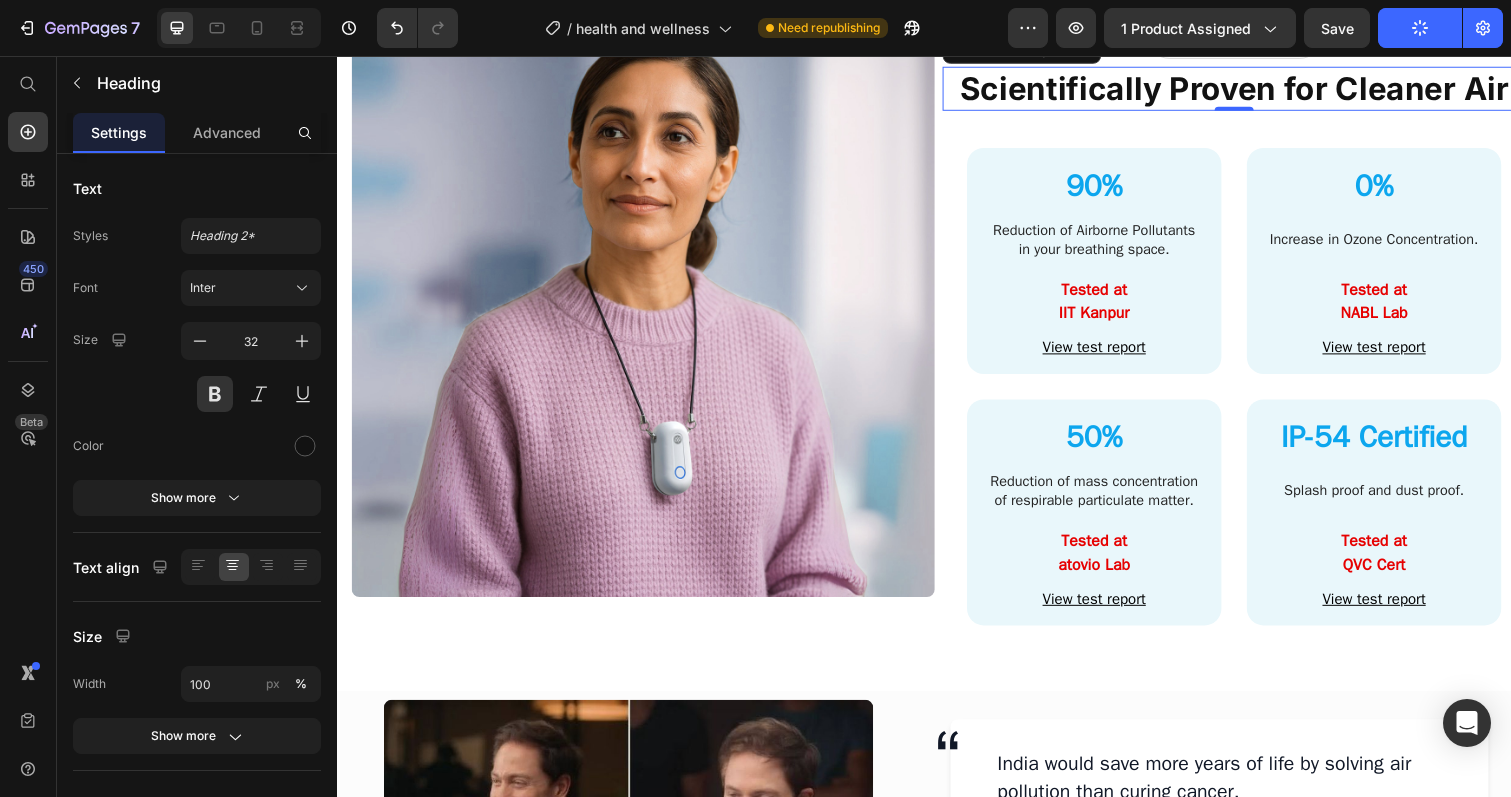 click on "90%
Reduction of Airborne Pollutants in your breathing space.
Tested at IIT Kanpur
View test report
0%
Increase in Ozone Concentration.
Tested at NABL Lab
View test report
50%
Reduction of mass concentration of respirable particulate matter.
Tested at atovio Lab
View test report
IP-54 Certified
Splash proof and dust proof.
Tested at QVC Cert
View test report" at bounding box center (1254, 394) 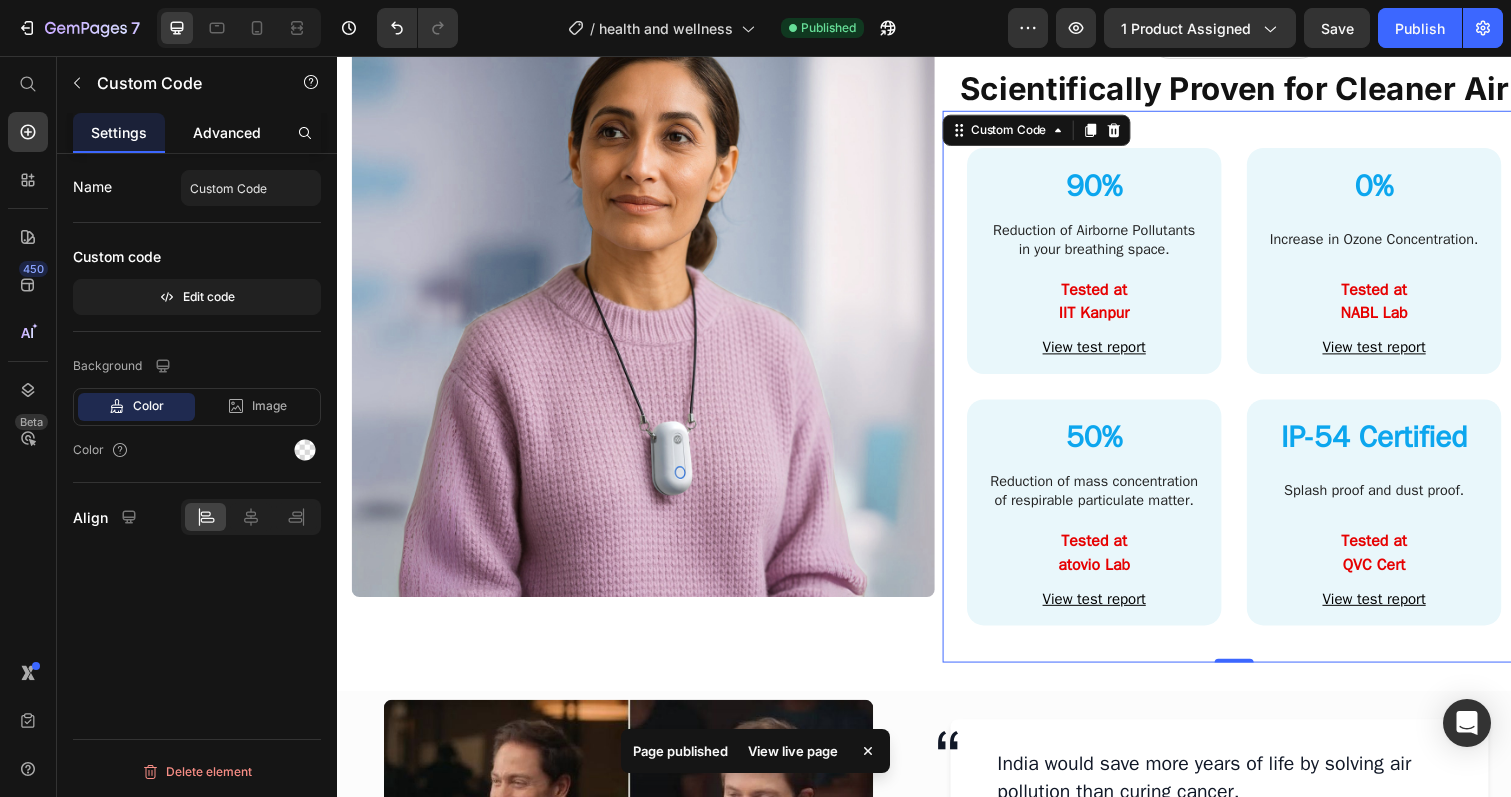 click on "Advanced" at bounding box center [227, 132] 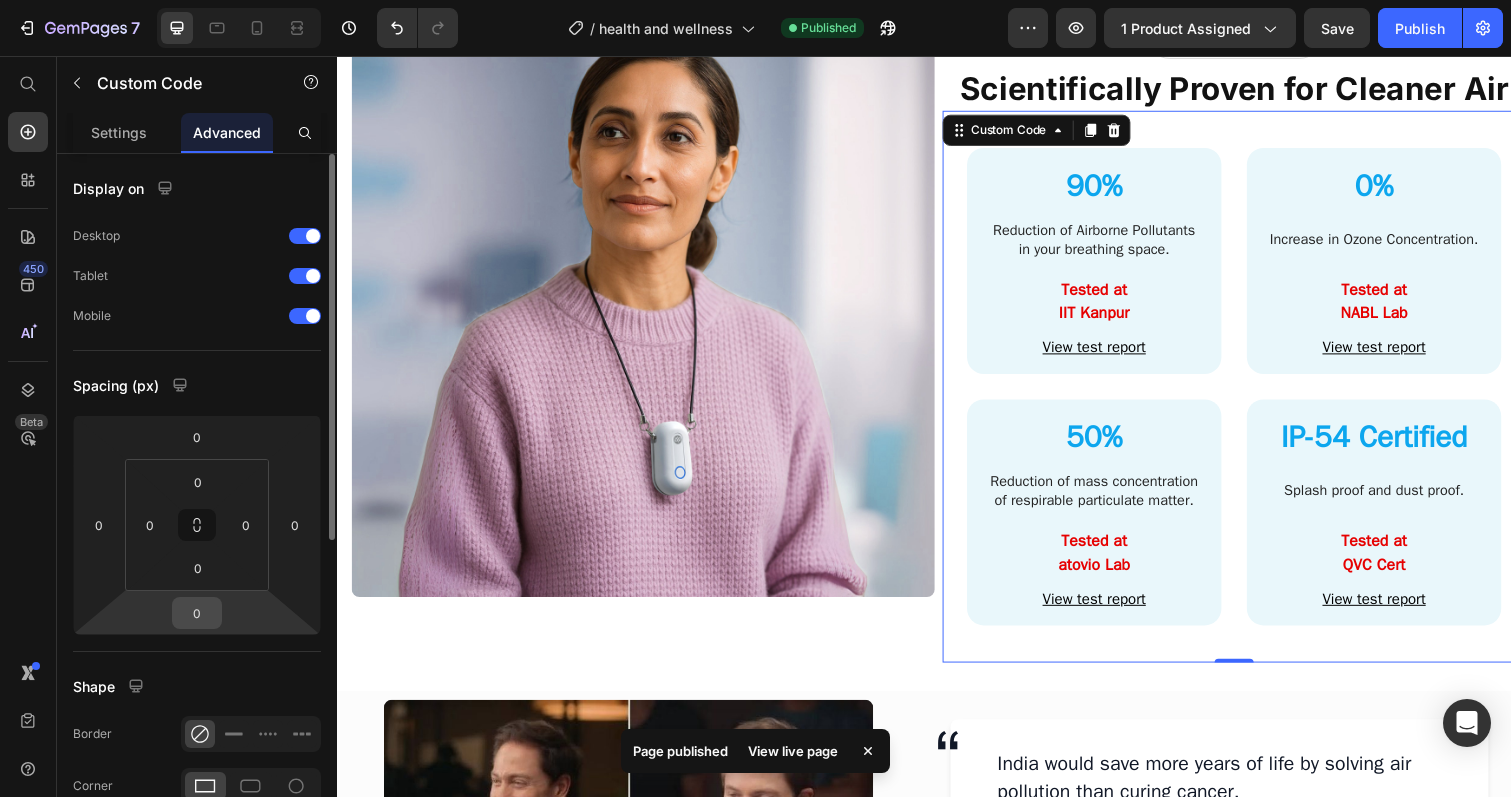 click on "0" at bounding box center (197, 613) 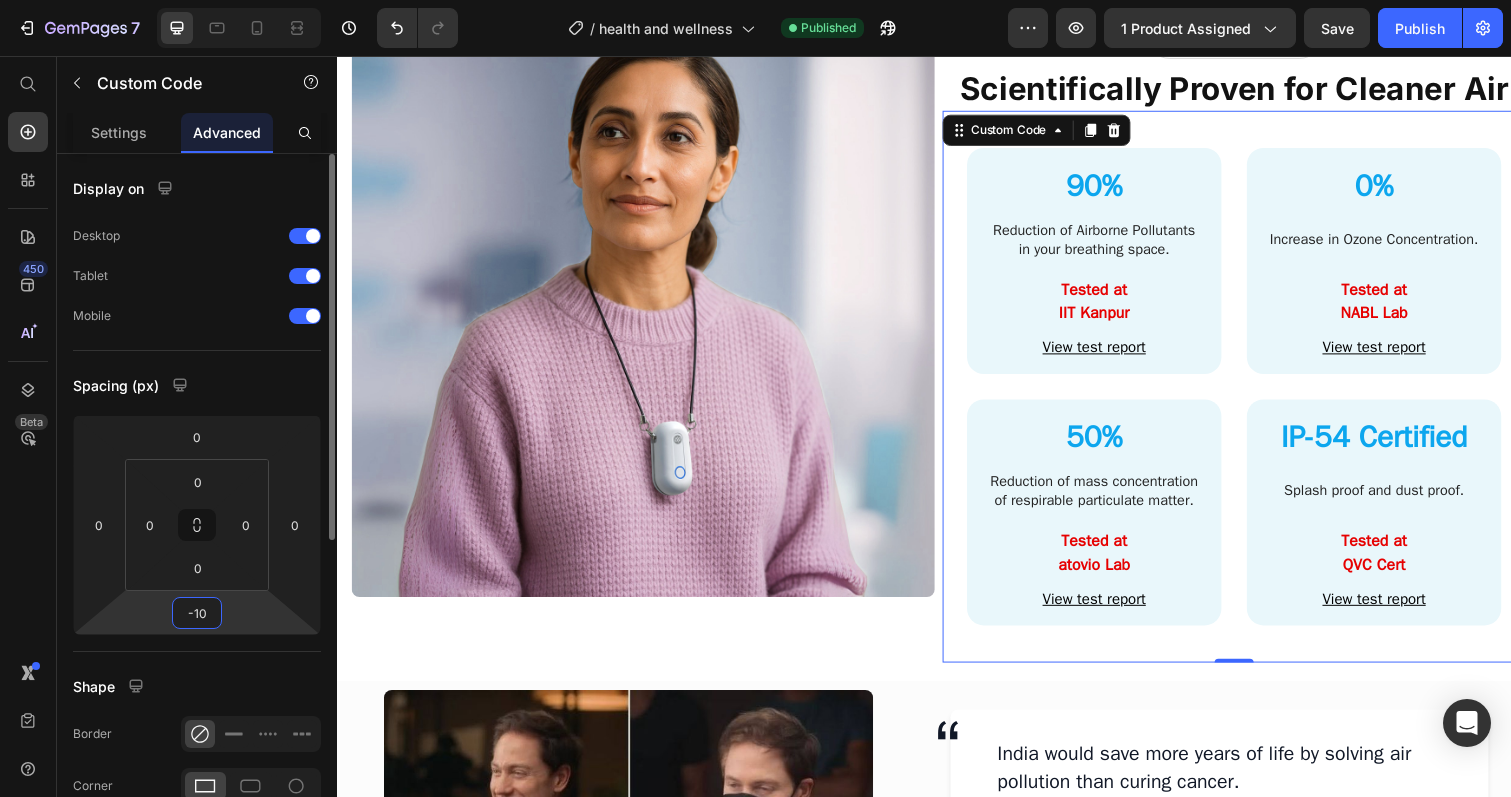 type on "-1" 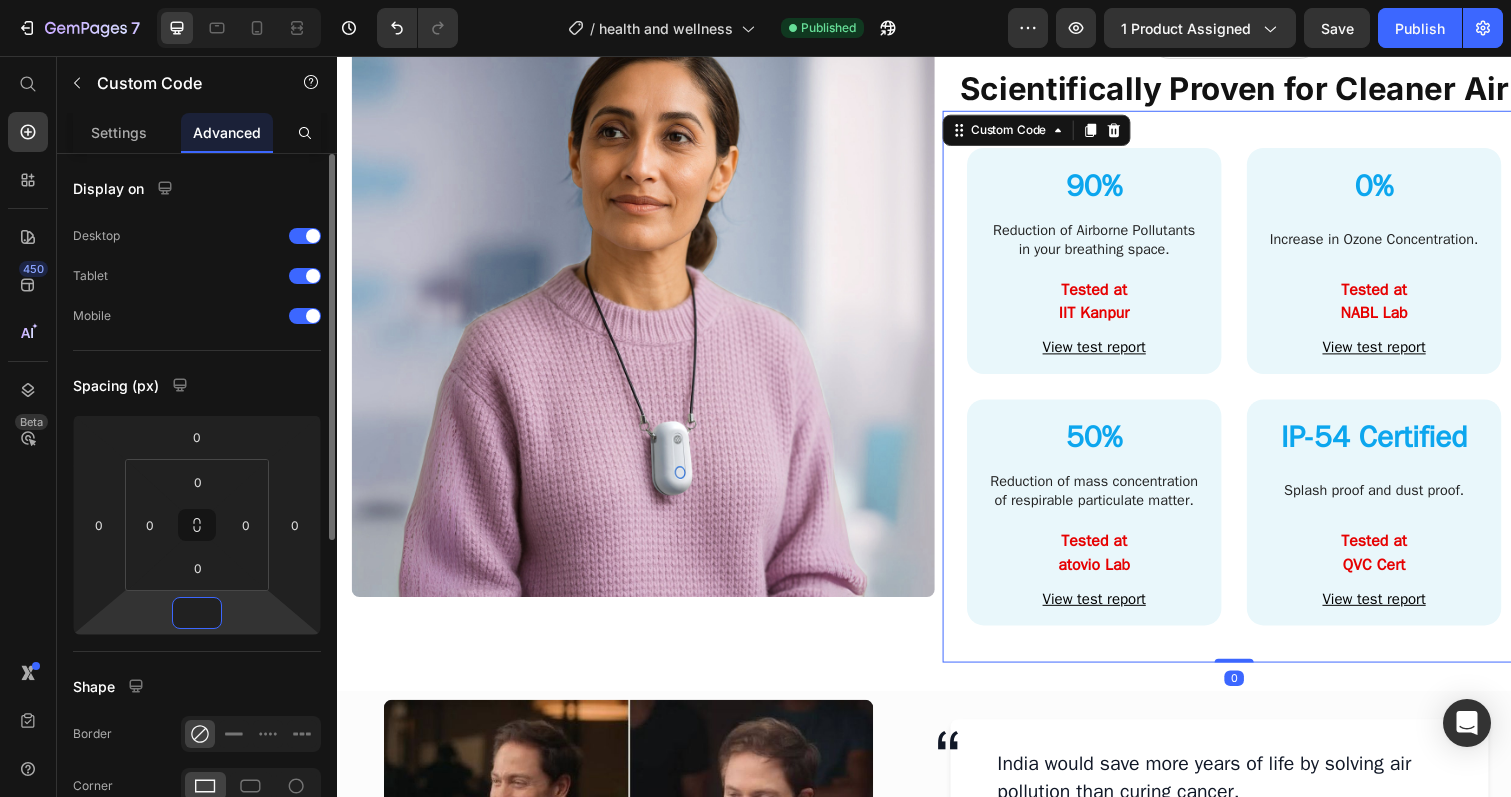 type on "0" 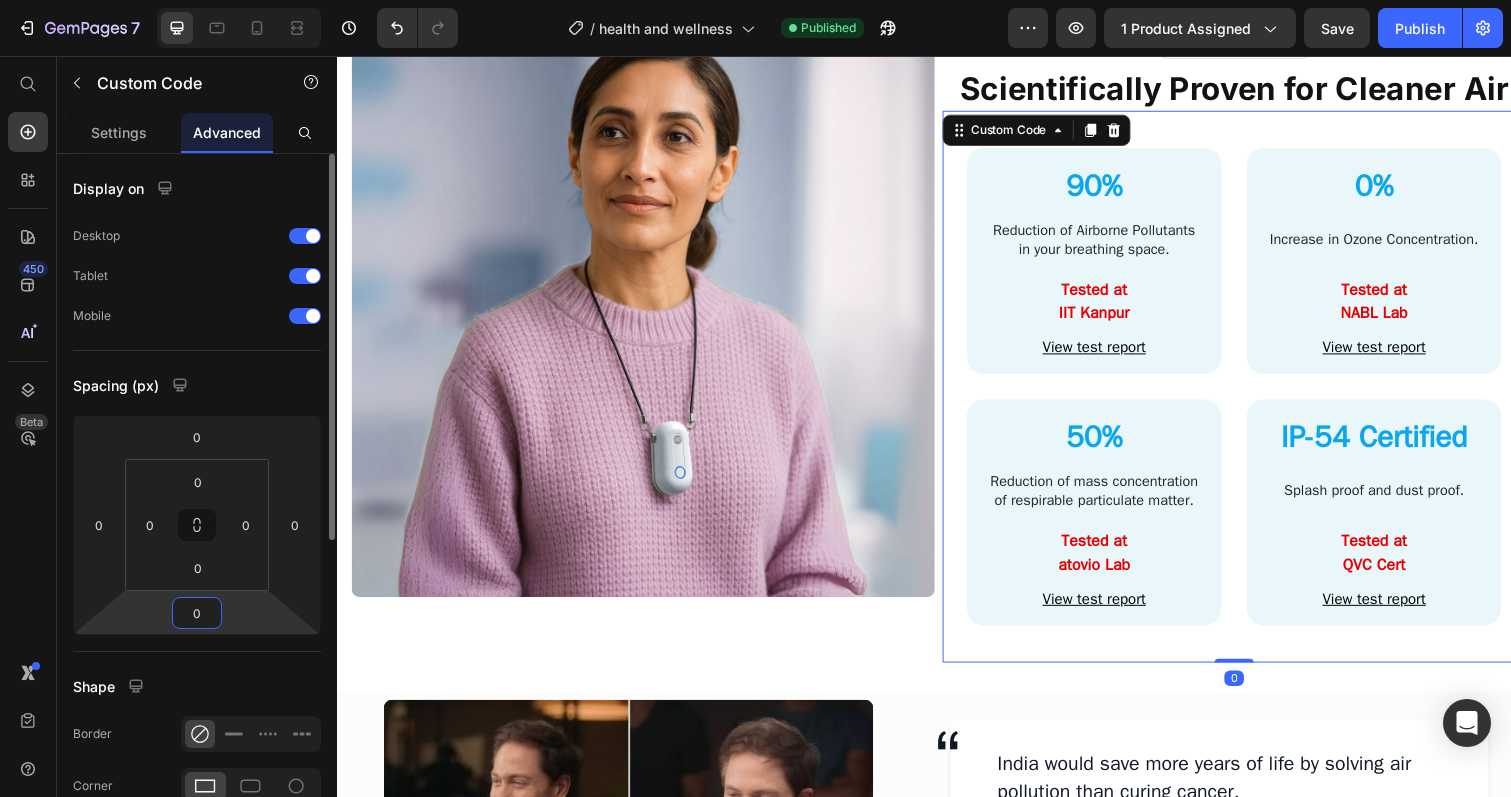 click on "Display on Desktop Tablet Mobile Spacing (px) 0 0 0 0 0 0 0 0 Shape Border Corner Shadow Position Opacity 100 % Animation Interaction Upgrade to Optimize plan  to unlock Interaction & other premium features. CSS class" at bounding box center (197, 739) 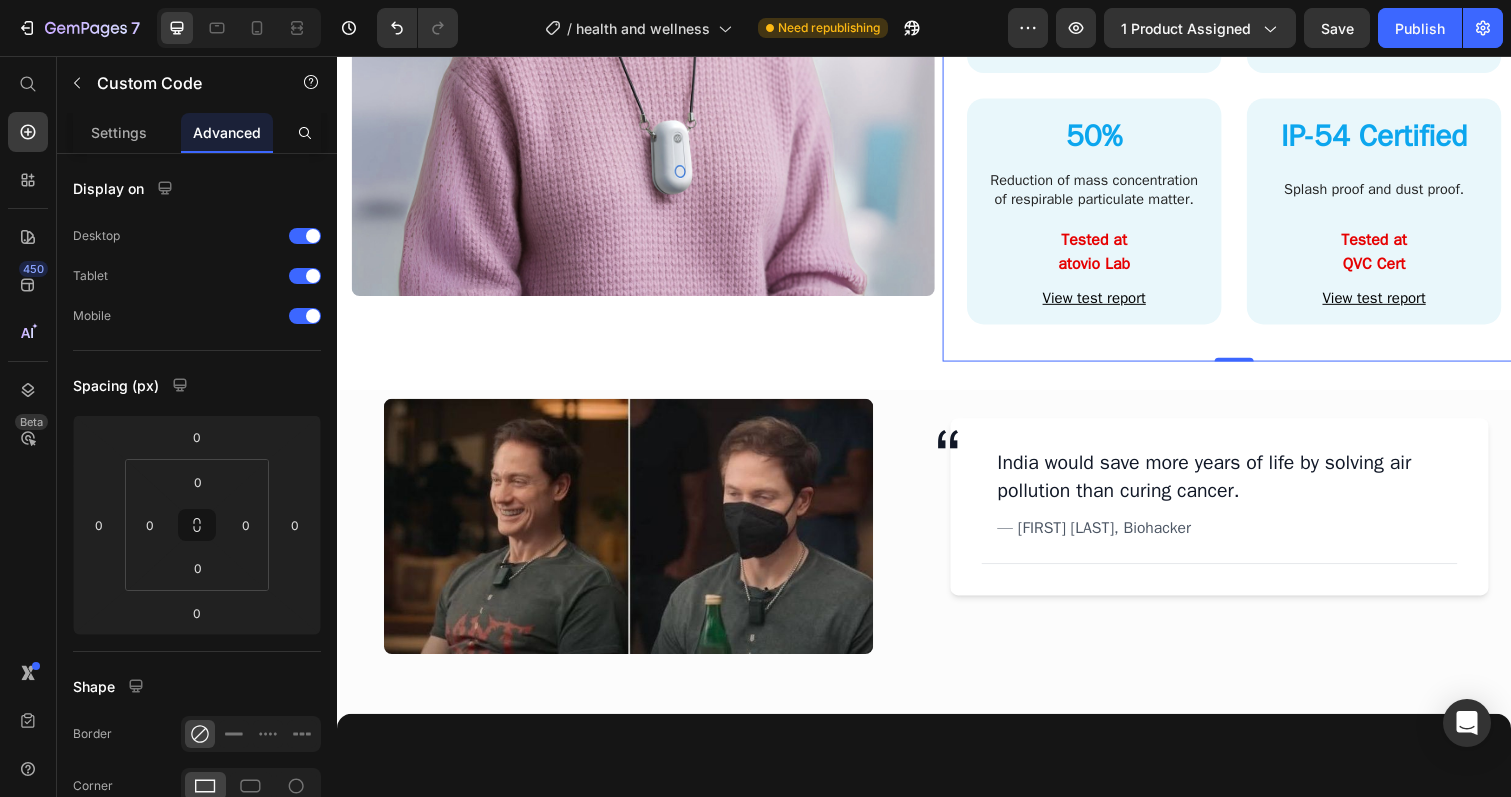 scroll, scrollTop: 3172, scrollLeft: 0, axis: vertical 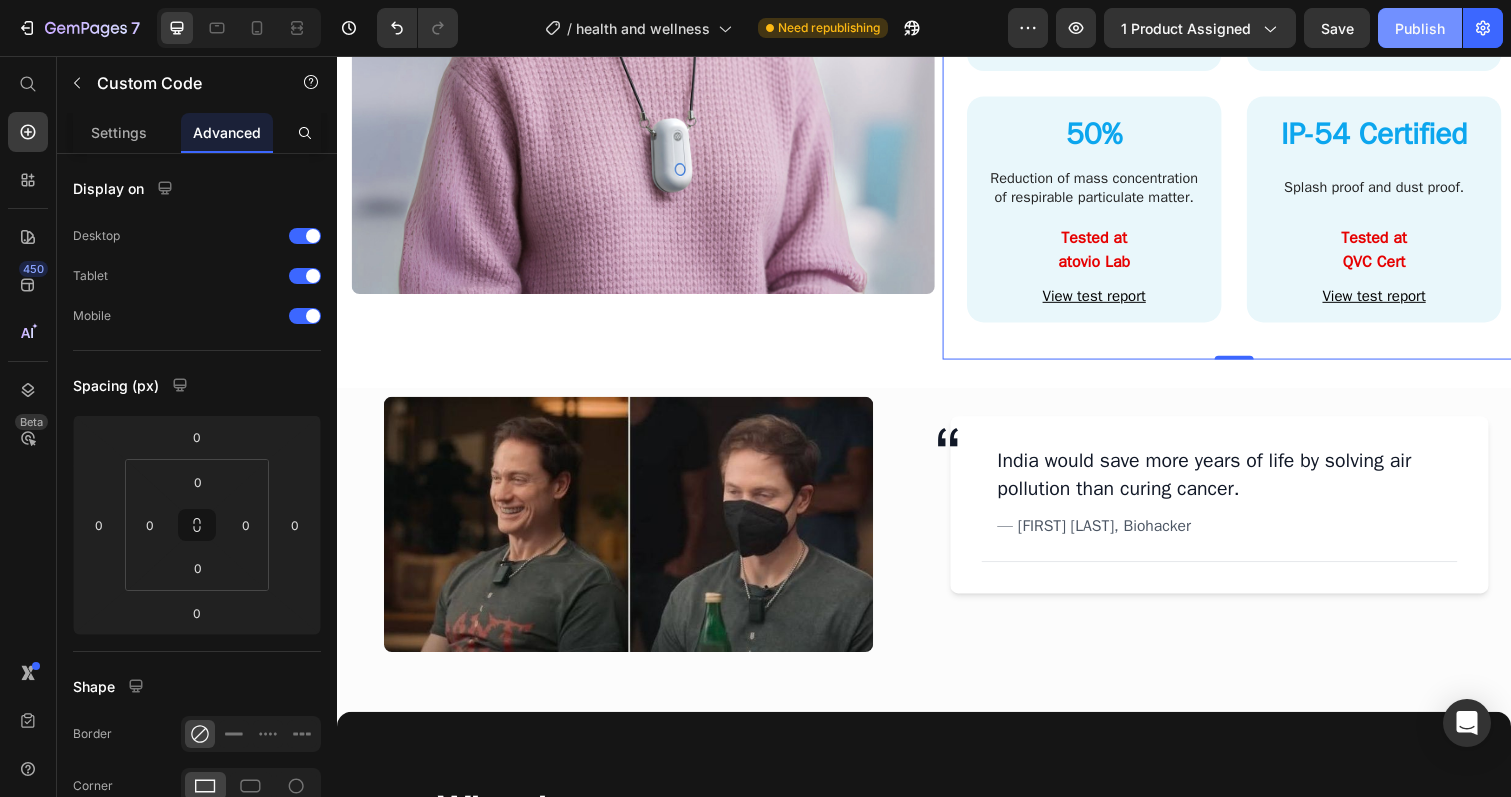 click on "Publish" 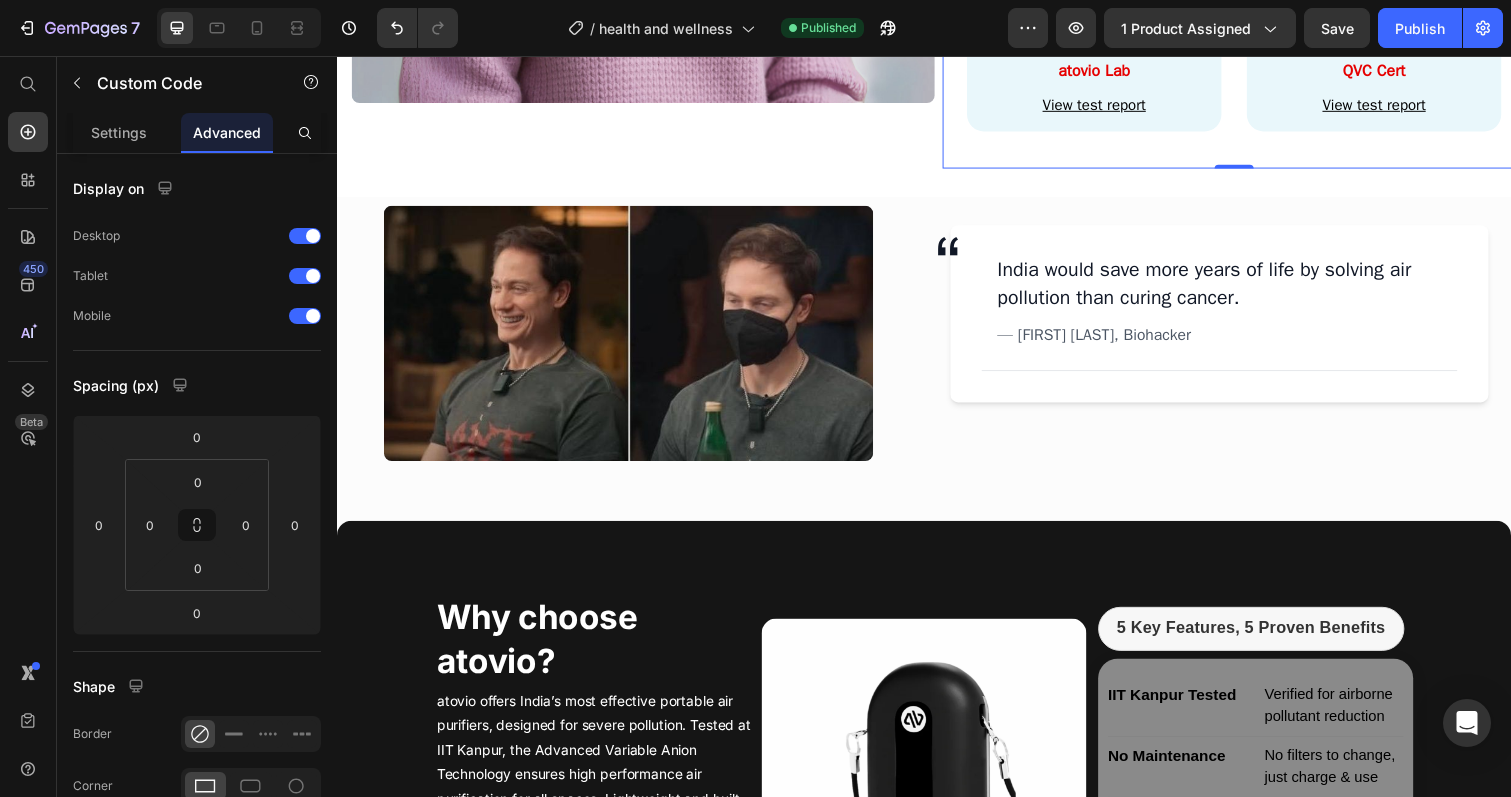 scroll, scrollTop: 3156, scrollLeft: 0, axis: vertical 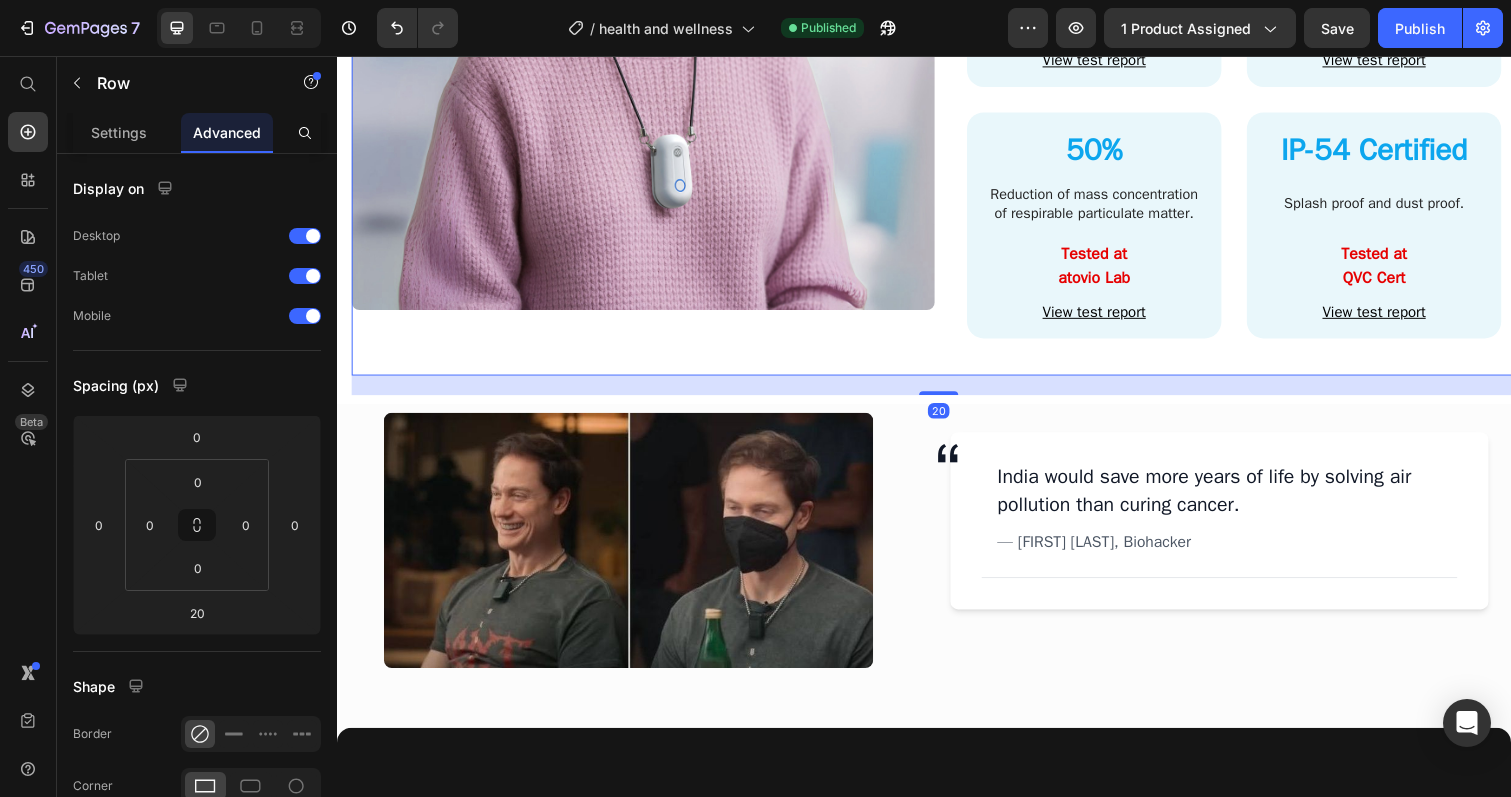 click on "20" at bounding box center (952, 392) 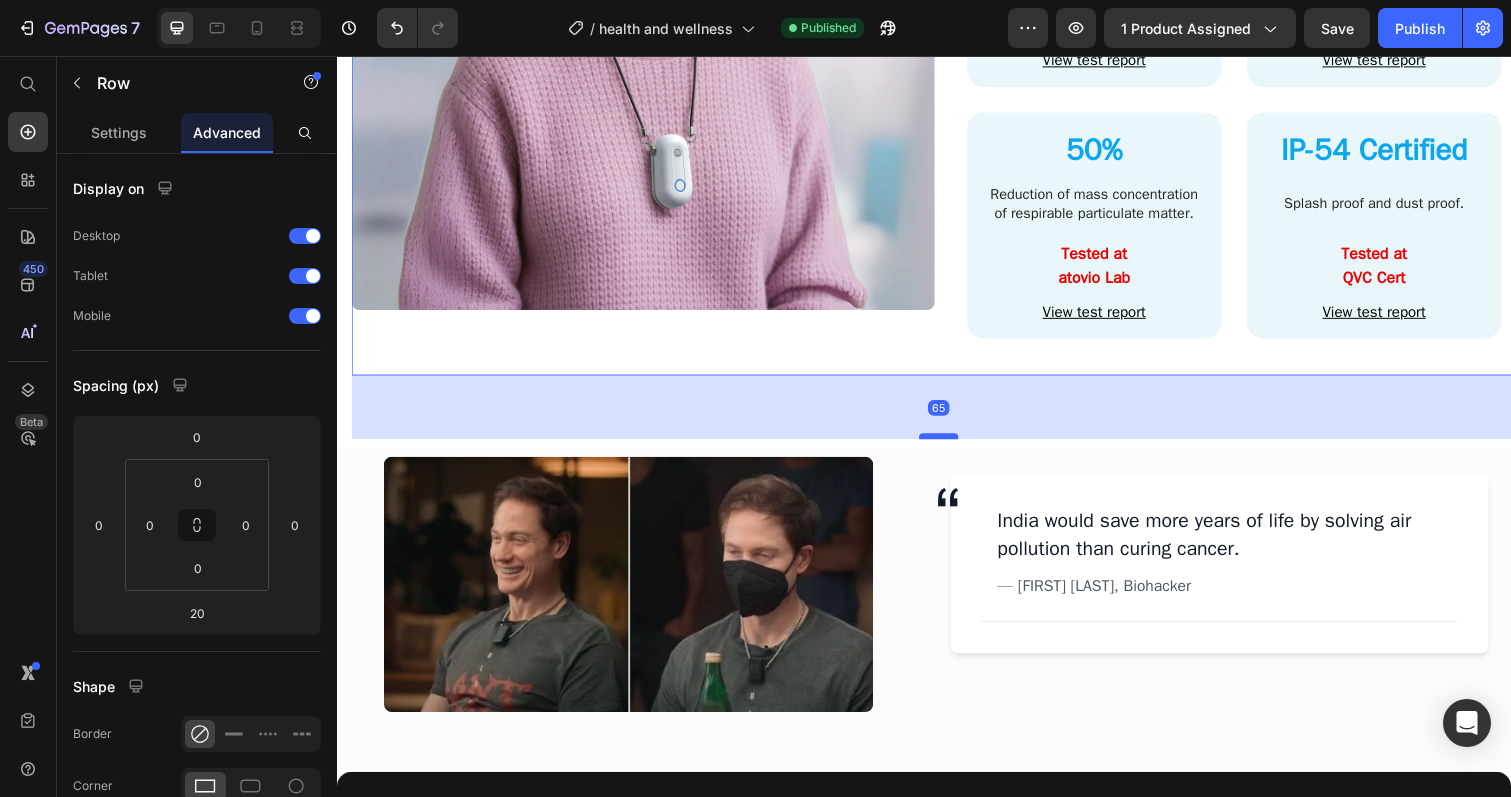 drag, startPoint x: 951, startPoint y: 392, endPoint x: 951, endPoint y: 437, distance: 45 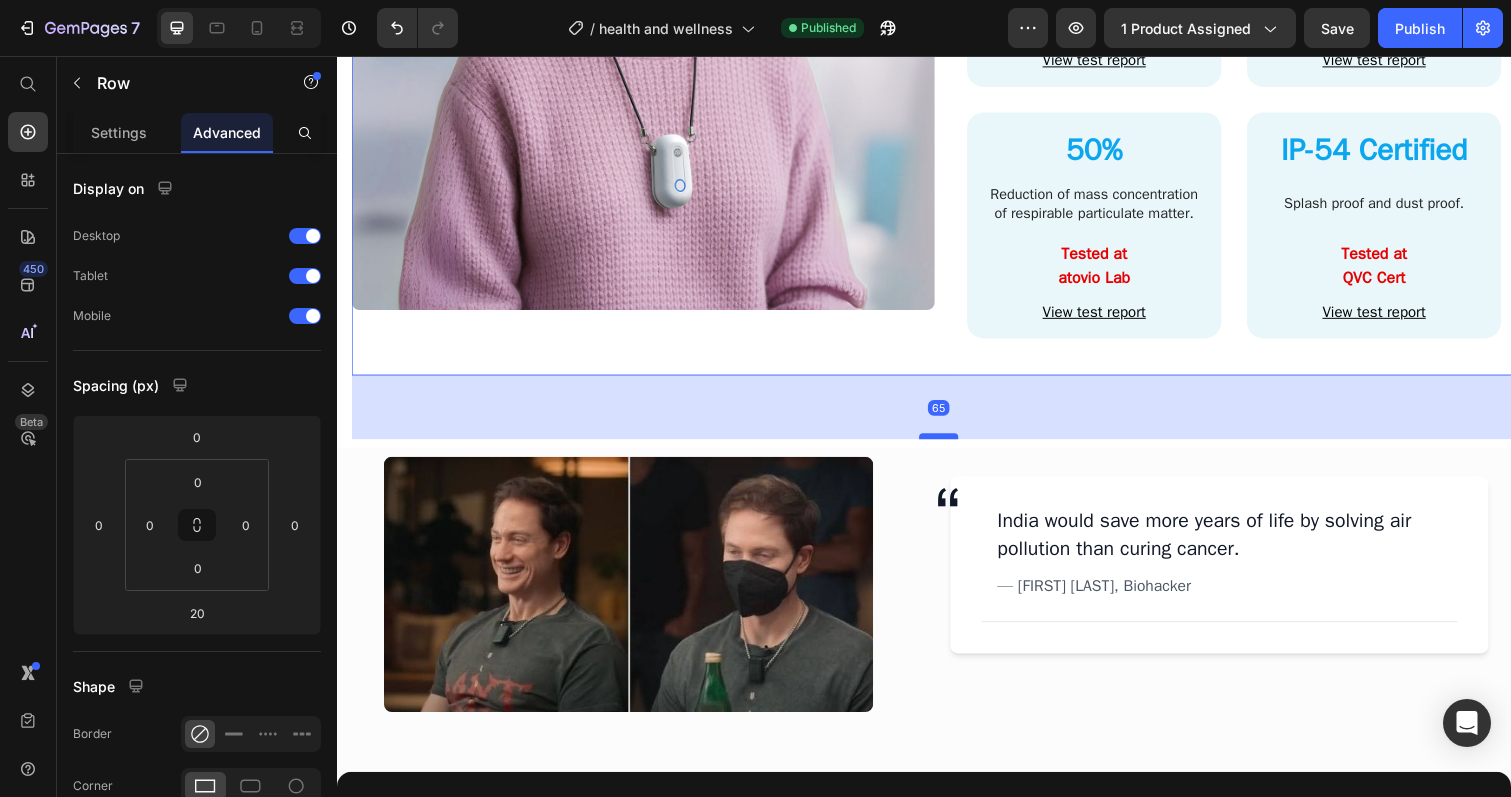 click at bounding box center (952, 444) 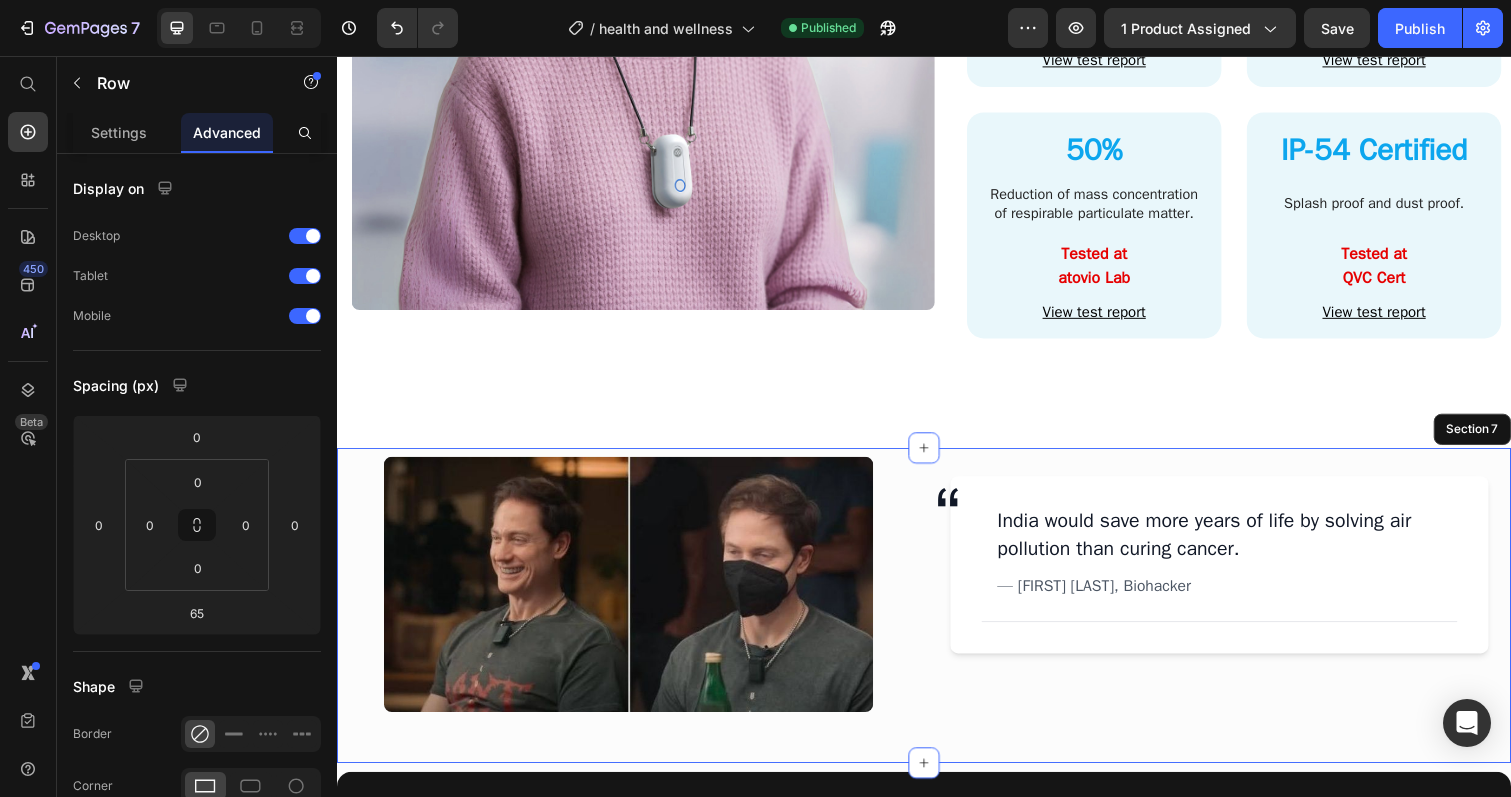 click on "Image
Testimonial
India would save more years of life by solving air pollution than curing cancer.
— Bryan Johnson, Biohacker
Custom Code Row Row" at bounding box center (937, 605) 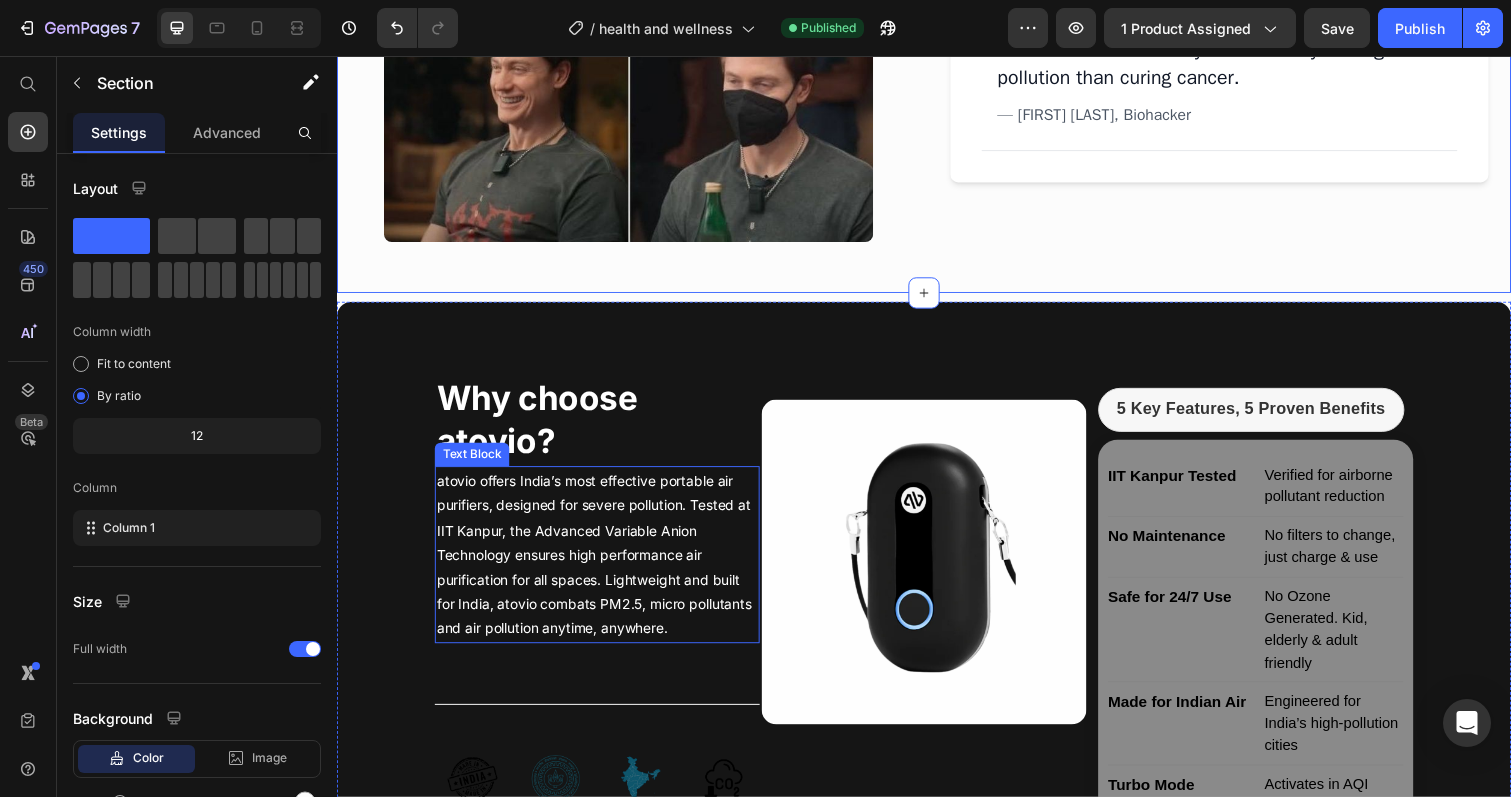 scroll, scrollTop: 3640, scrollLeft: 0, axis: vertical 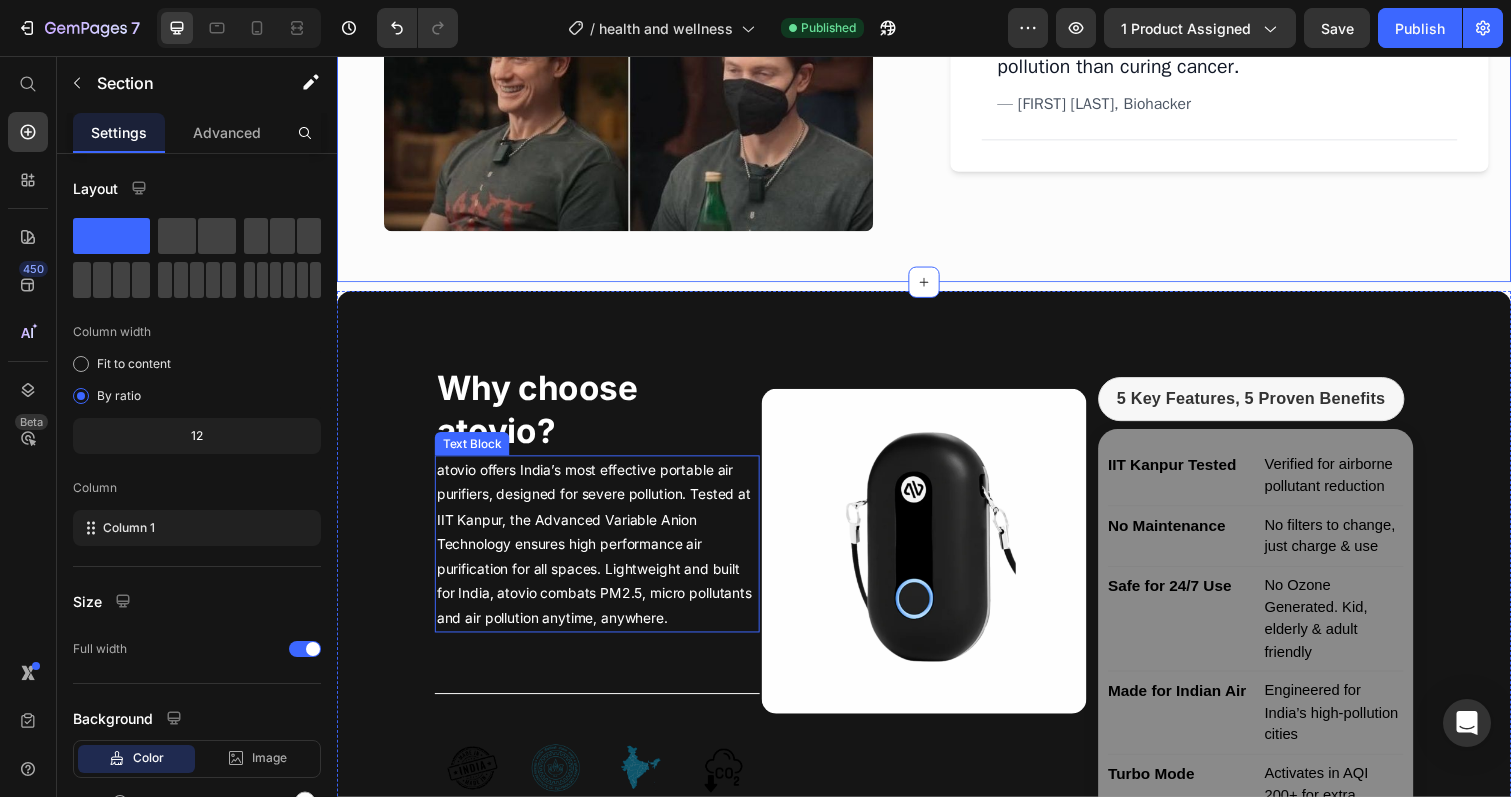 click on "atovio offers India’s most effective portable air purifiers, designed for severe pollution. Tested at IIT Kanpur, the Advanced Variable Anion Technology ensures high performance air purification for all spaces. Lightweight and built for India, atovio combats PM2.5, micro pollutants and air pollution anytime, anywhere." at bounding box center [603, 554] 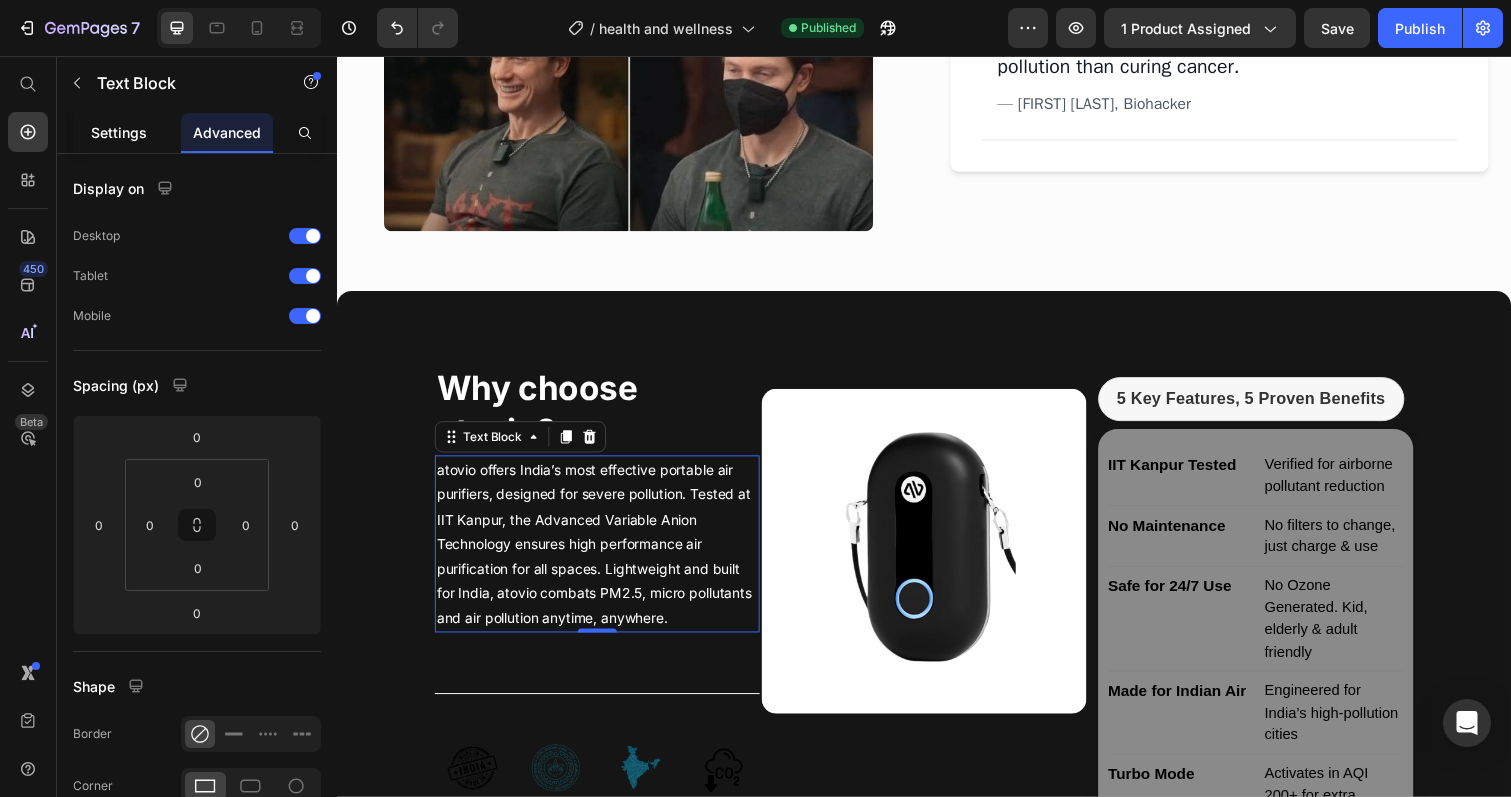 click on "Settings" at bounding box center (119, 132) 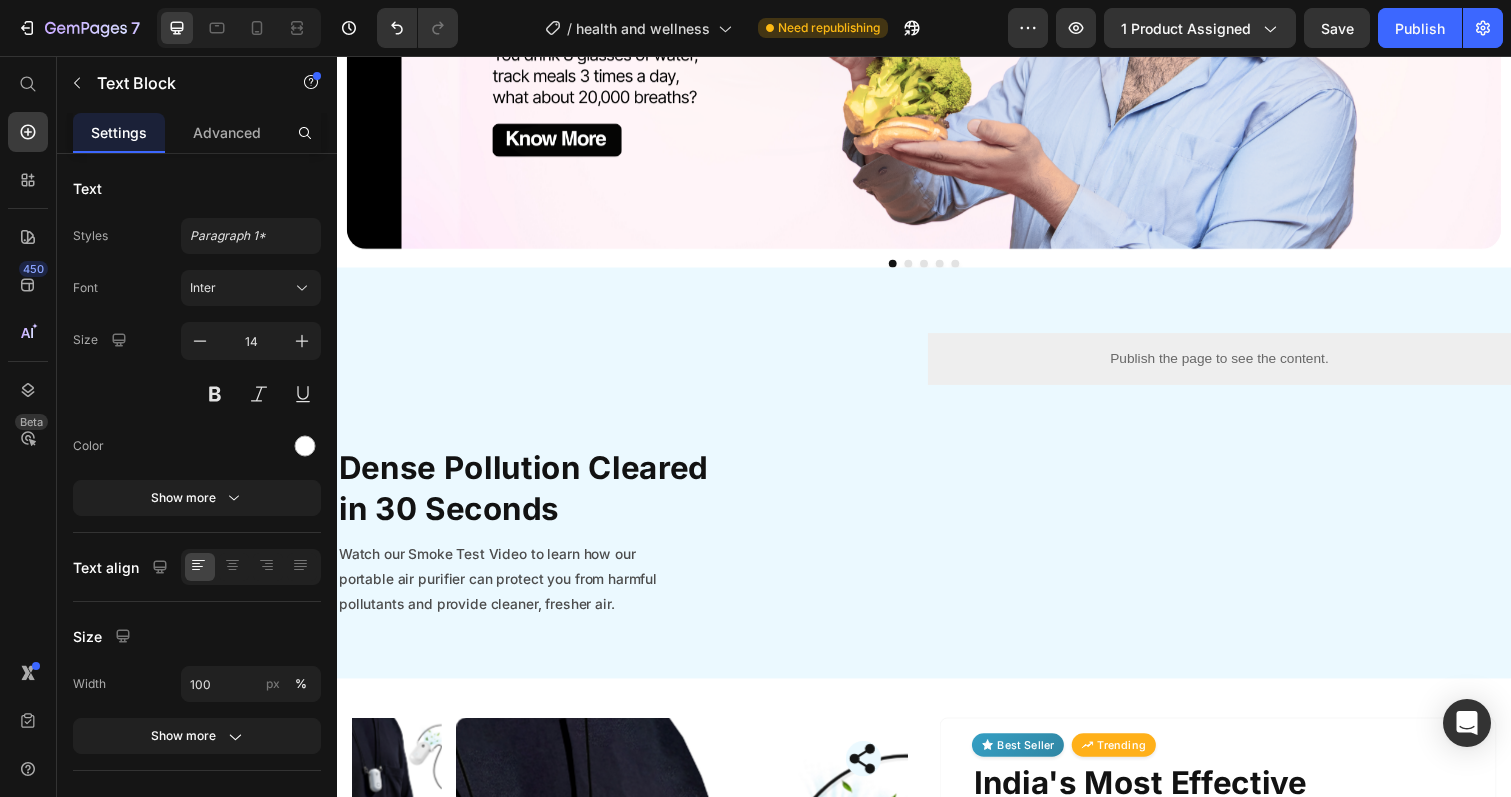 scroll, scrollTop: 240, scrollLeft: 0, axis: vertical 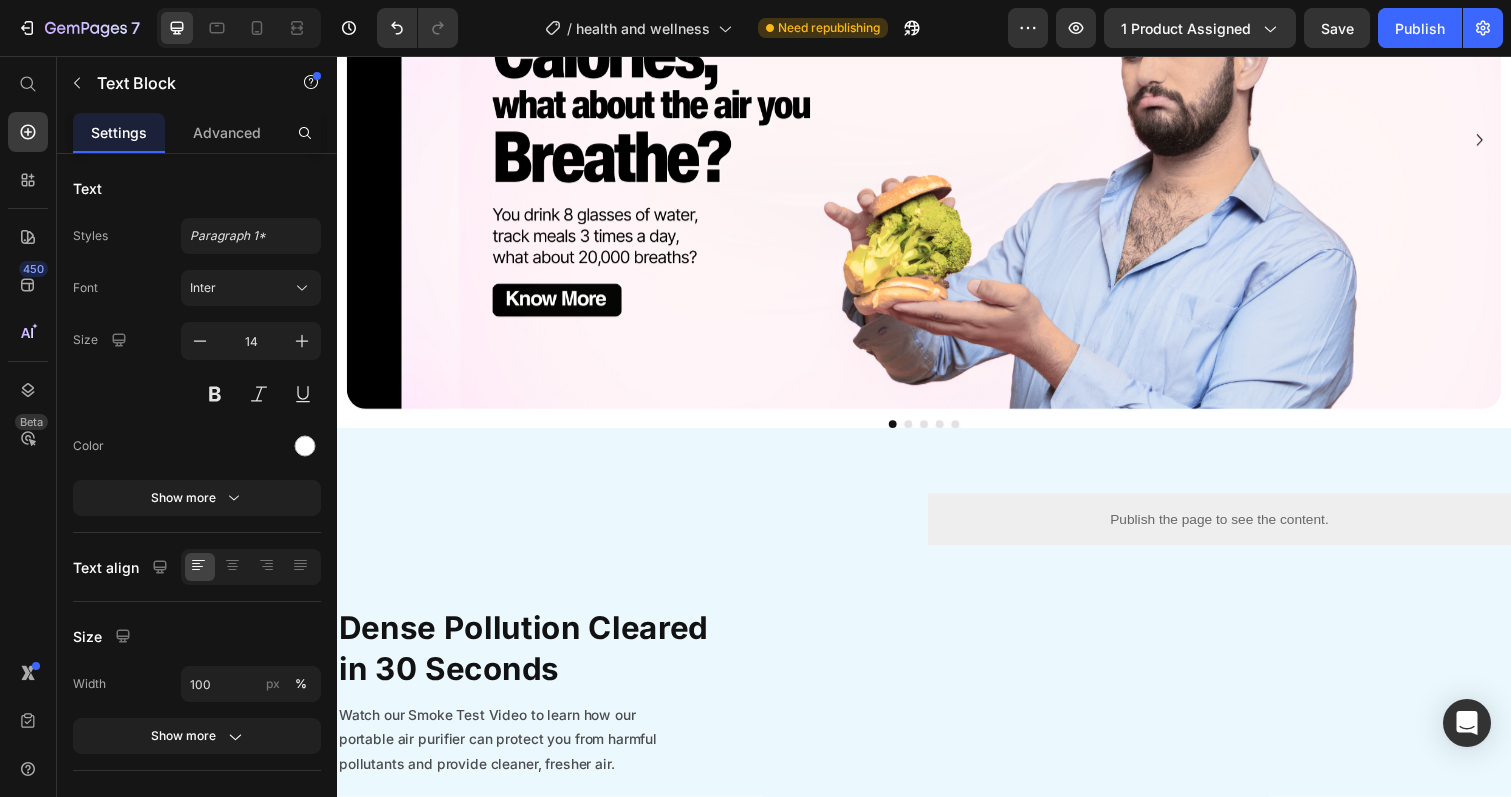 click on "Watch our Smoke Test Video to learn how our" at bounding box center (635, 728) 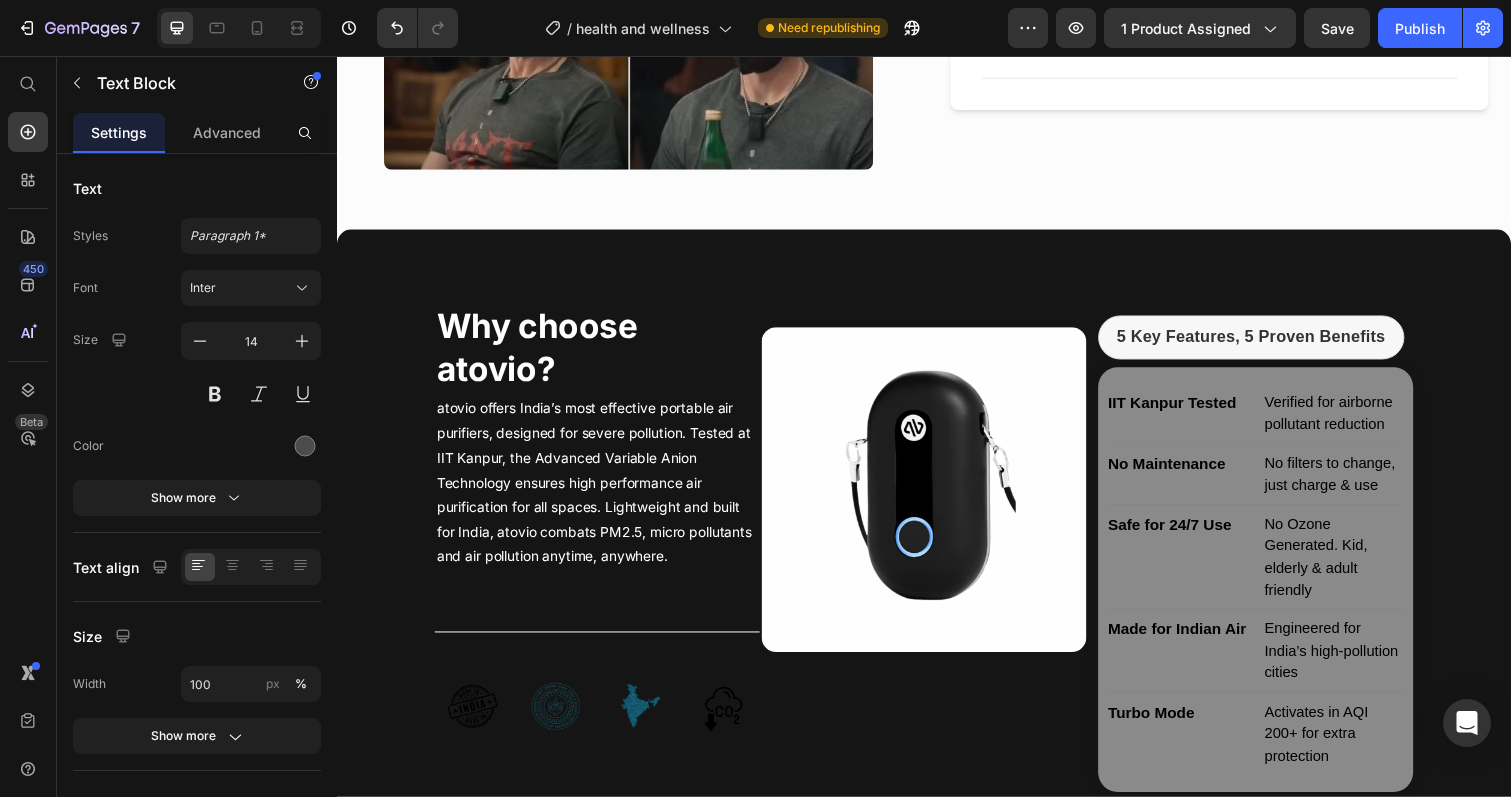 scroll, scrollTop: 3708, scrollLeft: 0, axis: vertical 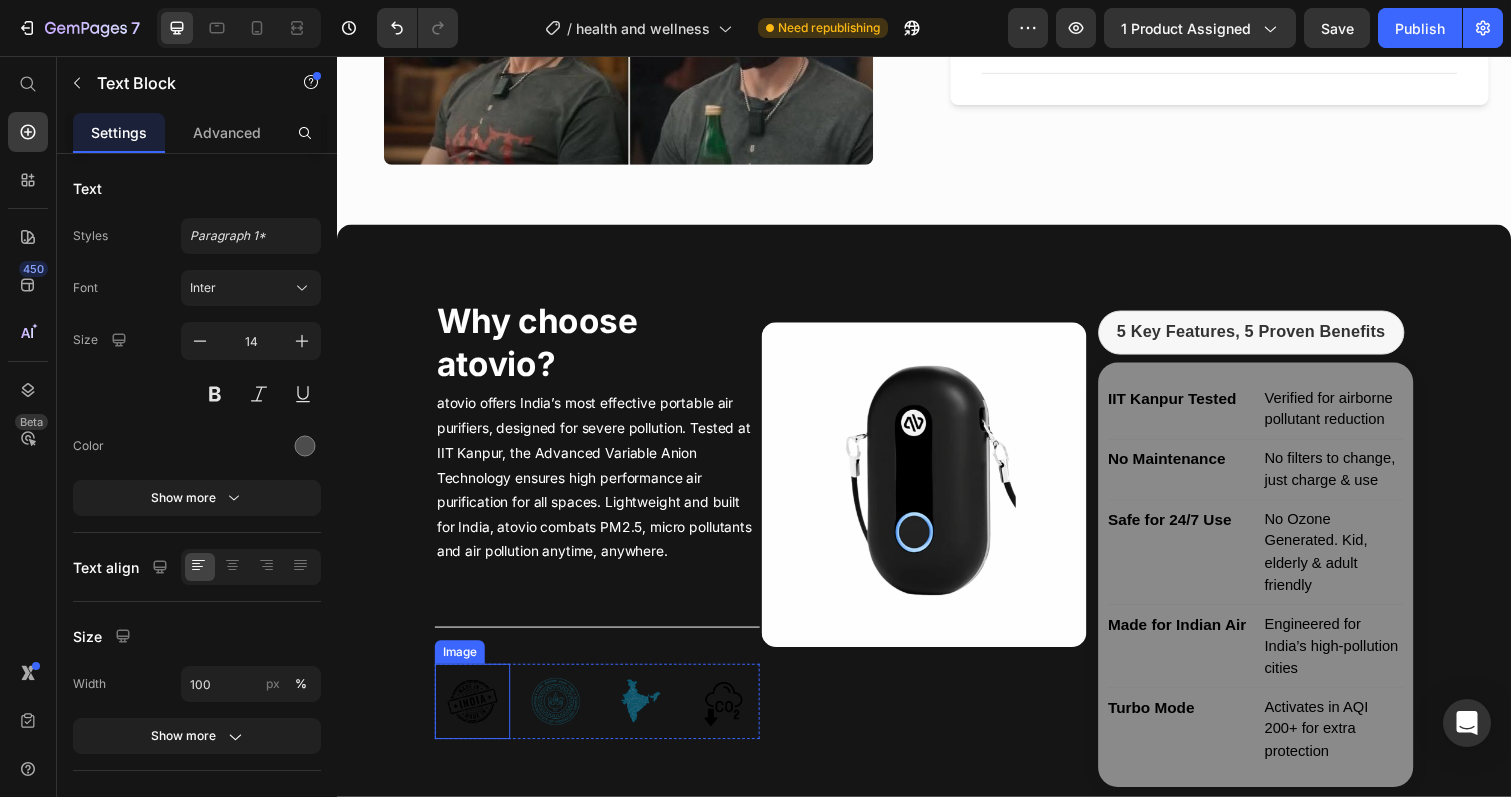 click at bounding box center (475, 715) 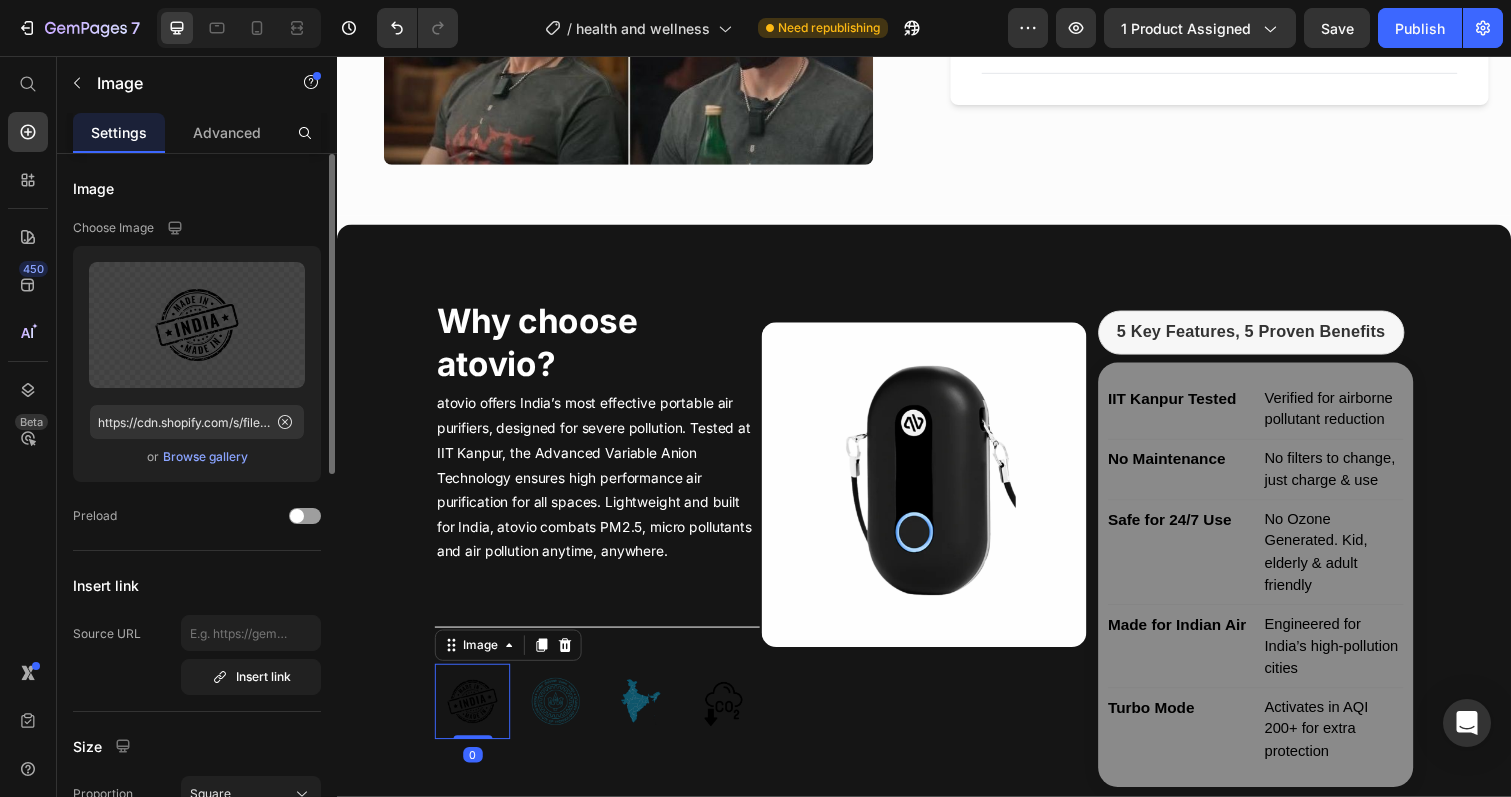 click on "Browse gallery" at bounding box center (205, 457) 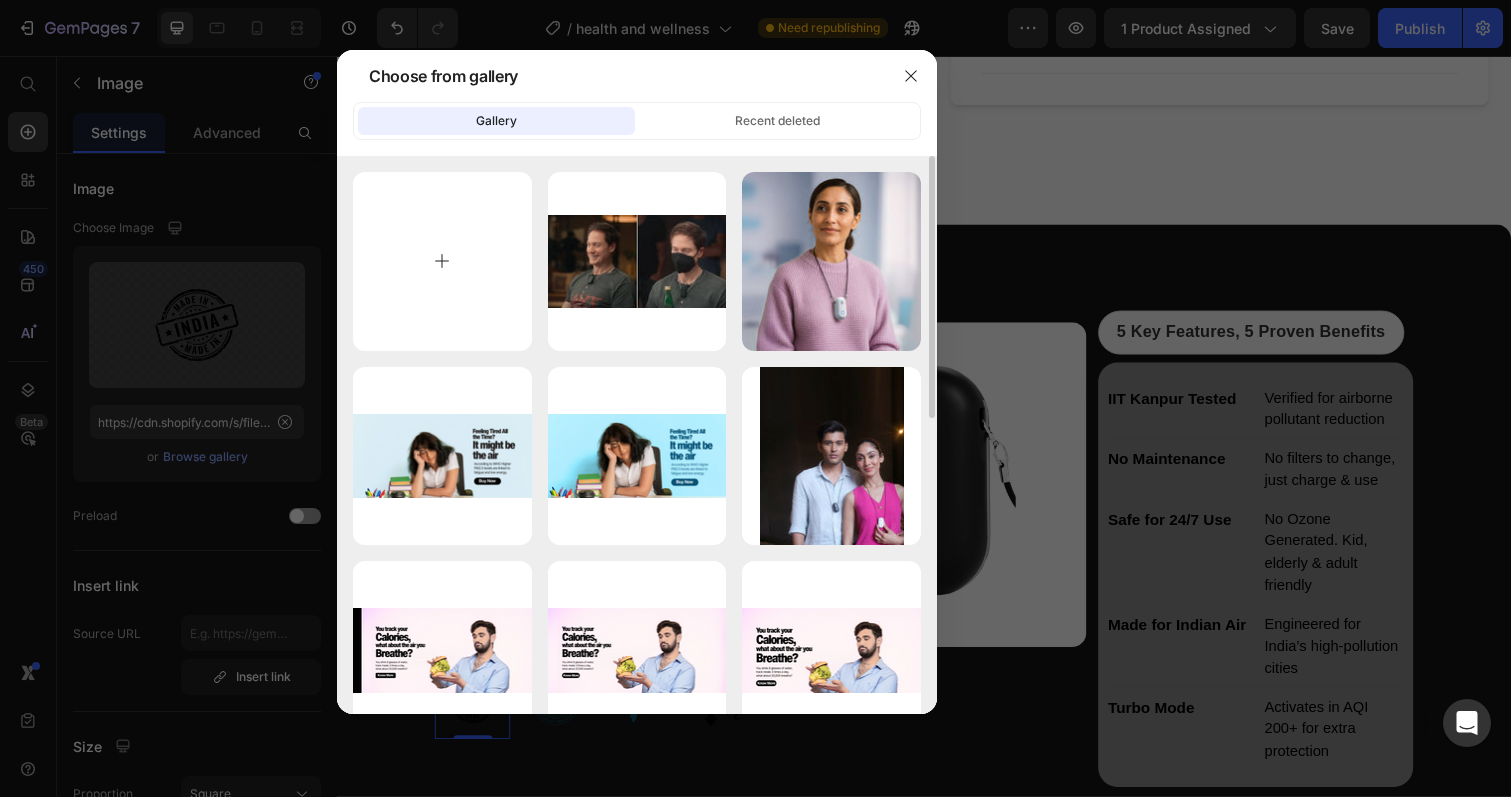 click at bounding box center [442, 261] 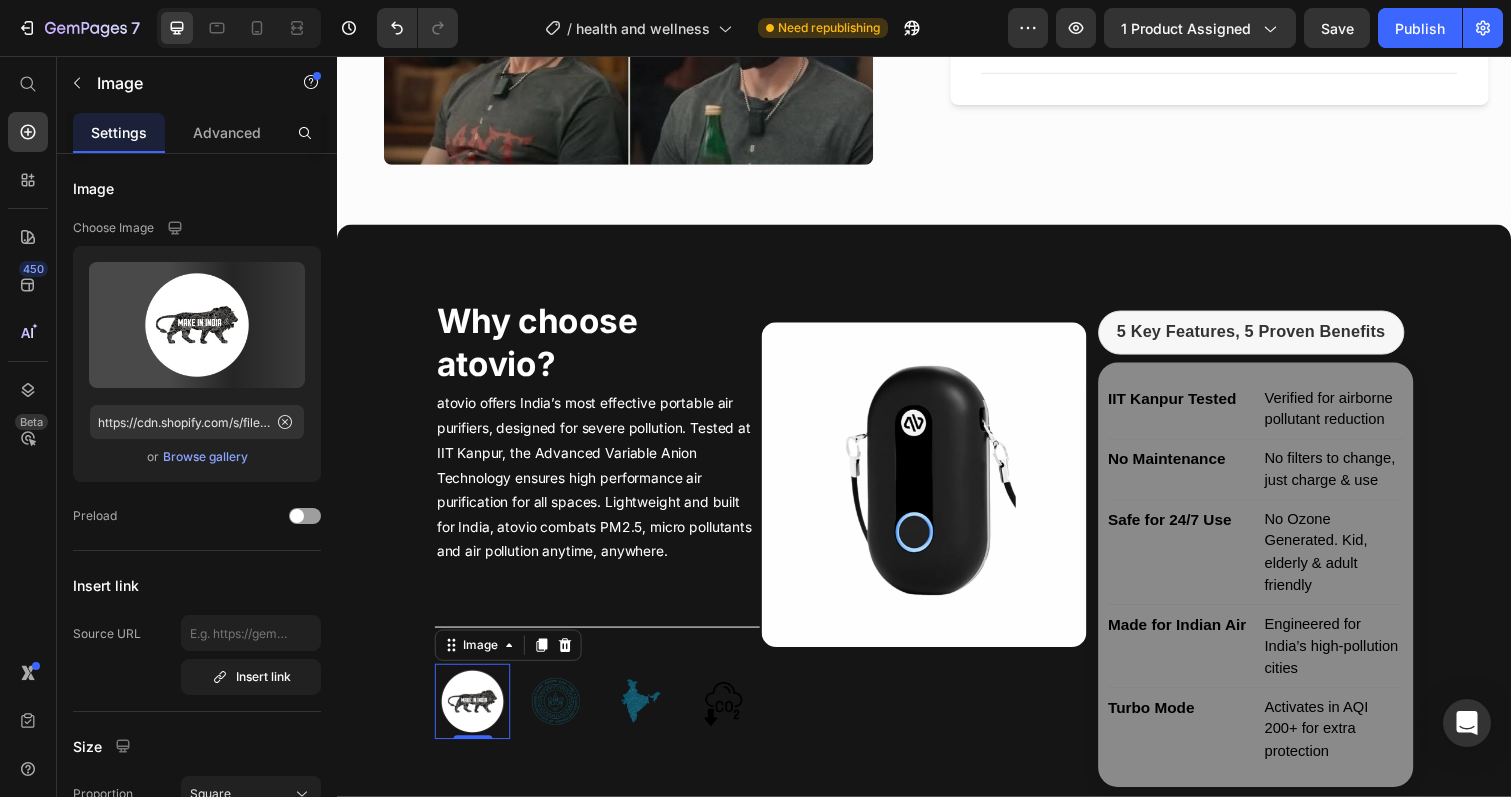 type on "https://cdn.shopify.com/s/files/1/0890/2541/3435/files/gempages_551149398017442666-ba9a9ed1-fe70-4df6-a089-4e32aa561016.png" 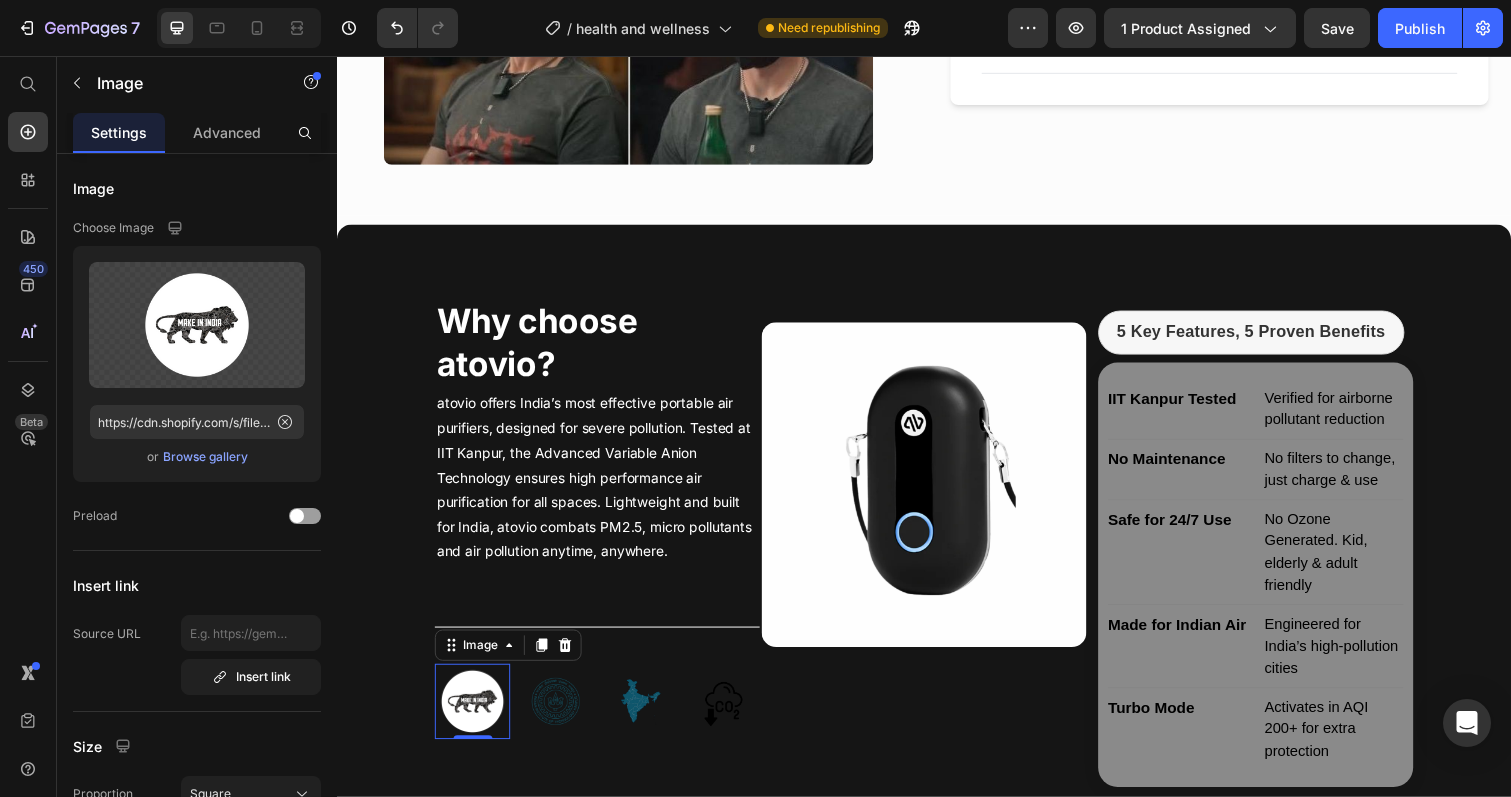 click on "7  Version history  /  health and wellness Need republishing Preview 1 product assigned  Save   Publish" 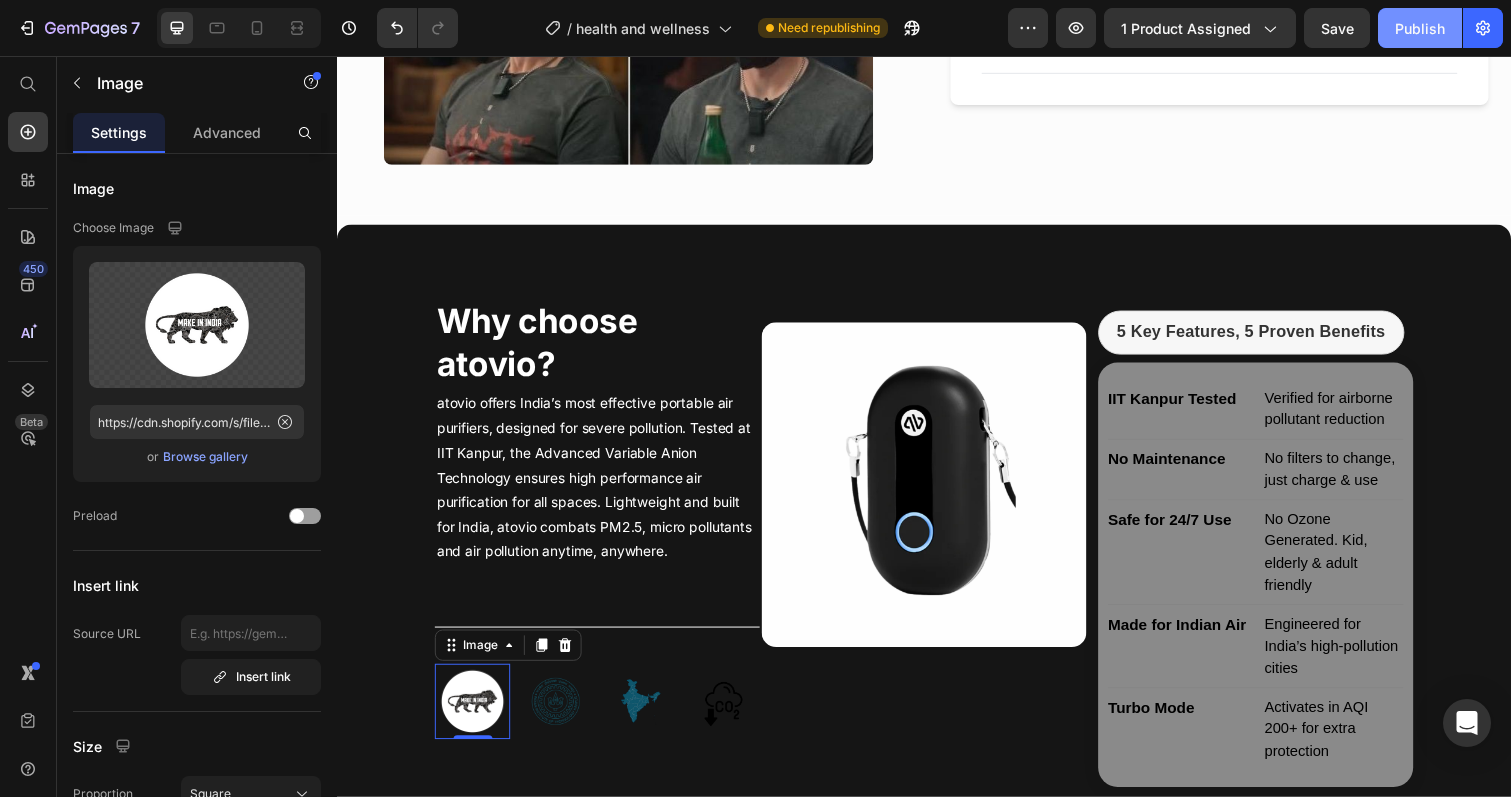 click on "Publish" at bounding box center (1420, 28) 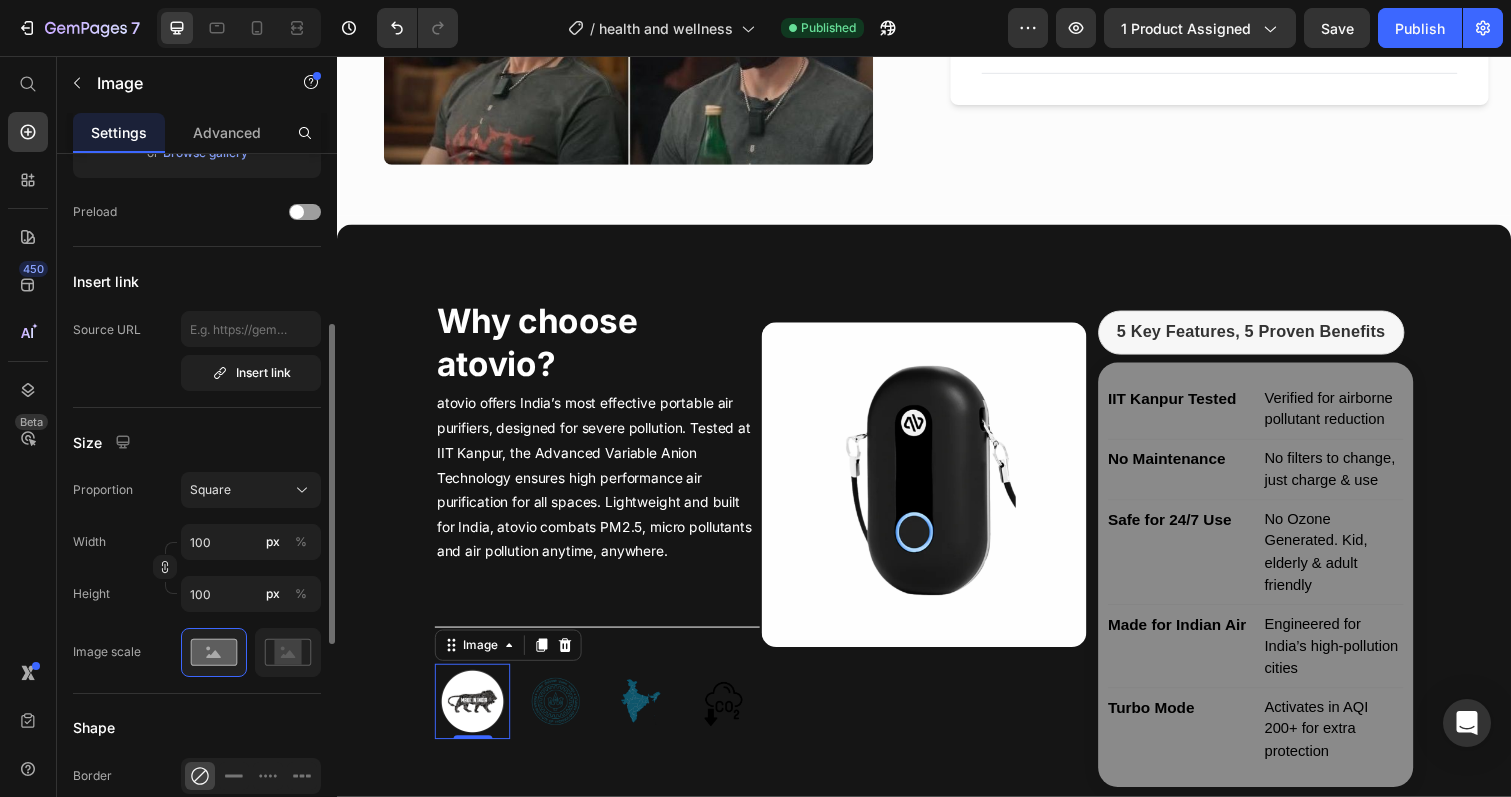 scroll, scrollTop: 325, scrollLeft: 0, axis: vertical 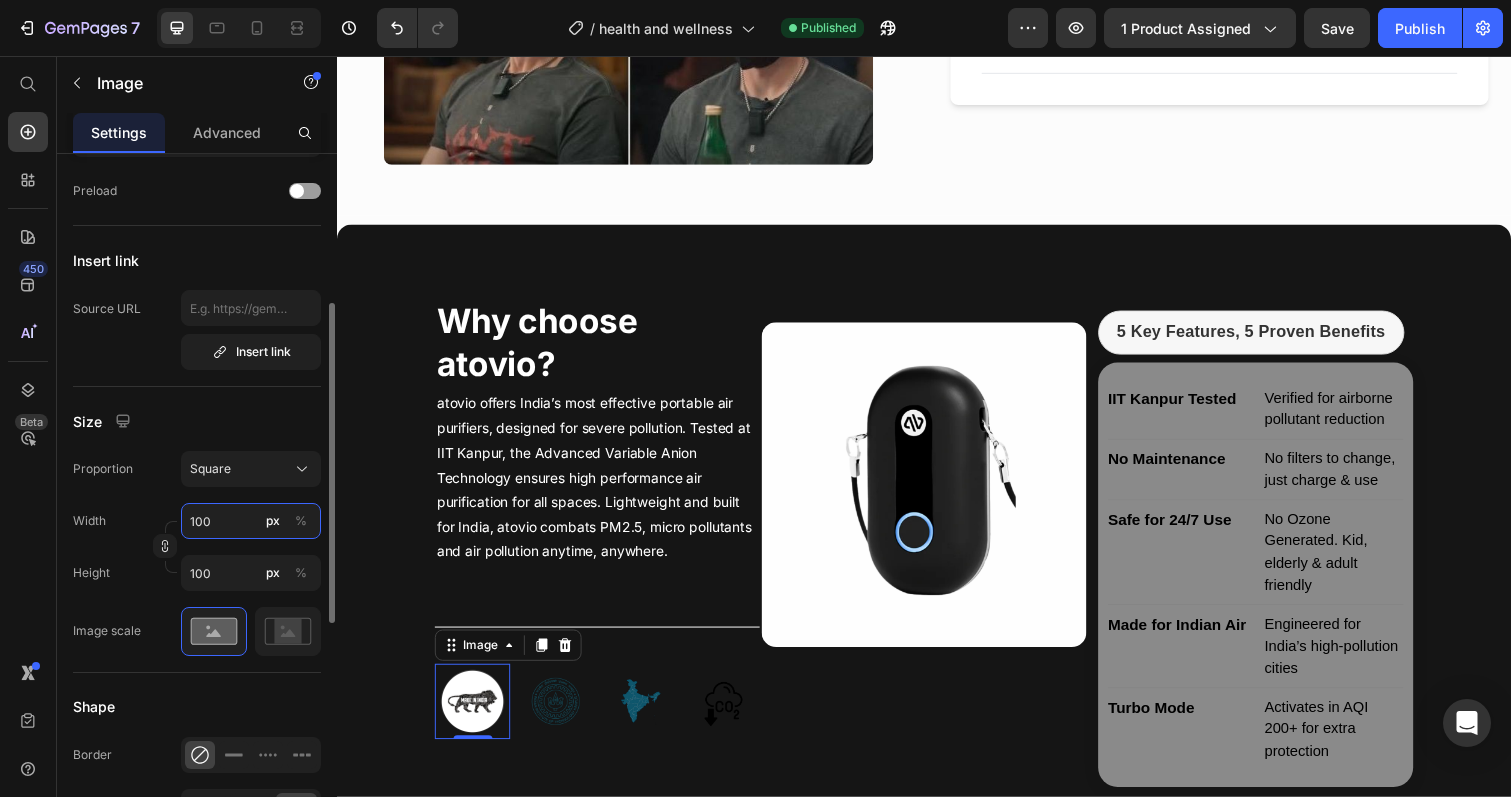 click on "100" at bounding box center (251, 521) 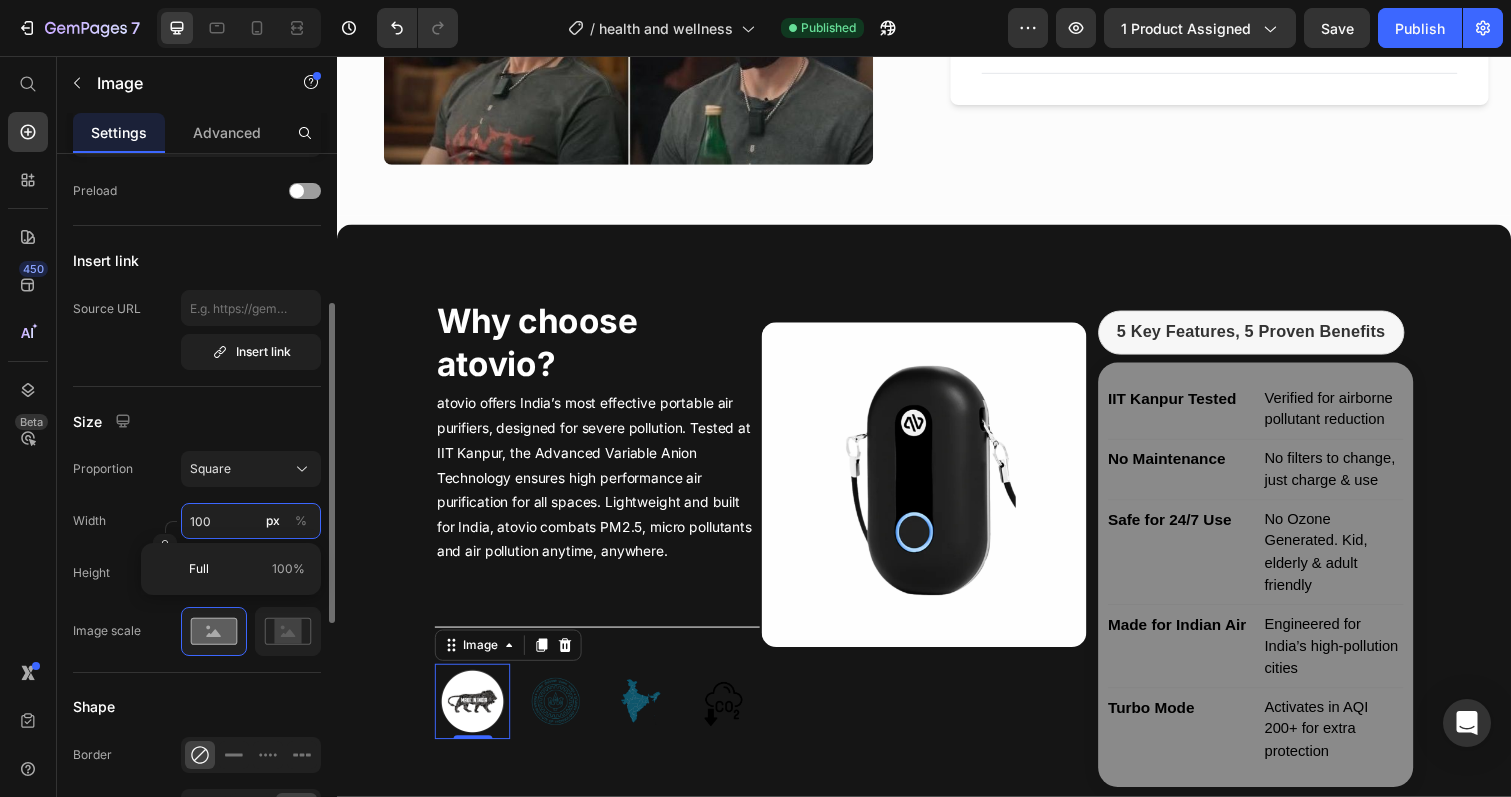 type on "8" 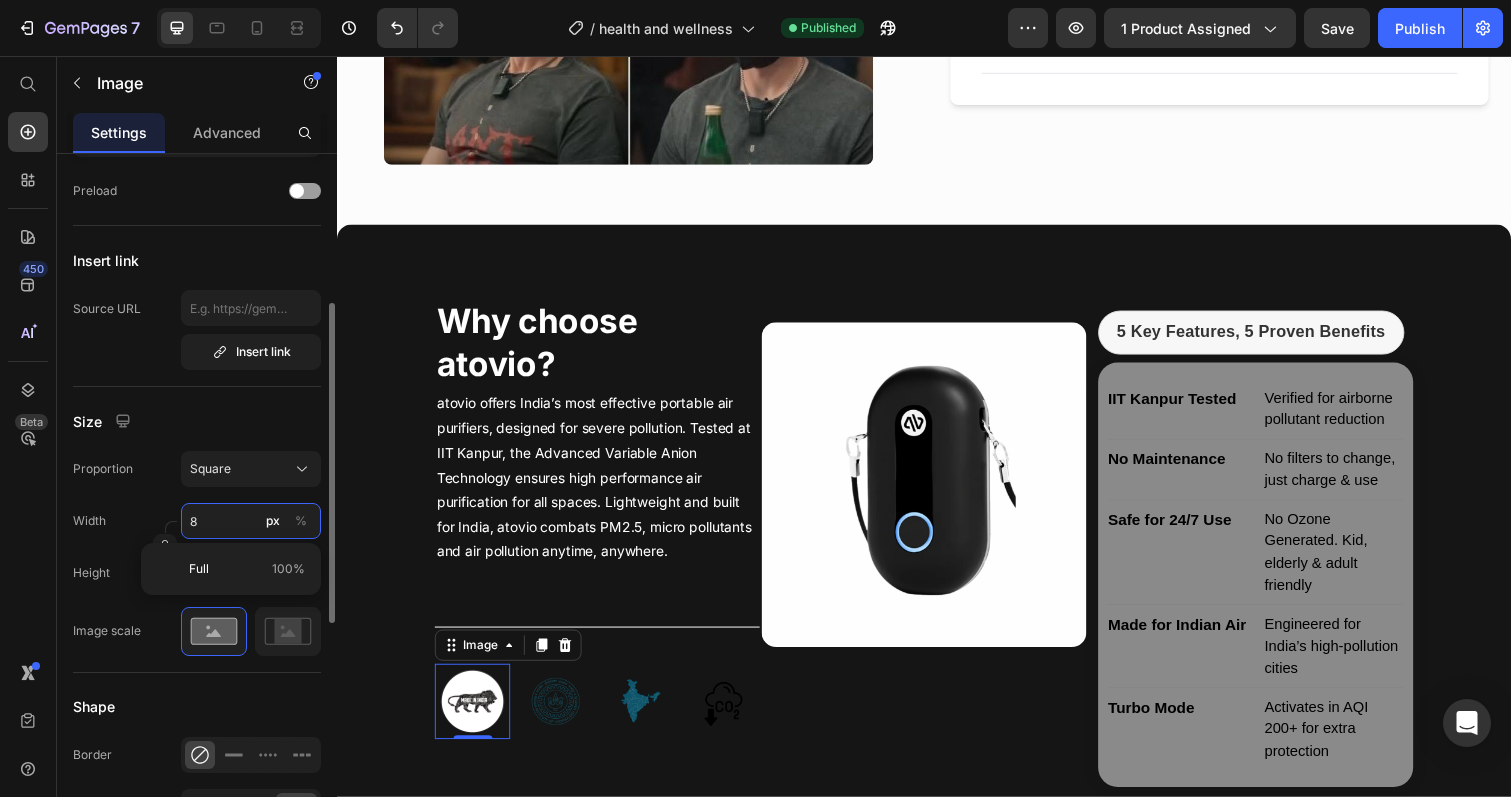 type on "80" 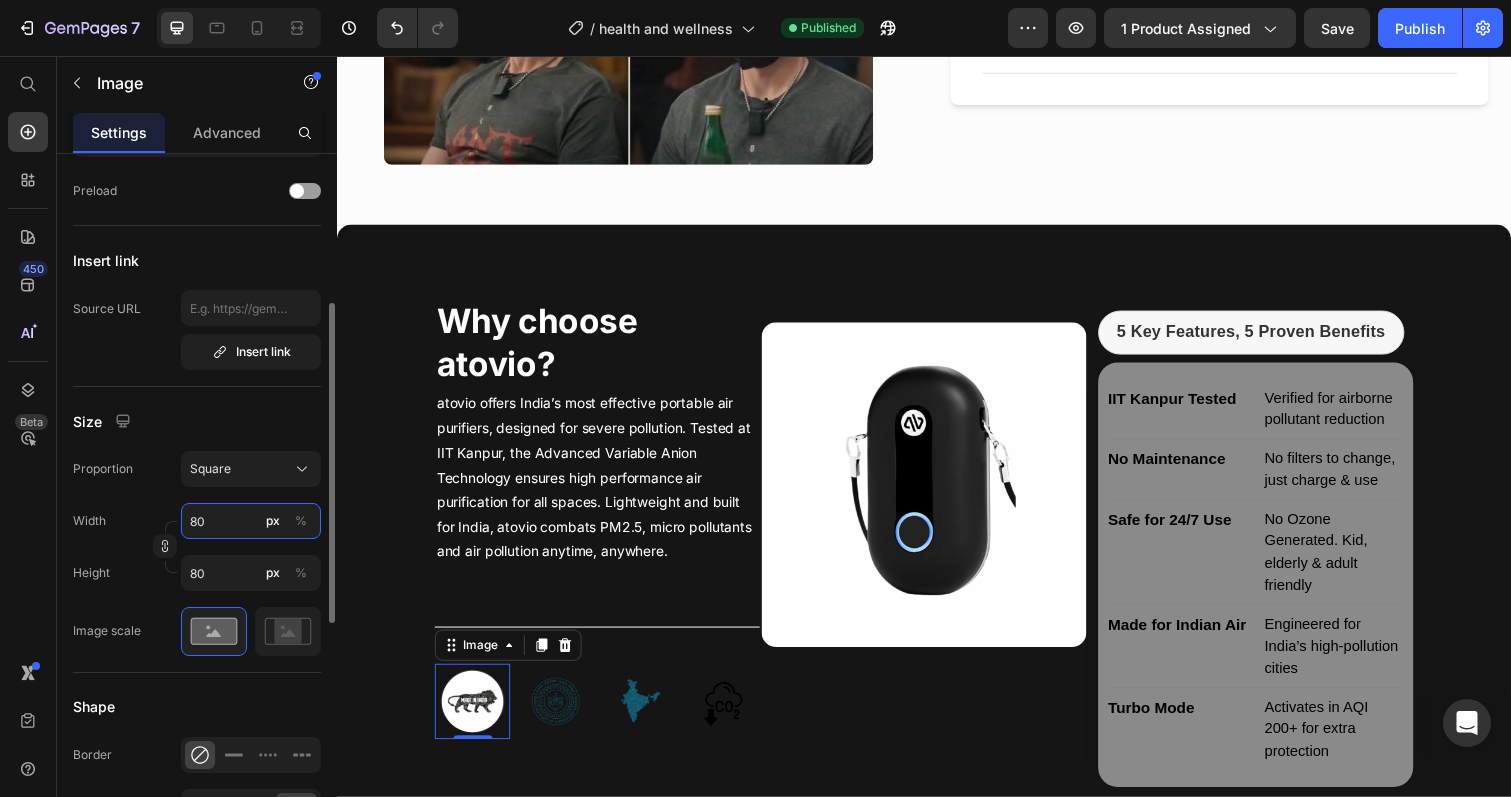 type on "80" 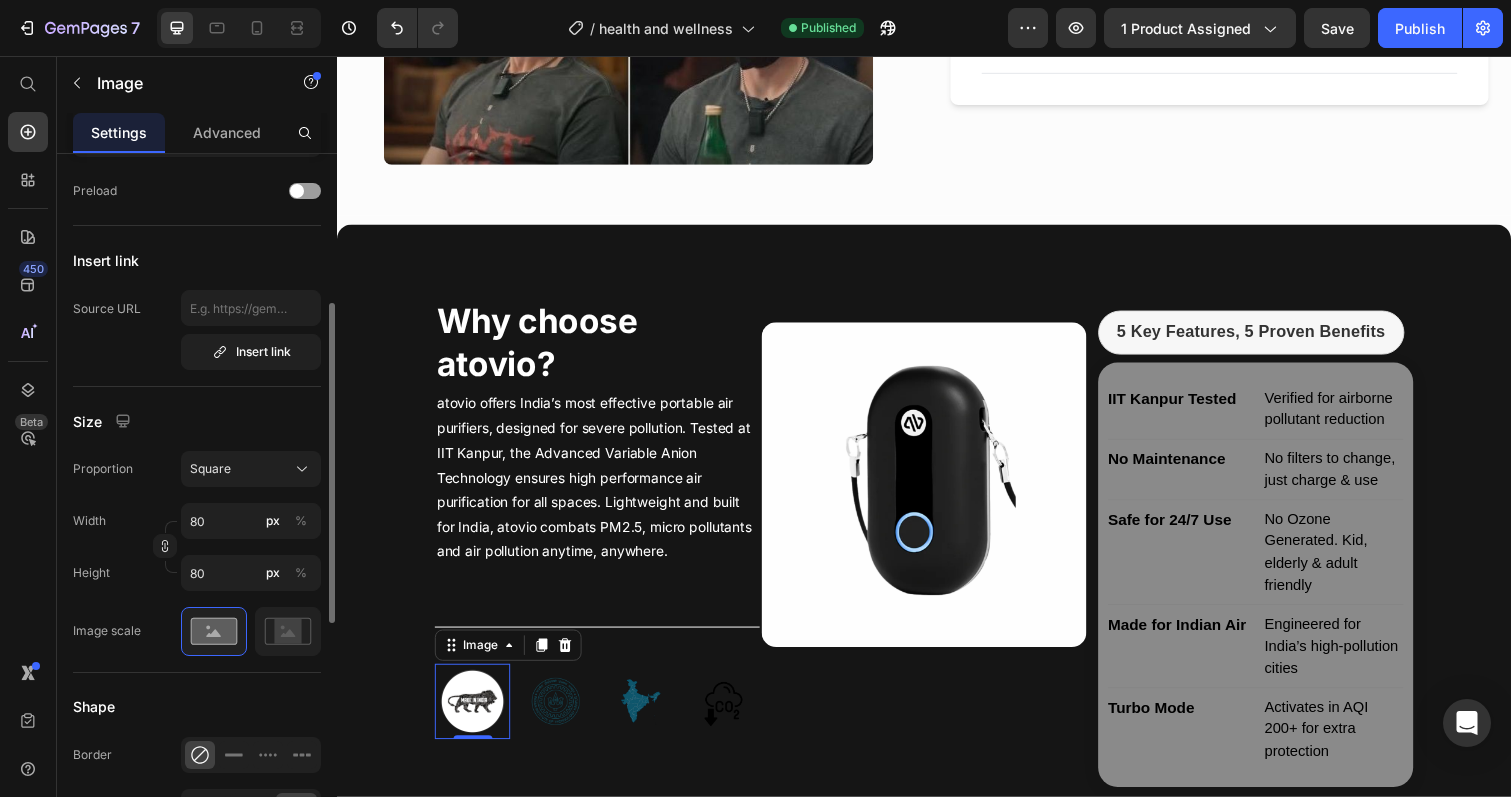 click on "Size Proportion Square Width 80 px % Height 80 px % Image scale" 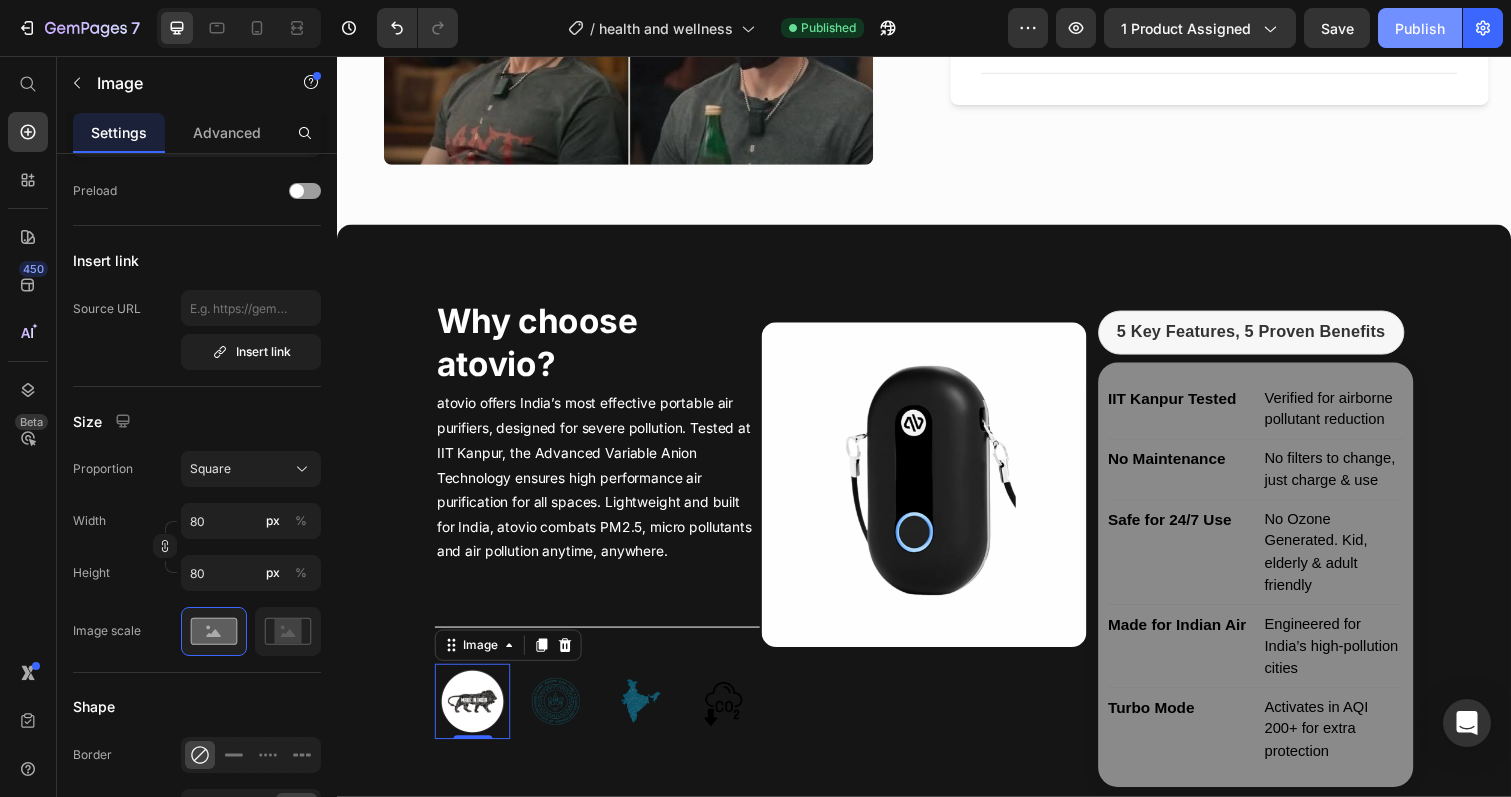 click on "Publish" at bounding box center (1420, 28) 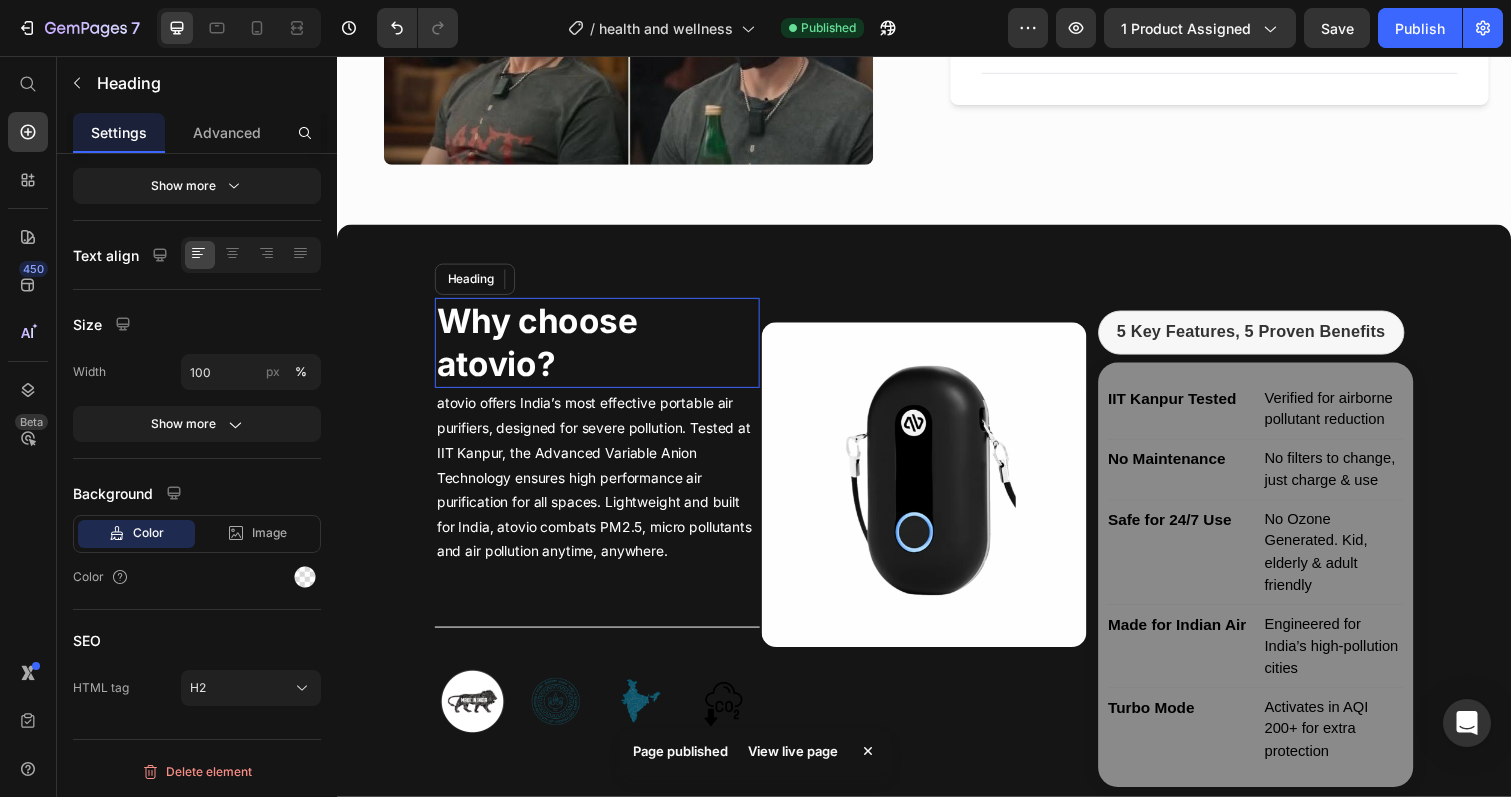 click on "Why choose atovio?" at bounding box center [603, 349] 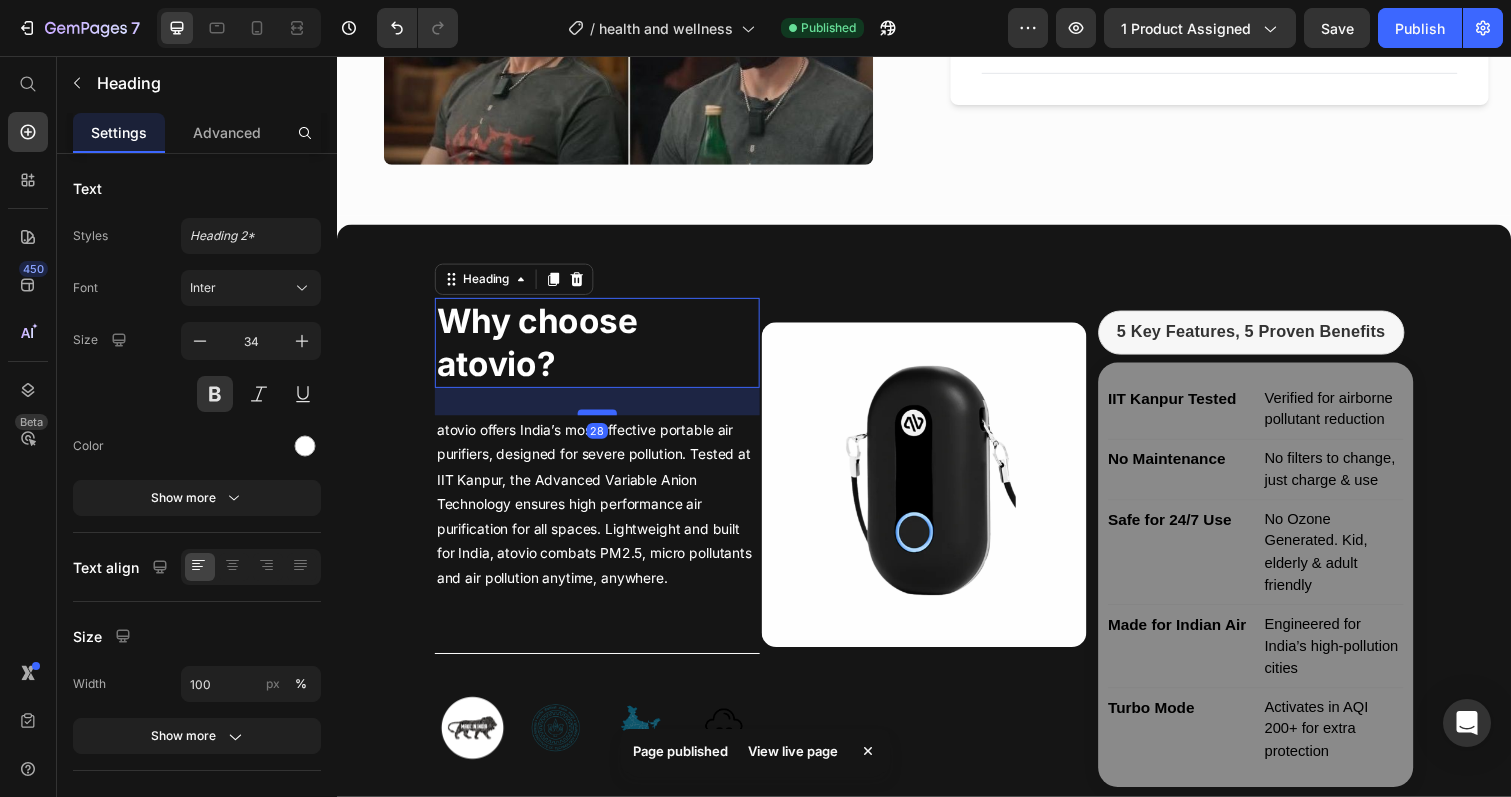 drag, startPoint x: 599, startPoint y: 396, endPoint x: 599, endPoint y: 423, distance: 27 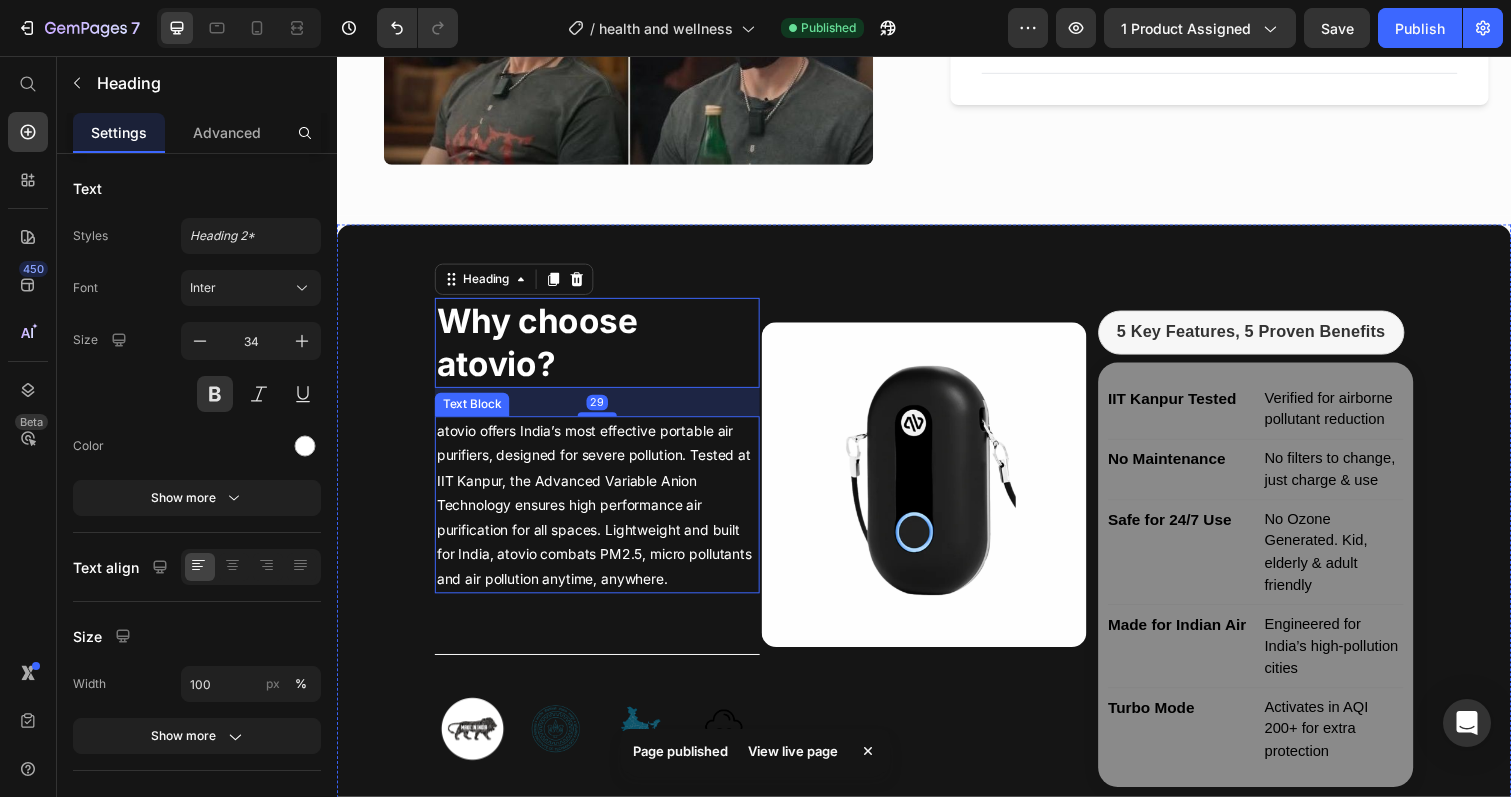 click on "atovio offers India’s most effective portable air purifiers, designed for severe pollution. Tested at IIT Kanpur, the Advanced Variable Anion Technology ensures high performance air purification for all spaces. Lightweight and built for India, atovio combats PM2.5, micro pollutants and air pollution anytime, anywhere." at bounding box center [603, 514] 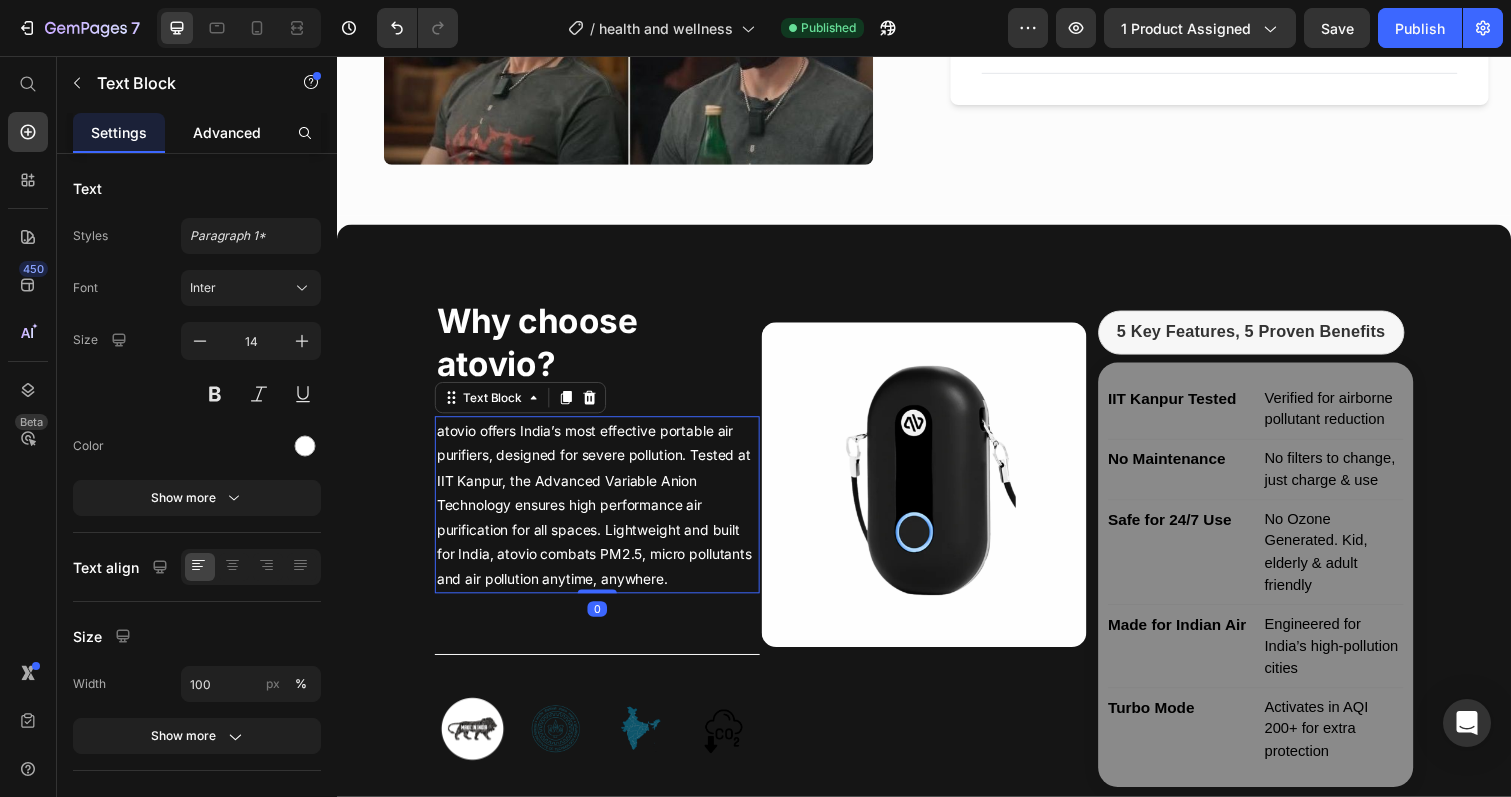 click on "Advanced" at bounding box center [227, 132] 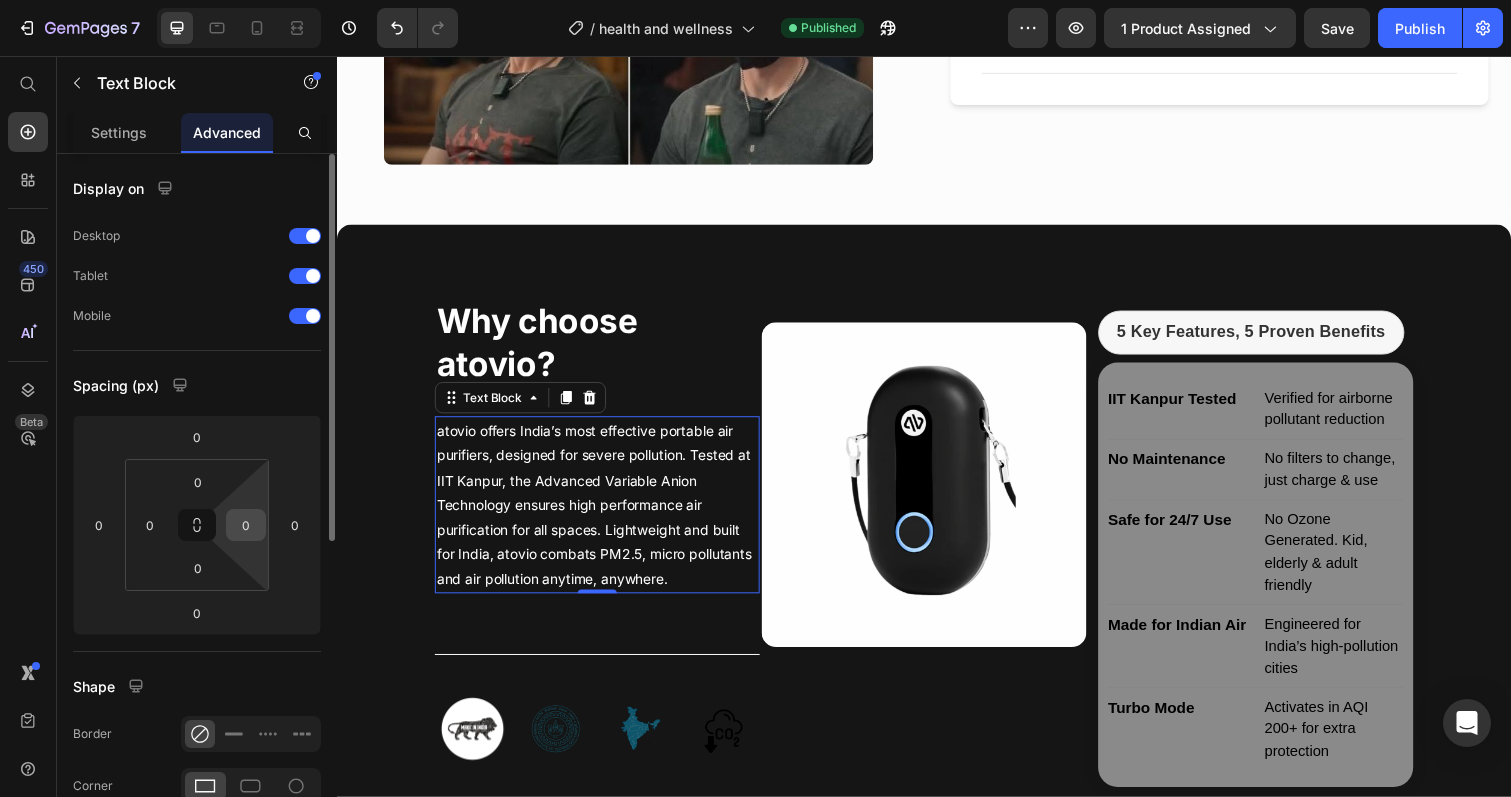 click on "0" at bounding box center [246, 525] 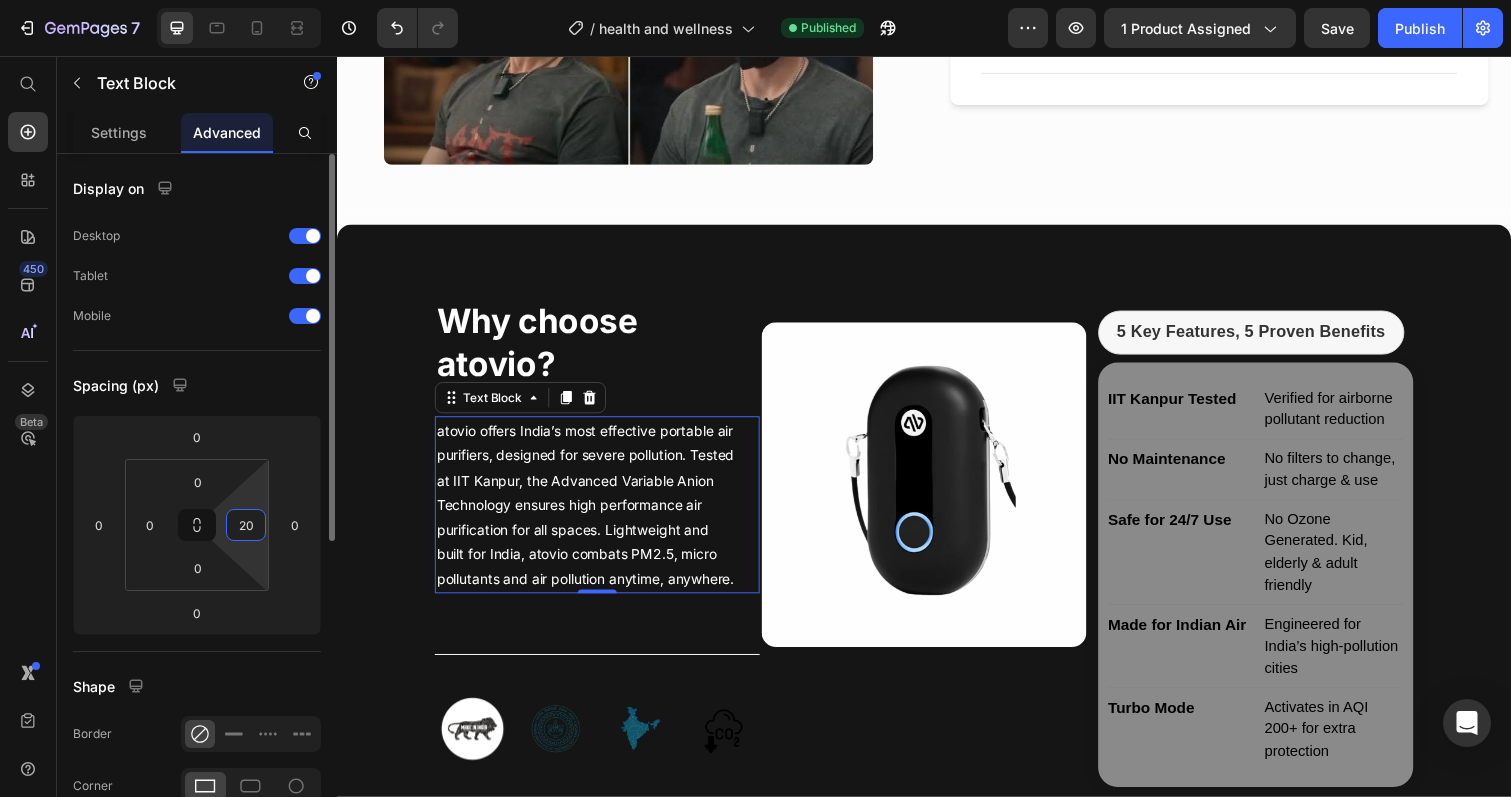 type on "2" 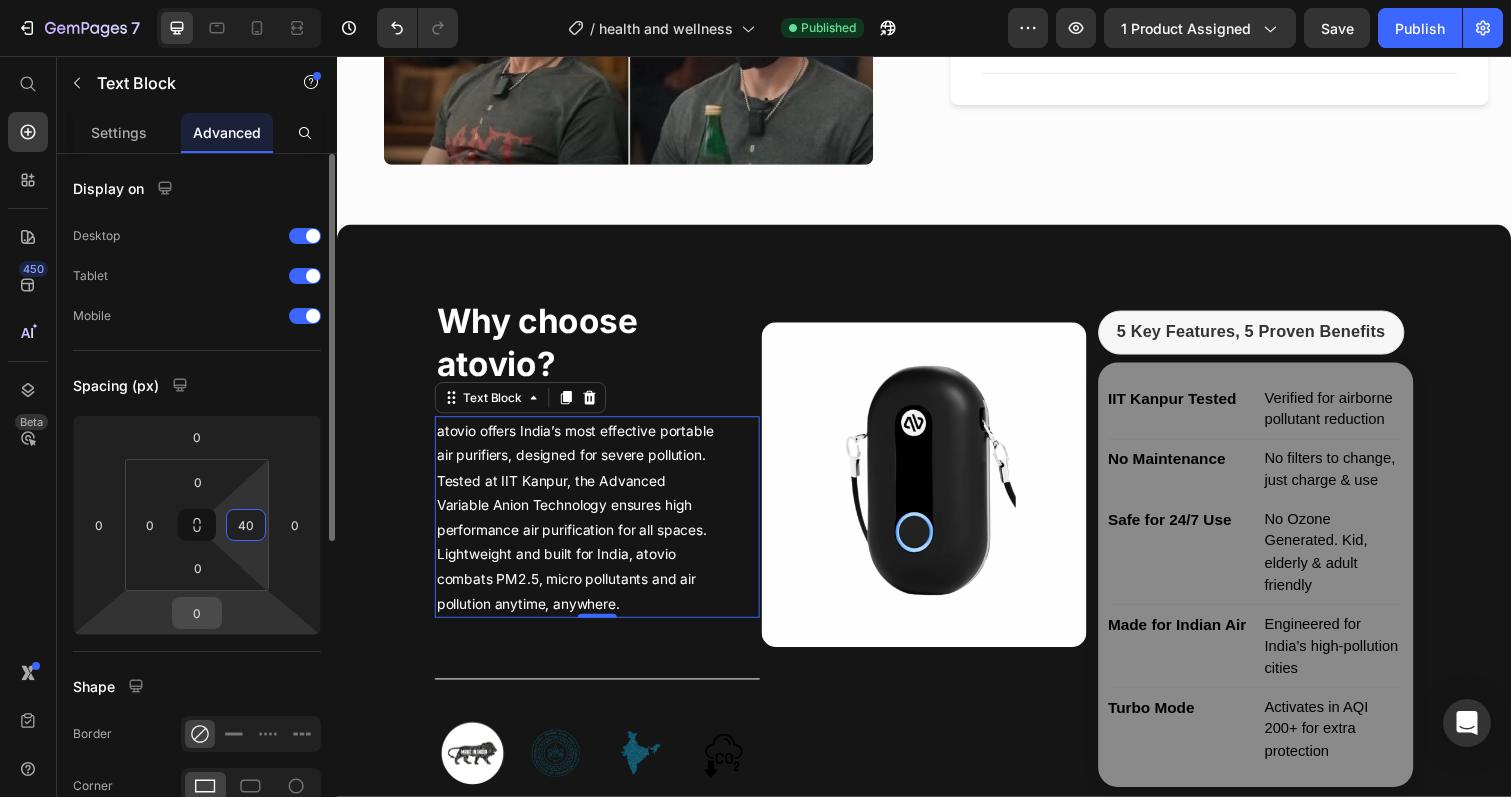 type on "40" 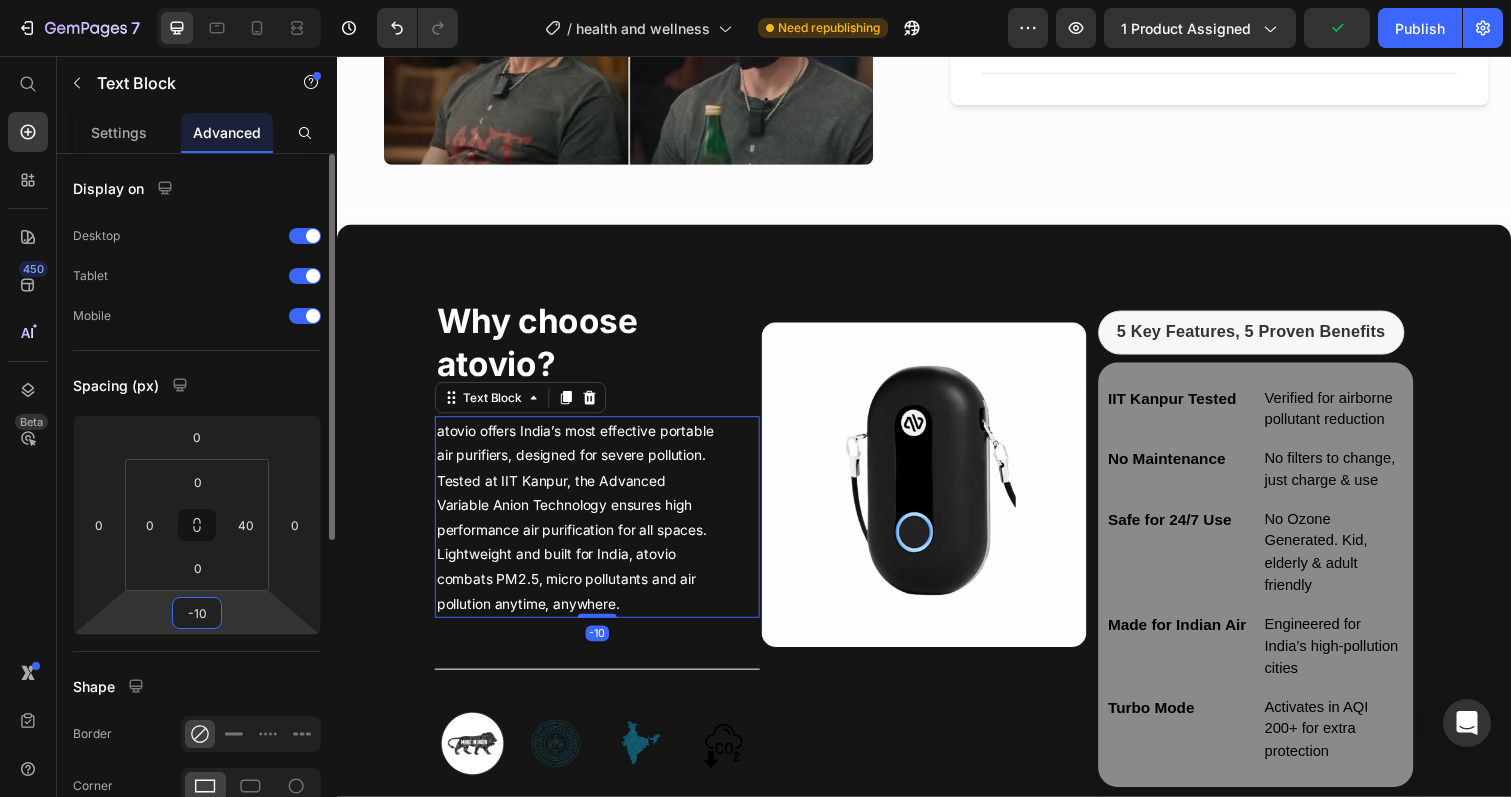type on "-1" 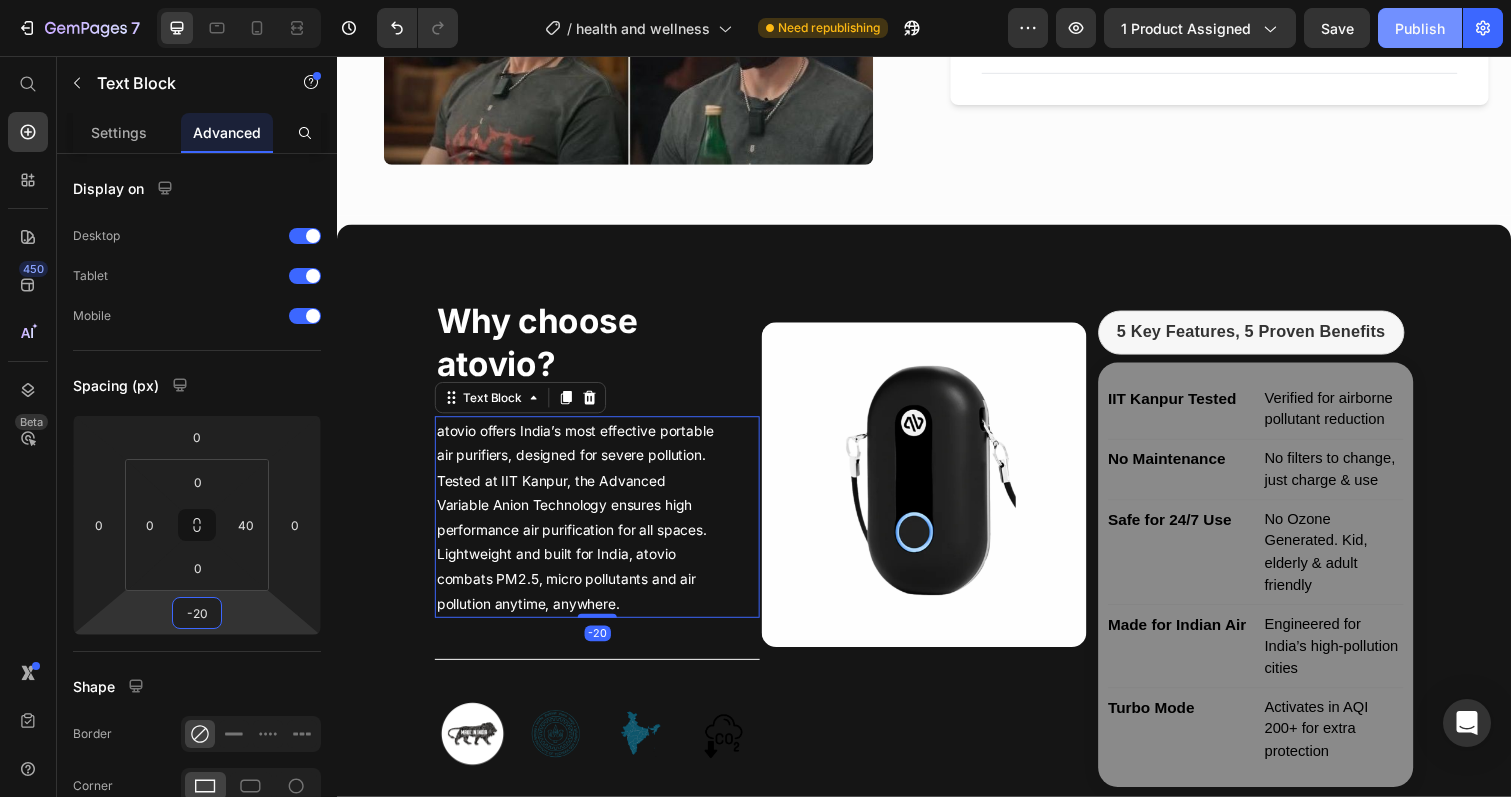 type on "-20" 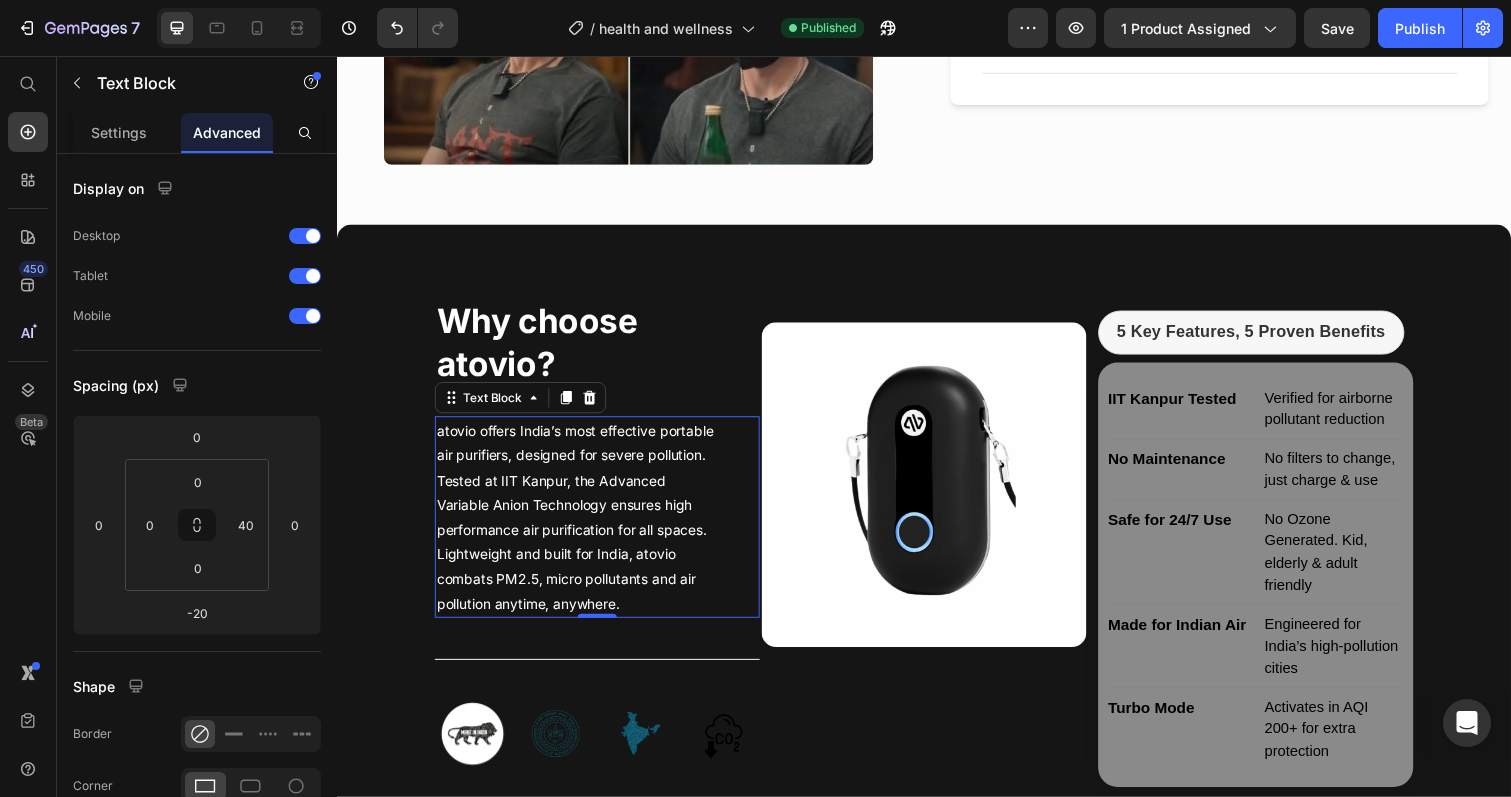 drag, startPoint x: 752, startPoint y: 404, endPoint x: 417, endPoint y: 354, distance: 338.7108 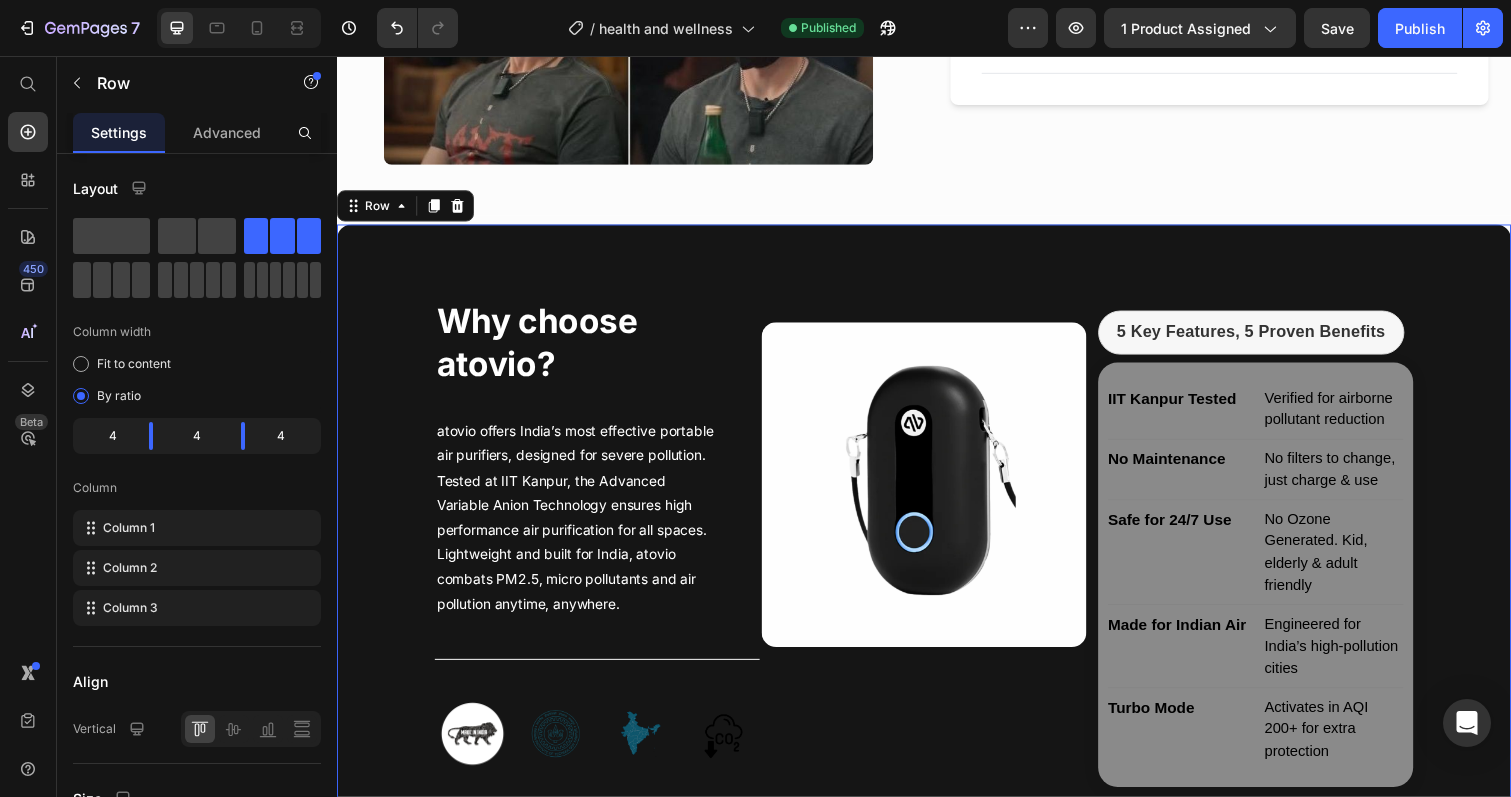 click on "Why choose atovio? Heading atovio offers India’s most effective portable air purifiers, designed for severe pollution. Tested at IIT Kanpur, the Advanced Variable Anion Technology ensures high performance air purification for all spaces. Lightweight and built for India, atovio combats PM2.5, micro pollutants and air pollution anytime, anywhere. Text Block                Title Line Image Image Image Image Row Image Row
5 Key Features, 5 Proven Benefits
IIT Kanpur Tested
Verified for airborne pollutant reduction
No Maintenance
No filters to change, just charge & use
Safe for 24/7 Use
No Ozone Generated. Kid, elderly & adult friendly
Made for Indian Air
Engineered for India’s high-pollution cities" at bounding box center (937, 571) 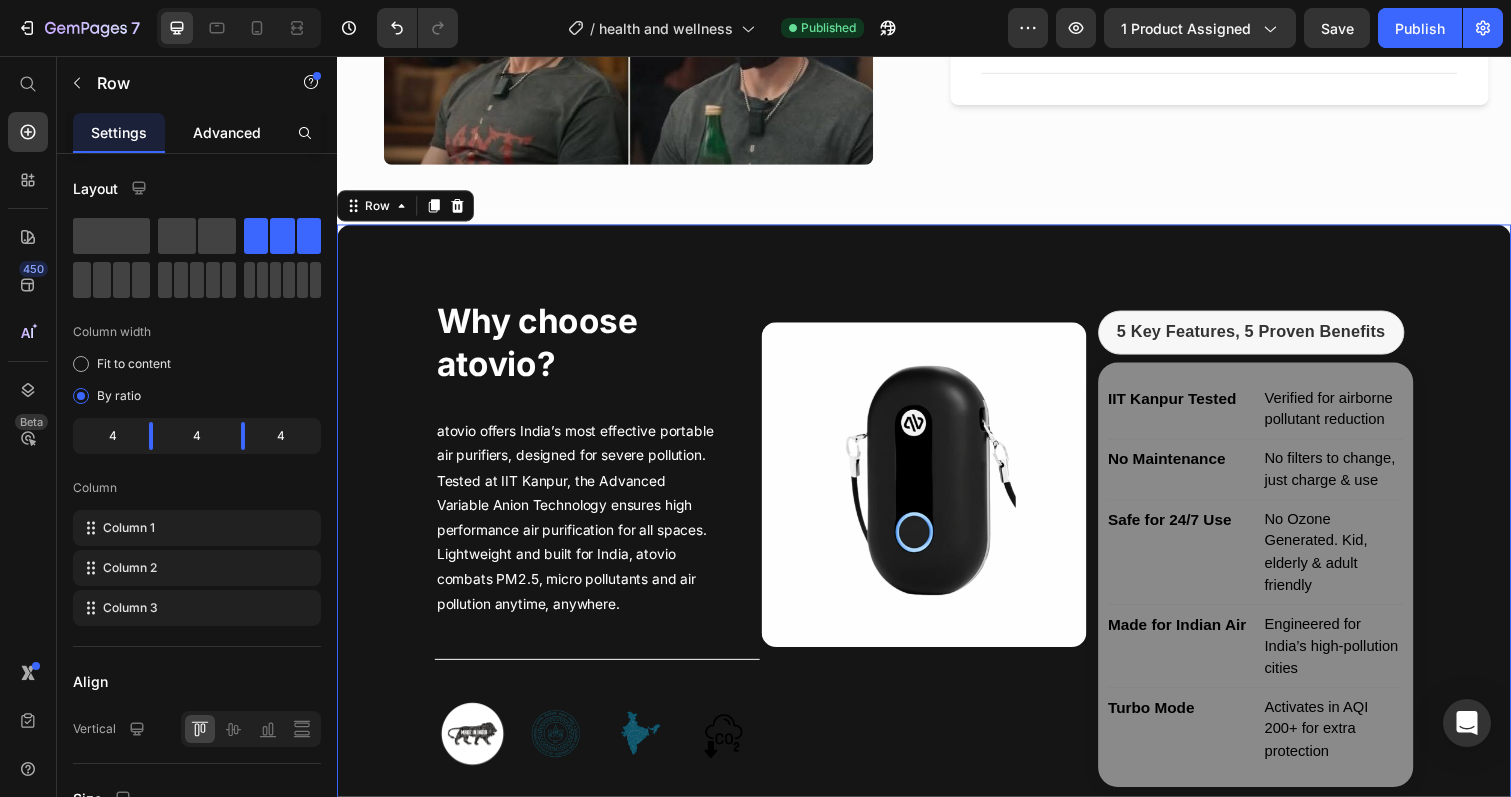 click on "Advanced" at bounding box center (227, 132) 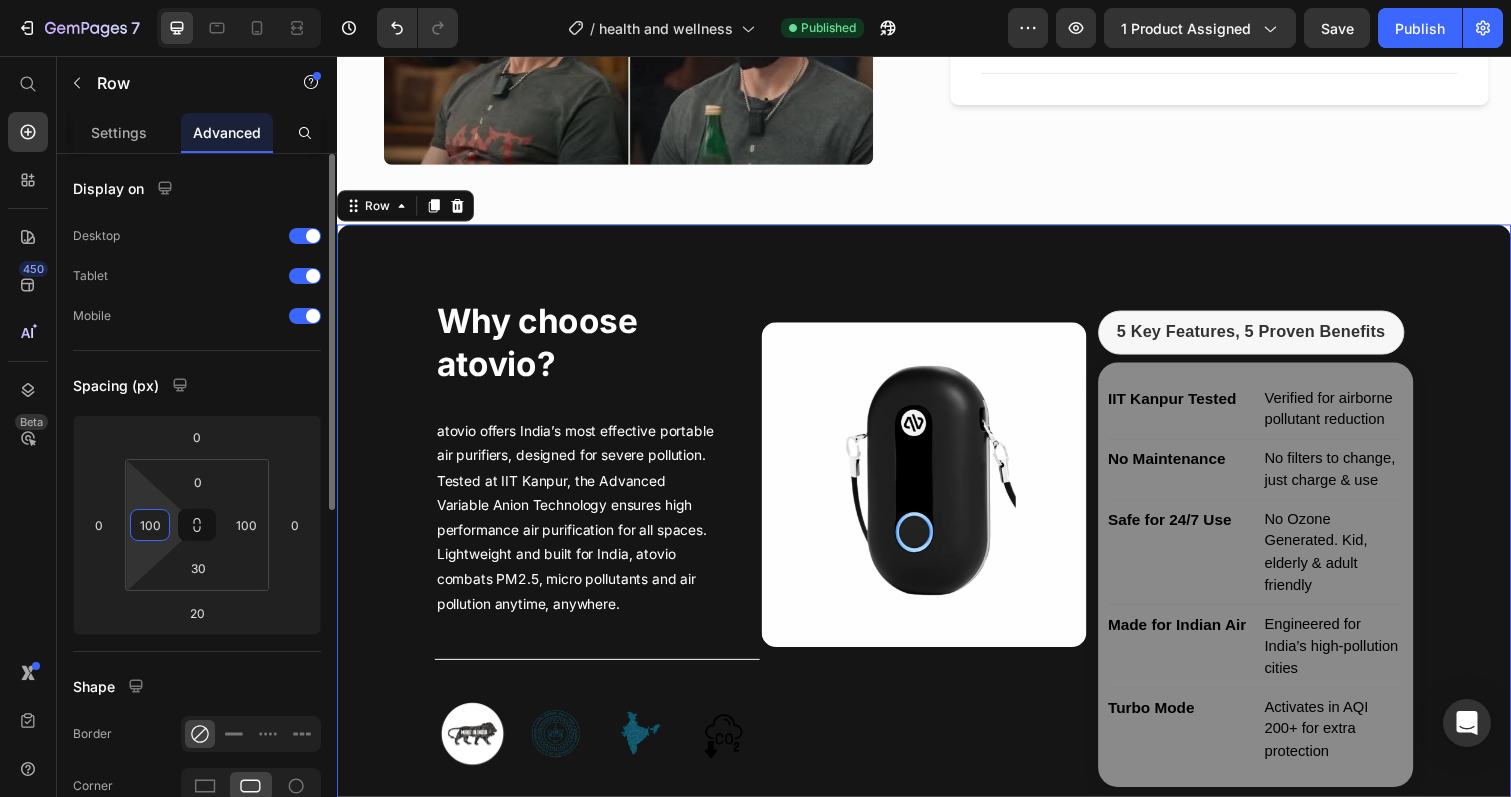 click on "100" at bounding box center [150, 525] 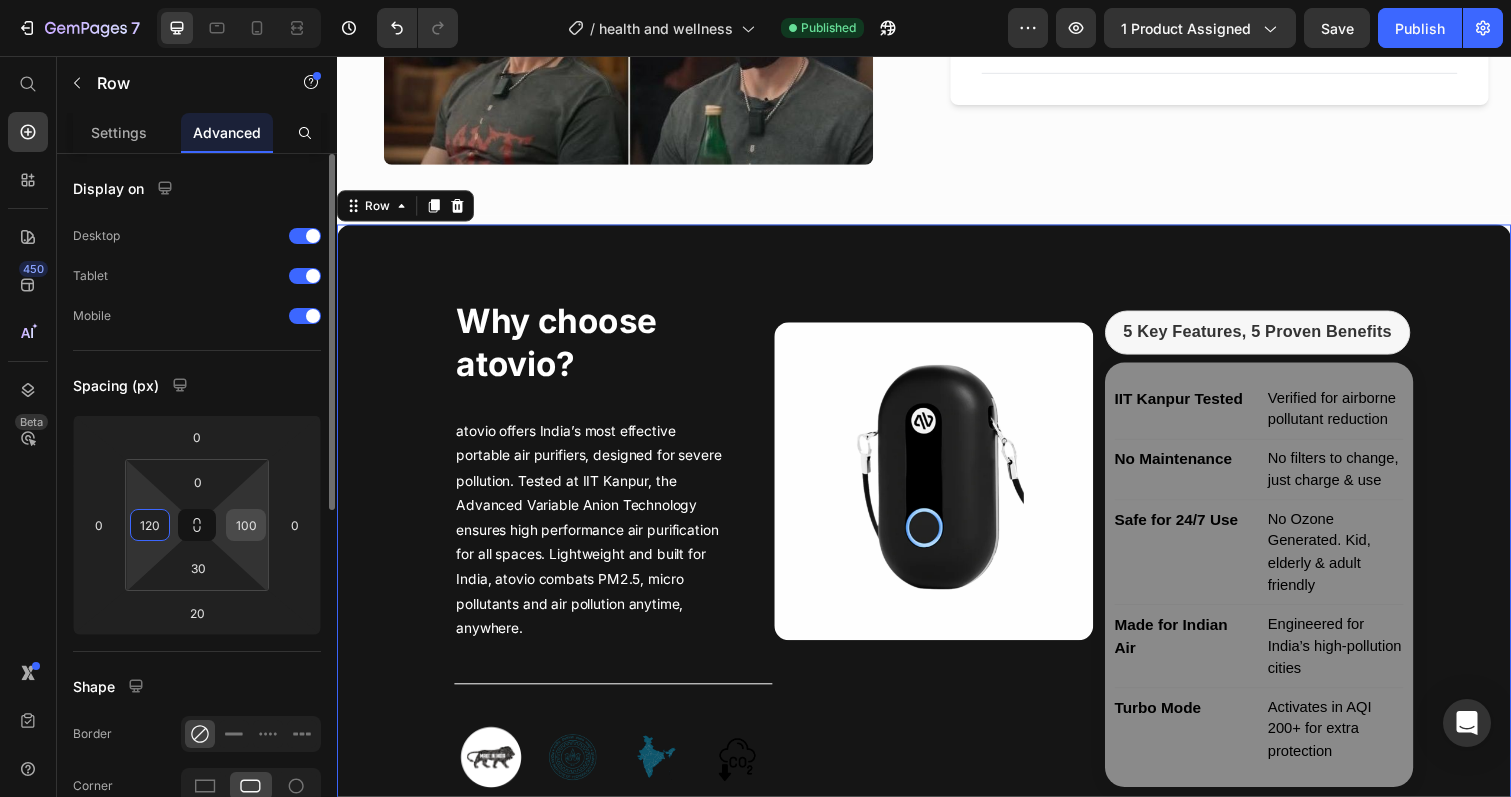 type on "120" 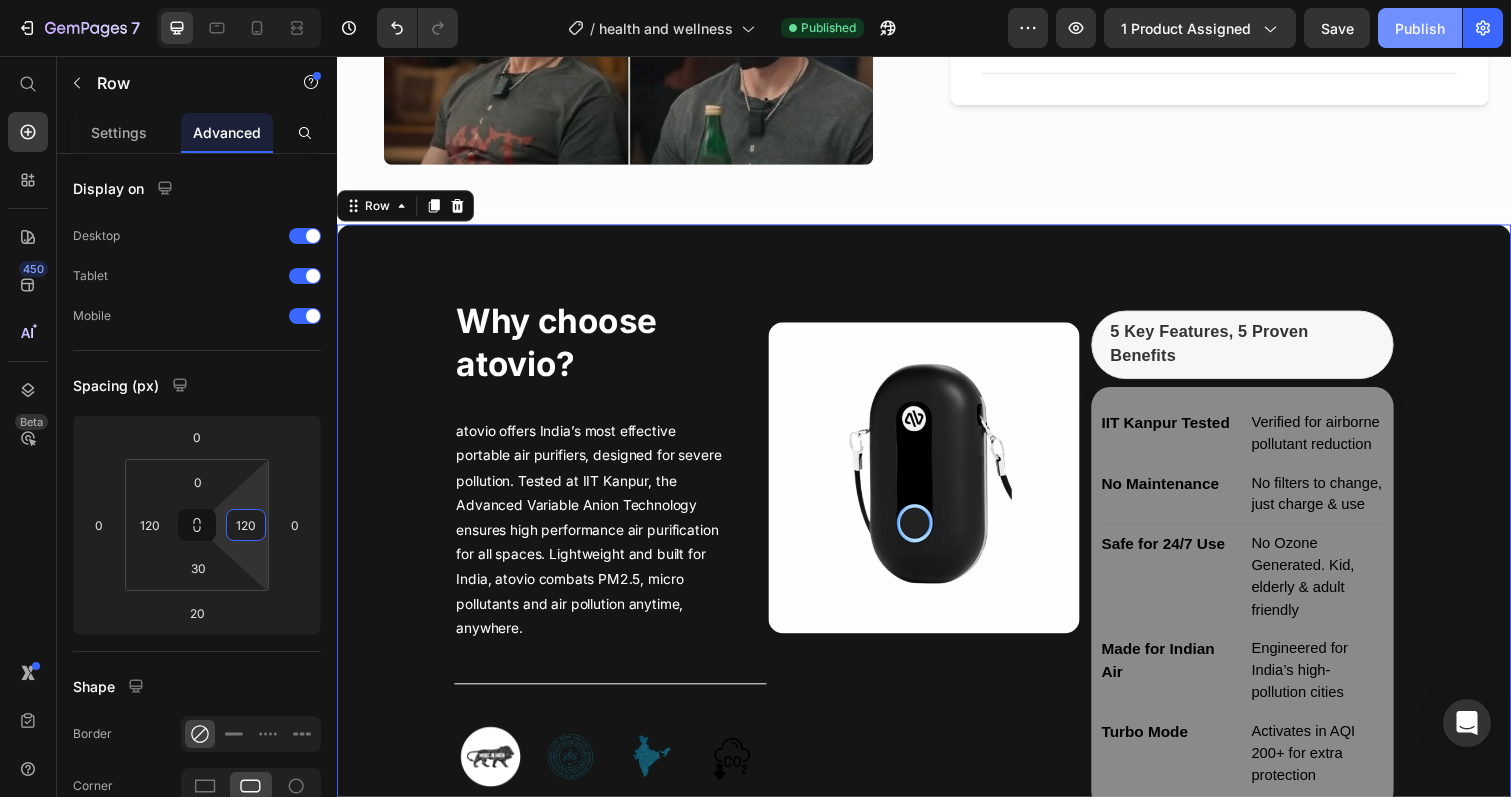 type on "120" 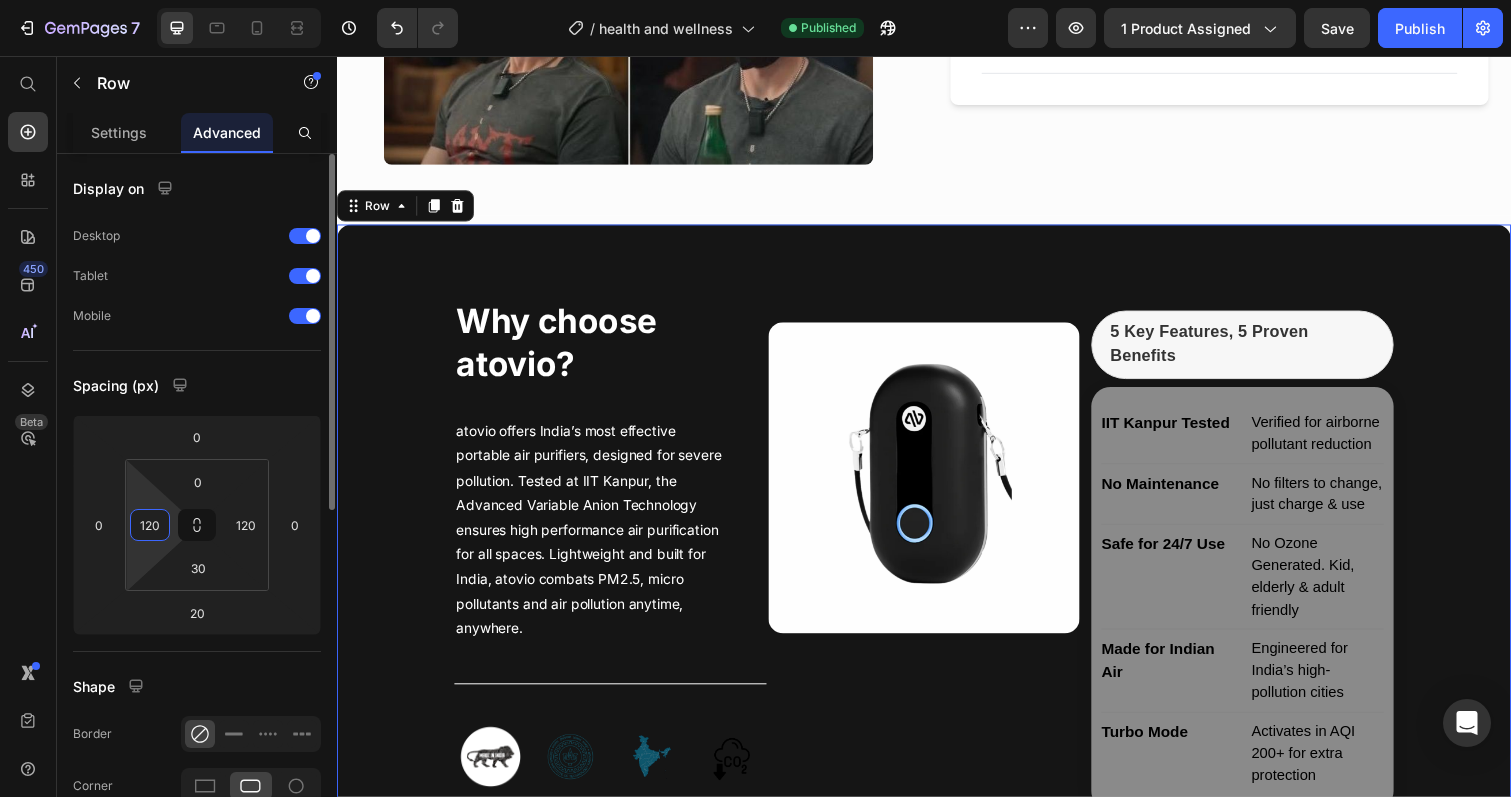 click on "120" at bounding box center [150, 525] 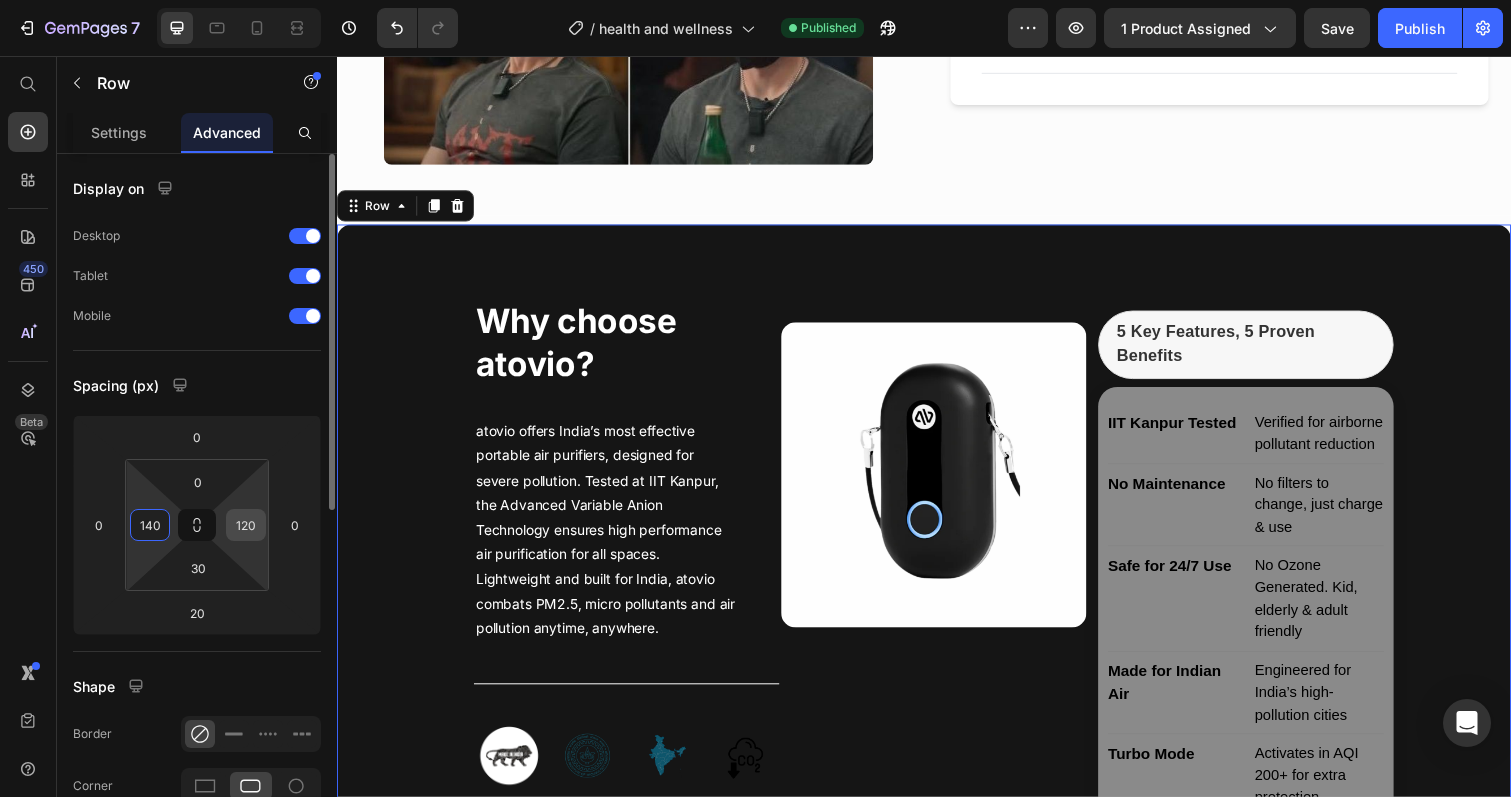 type on "140" 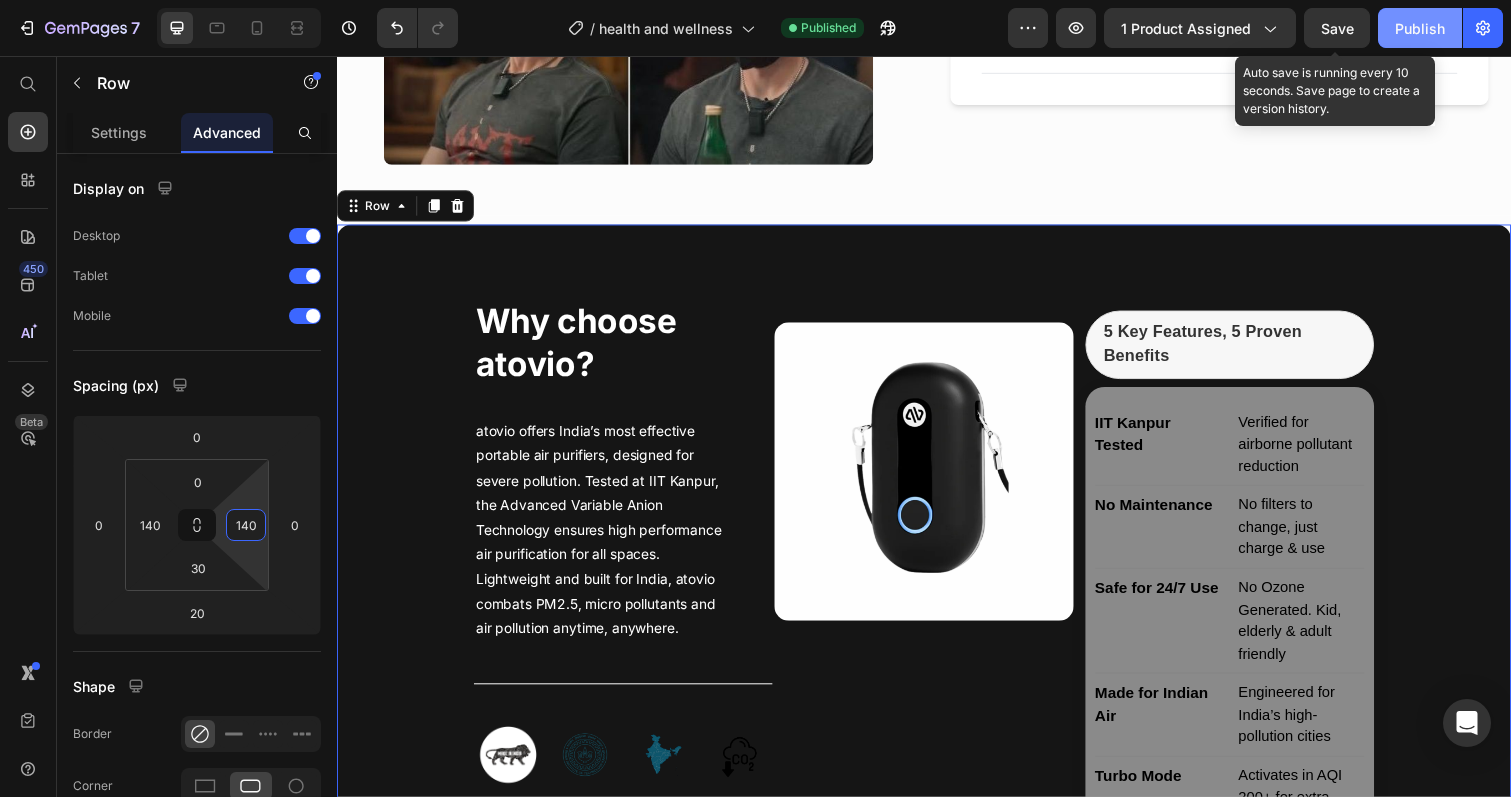 type on "140" 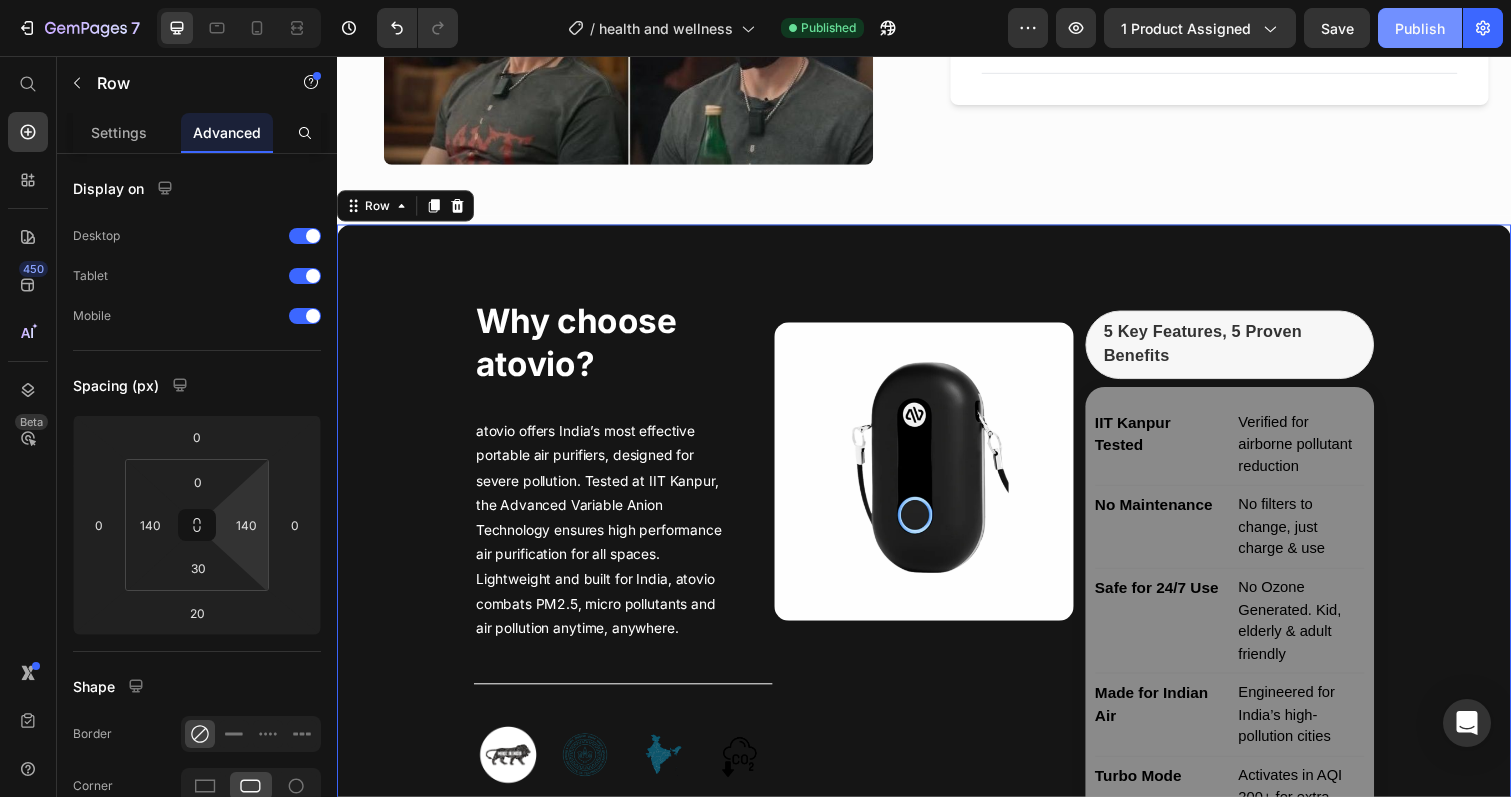 click on "Publish" at bounding box center (1420, 28) 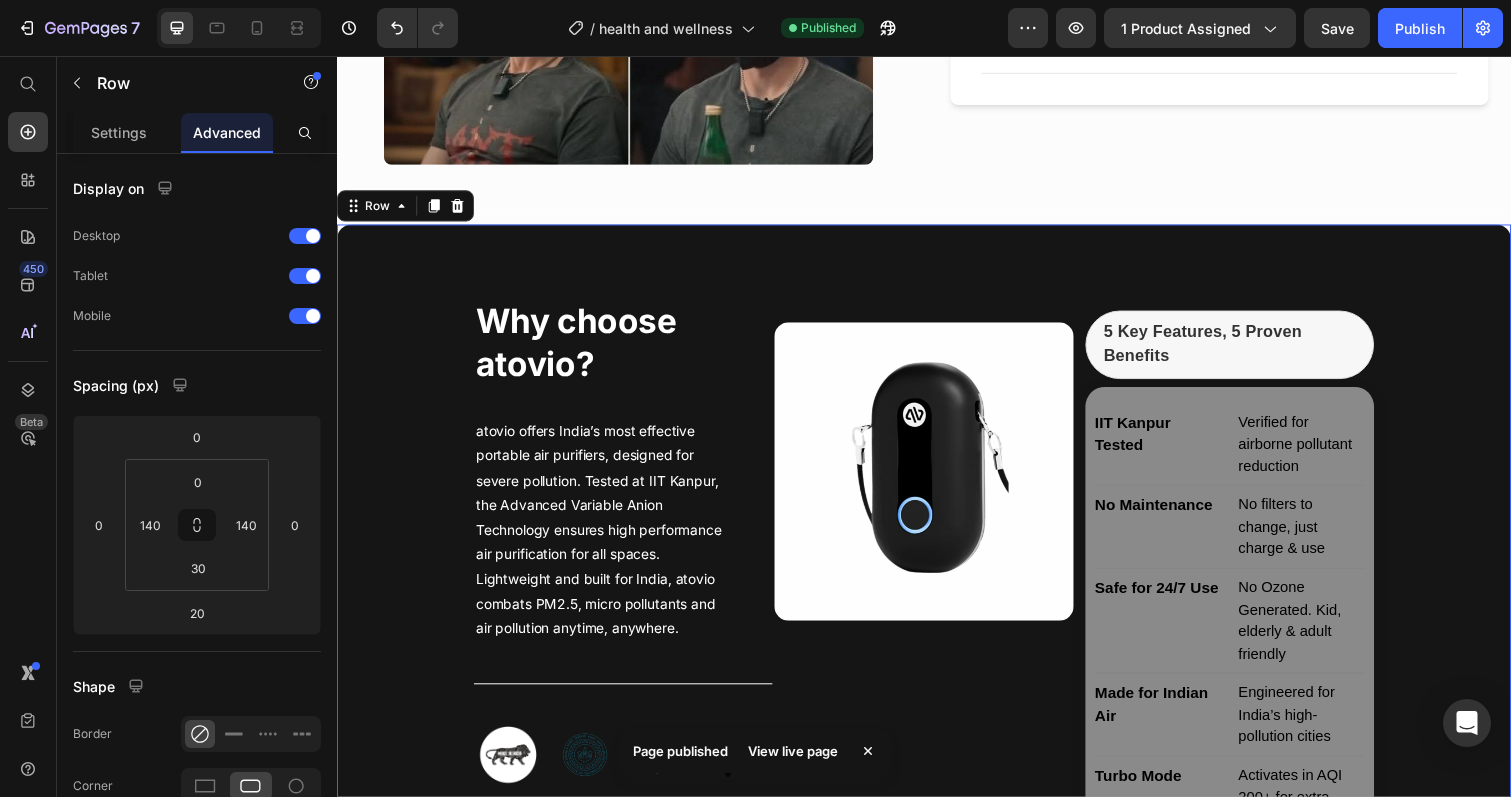 click on "View live page" at bounding box center [793, 751] 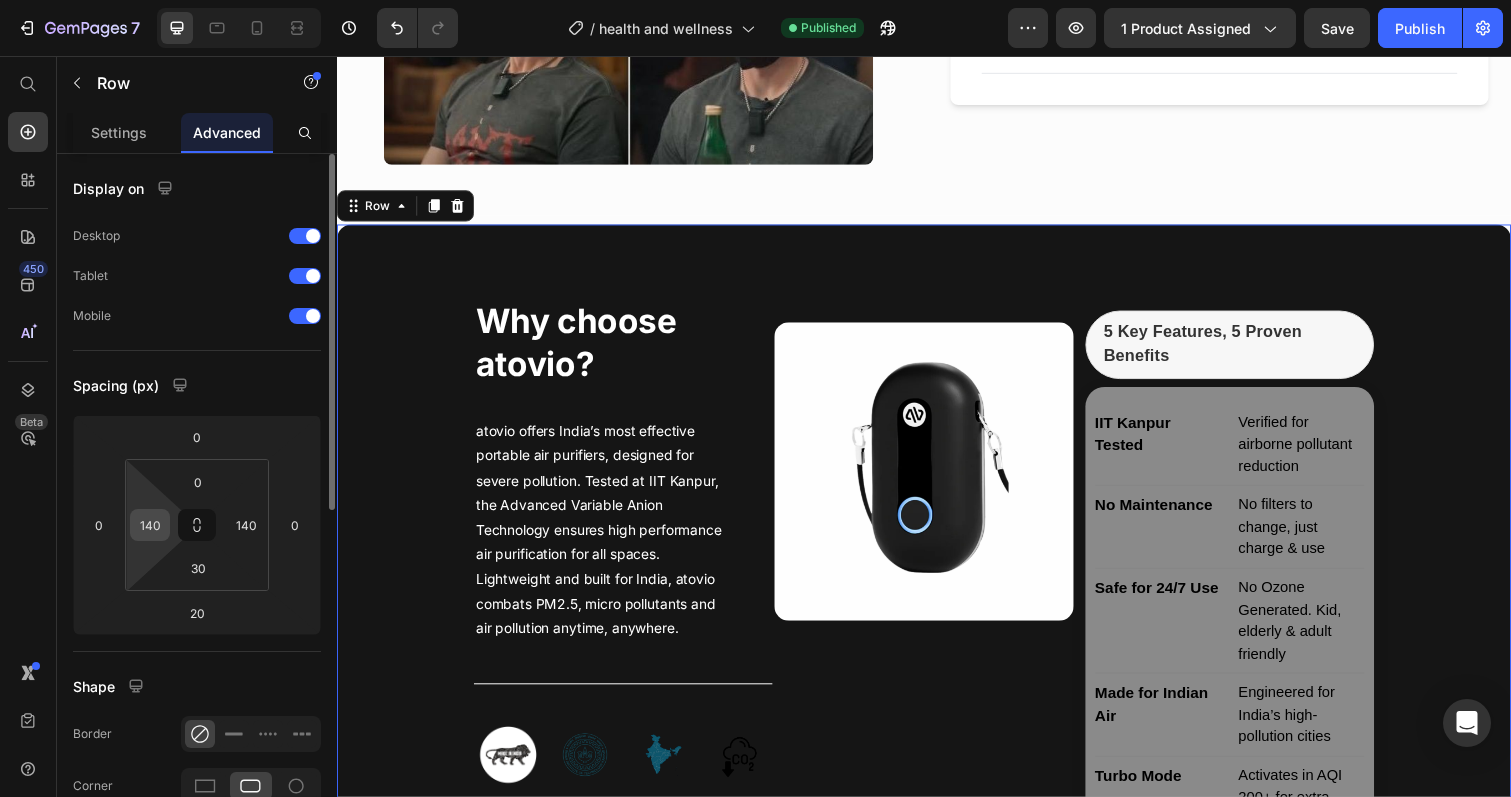 click on "140" at bounding box center (150, 525) 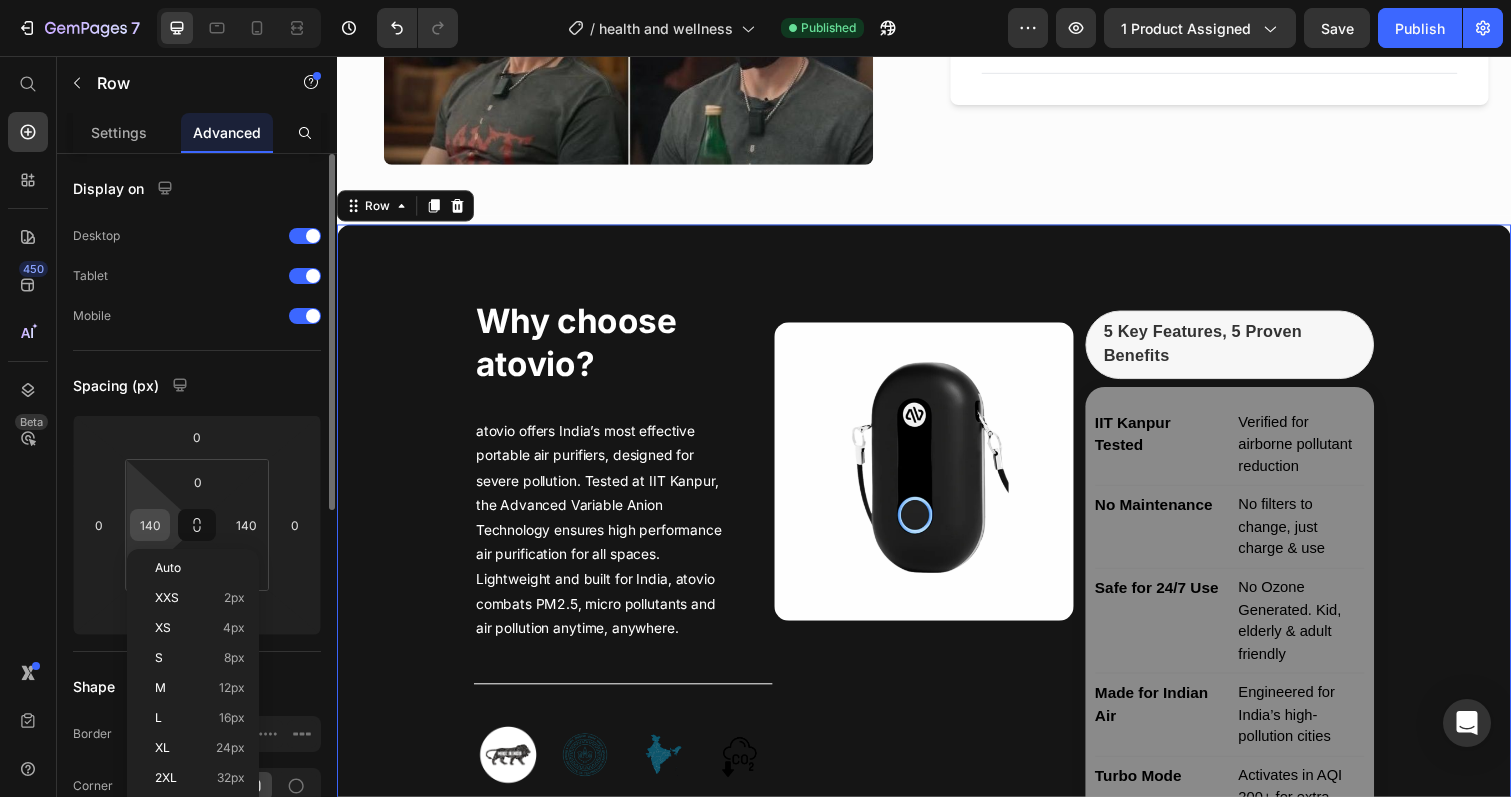 click on "140" at bounding box center [150, 525] 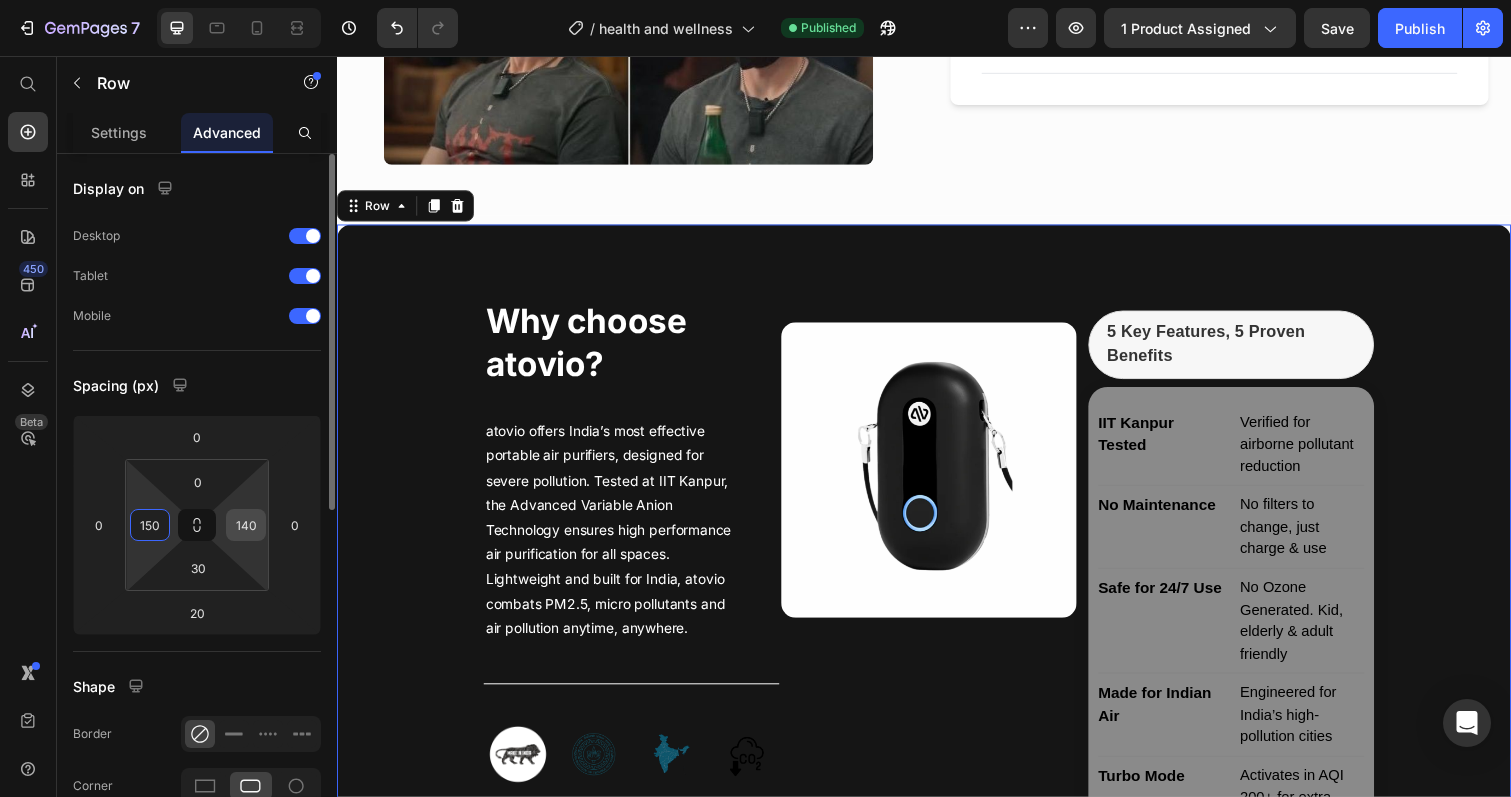 type on "150" 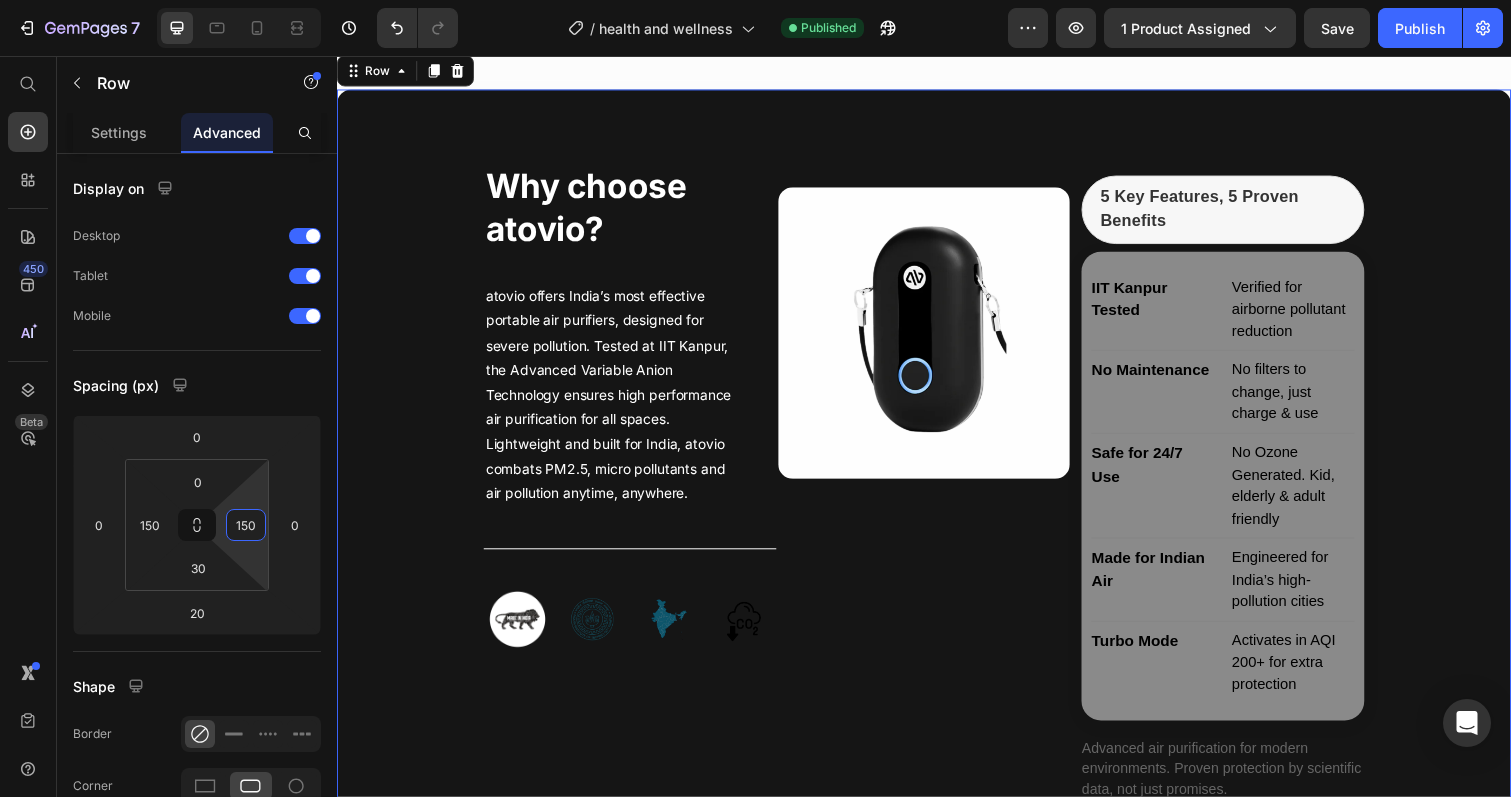 scroll, scrollTop: 3845, scrollLeft: 0, axis: vertical 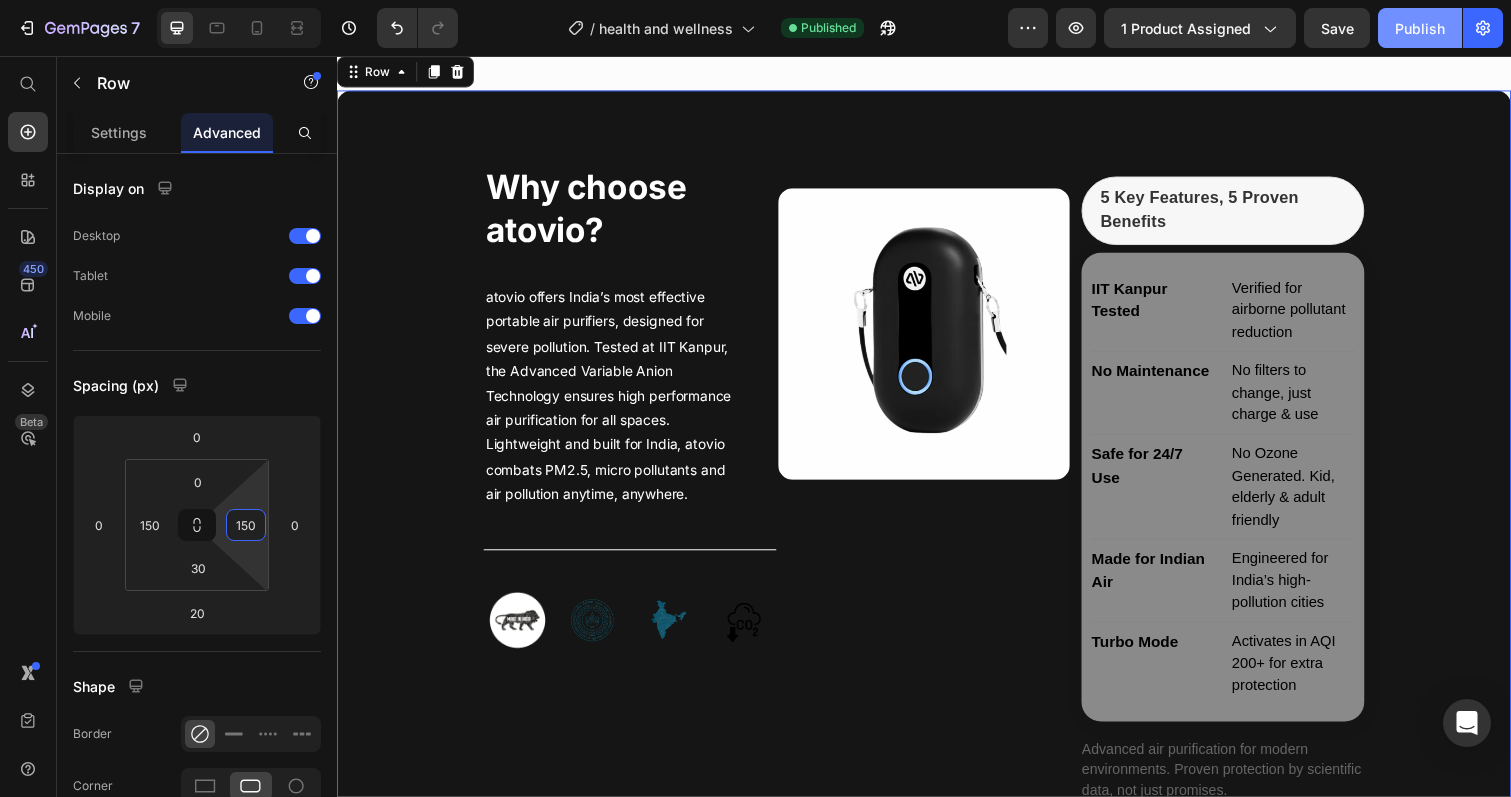 type on "150" 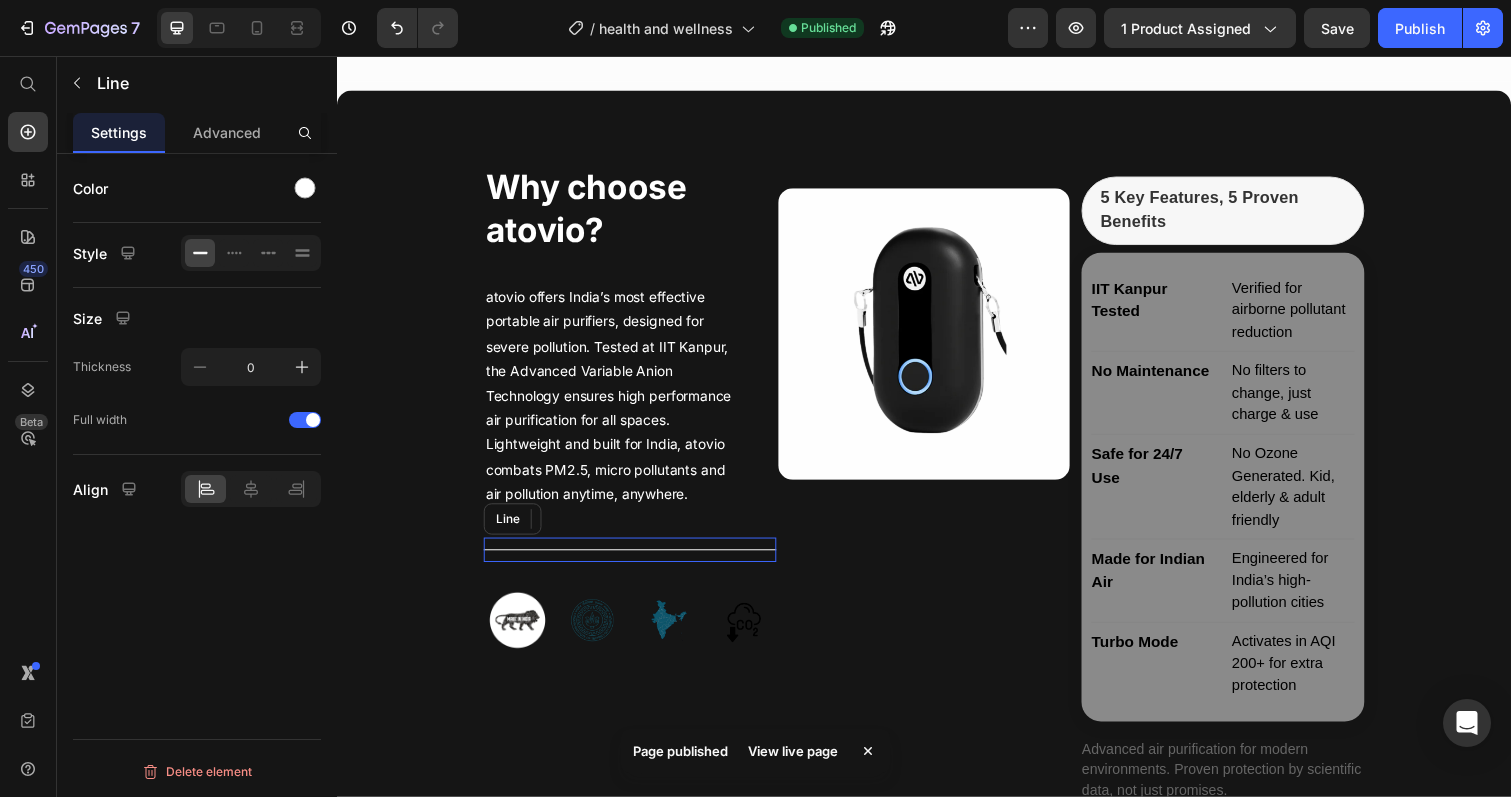 click at bounding box center [636, 560] 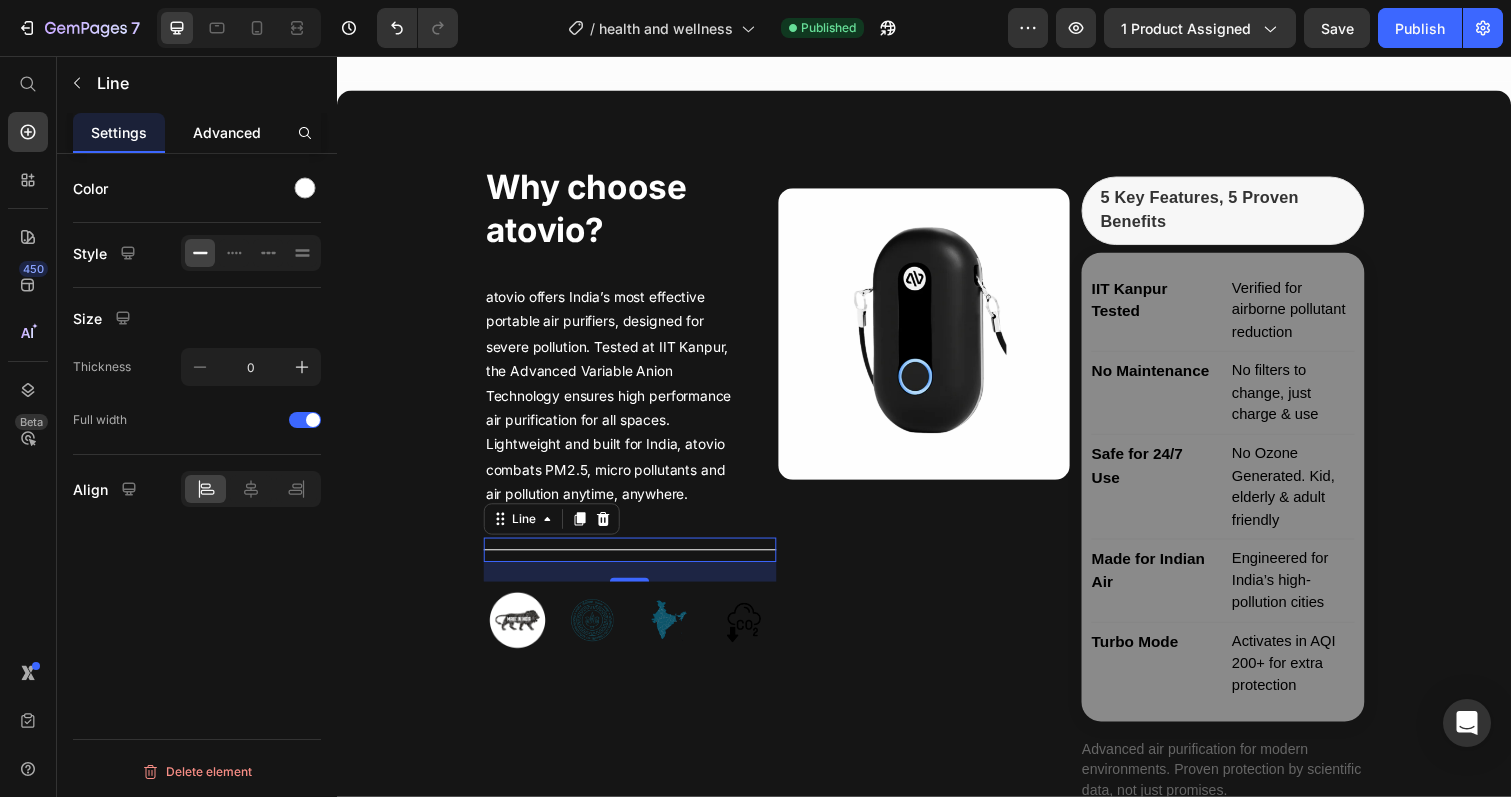 click on "Advanced" at bounding box center (227, 132) 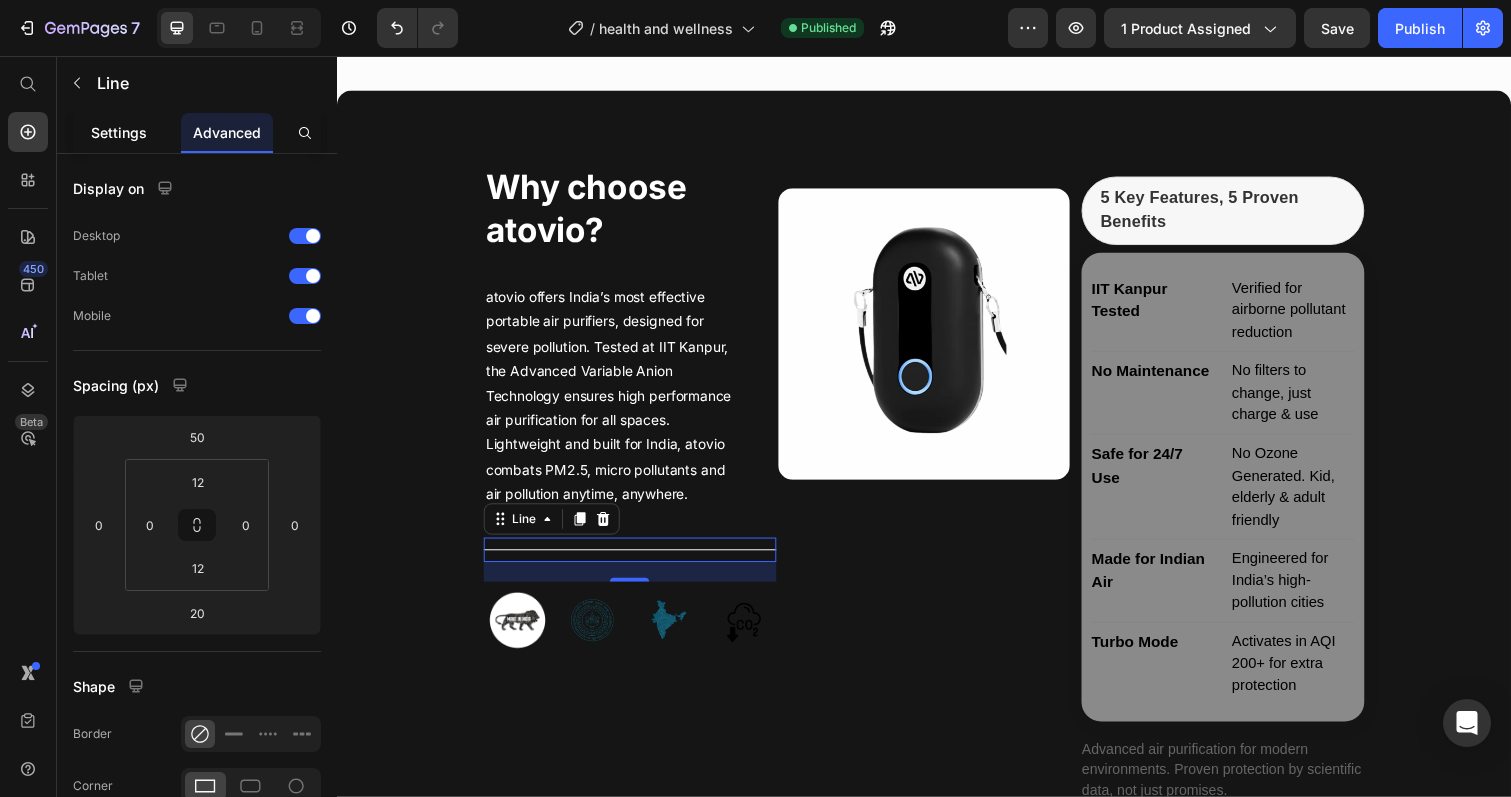 click on "Settings" at bounding box center [119, 132] 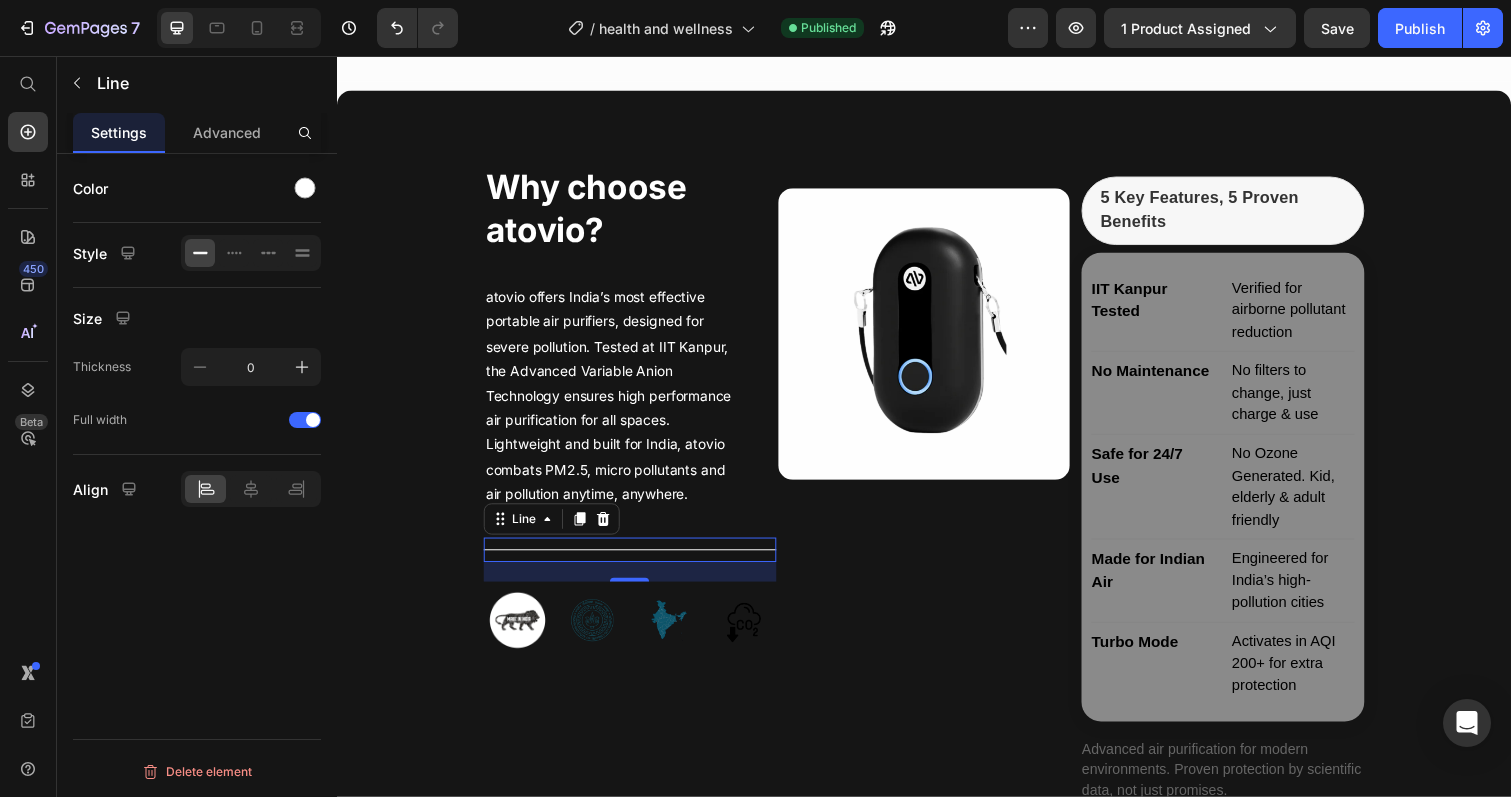 click at bounding box center (598, 632) 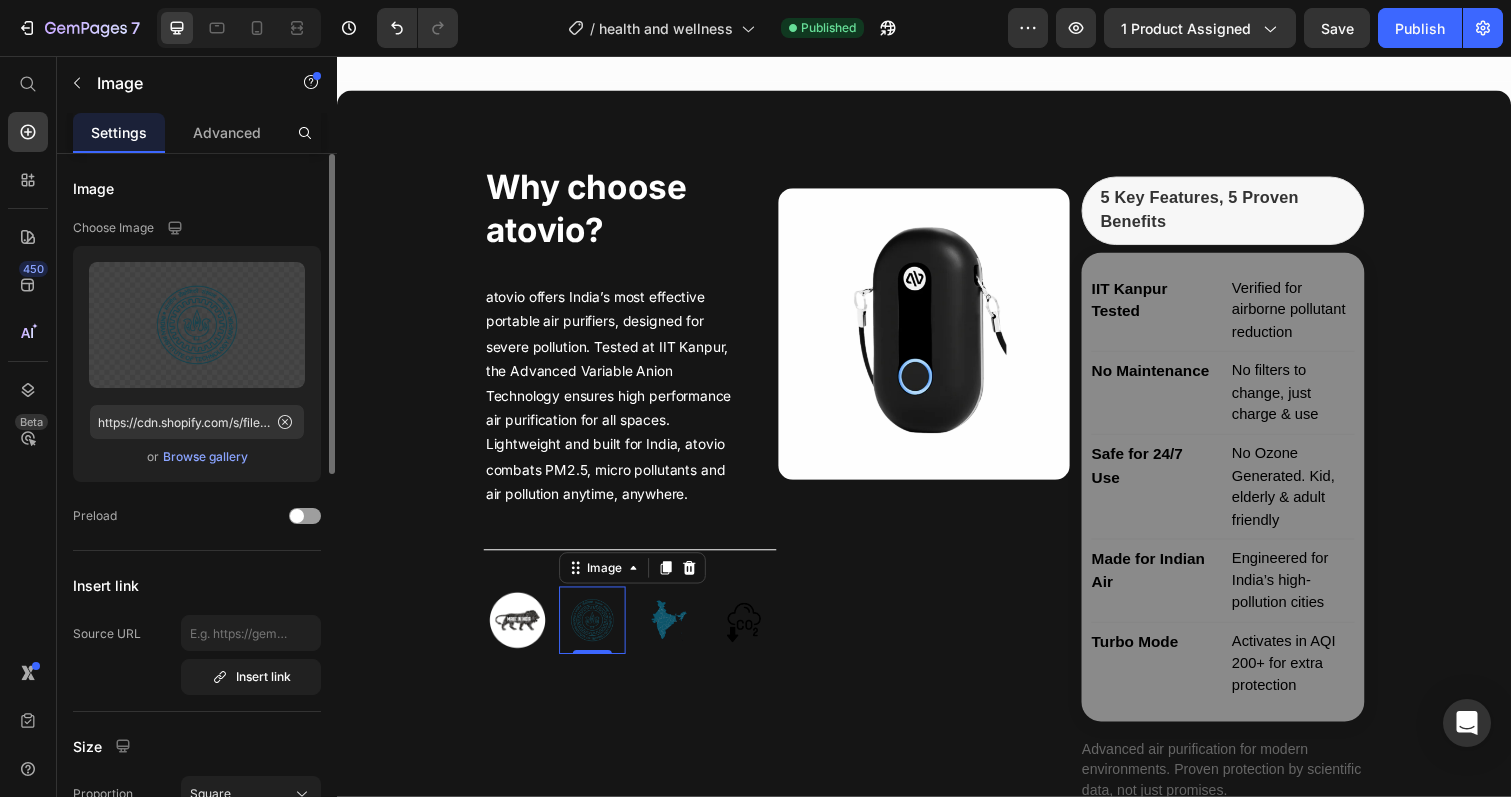 click on "Browse gallery" at bounding box center [205, 457] 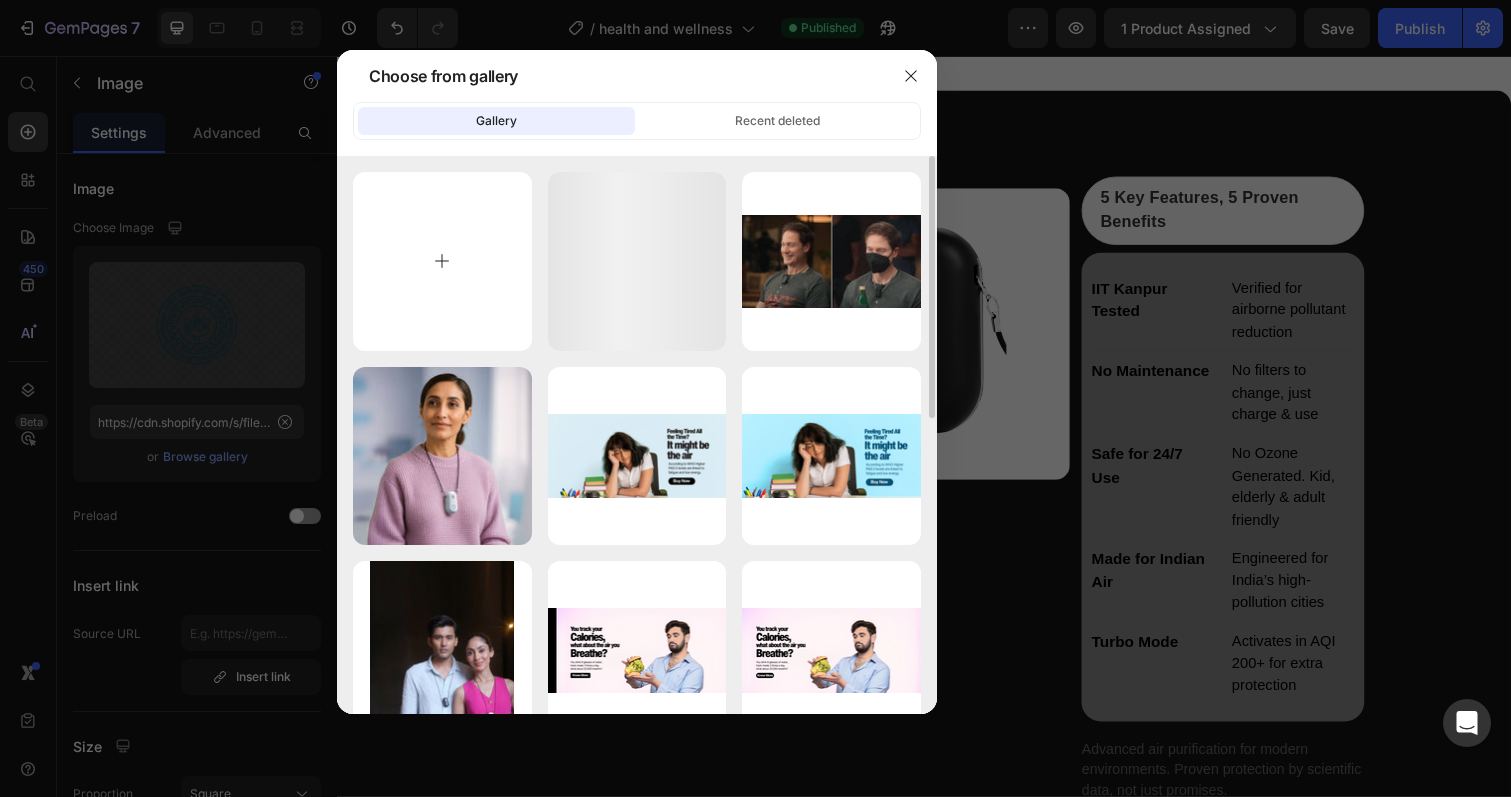 click at bounding box center [442, 261] 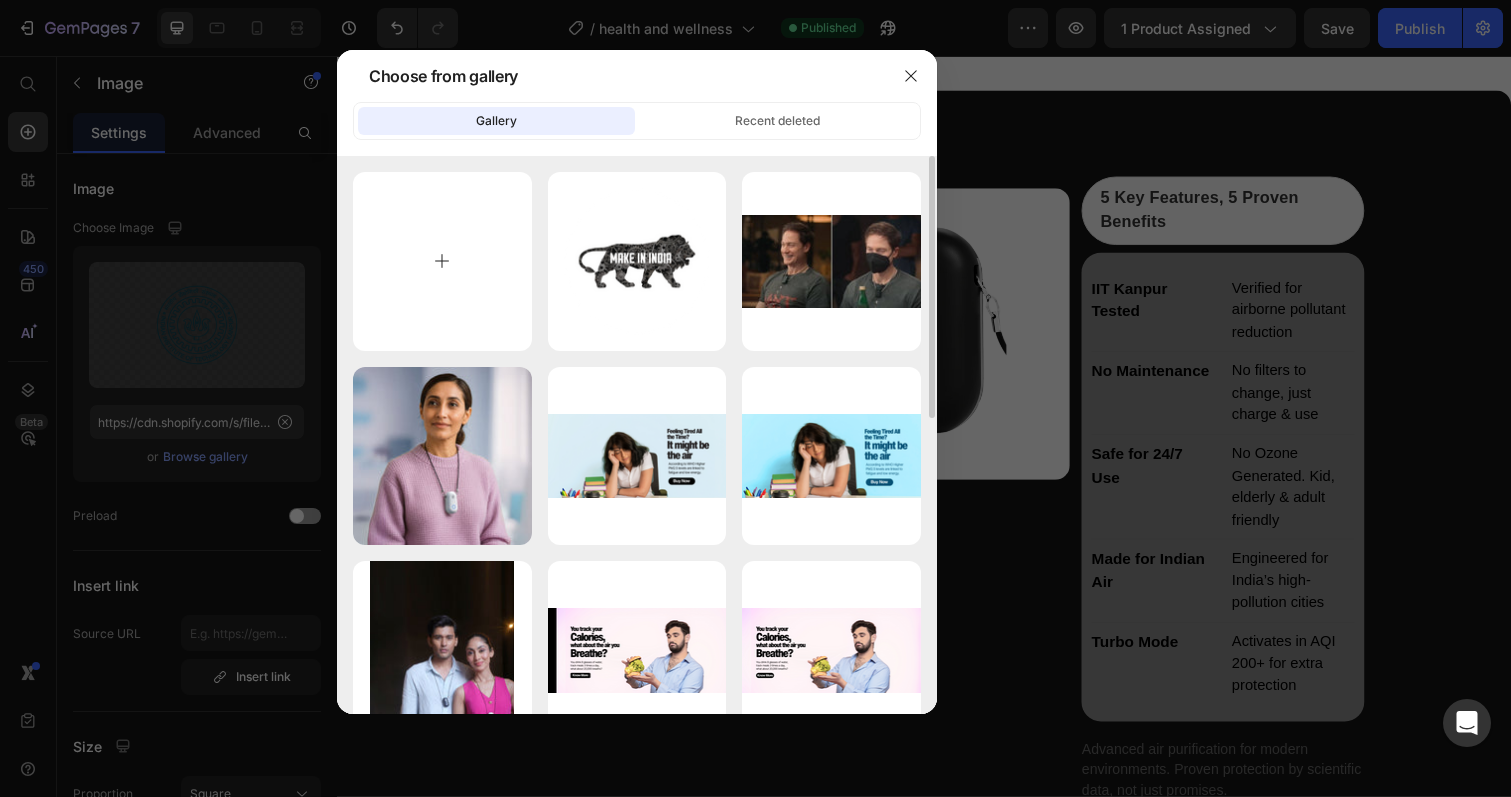 type on "C:\fakepath\[FILENAME]" 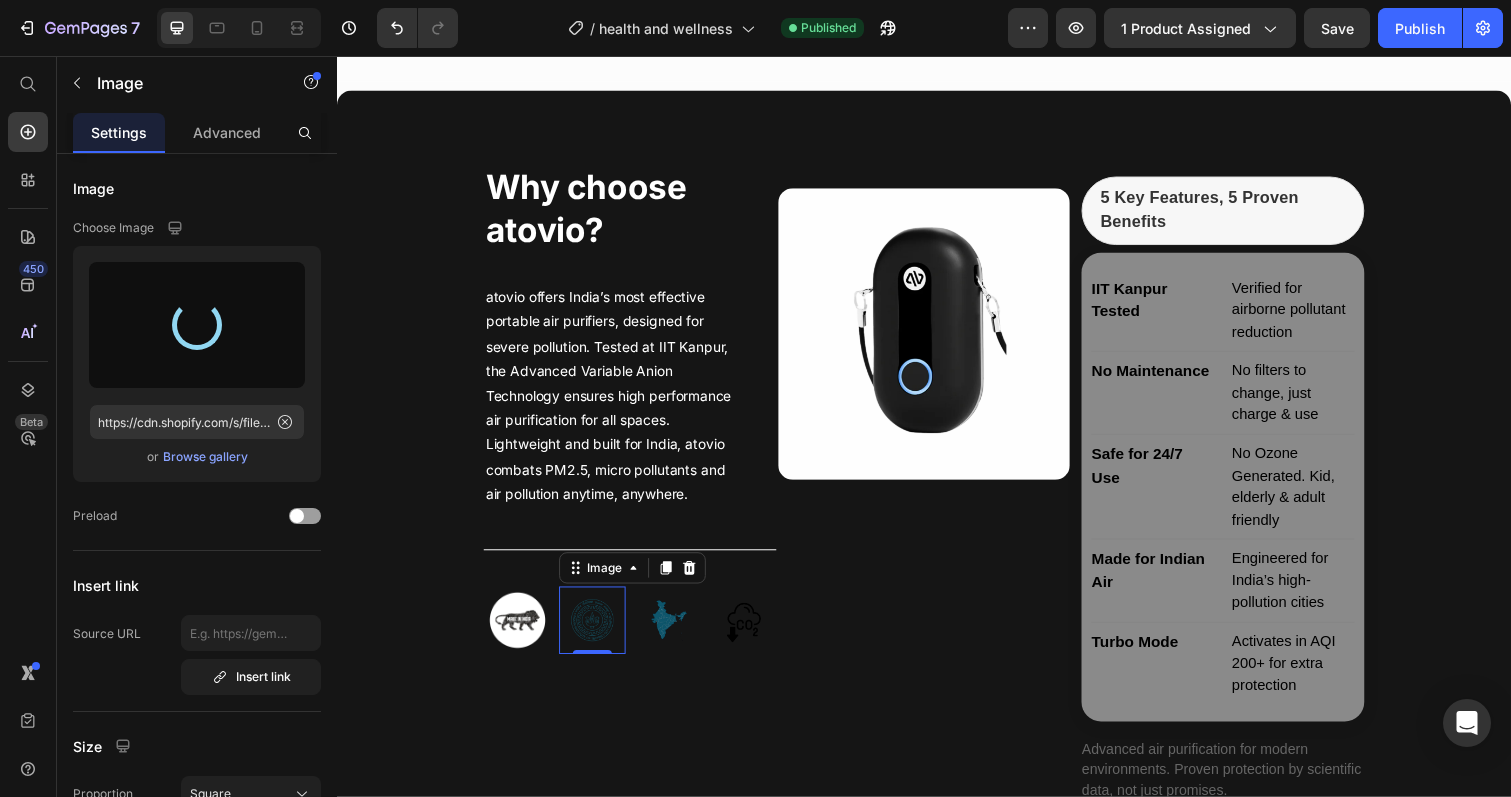 type on "https://cdn.shopify.com/s/files/1/0890/2541/3435/files/gempages_551149398017442666-6a6daff5-6829-46f9-9fb0-b558a0730186.png" 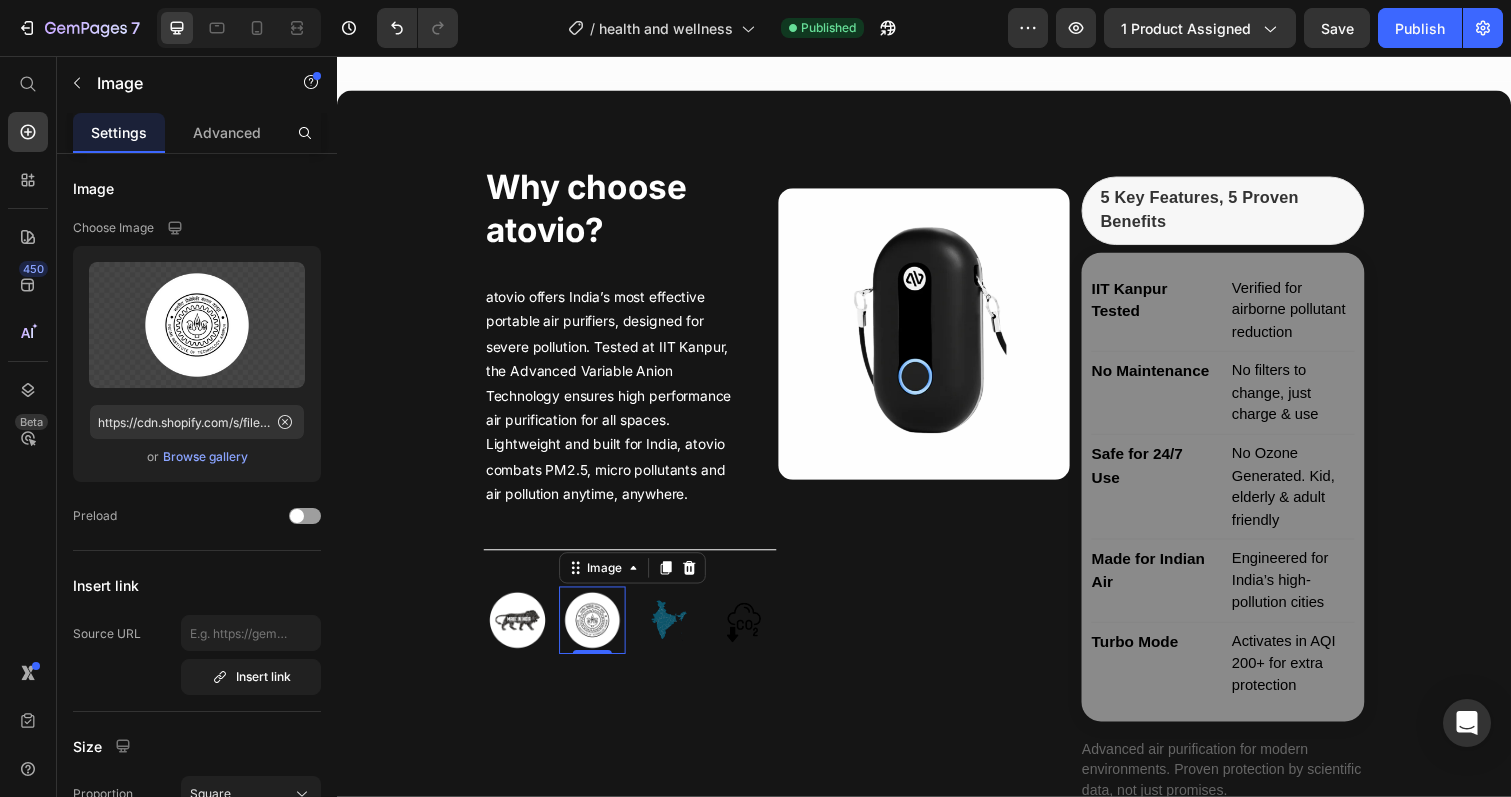 click at bounding box center [674, 632] 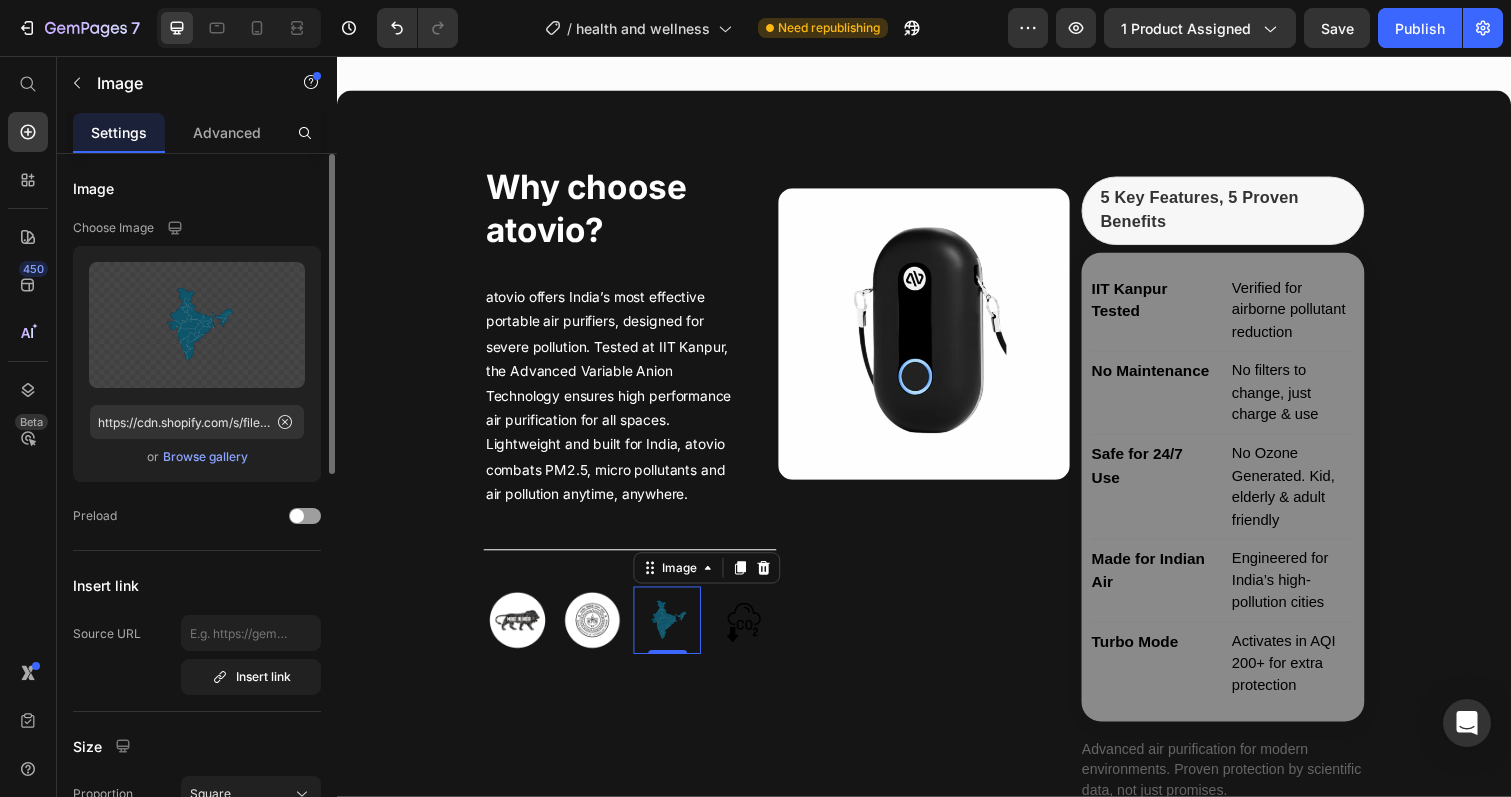 click on "Browse gallery" at bounding box center (205, 457) 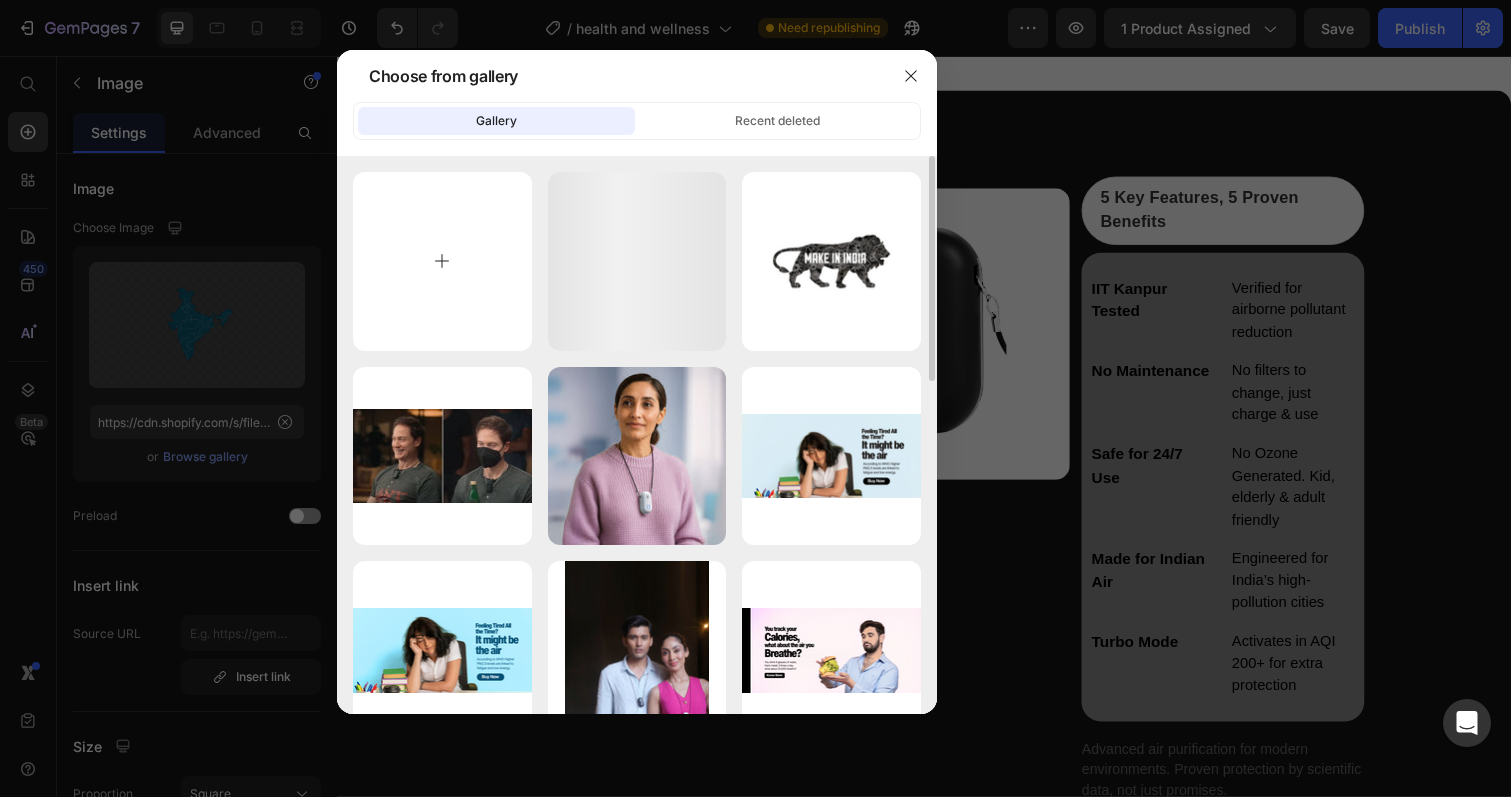 click at bounding box center (442, 261) 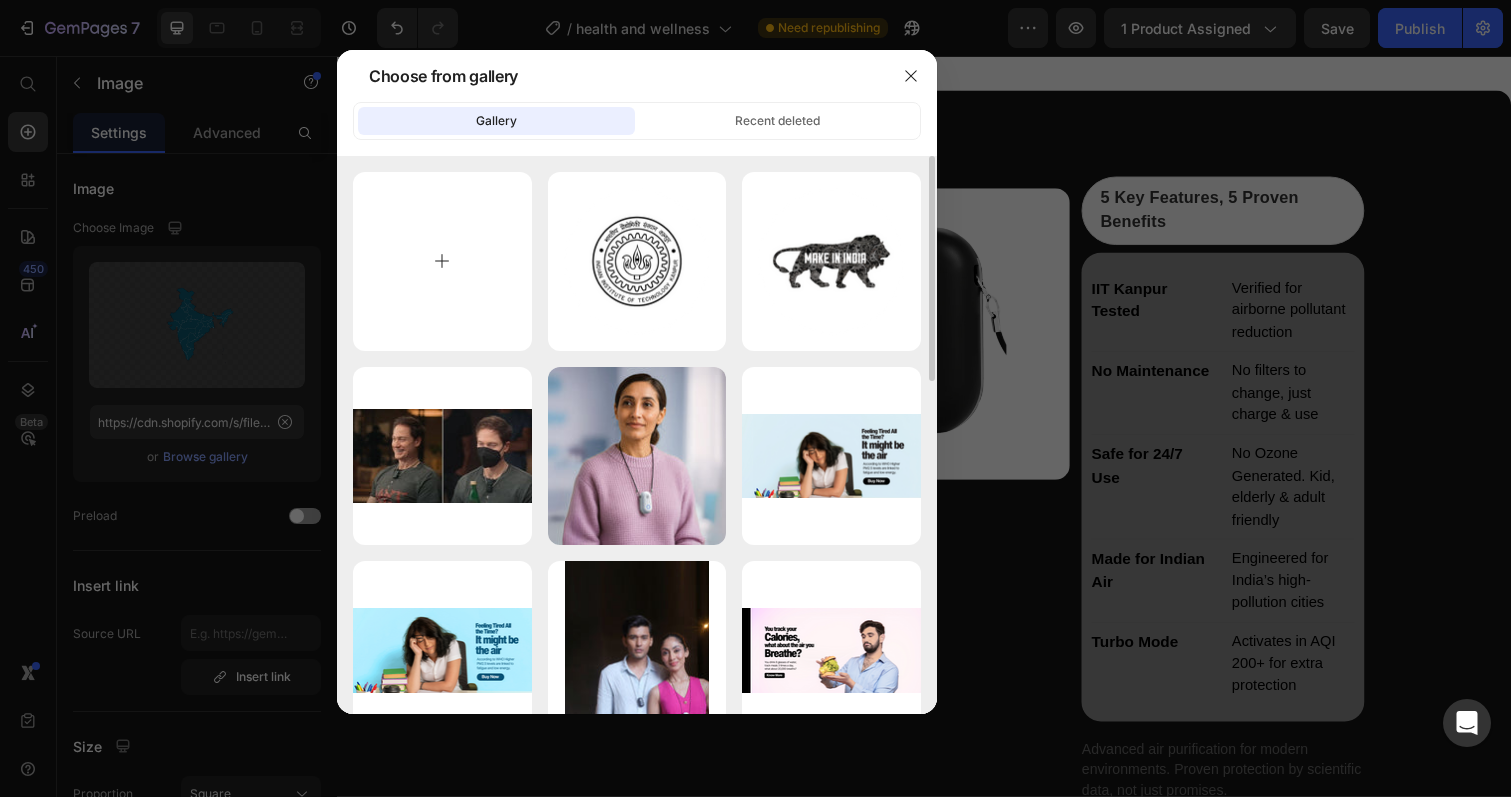 type on "C:\fakepath\[FILENAME].png" 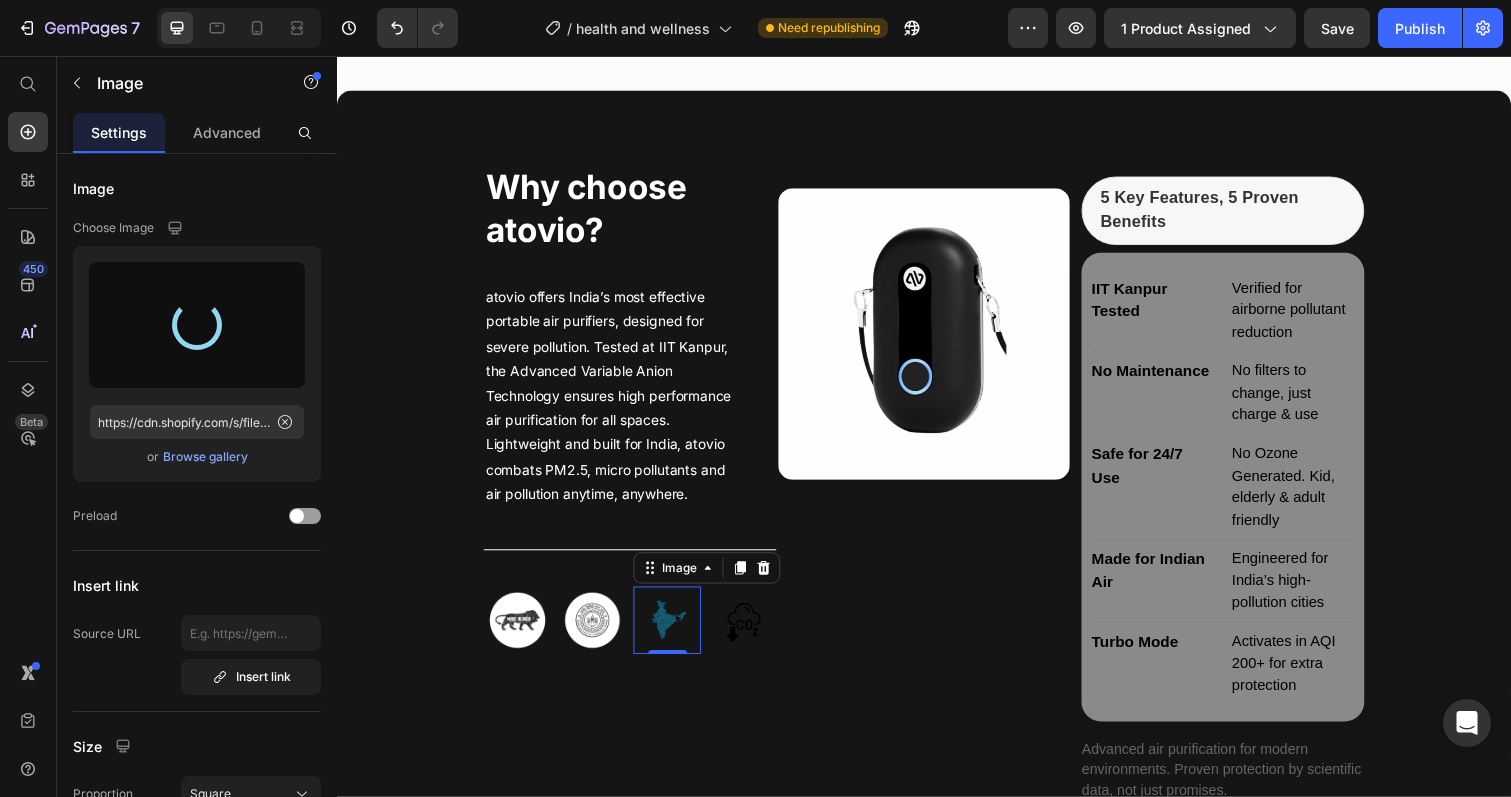 type on "https://cdn.shopify.com/s/files/1/0890/2541/3435/files/gempages_551149398017442666-0623a808-48b1-4d54-9992-ae6e653359b3.png" 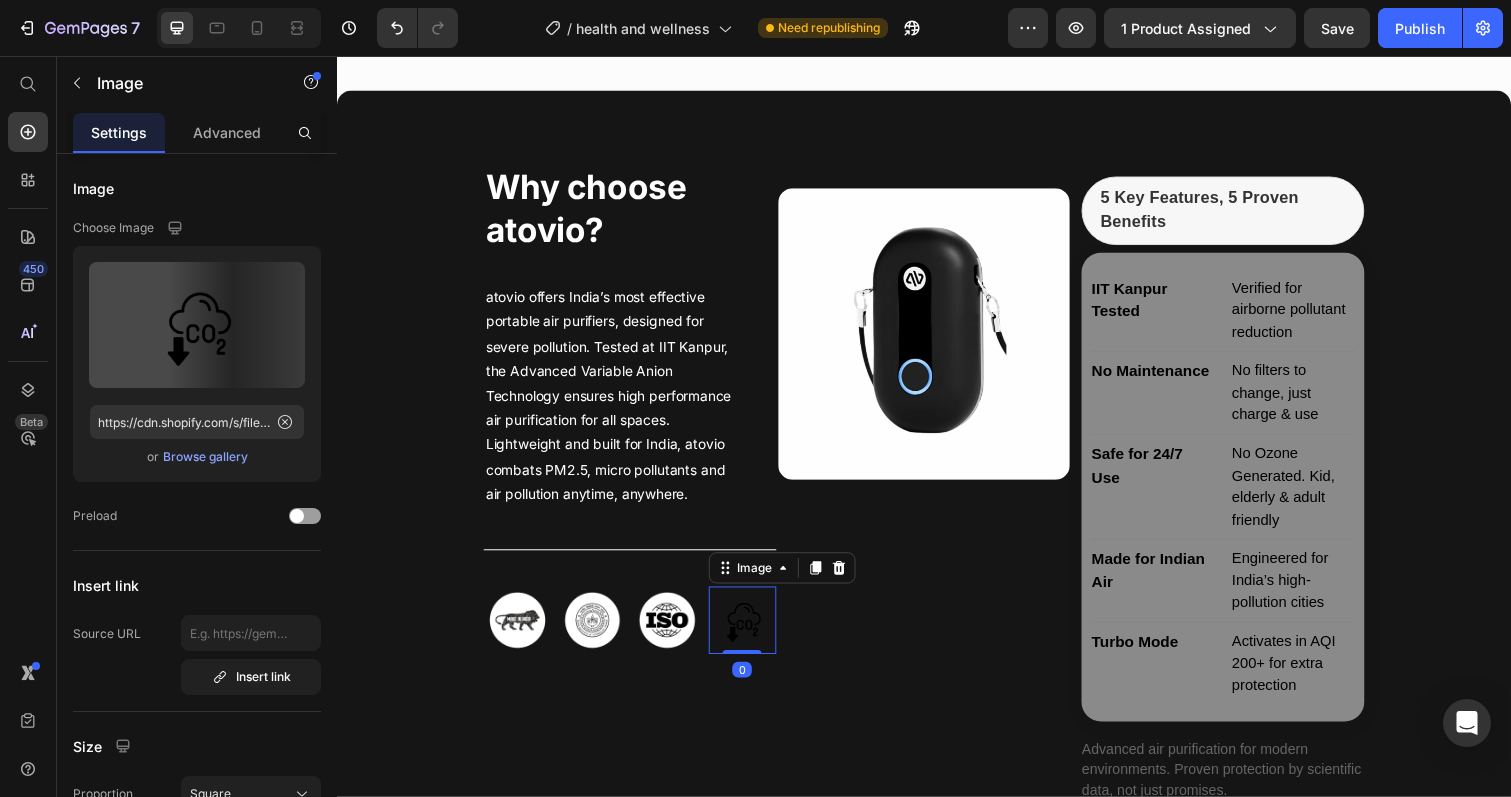 click at bounding box center [751, 632] 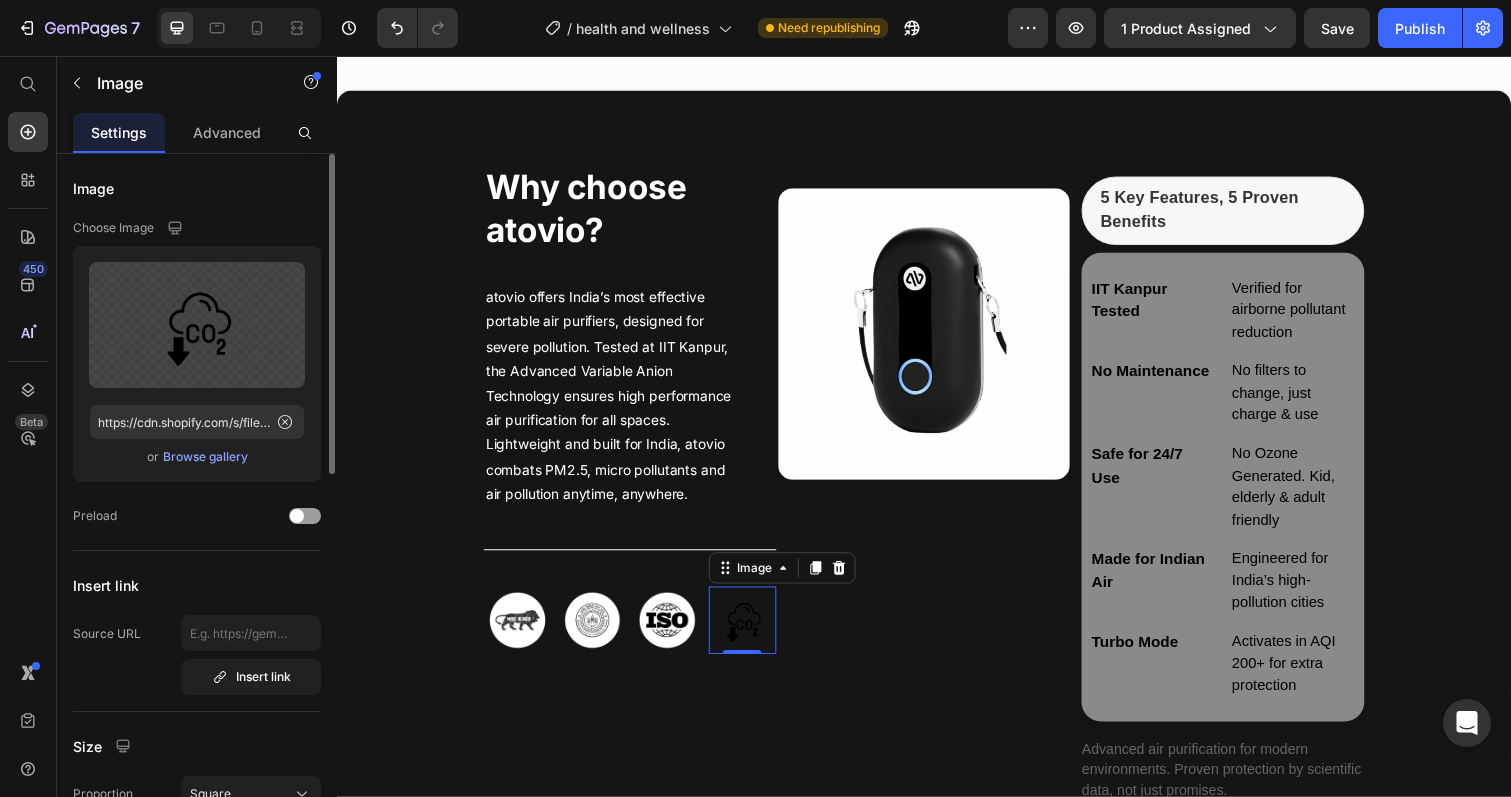 click on "Browse gallery" at bounding box center (205, 457) 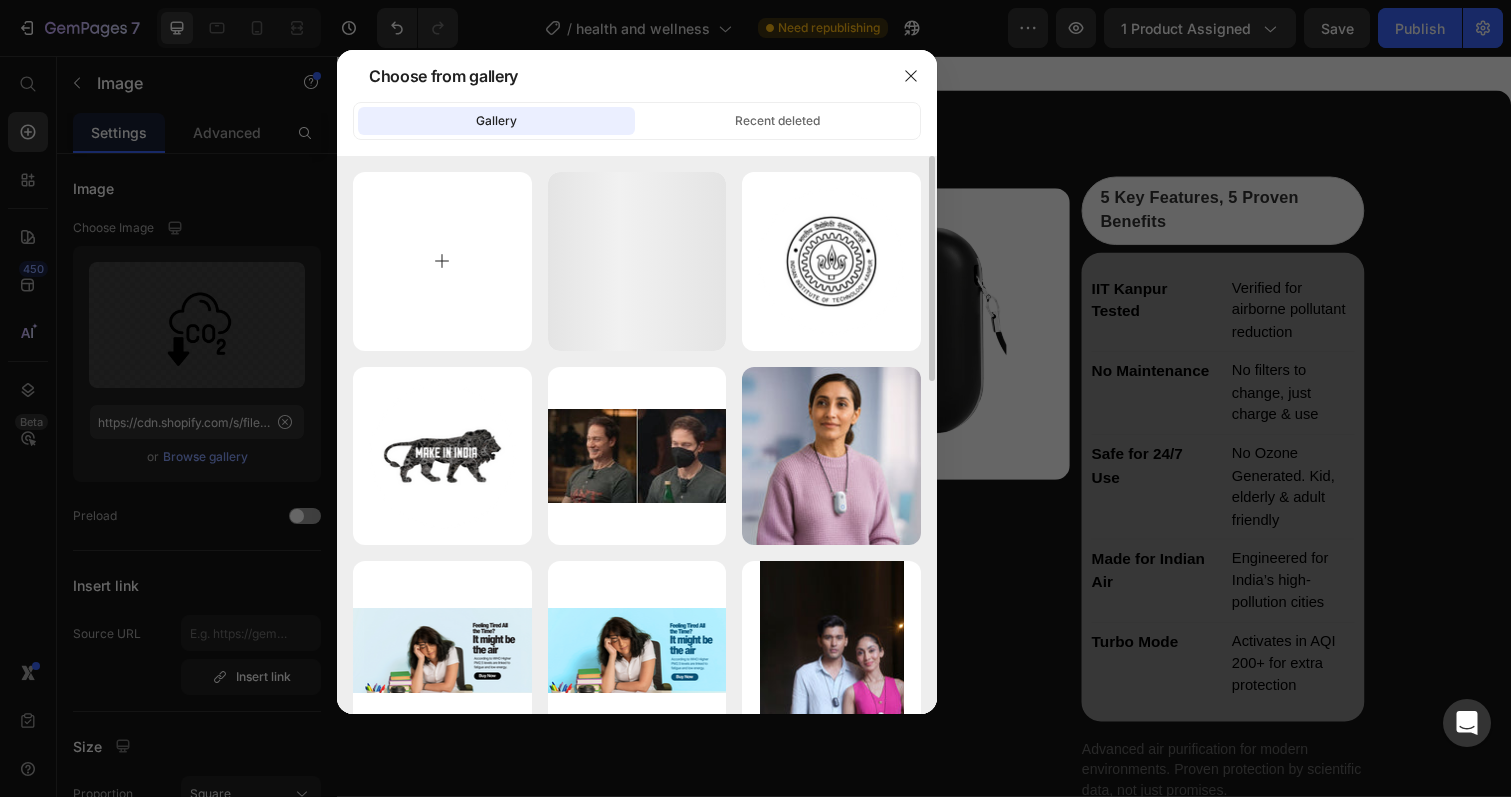 click at bounding box center [442, 261] 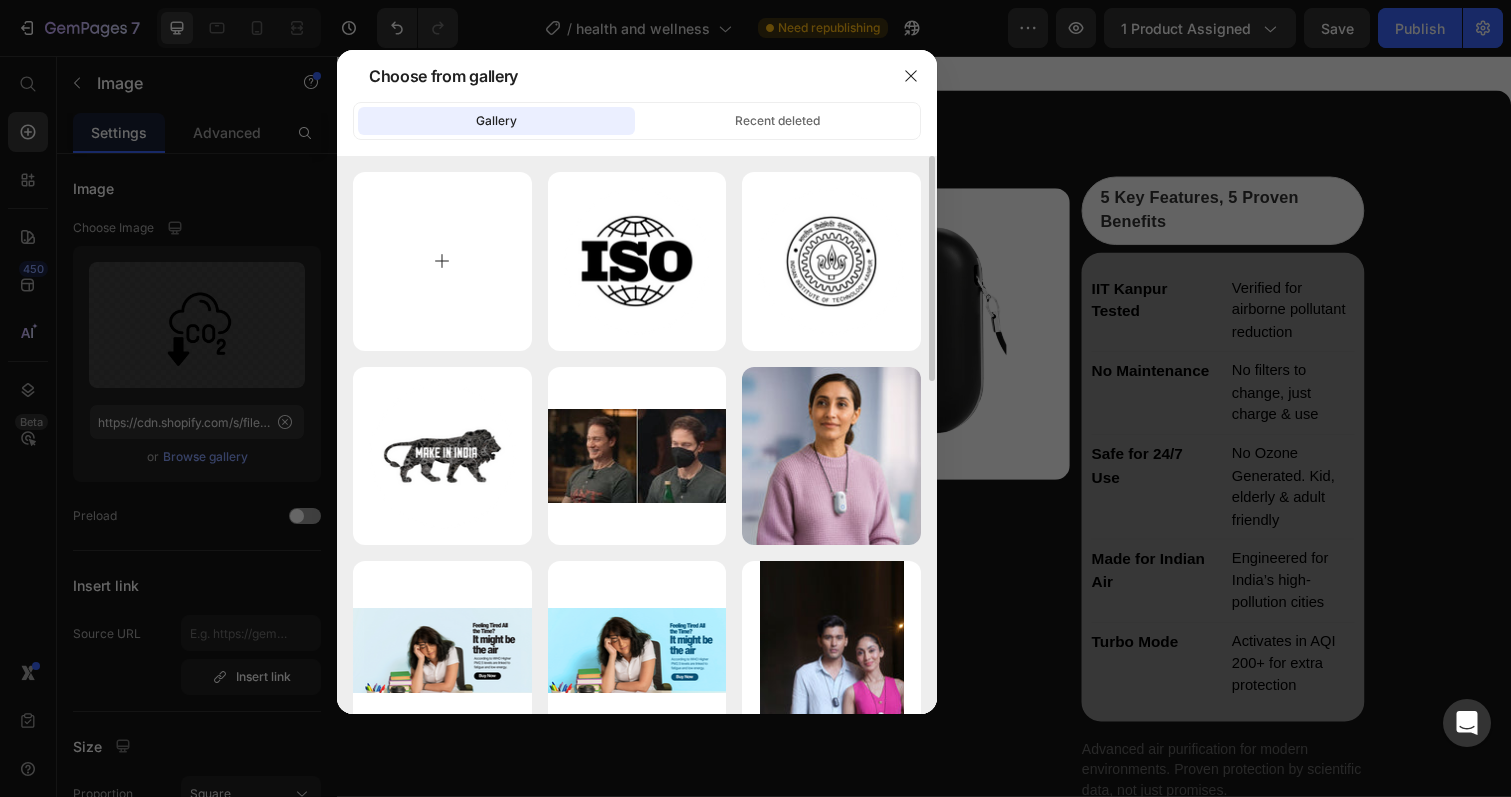 type on "C:\fakepath\[FILENAME]" 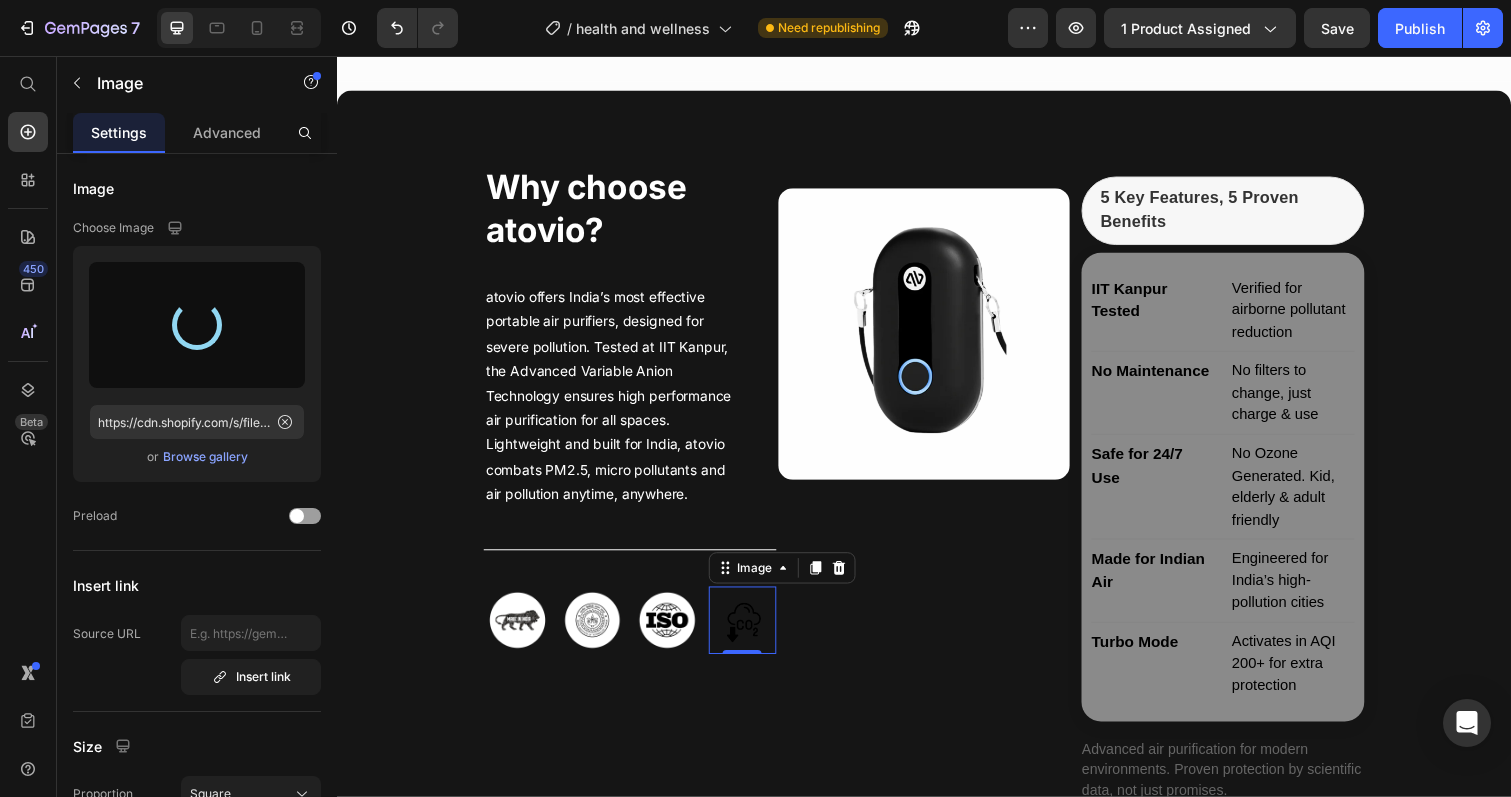 type on "https://cdn.shopify.com/s/files/1/0890/2541/3435/files/gempages_551149398017442666-f4fd907b-8160-4ddf-baab-1d7337b5a180.png" 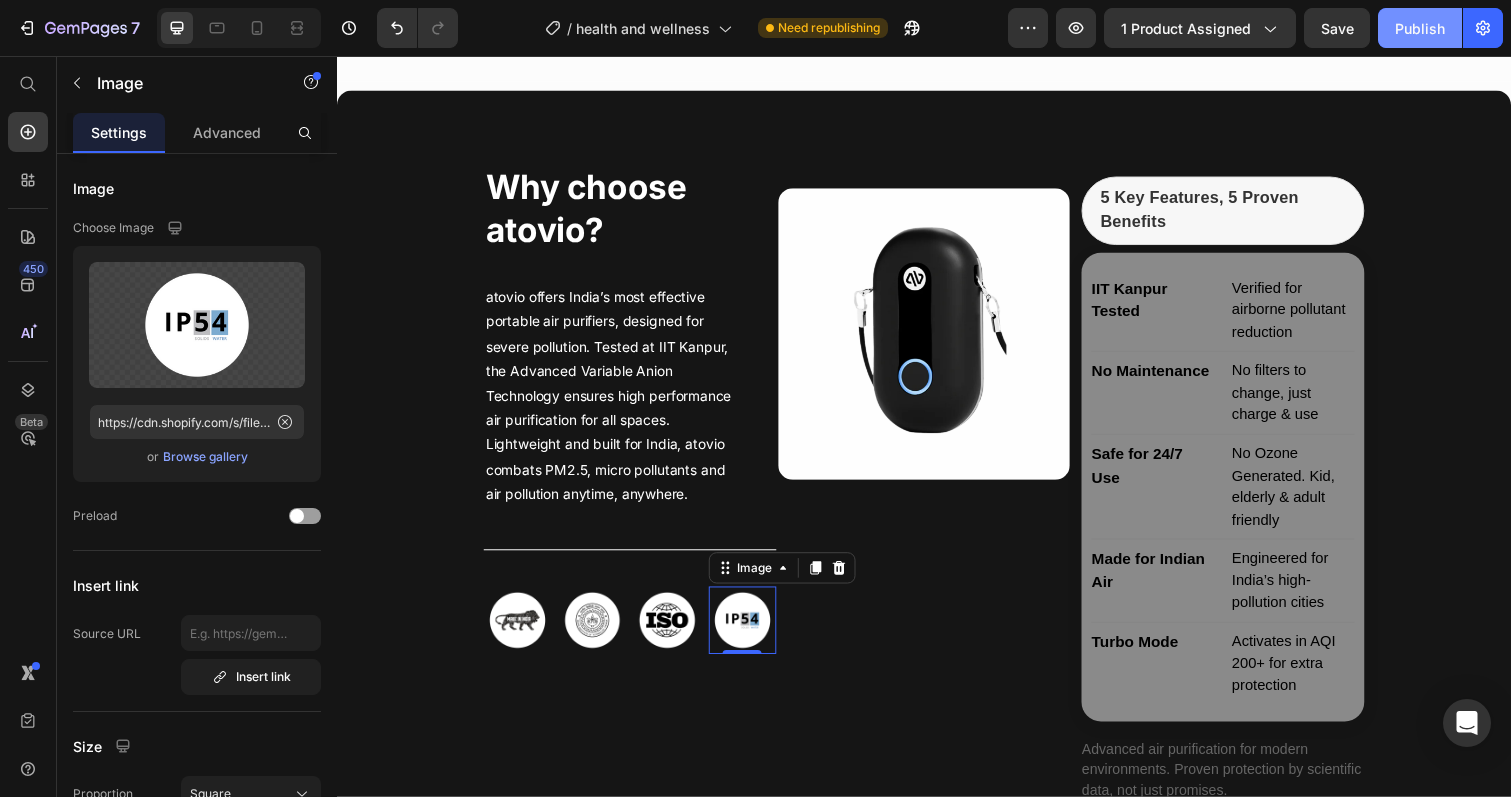 click on "Publish" 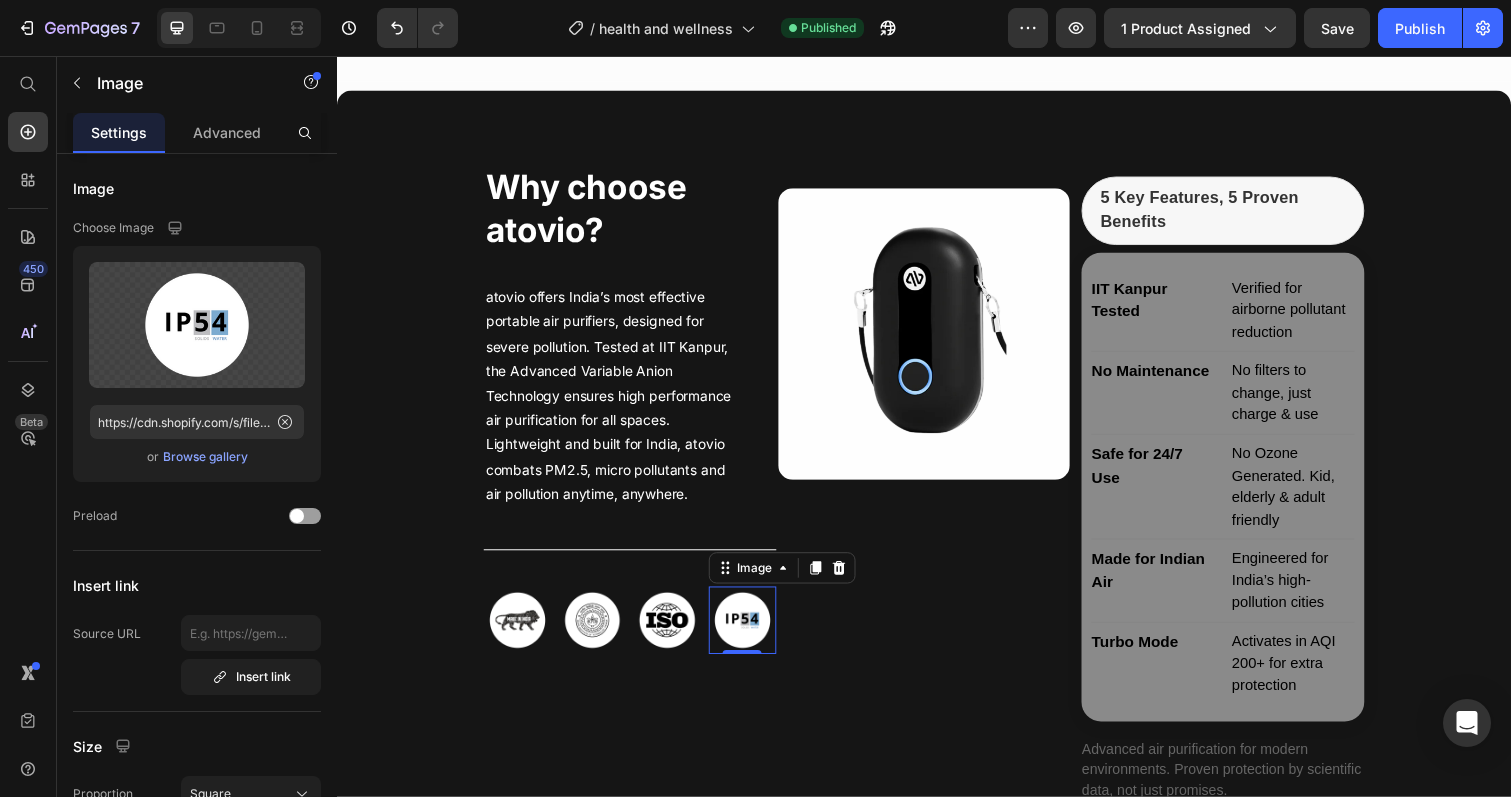click at bounding box center [521, 632] 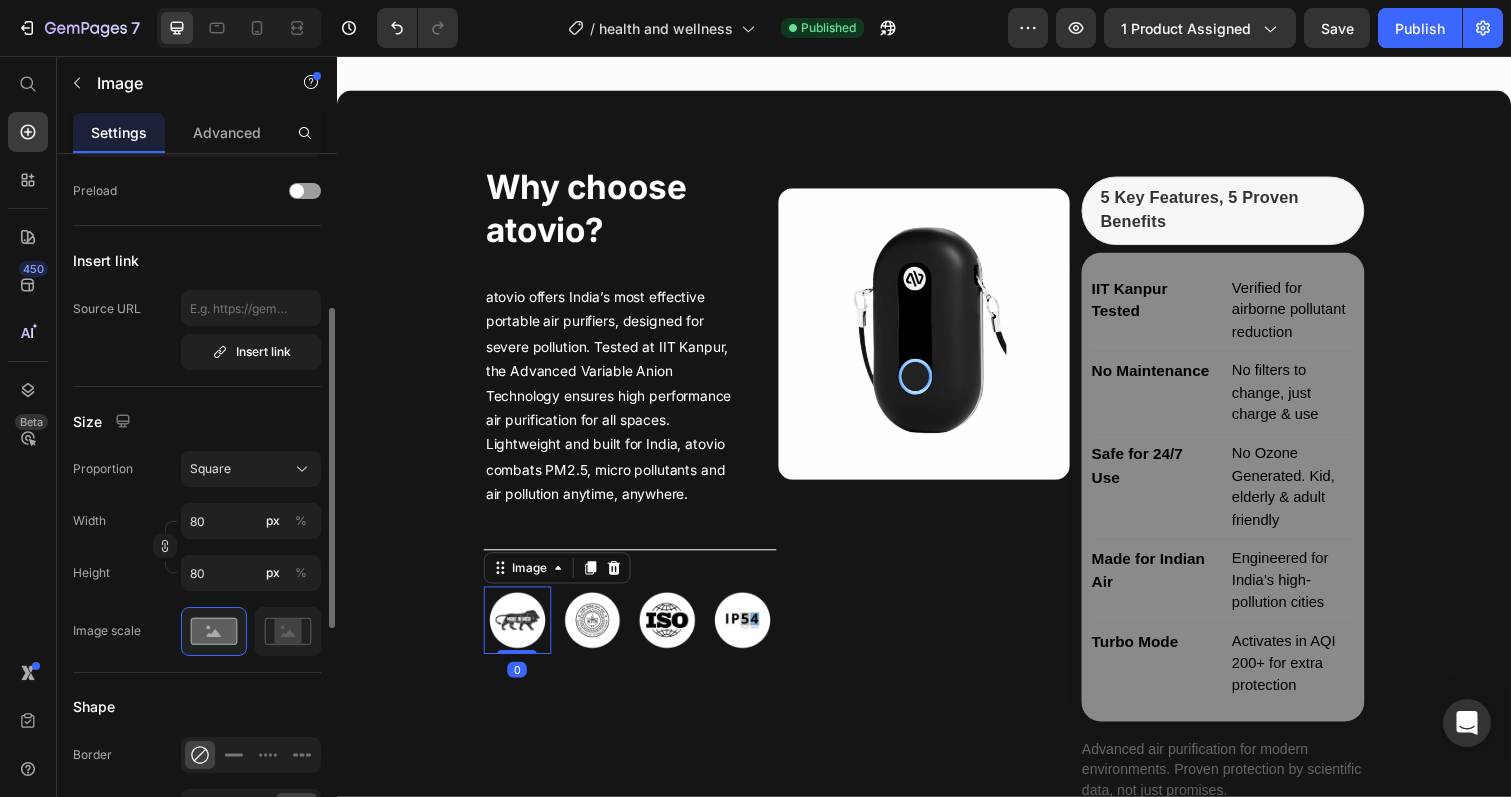 scroll, scrollTop: 334, scrollLeft: 0, axis: vertical 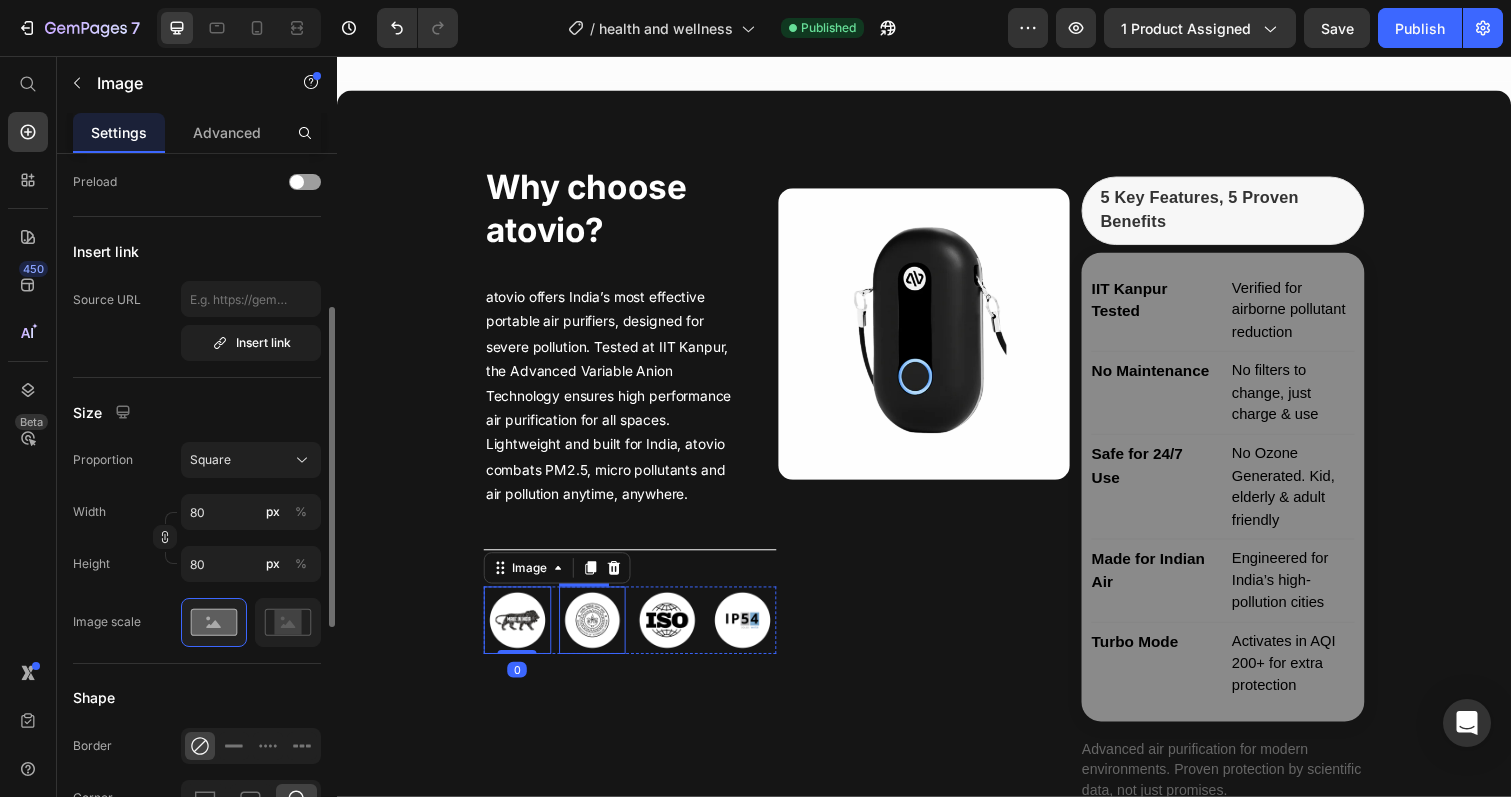 click at bounding box center (598, 632) 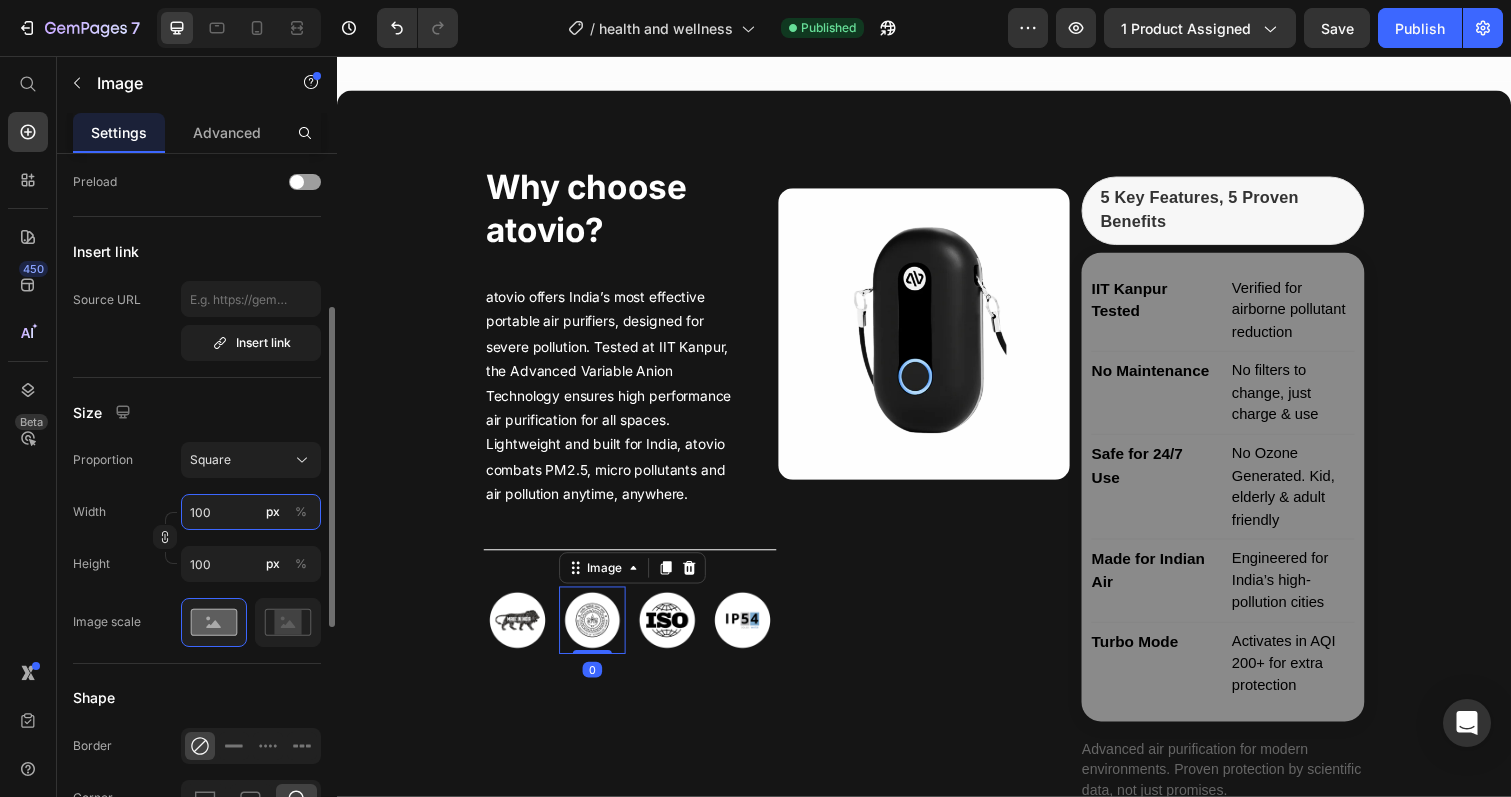 click on "100" at bounding box center (251, 512) 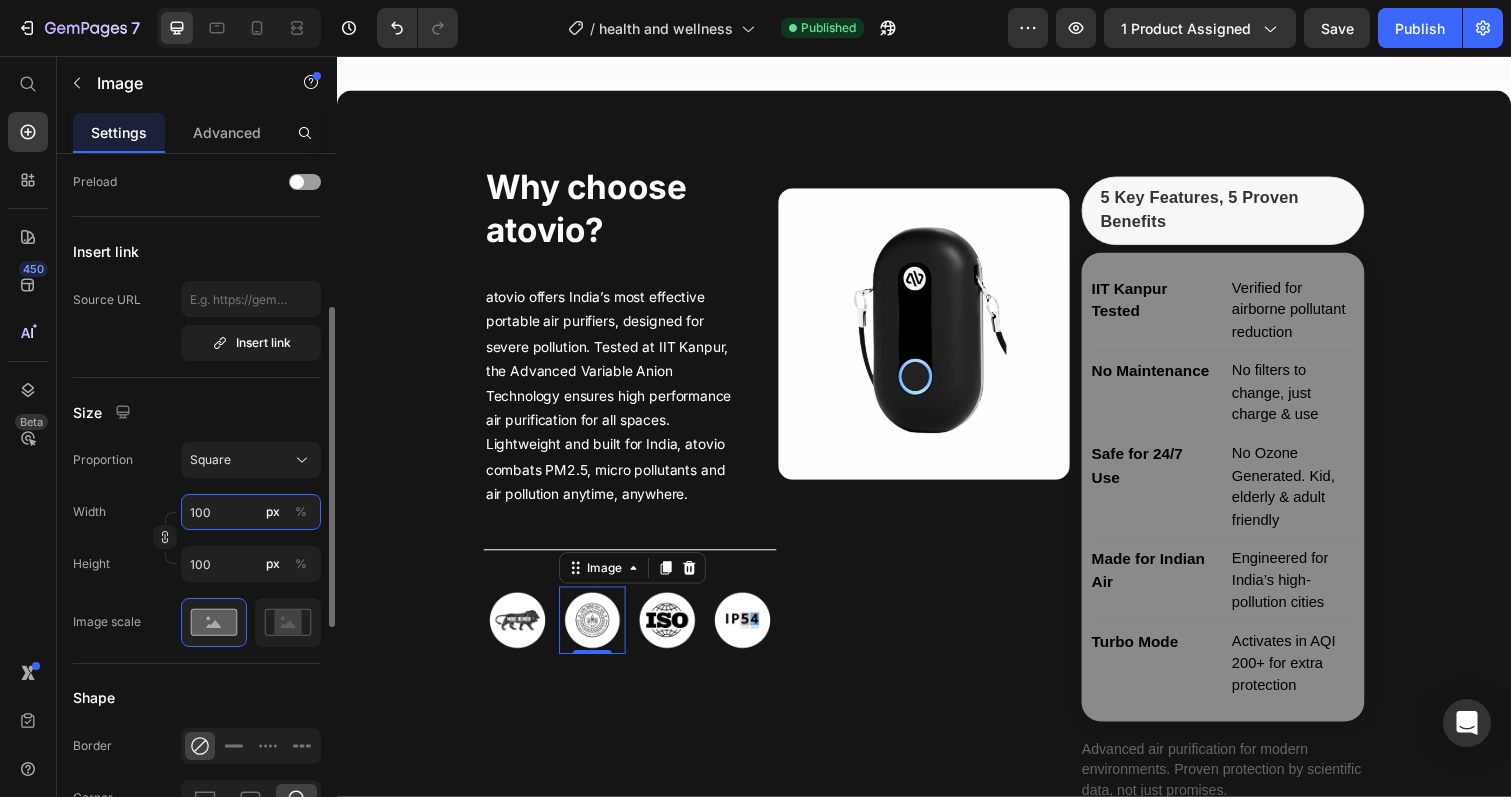 drag, startPoint x: 224, startPoint y: 511, endPoint x: 150, endPoint y: 508, distance: 74.06078 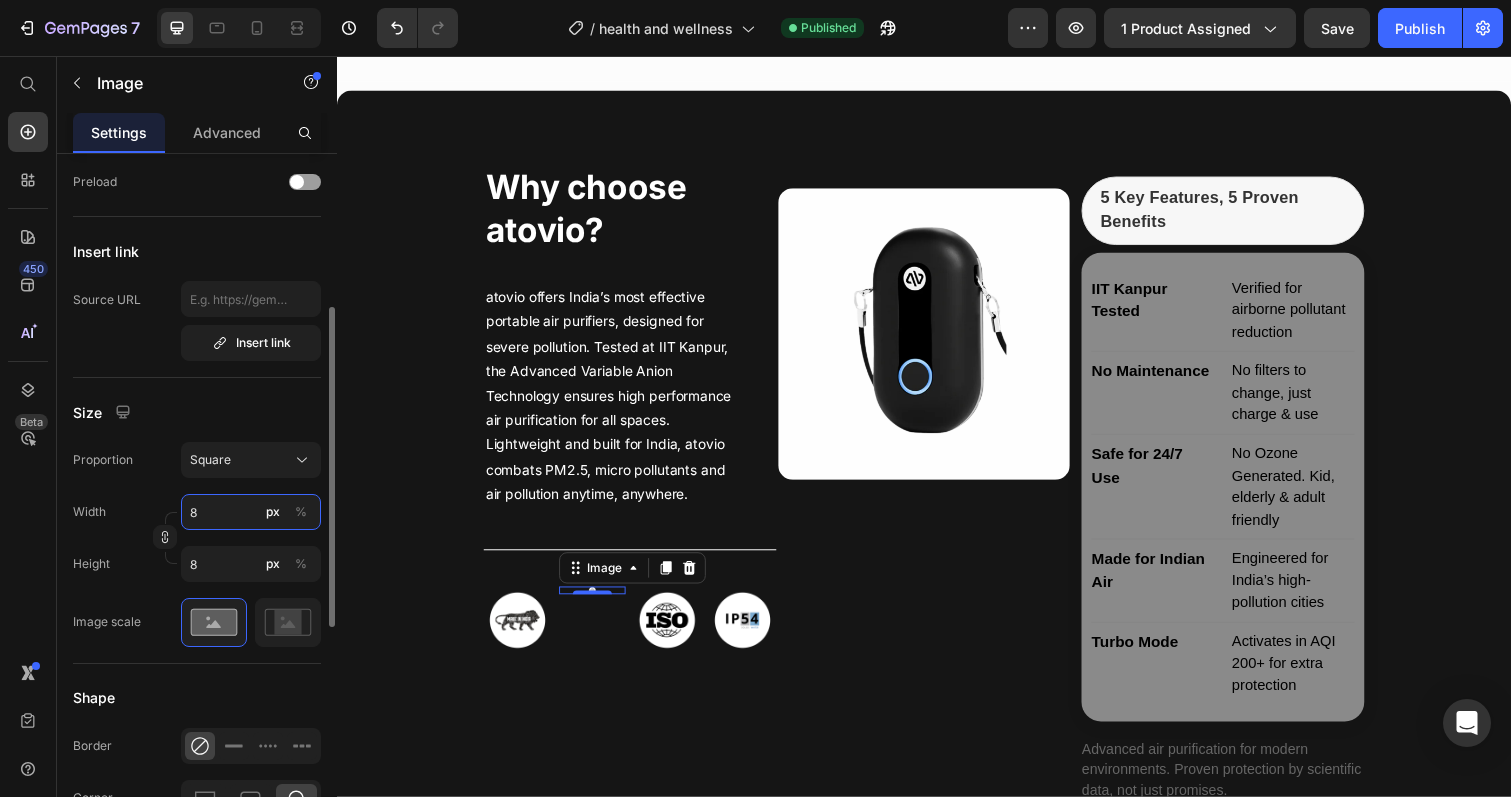 type on "80" 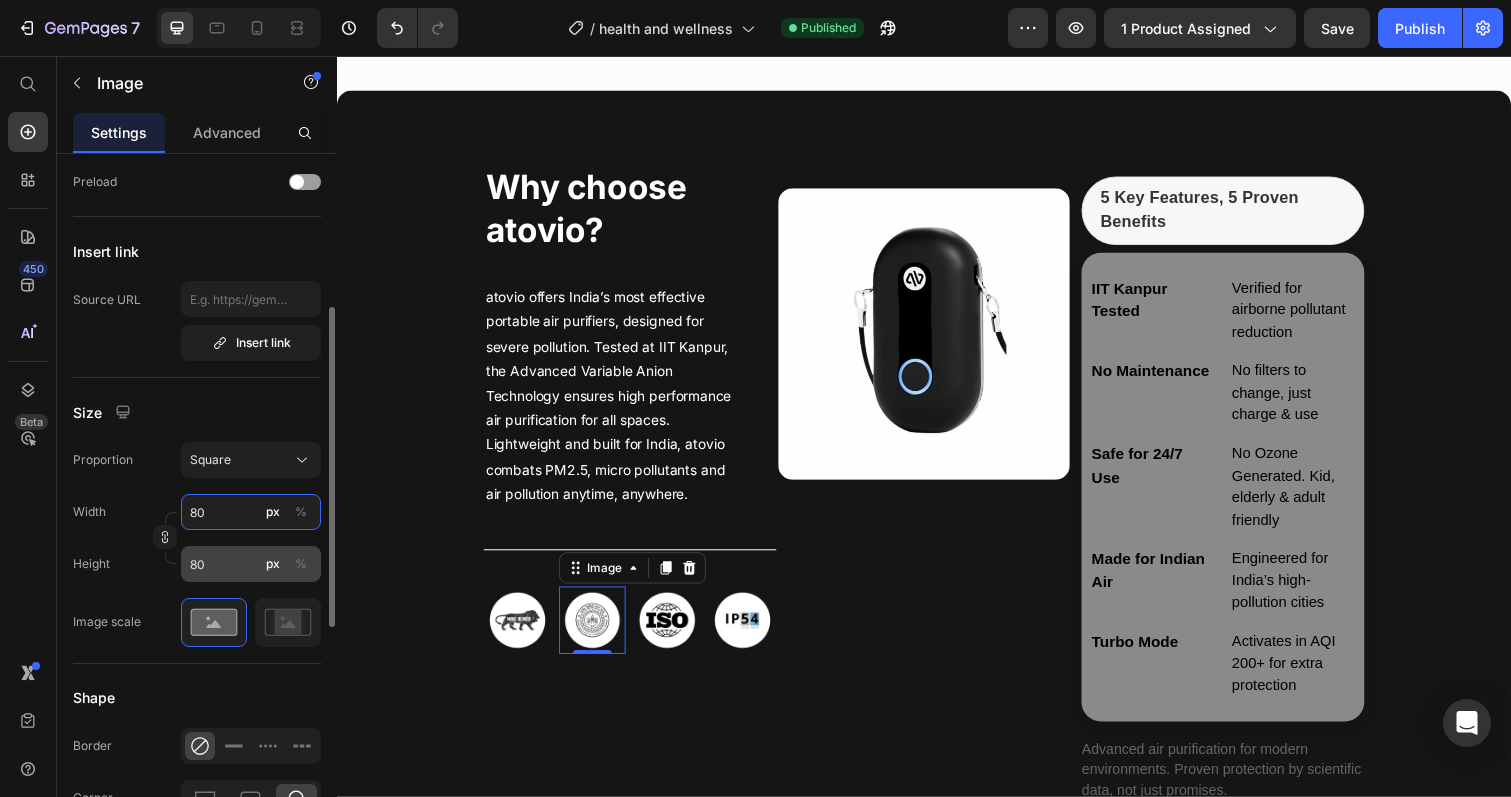 type on "80" 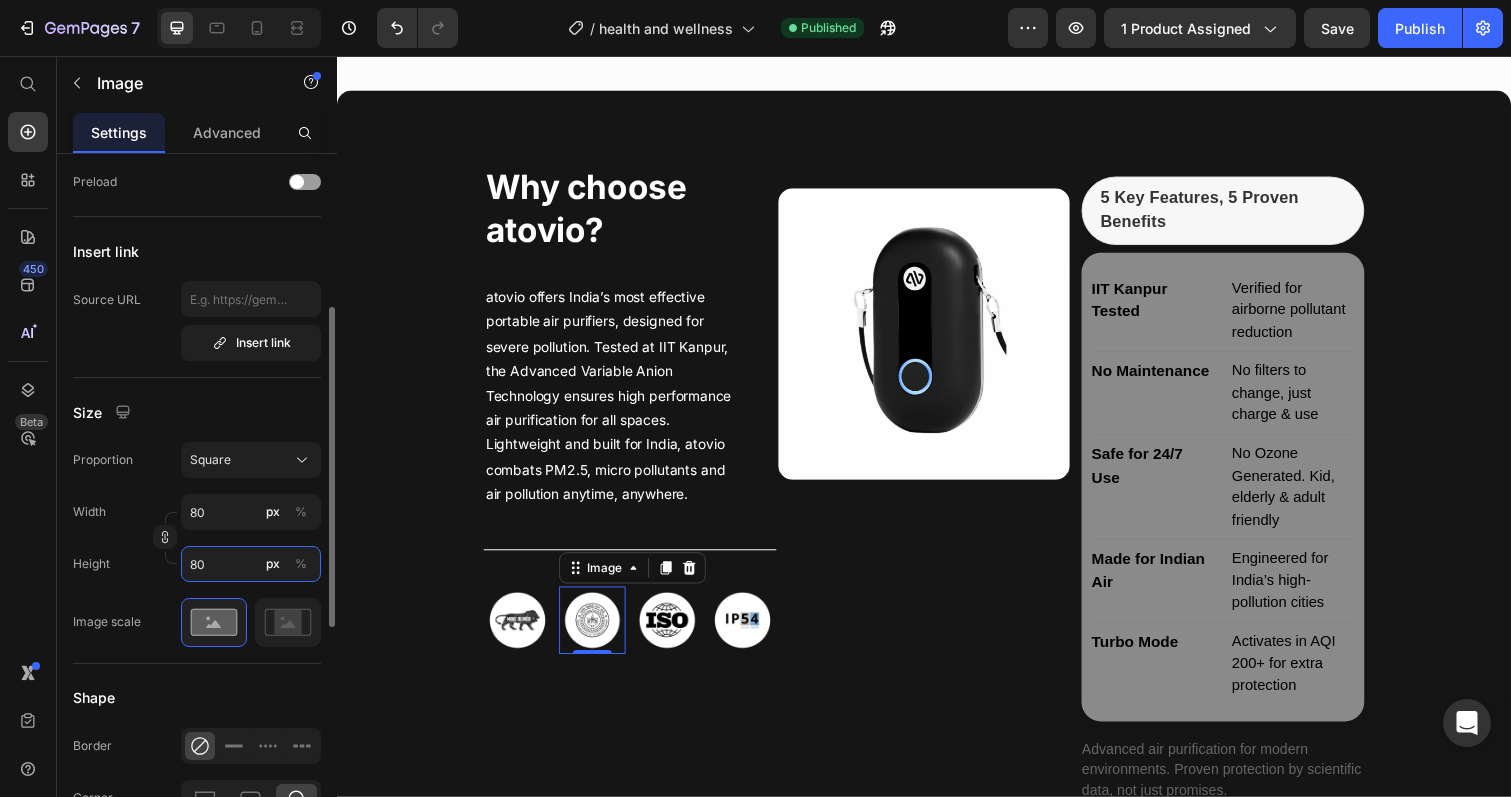 click on "80" at bounding box center (251, 564) 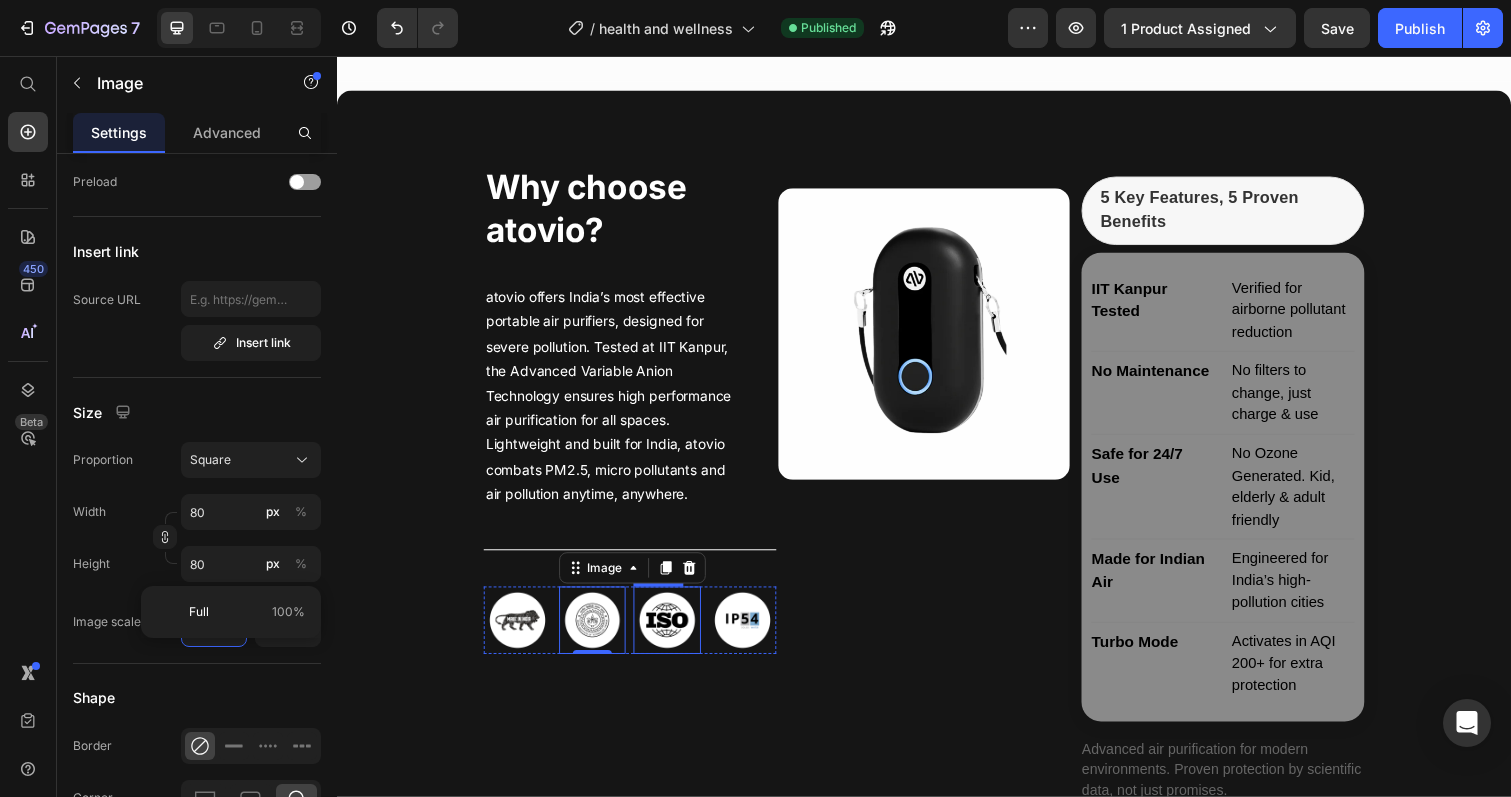 click at bounding box center [674, 632] 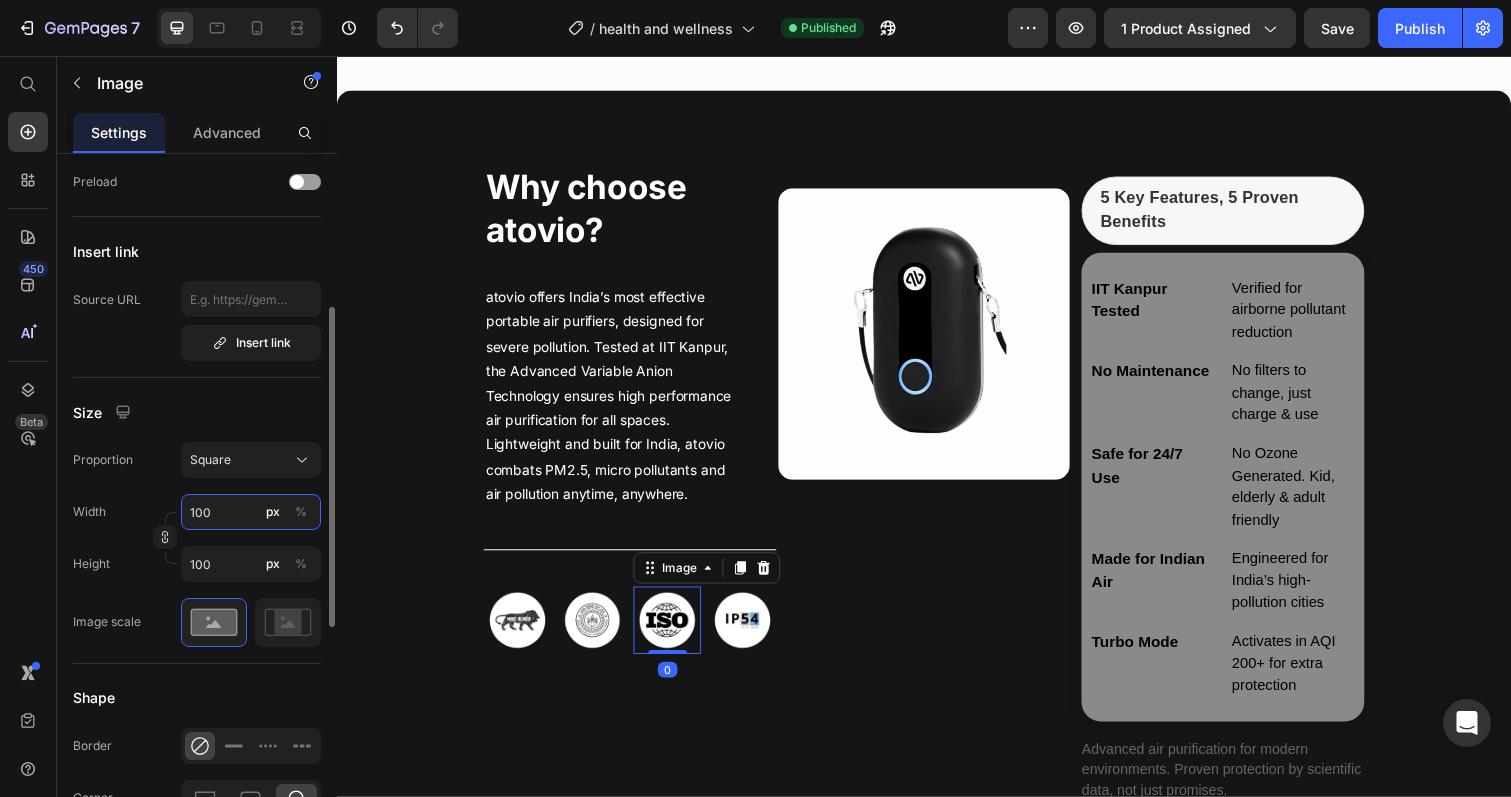 drag, startPoint x: 225, startPoint y: 512, endPoint x: 167, endPoint y: 512, distance: 58 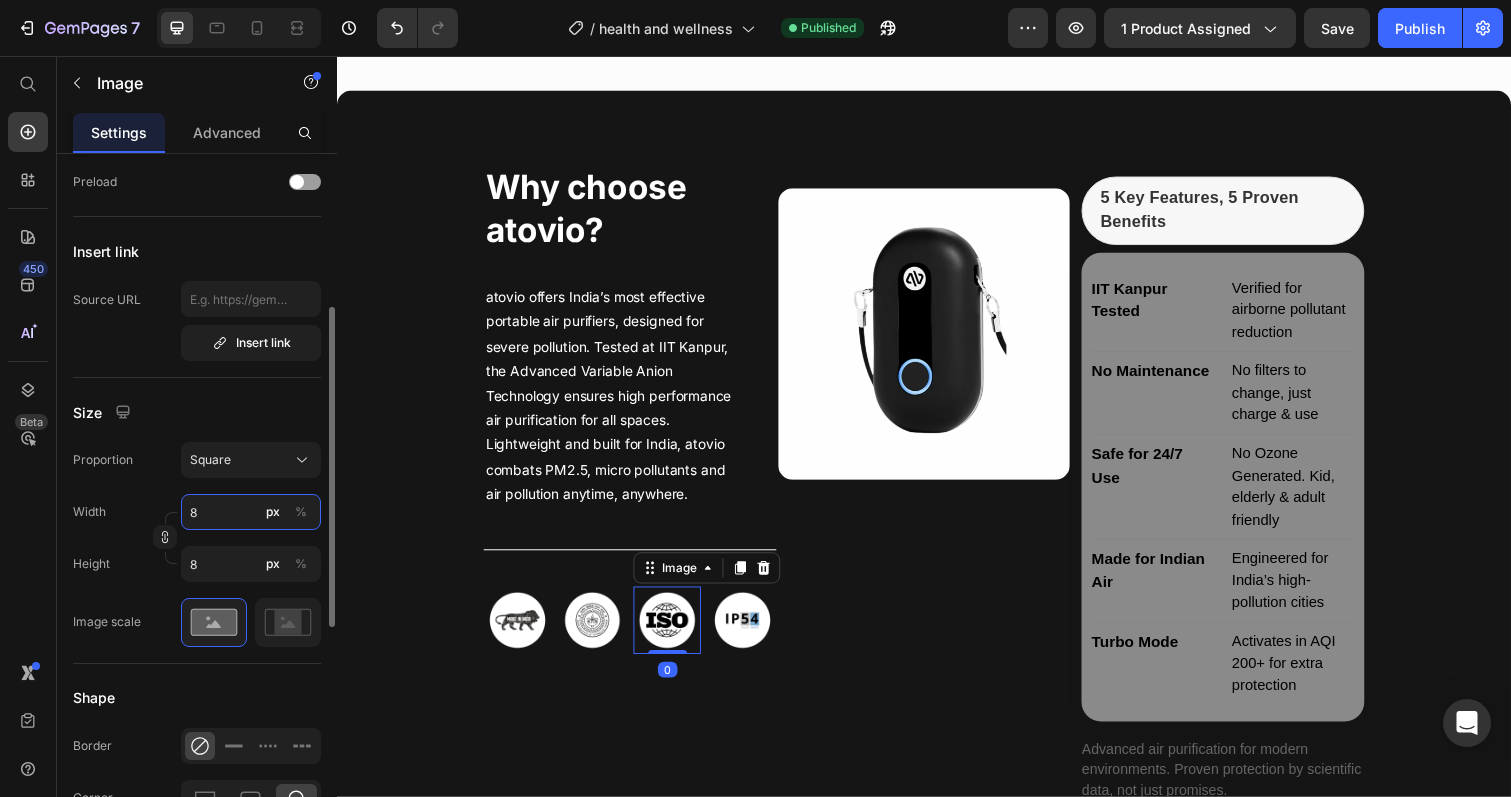 type on "80" 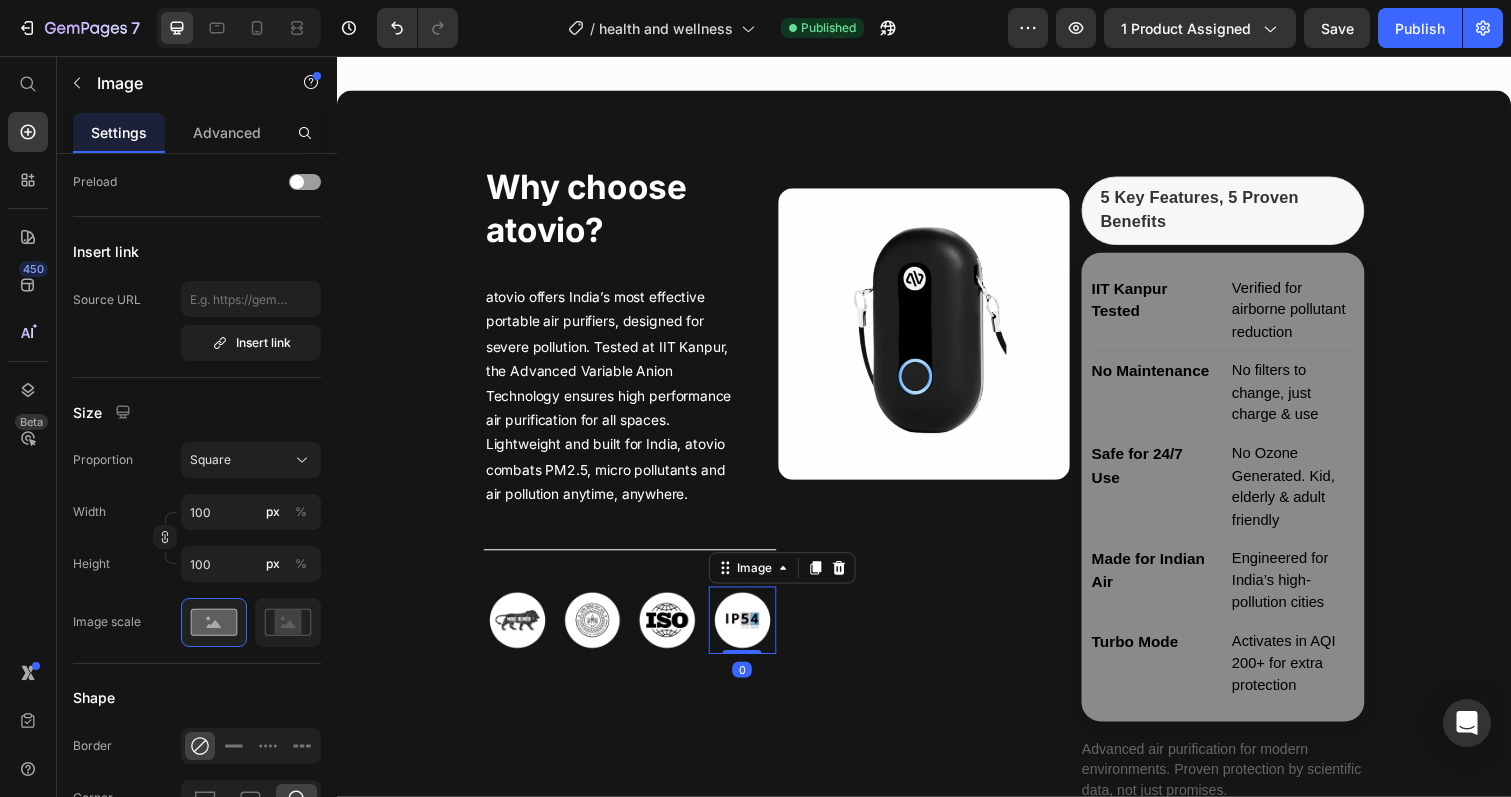 click at bounding box center [751, 632] 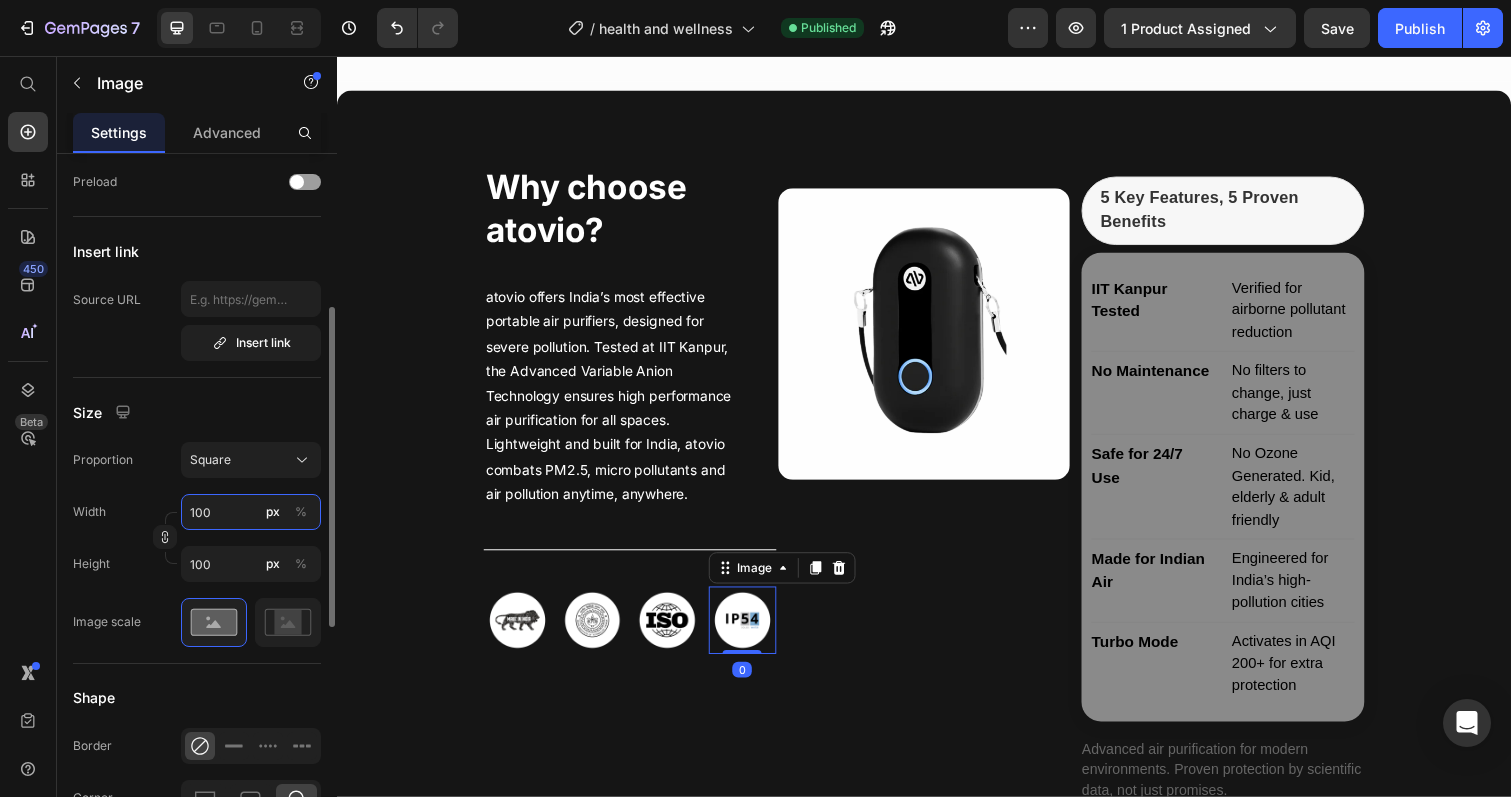 click on "100" at bounding box center (251, 512) 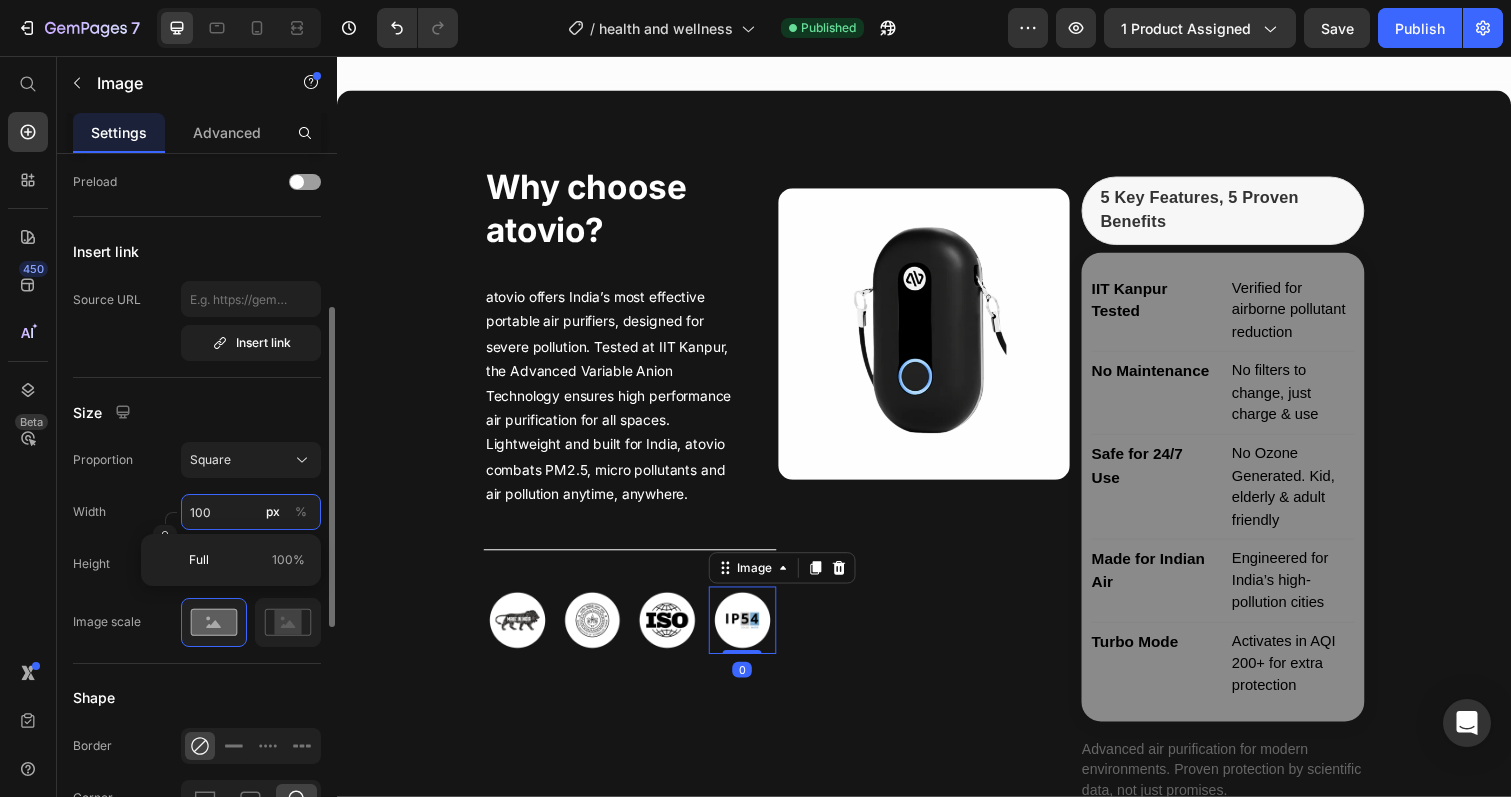 type on "8" 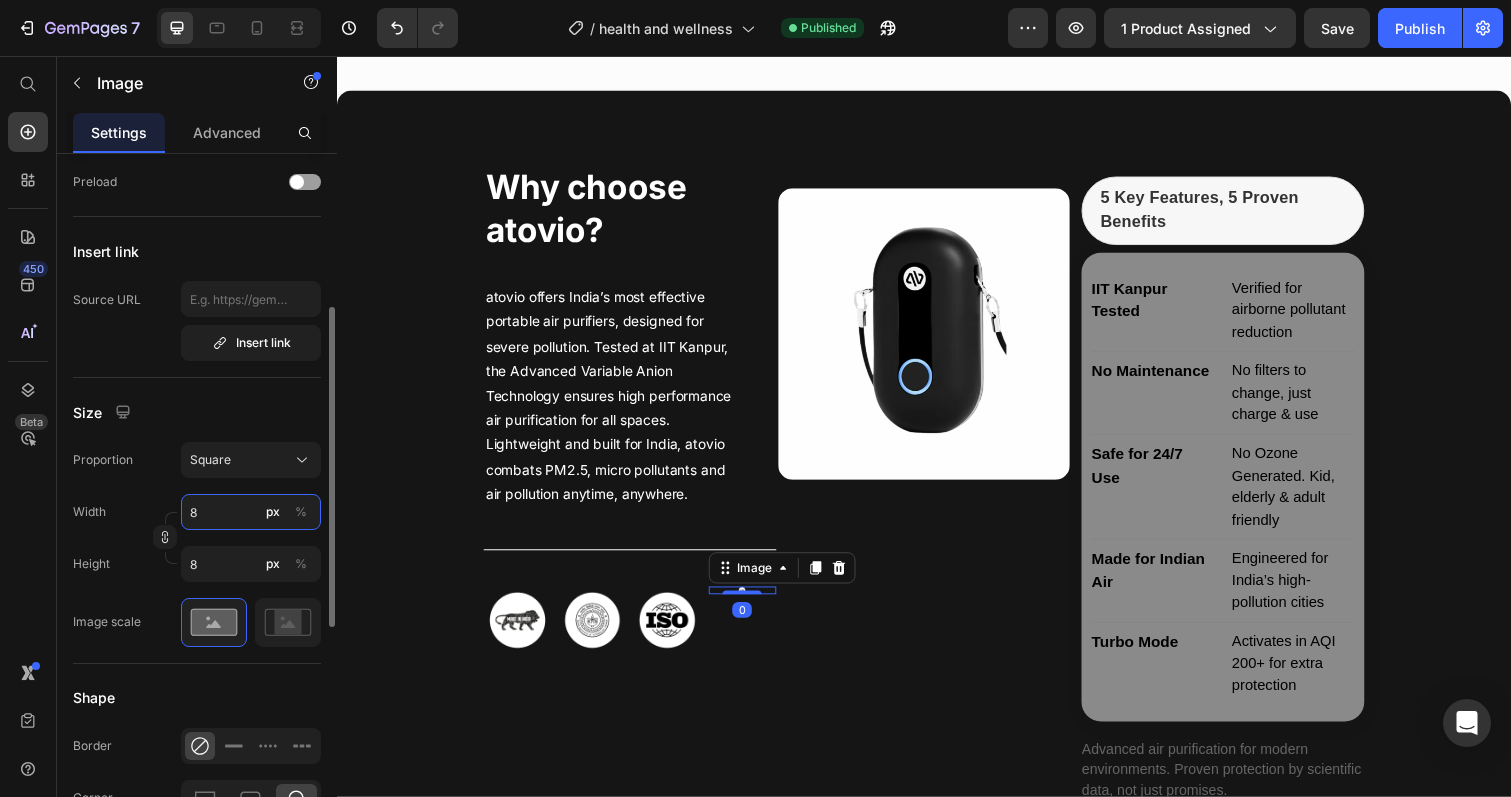 type on "80" 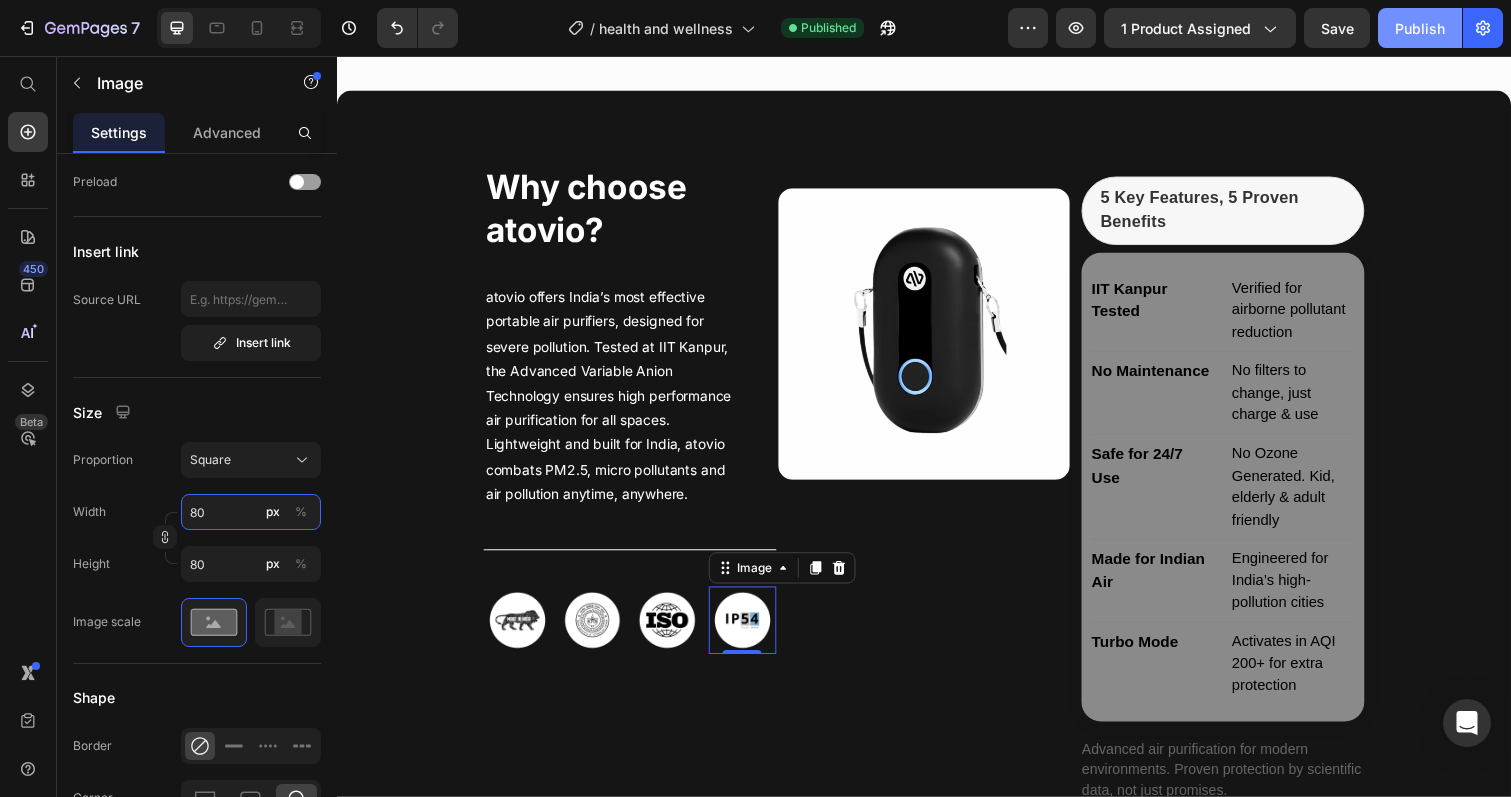 type on "80" 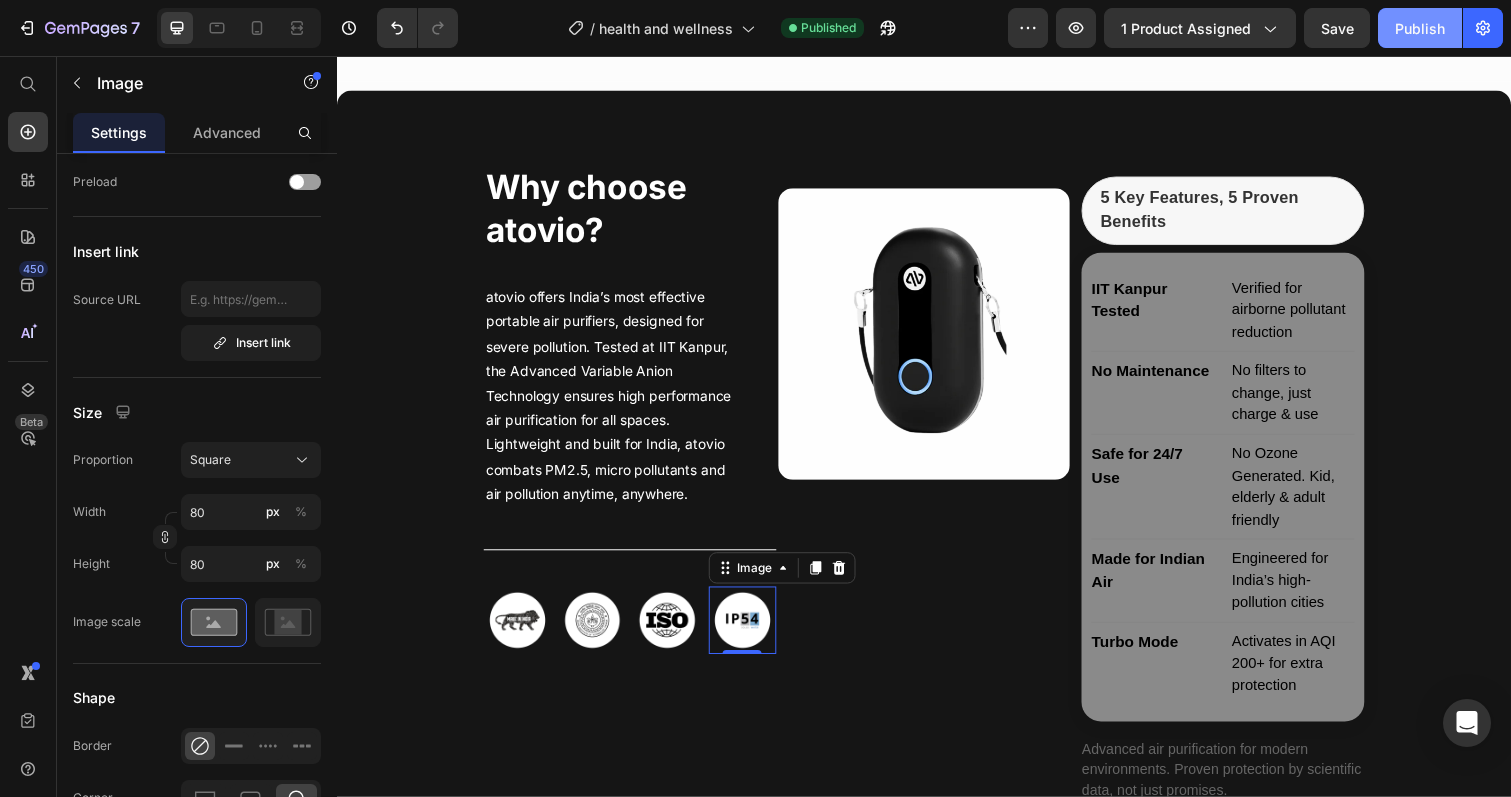 click on "Publish" at bounding box center [1420, 28] 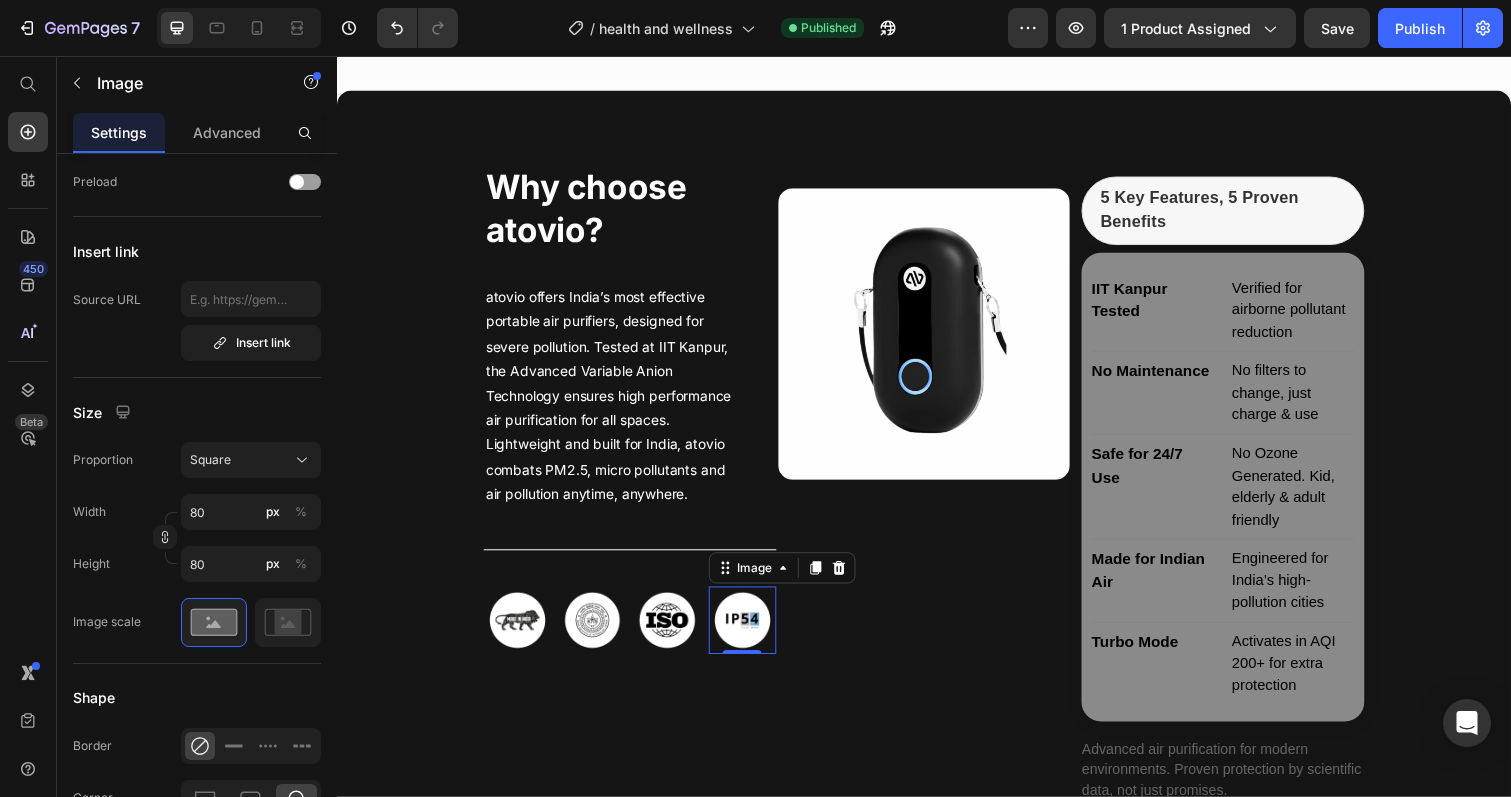 click at bounding box center [521, 632] 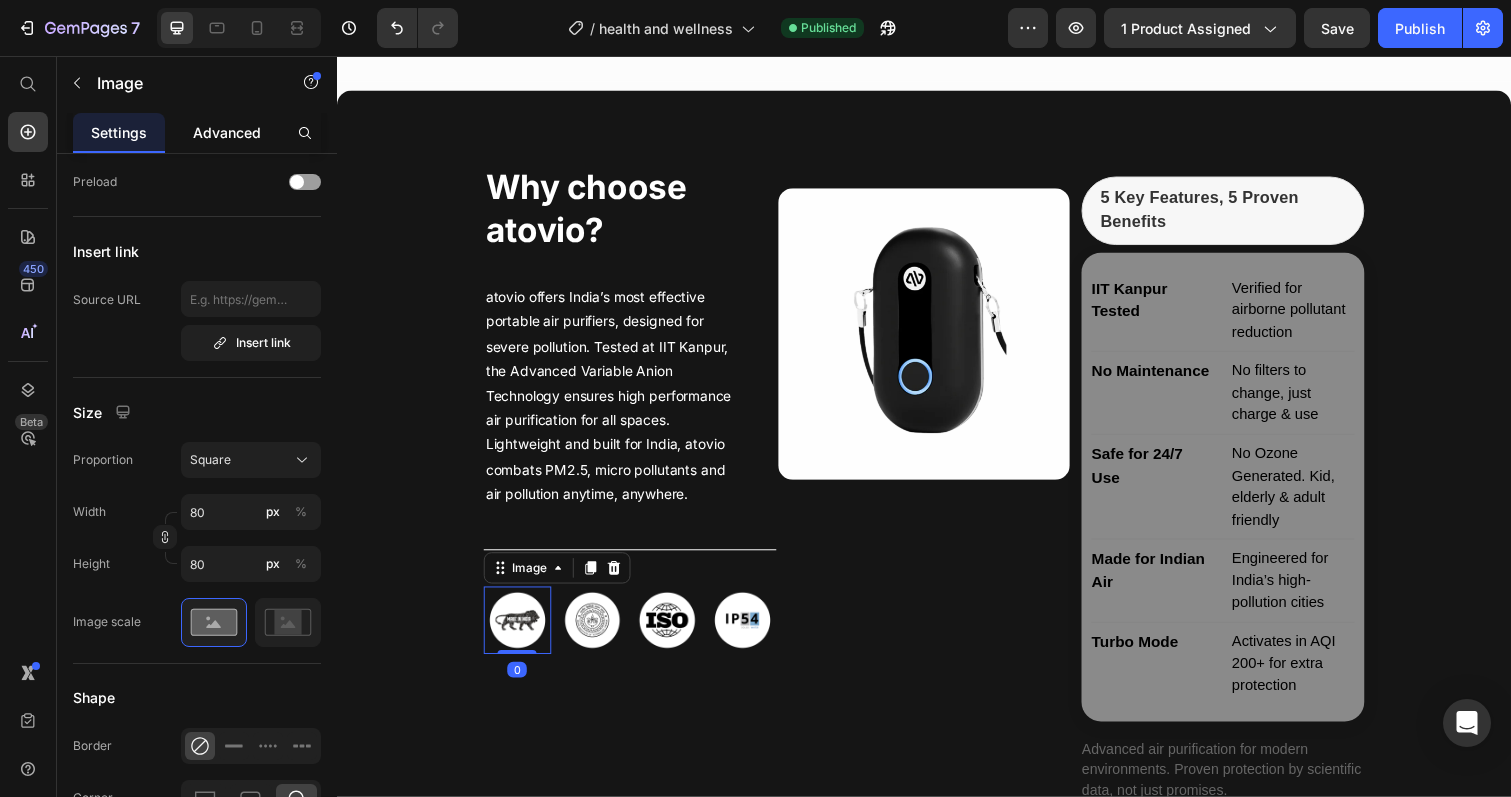 click on "Advanced" at bounding box center [227, 132] 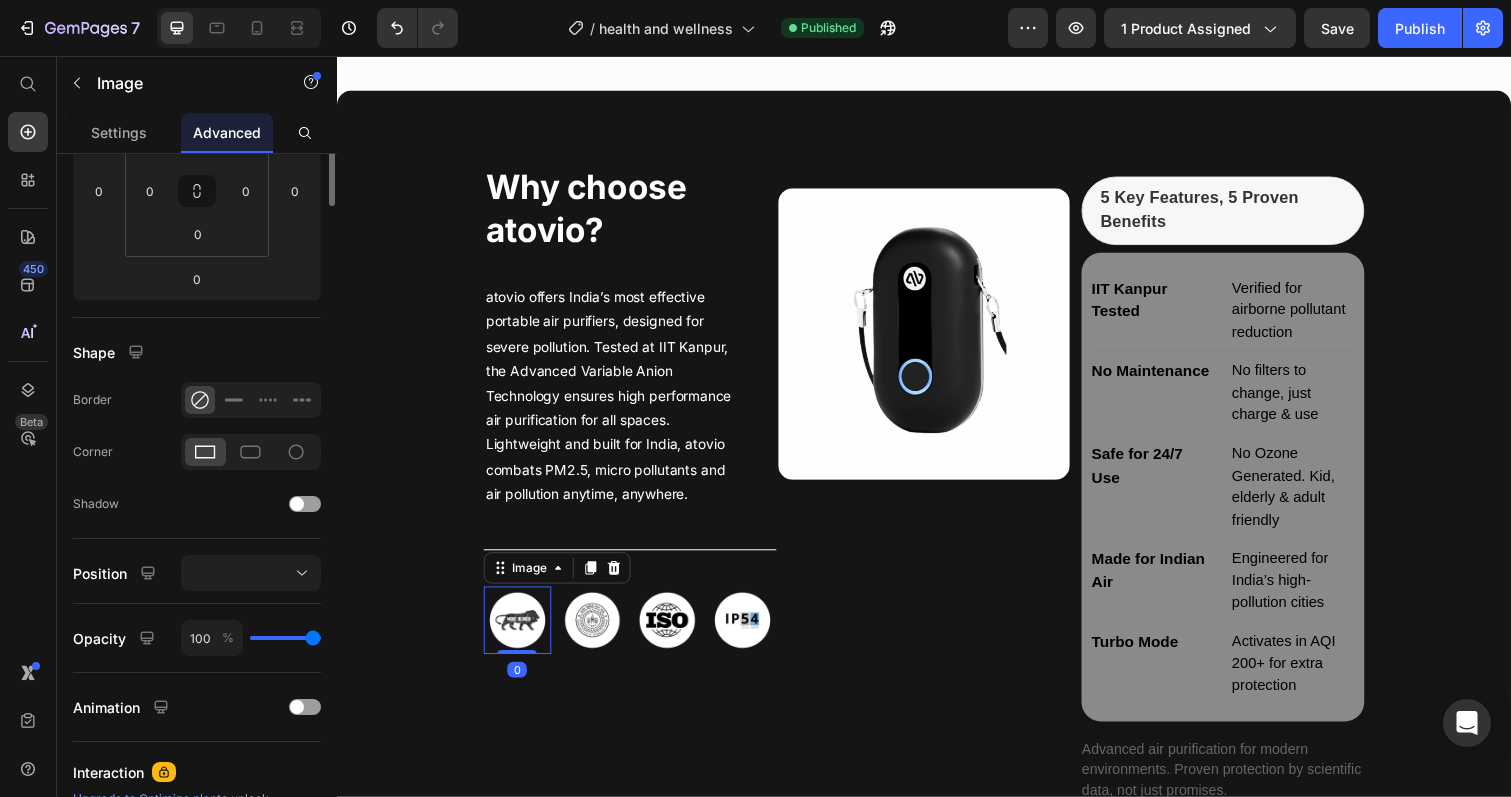 scroll, scrollTop: 0, scrollLeft: 0, axis: both 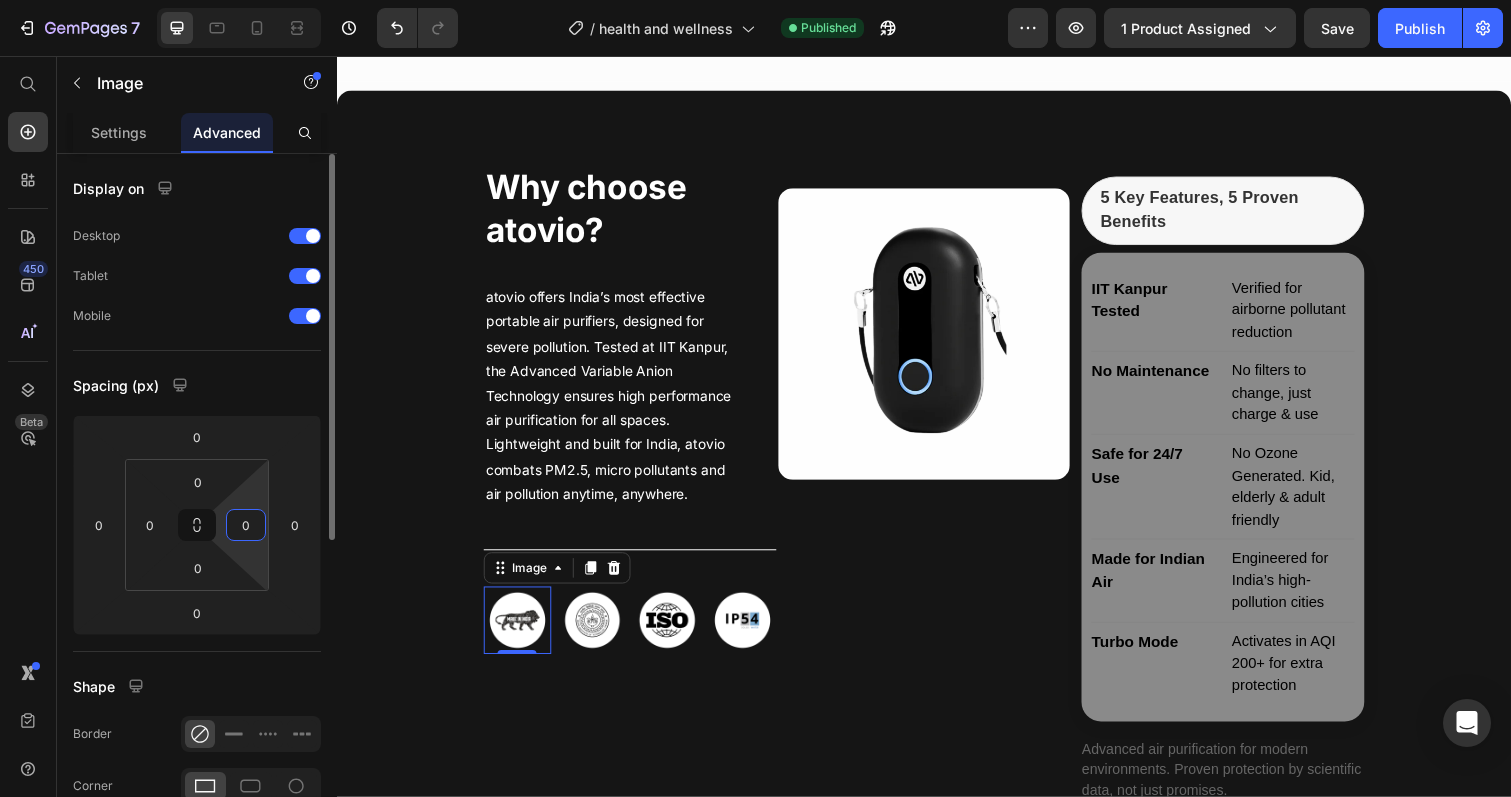 click on "0" at bounding box center [246, 525] 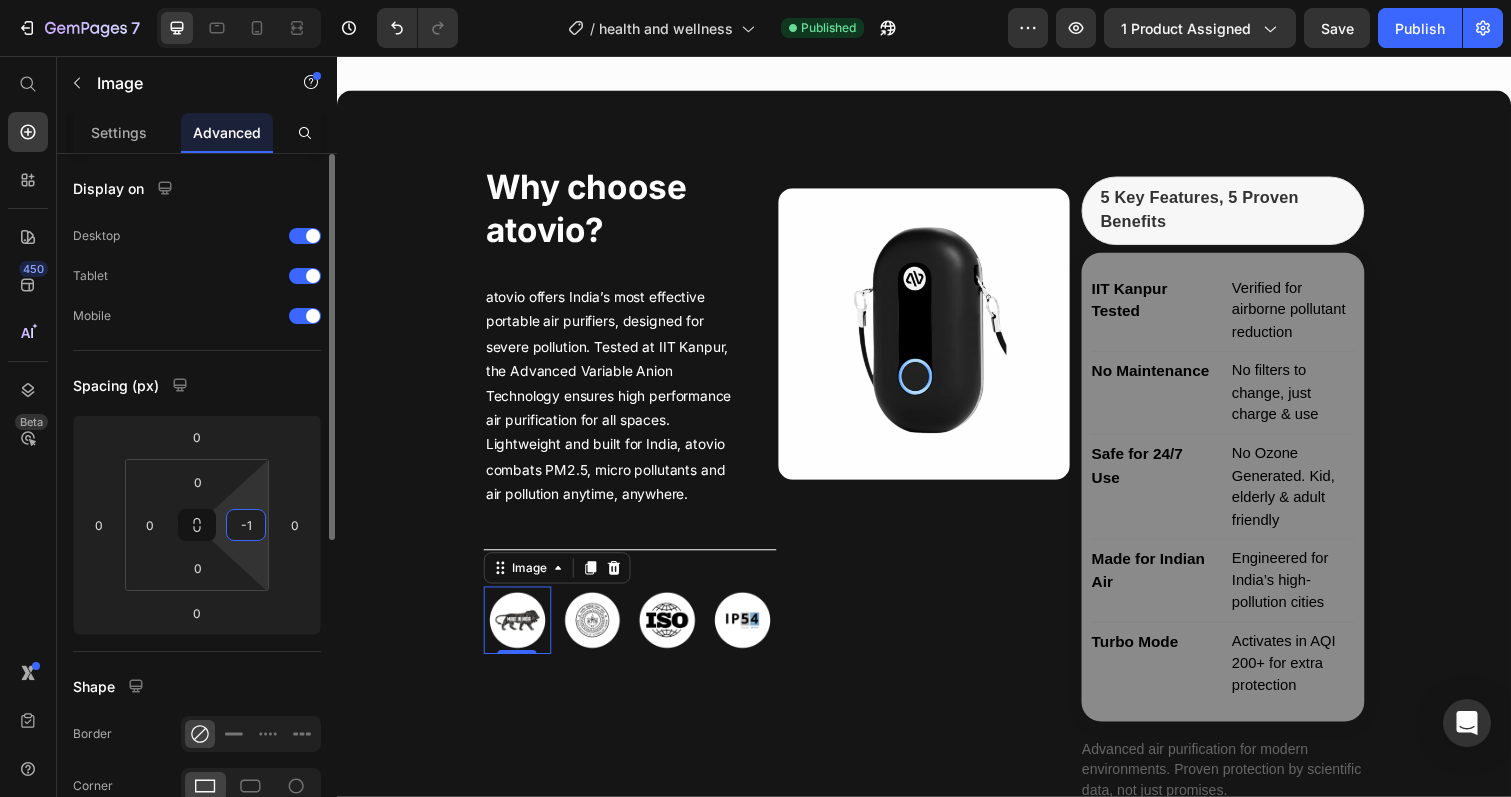 type on "-10" 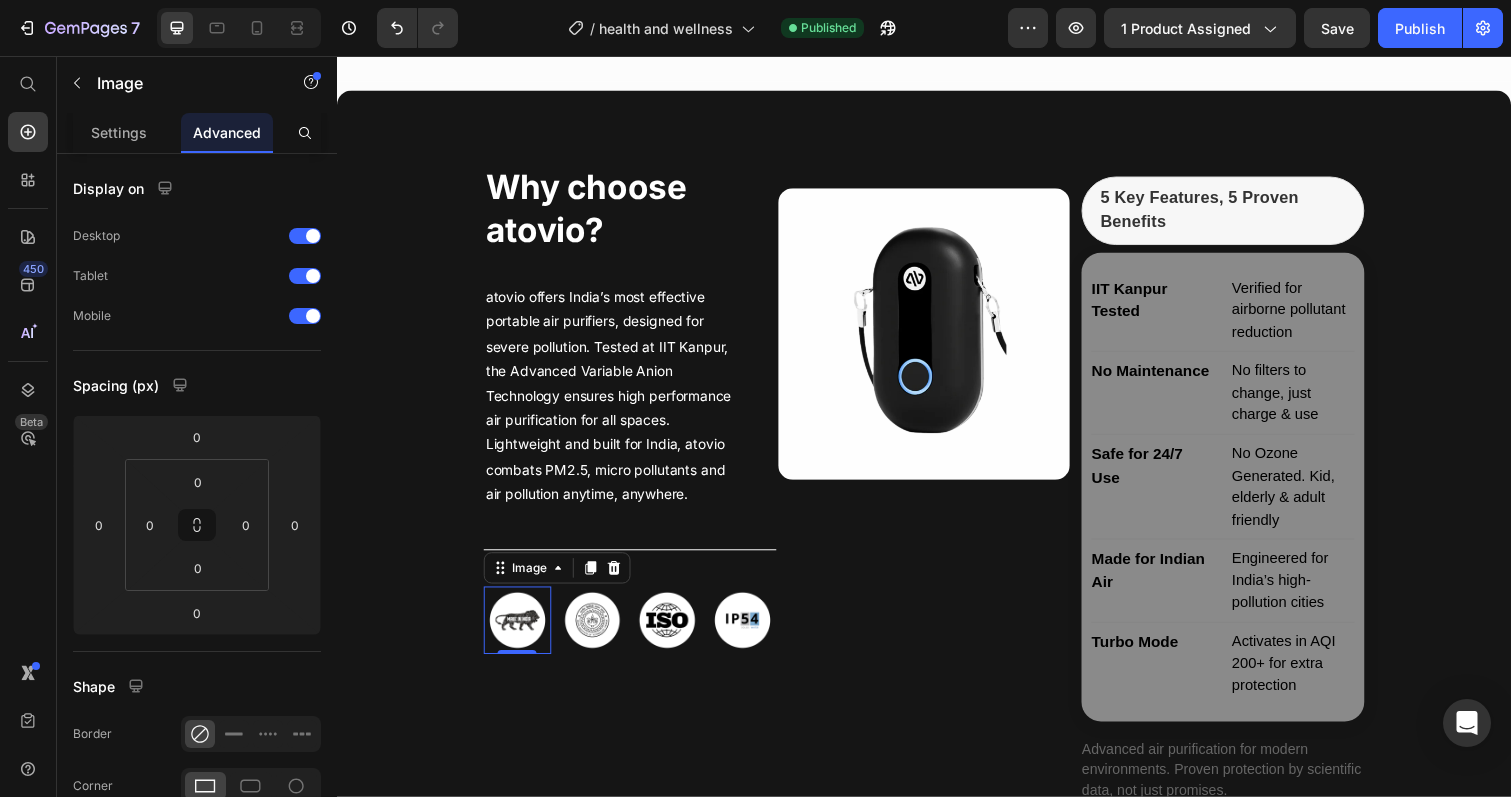 drag, startPoint x: 923, startPoint y: 721, endPoint x: 592, endPoint y: 678, distance: 333.78137 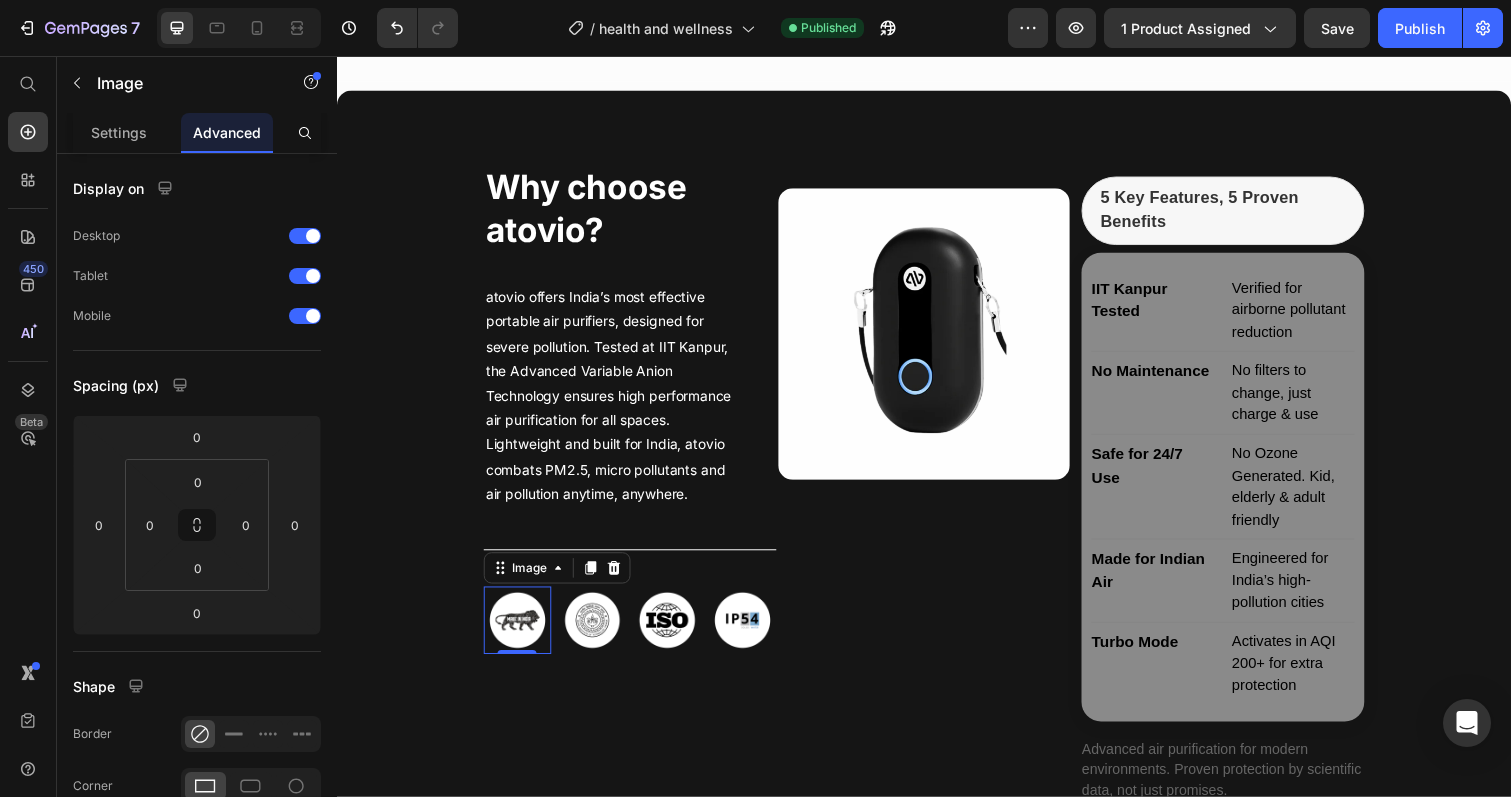 click at bounding box center [598, 632] 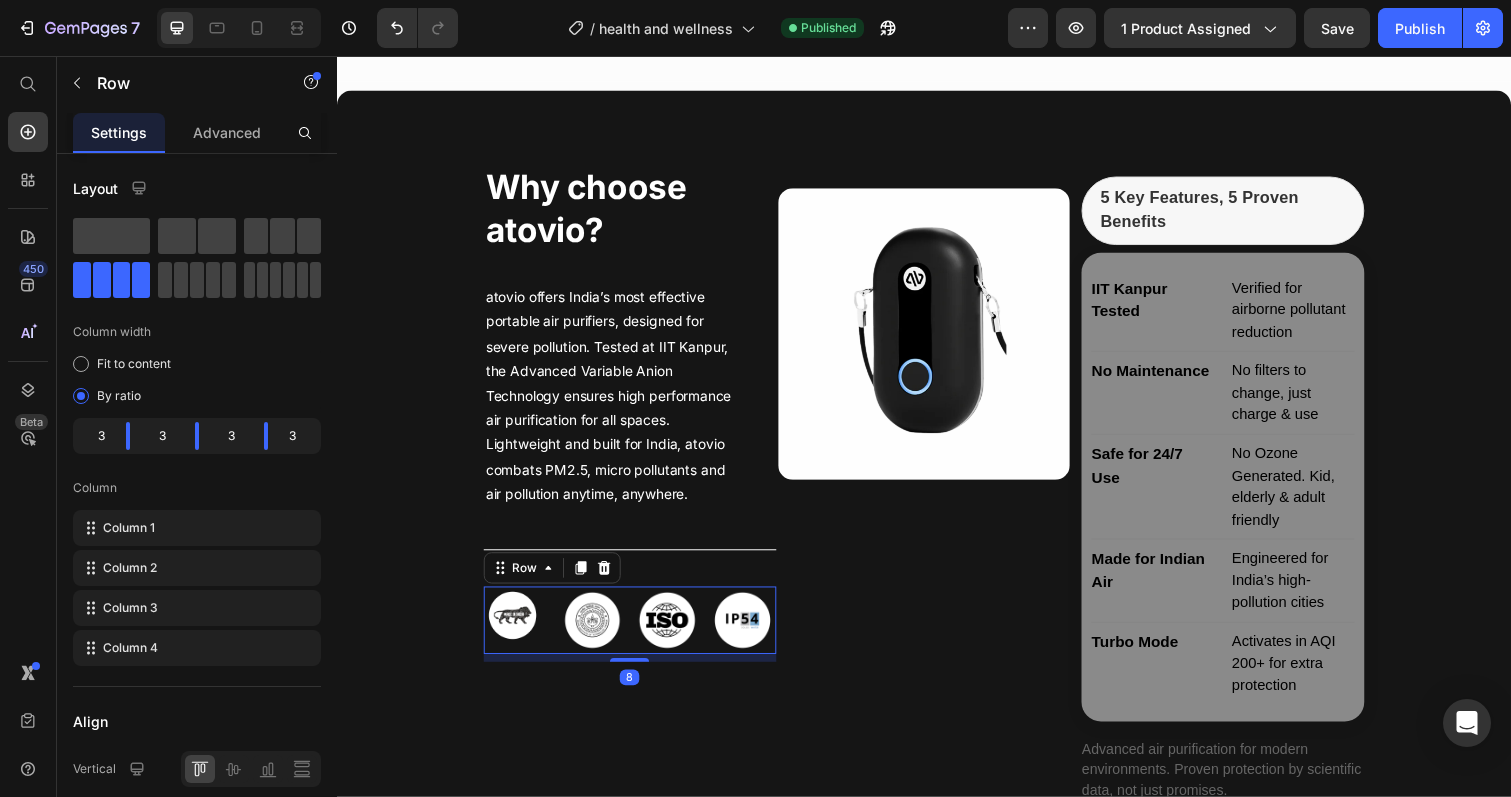 click on "Image" at bounding box center (521, 632) 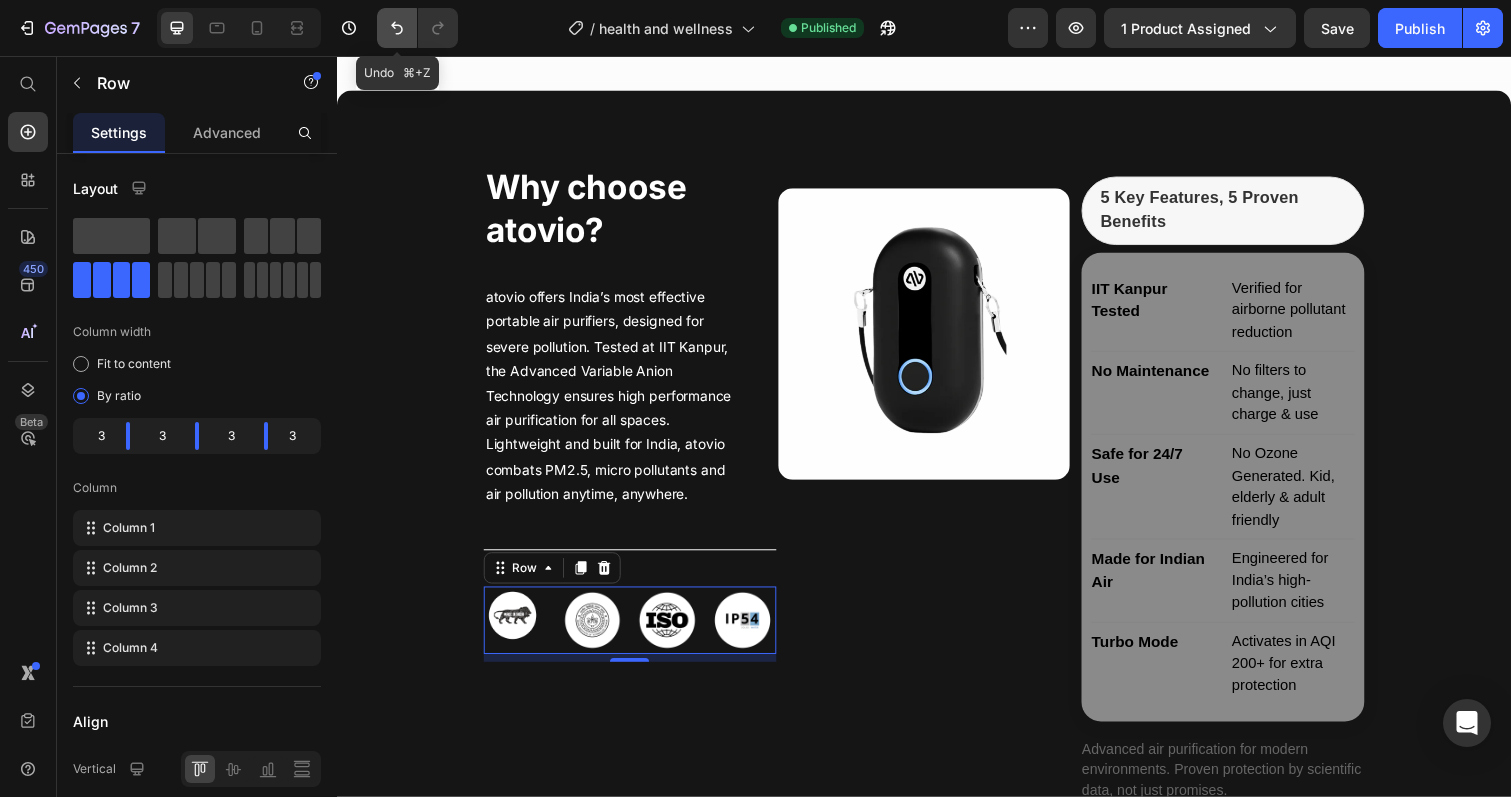 click 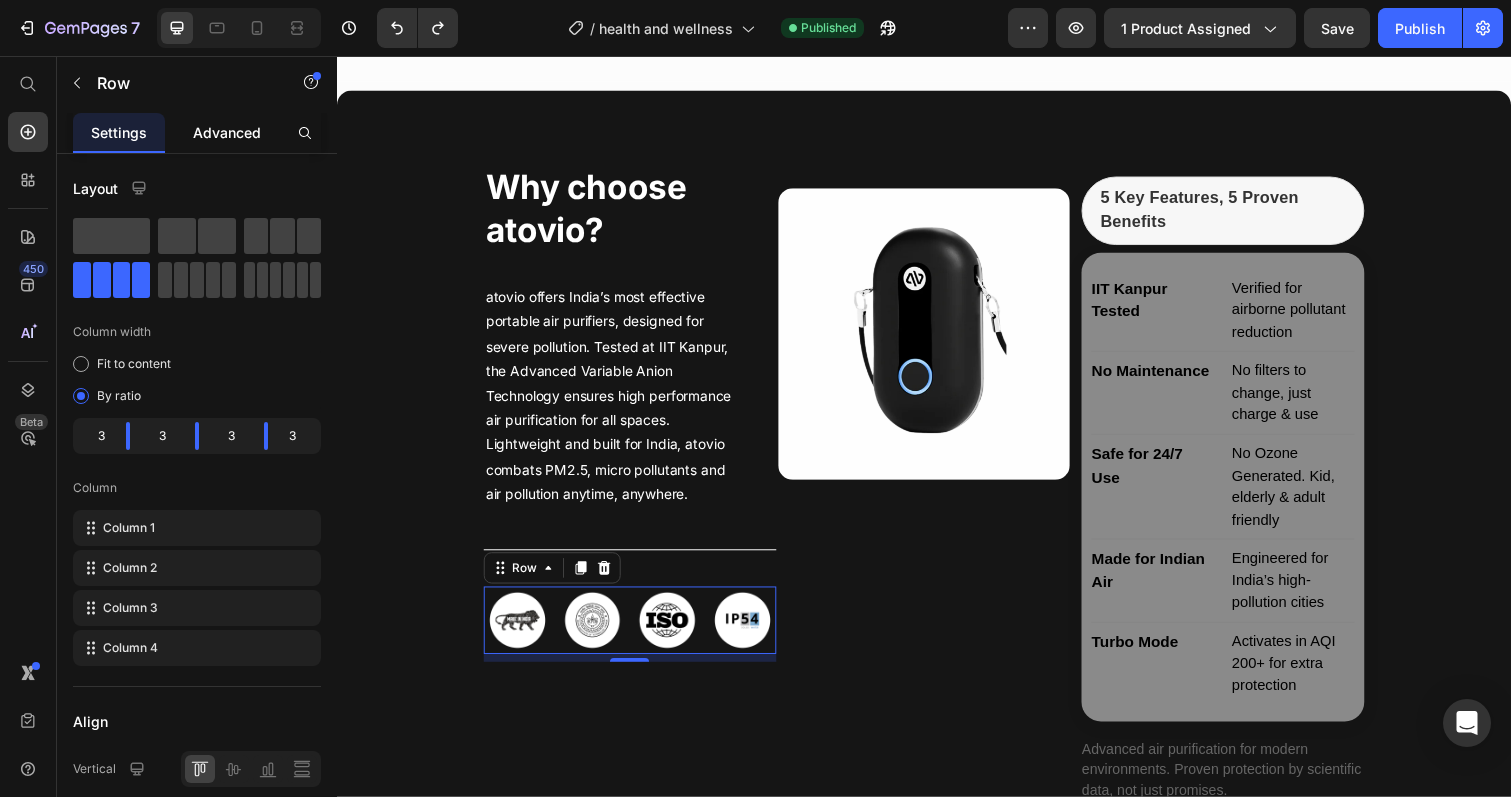 click on "Advanced" at bounding box center [227, 132] 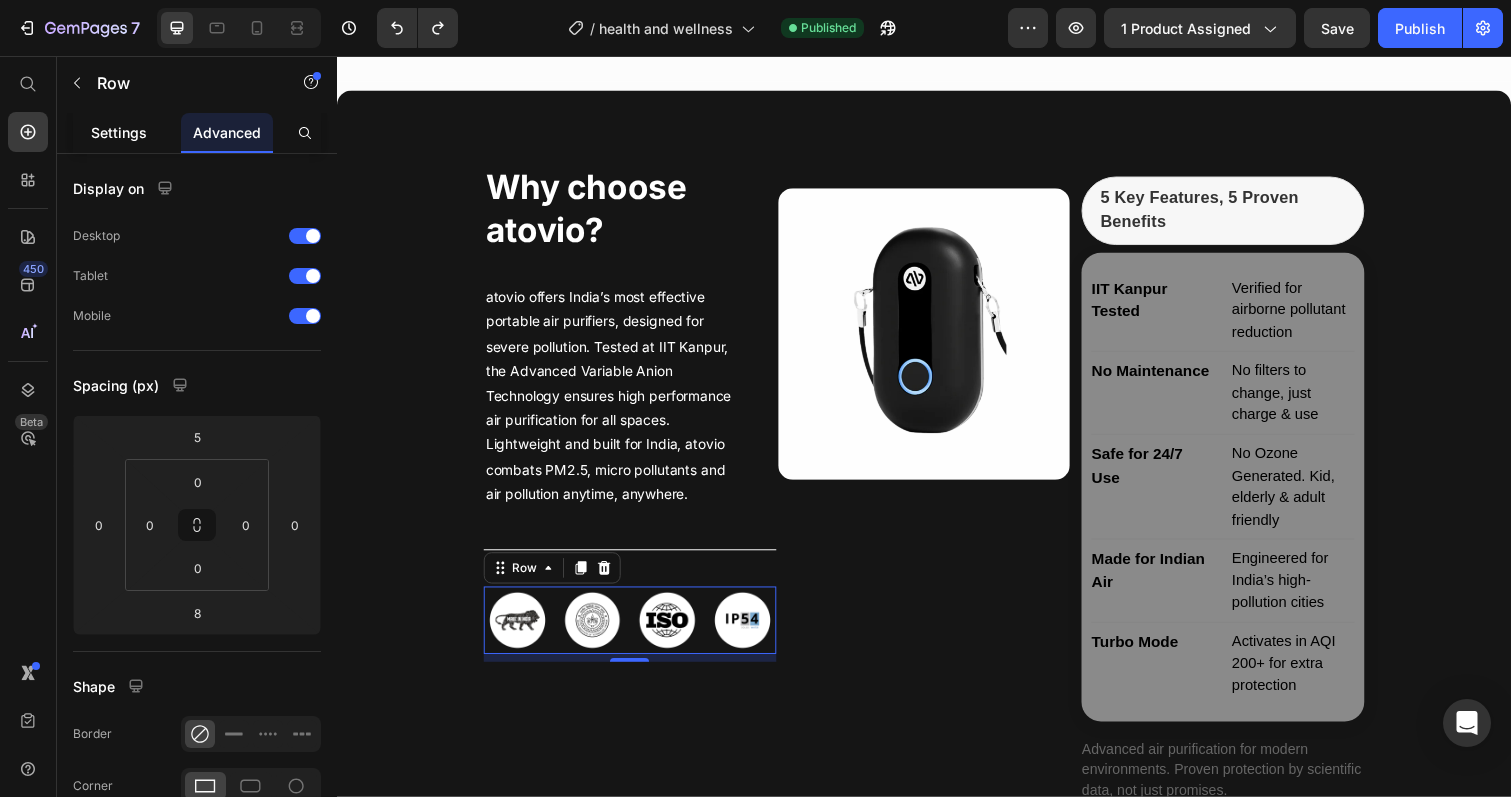 click on "Settings" at bounding box center (119, 132) 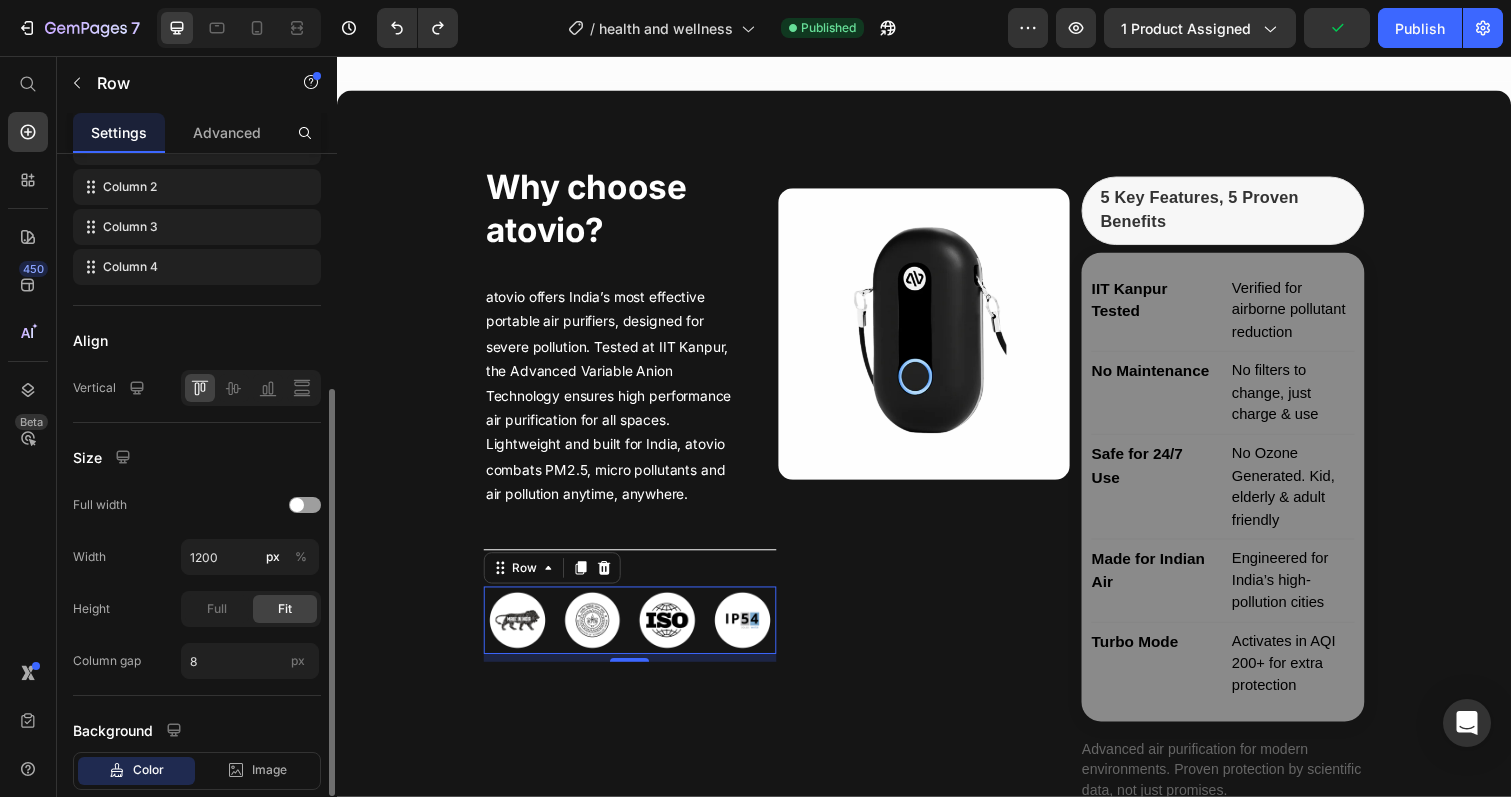 scroll, scrollTop: 501, scrollLeft: 0, axis: vertical 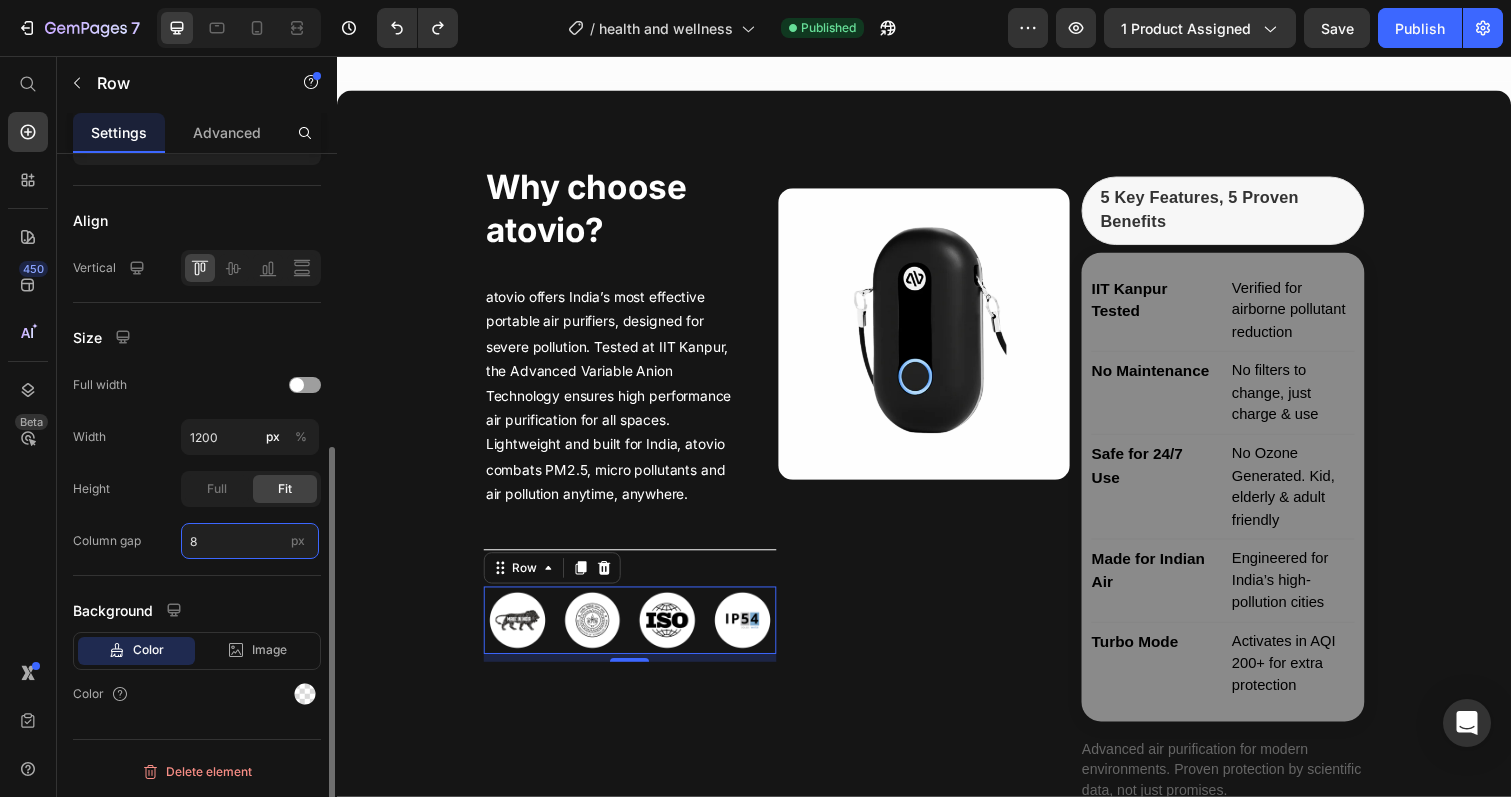 click on "8" at bounding box center [250, 541] 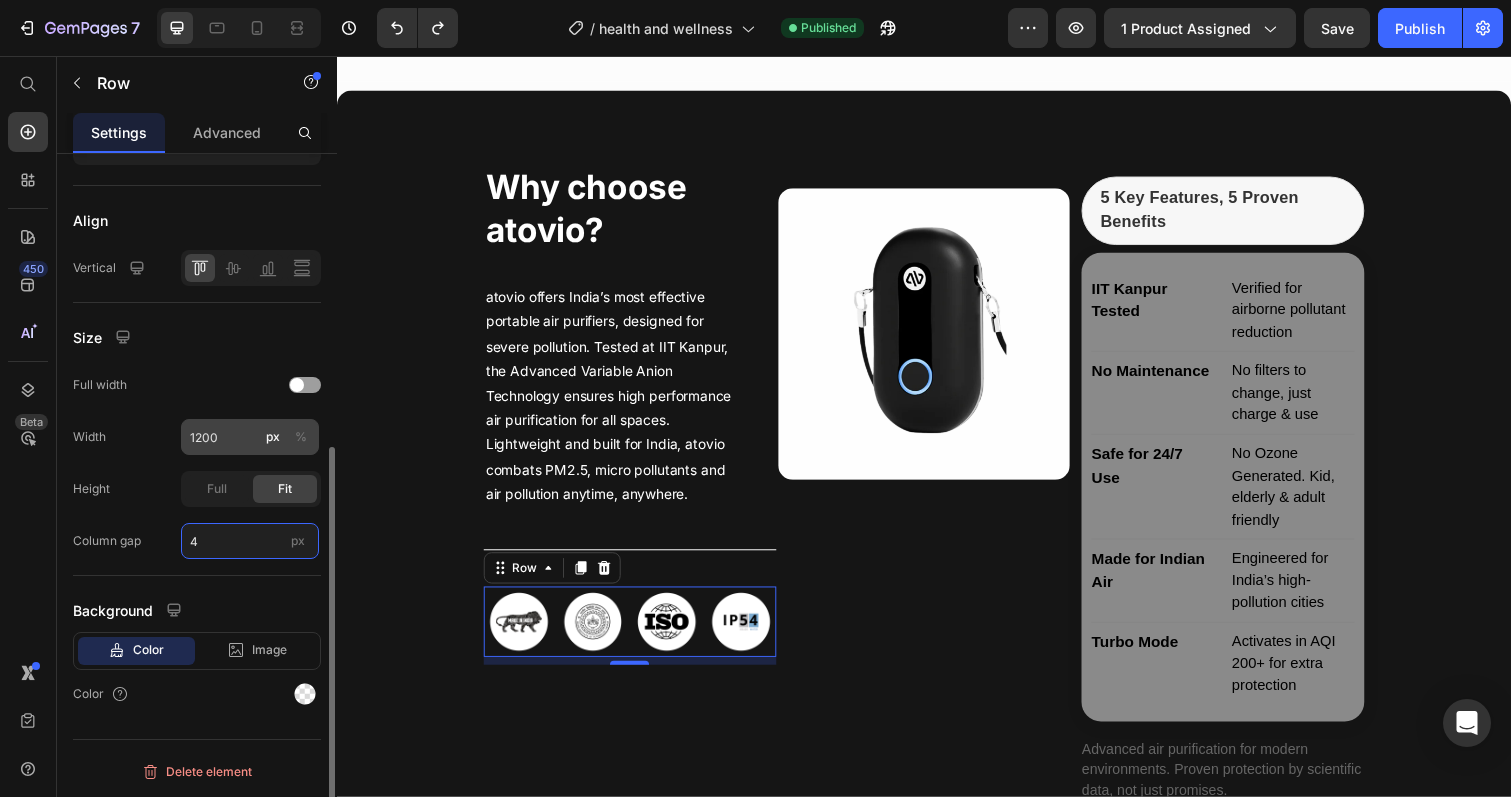 type on "4" 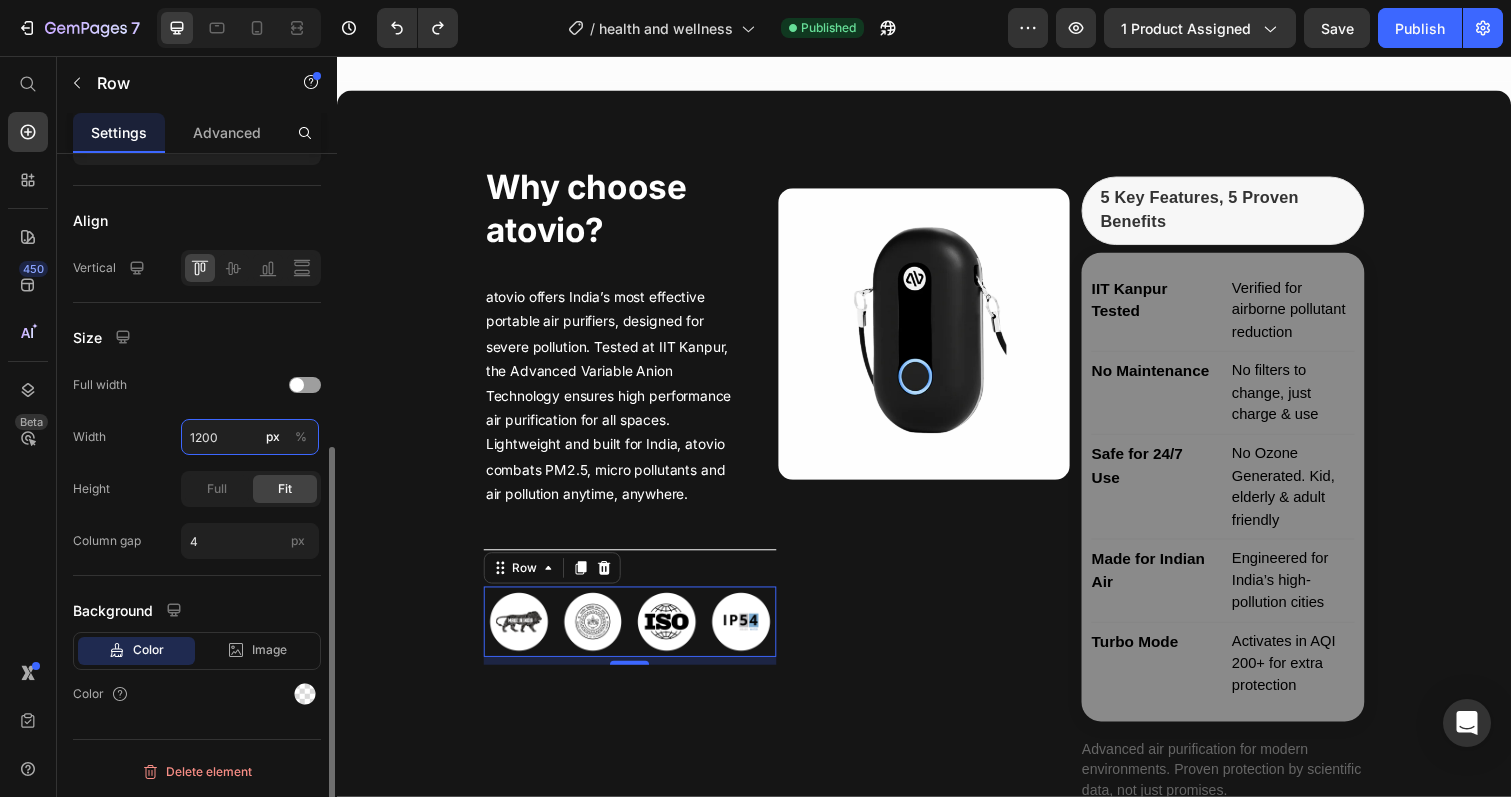 click on "1200" at bounding box center [250, 437] 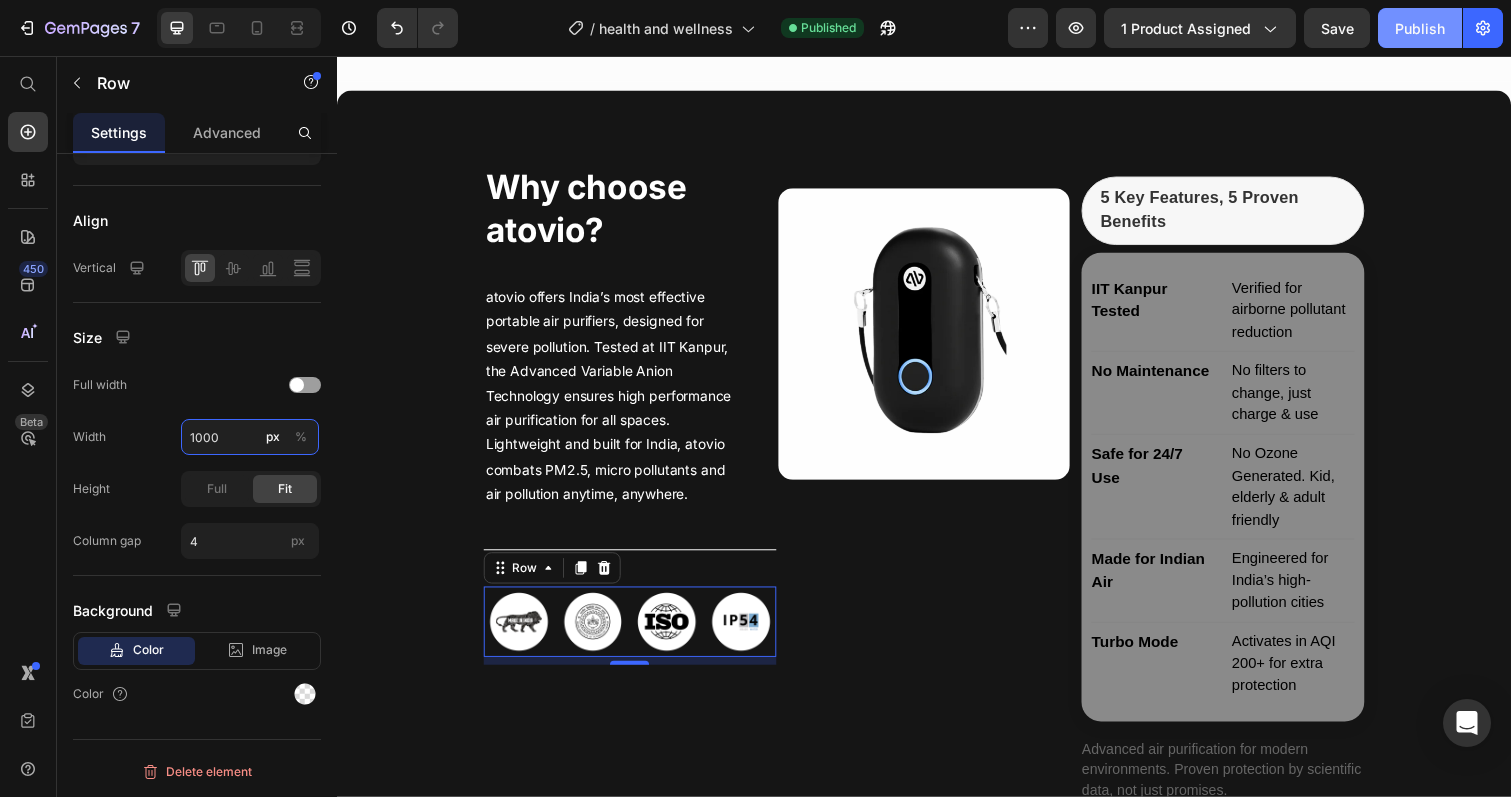 type on "1000" 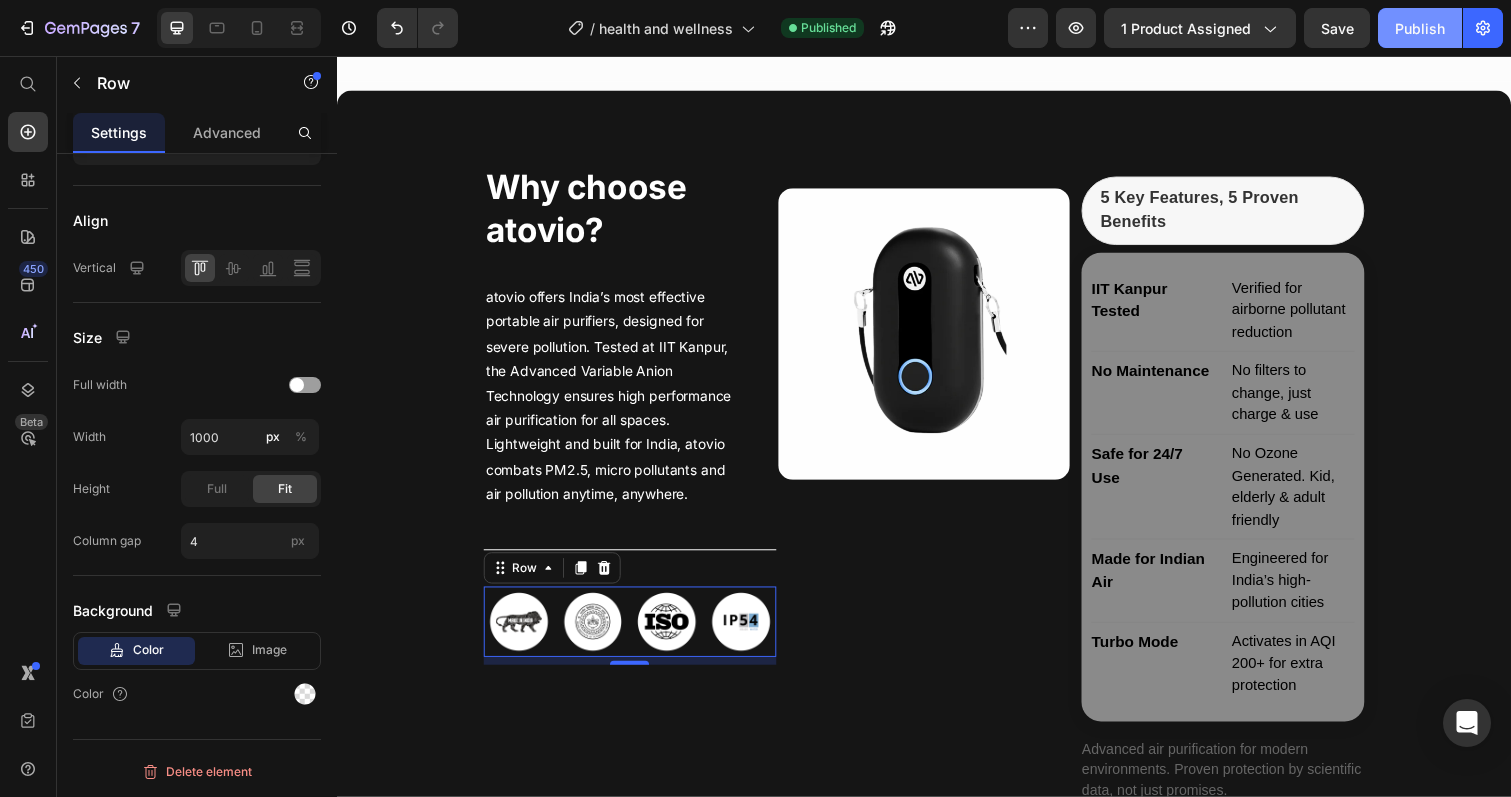 click on "Publish" at bounding box center [1420, 28] 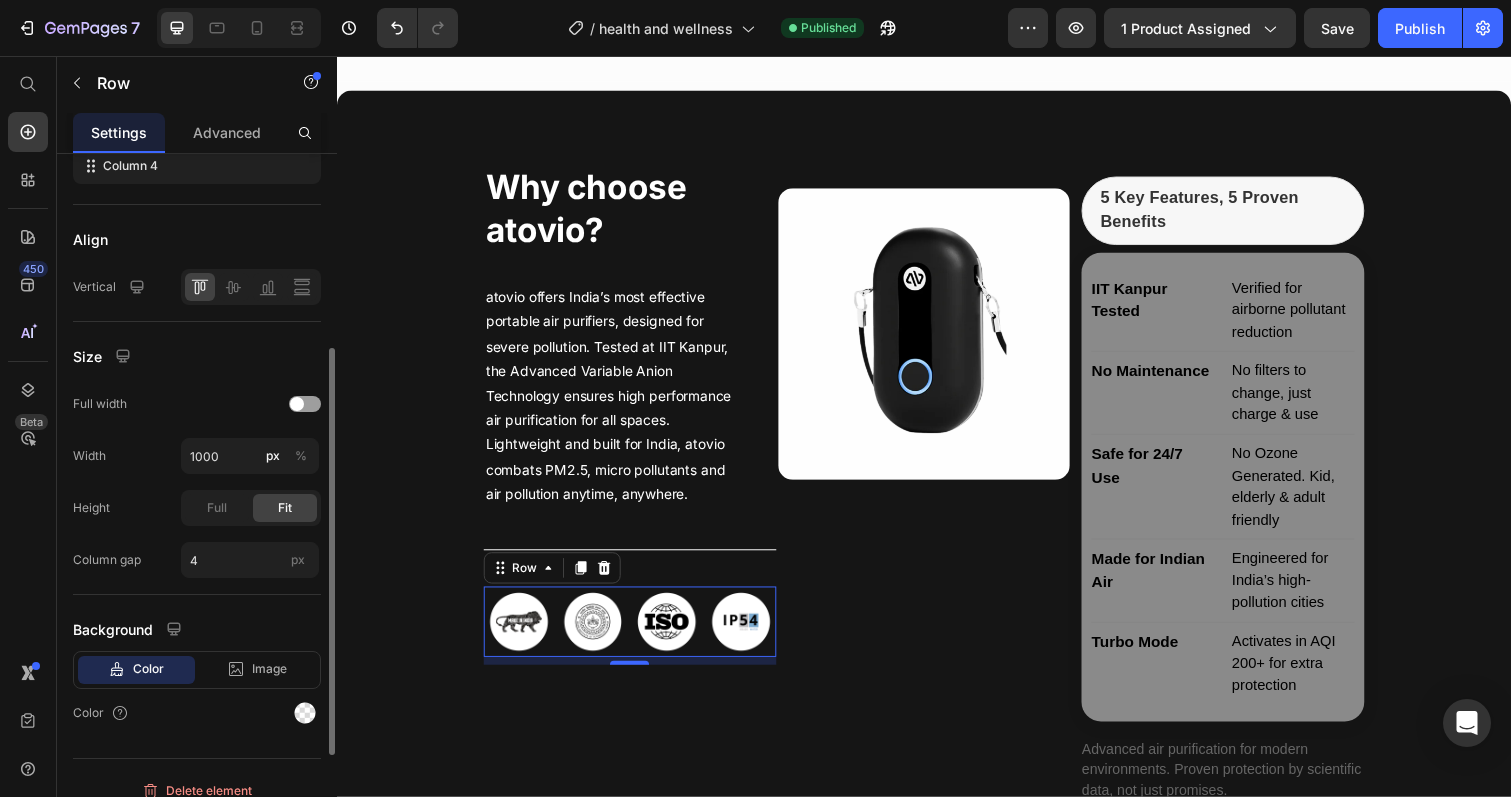 scroll, scrollTop: 501, scrollLeft: 0, axis: vertical 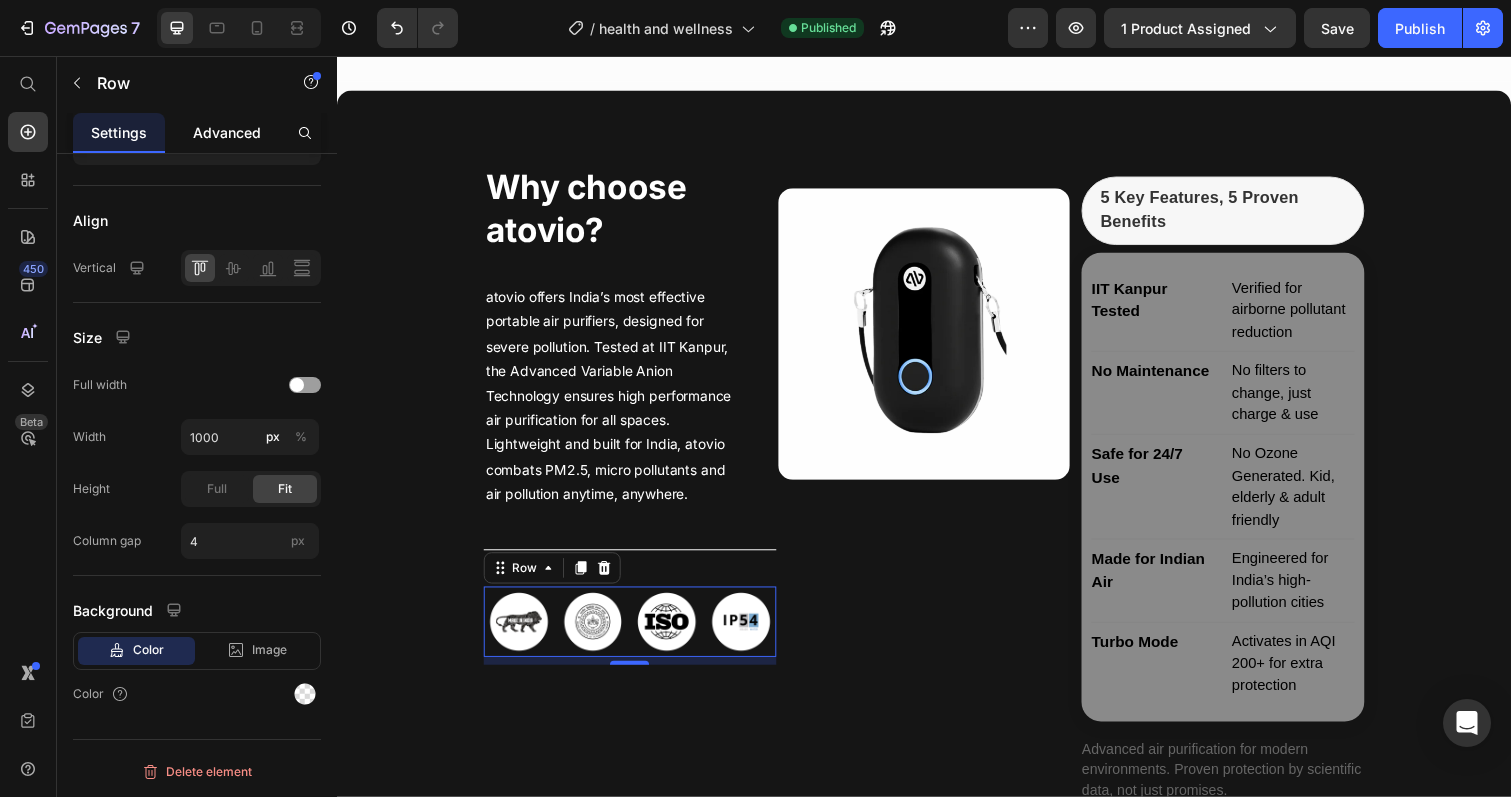 click on "Advanced" 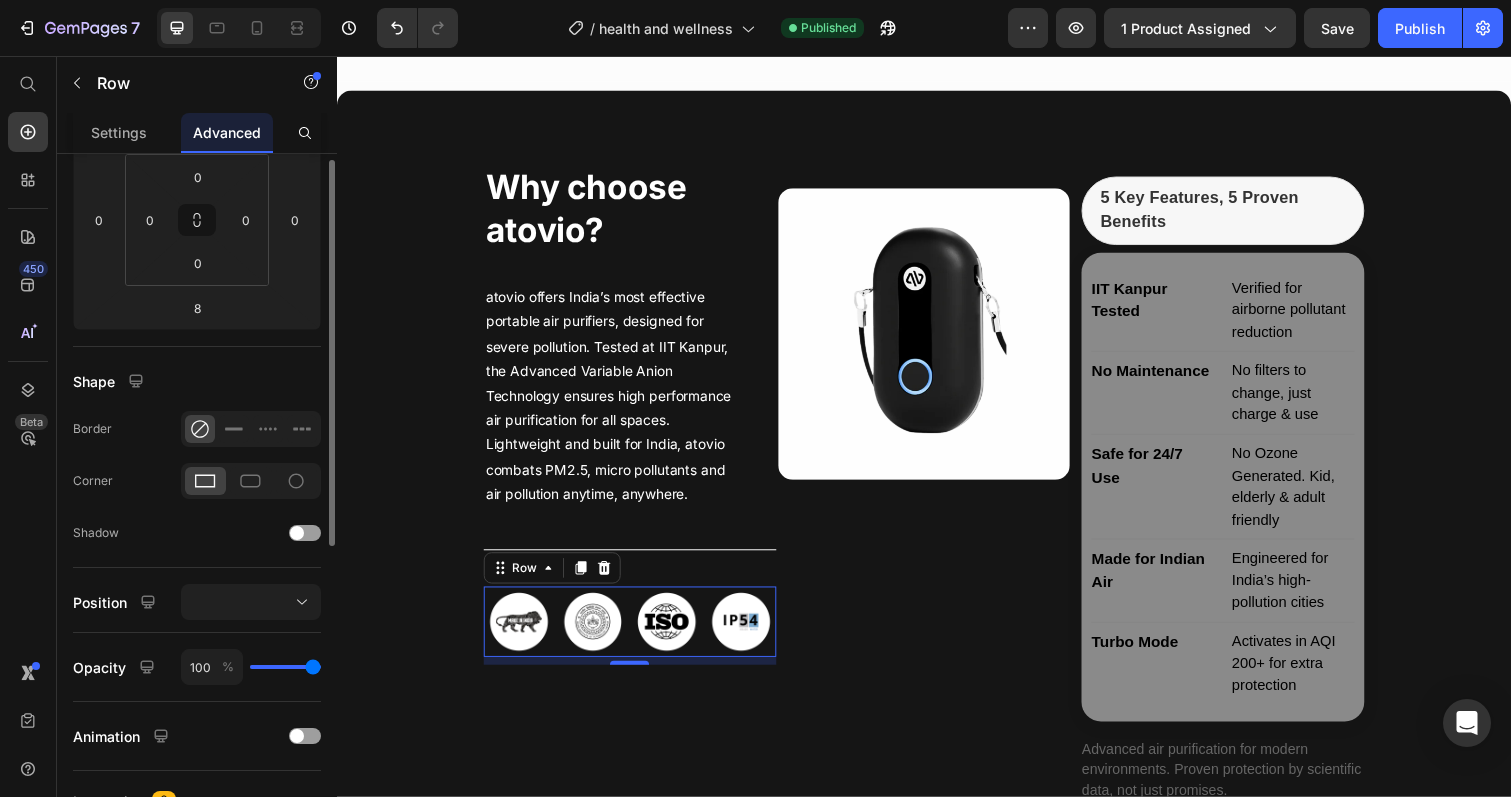 scroll, scrollTop: 0, scrollLeft: 0, axis: both 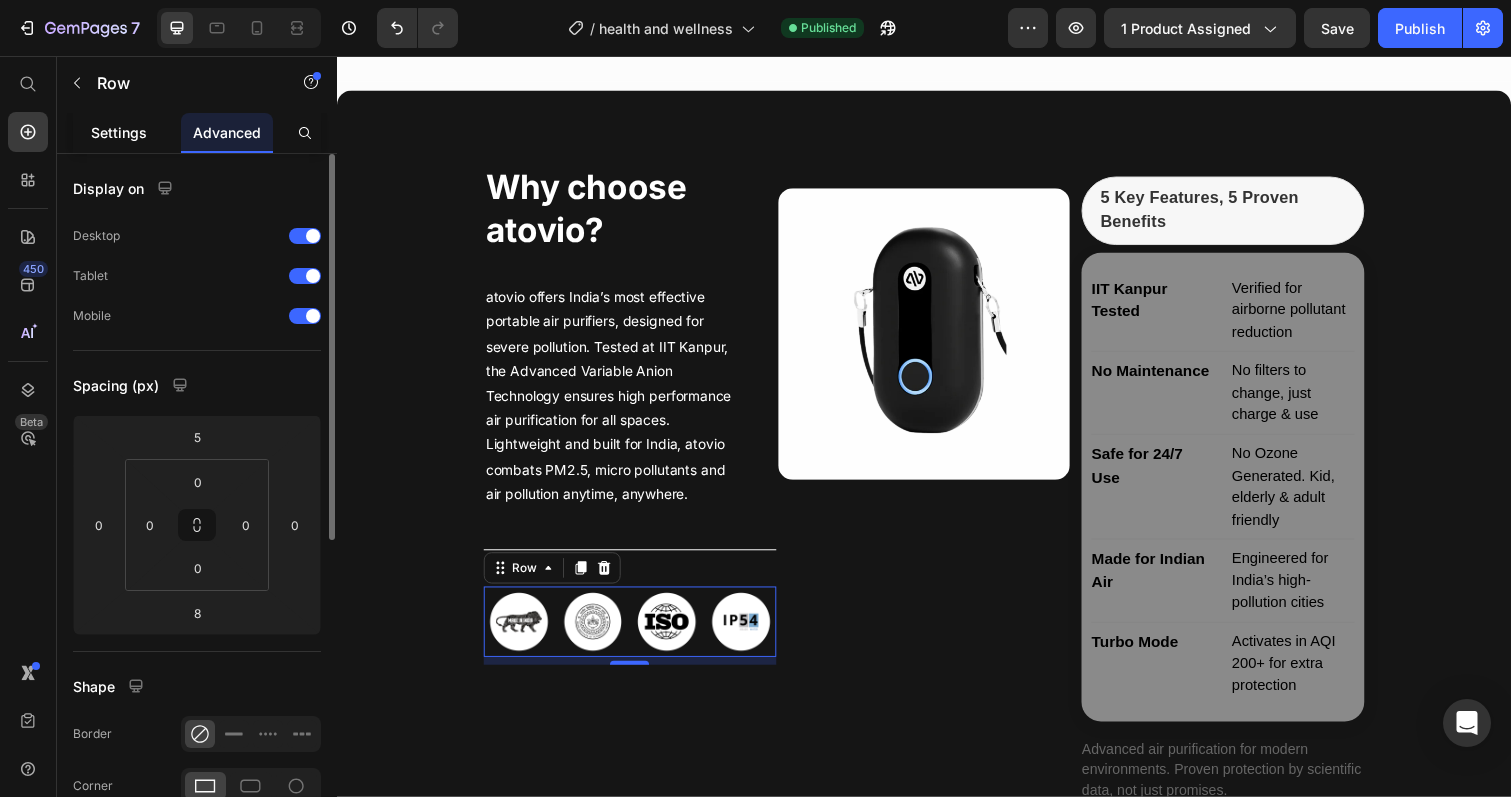 click on "Settings" at bounding box center [119, 132] 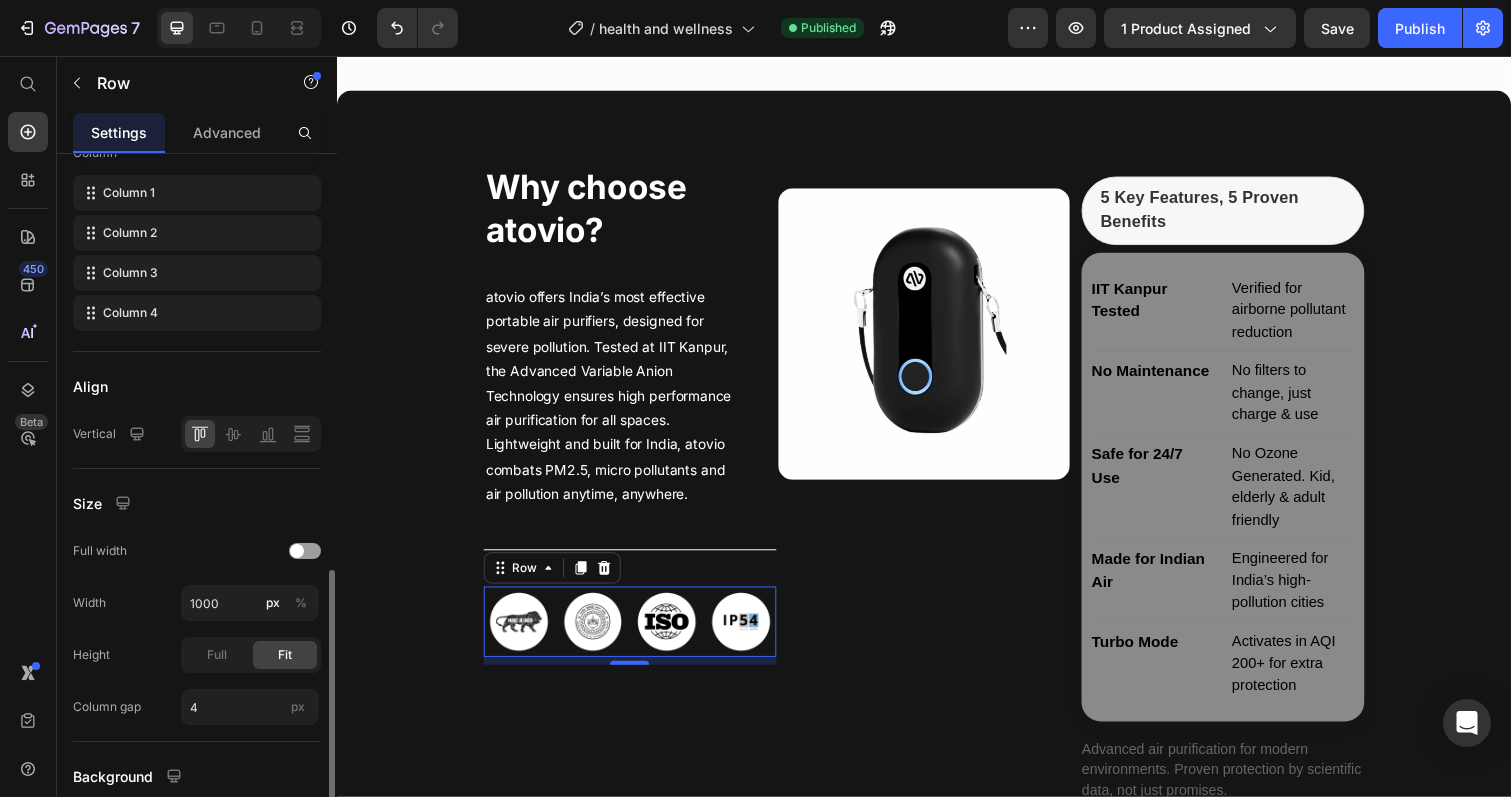 scroll, scrollTop: 501, scrollLeft: 0, axis: vertical 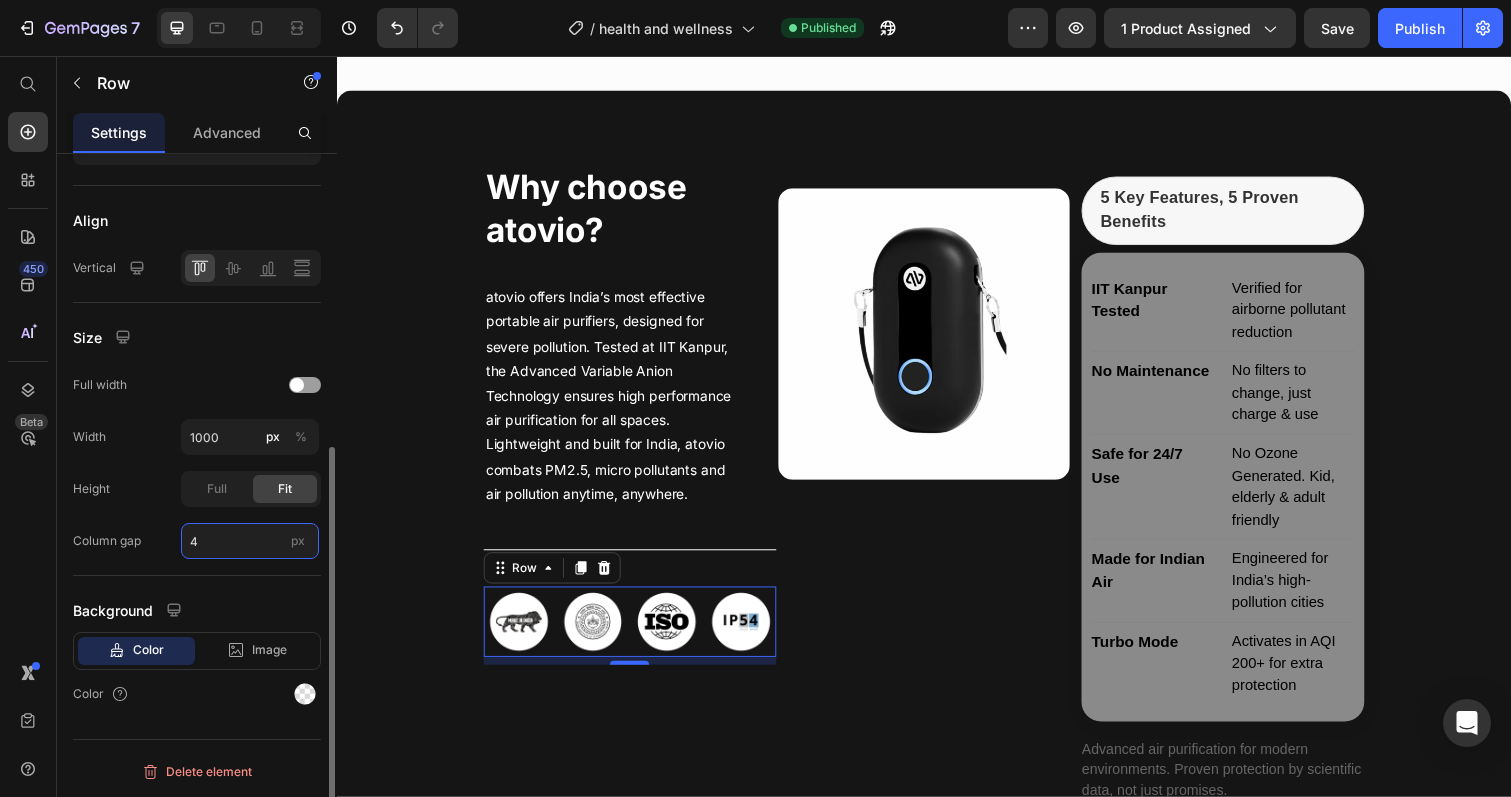 click on "4" at bounding box center [250, 541] 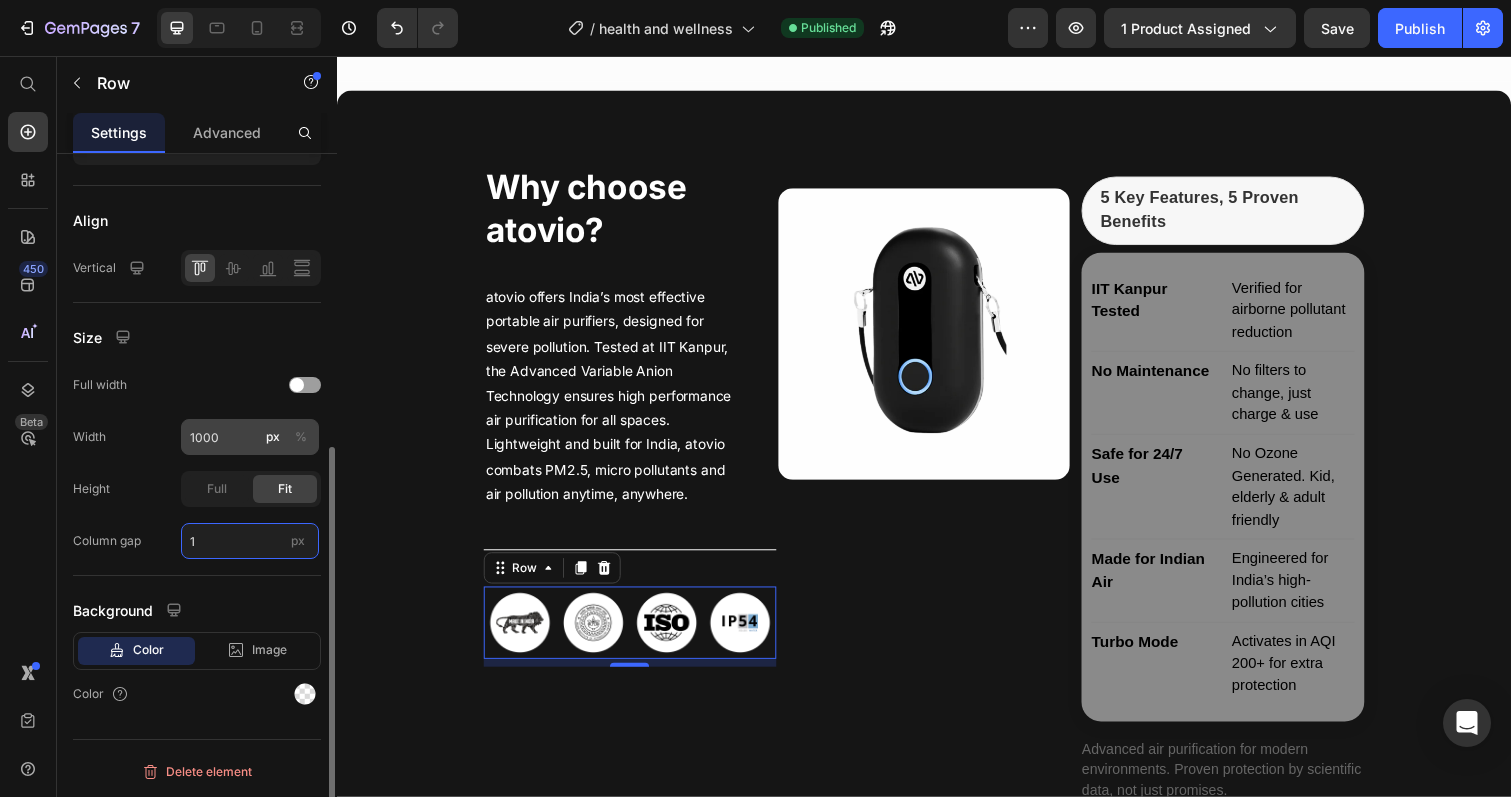 type on "1" 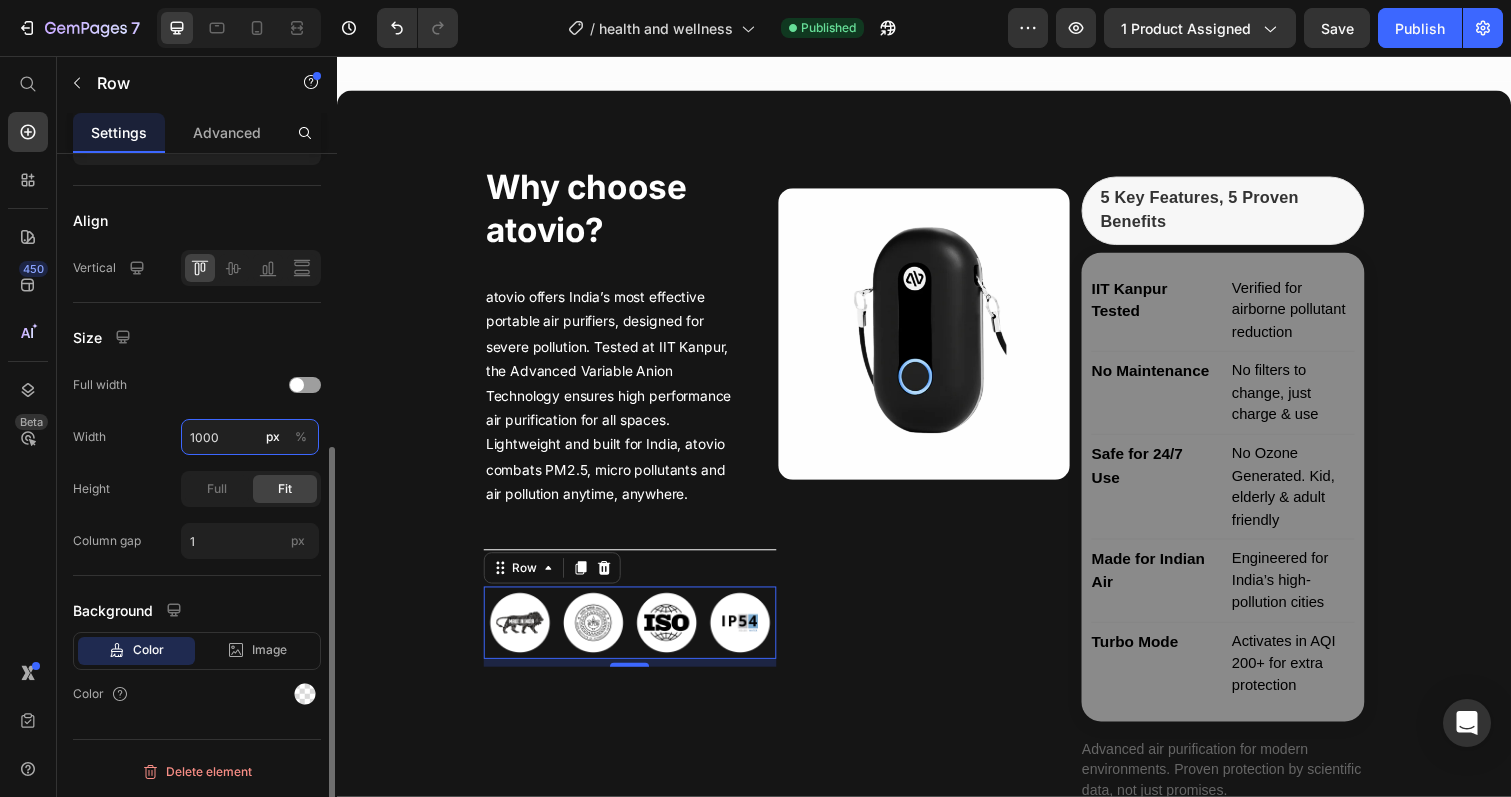 click on "1000" at bounding box center [250, 437] 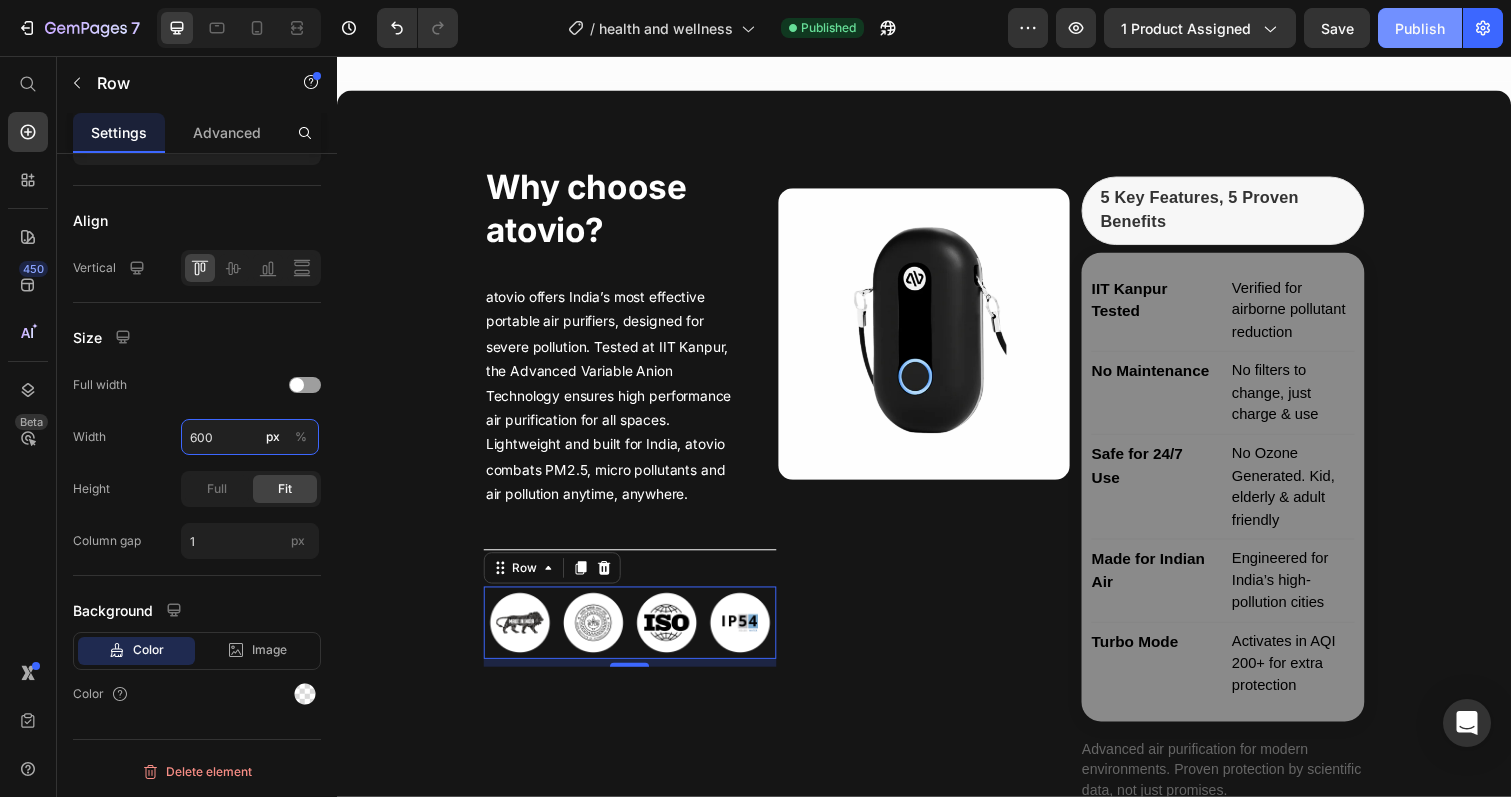 type on "600" 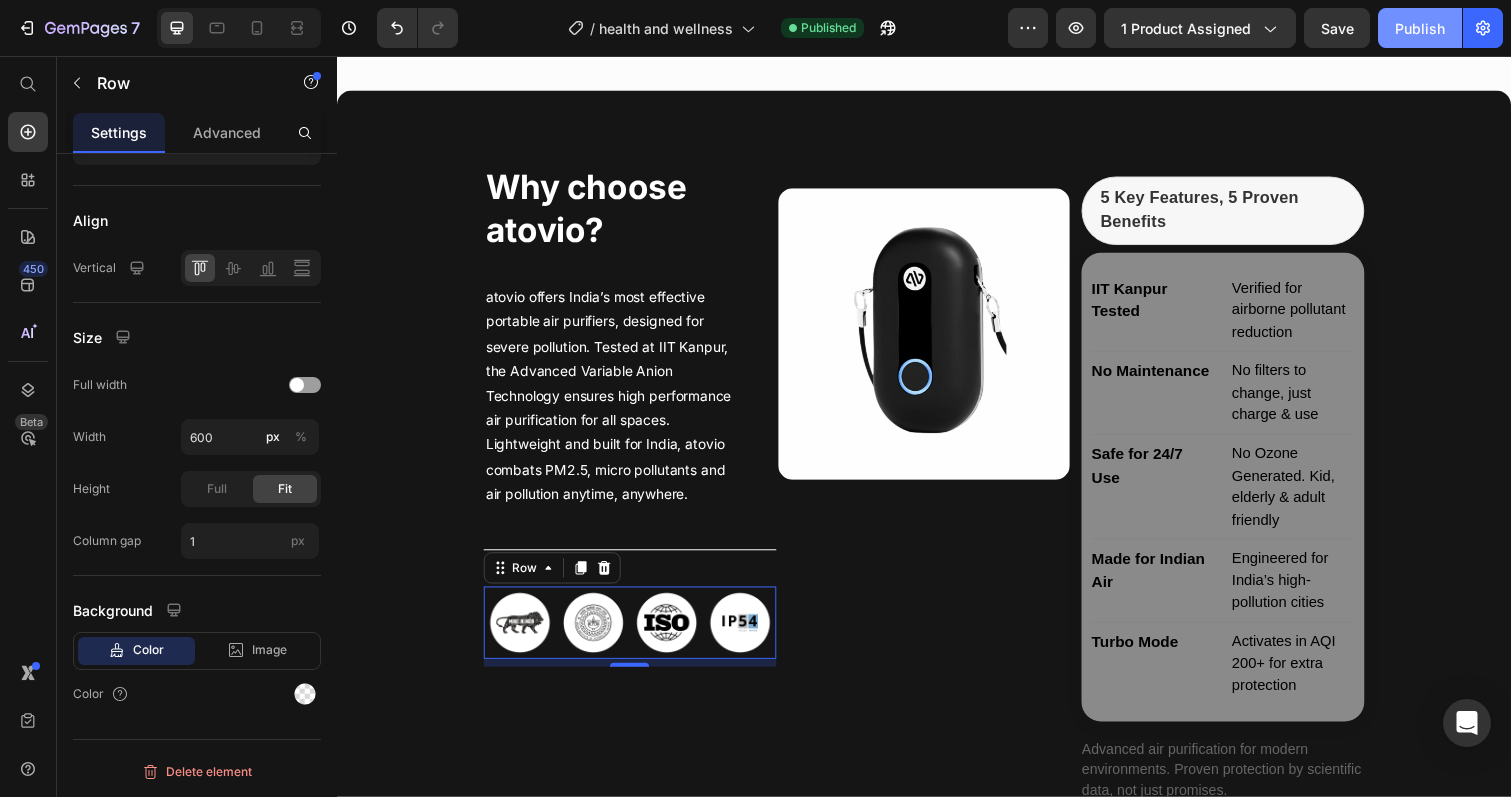 click on "Publish" 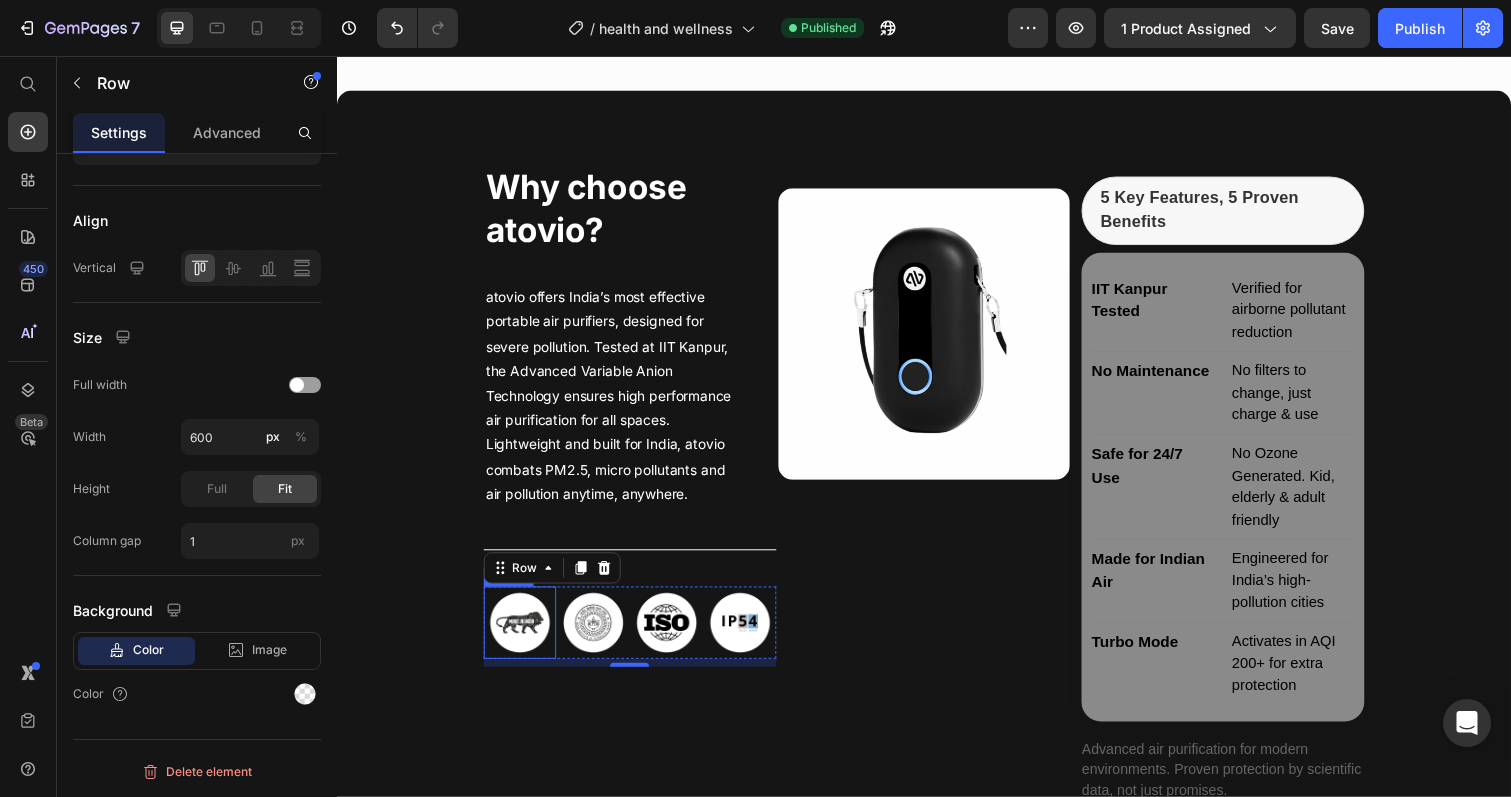 click at bounding box center (524, 635) 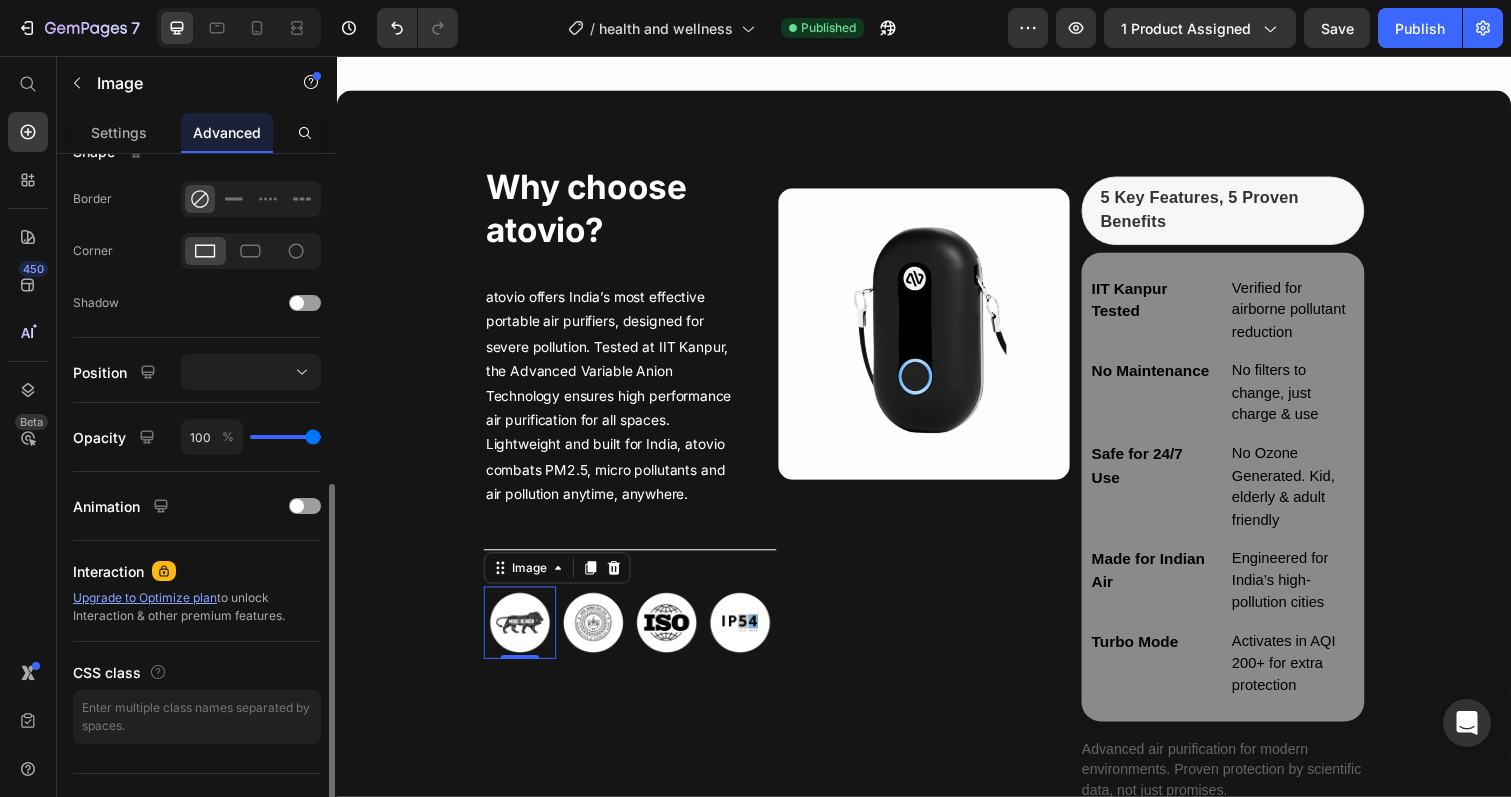 scroll, scrollTop: 558, scrollLeft: 0, axis: vertical 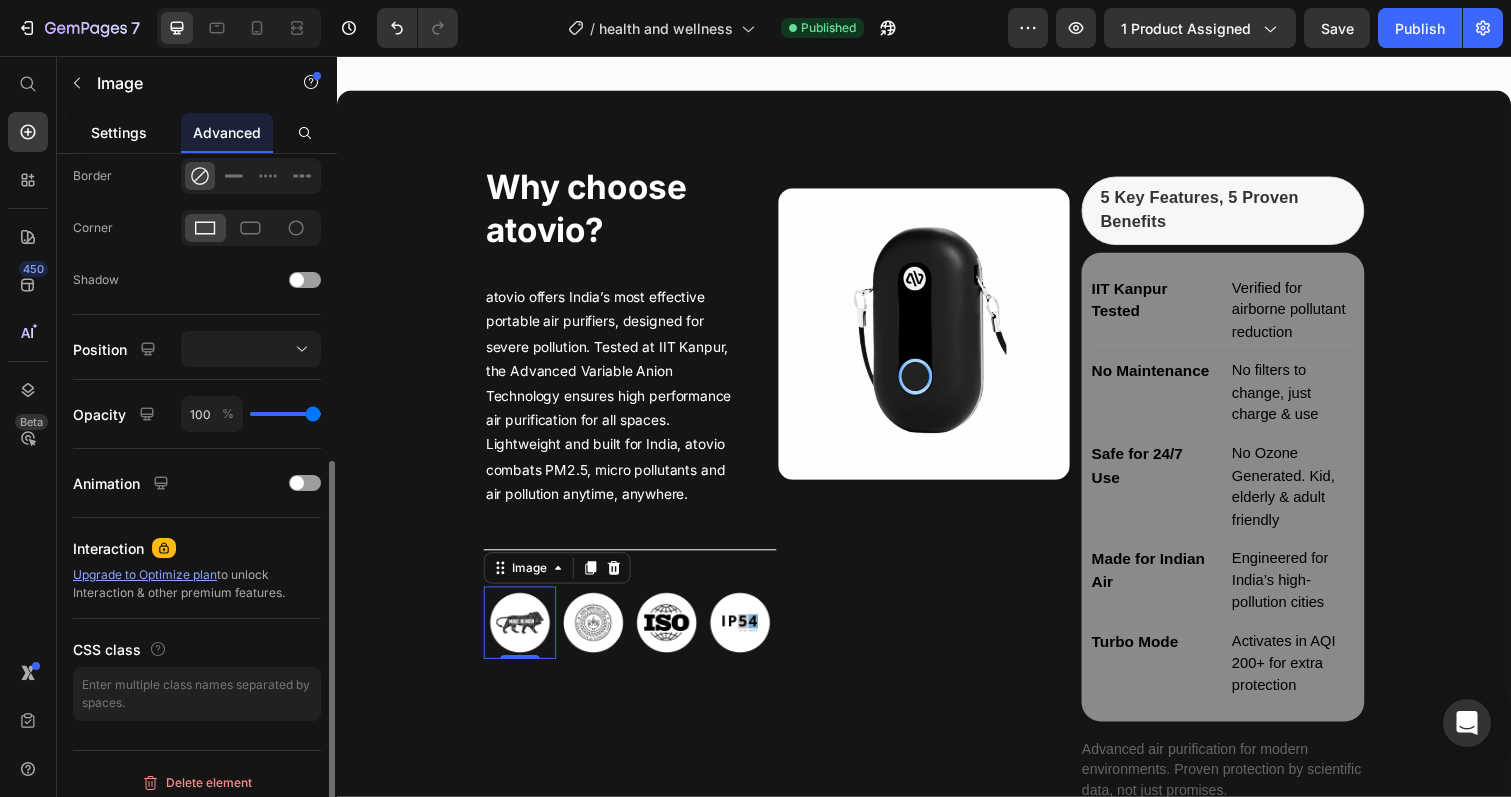 click on "Settings" at bounding box center [119, 132] 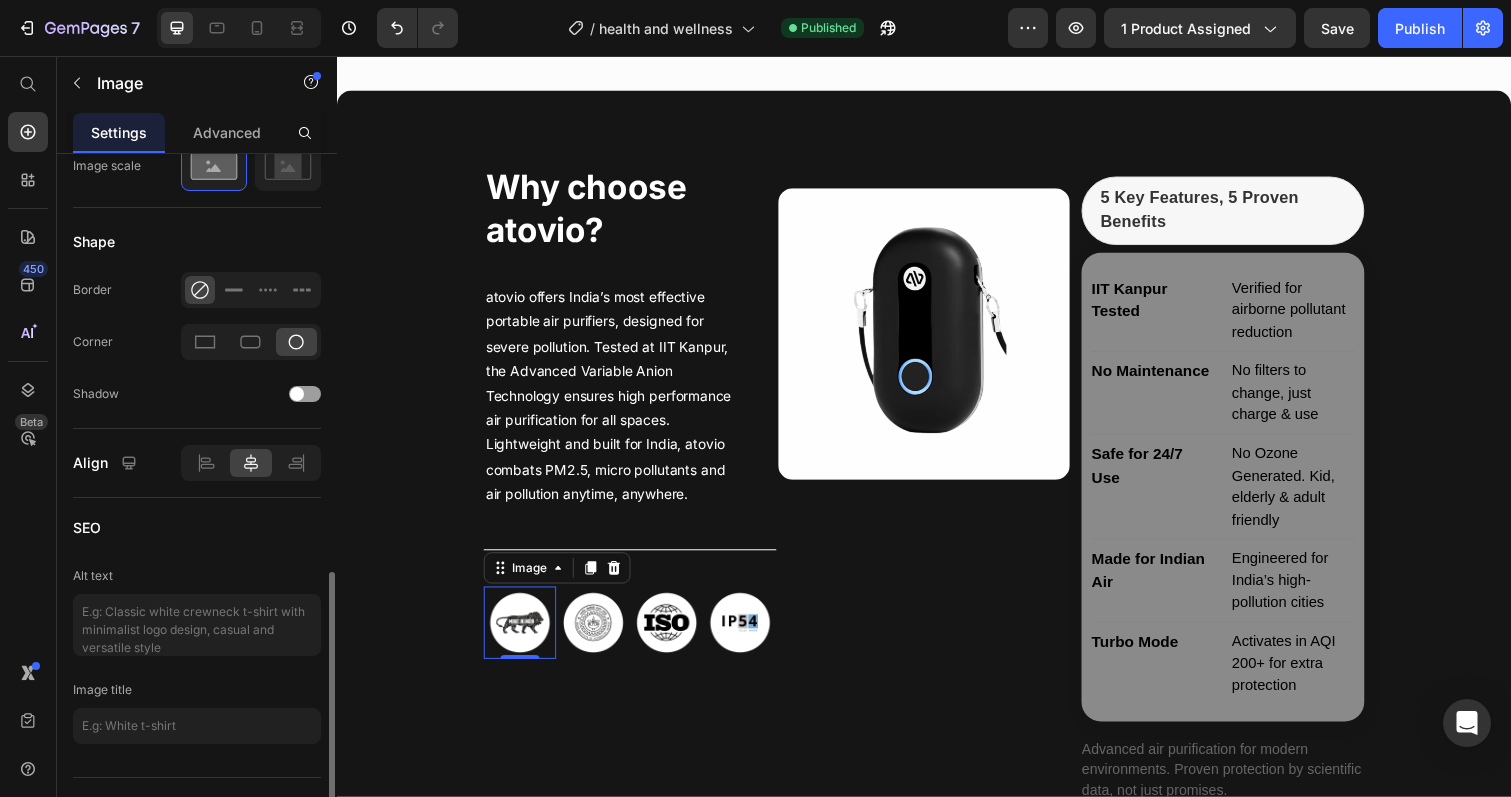 scroll, scrollTop: 828, scrollLeft: 0, axis: vertical 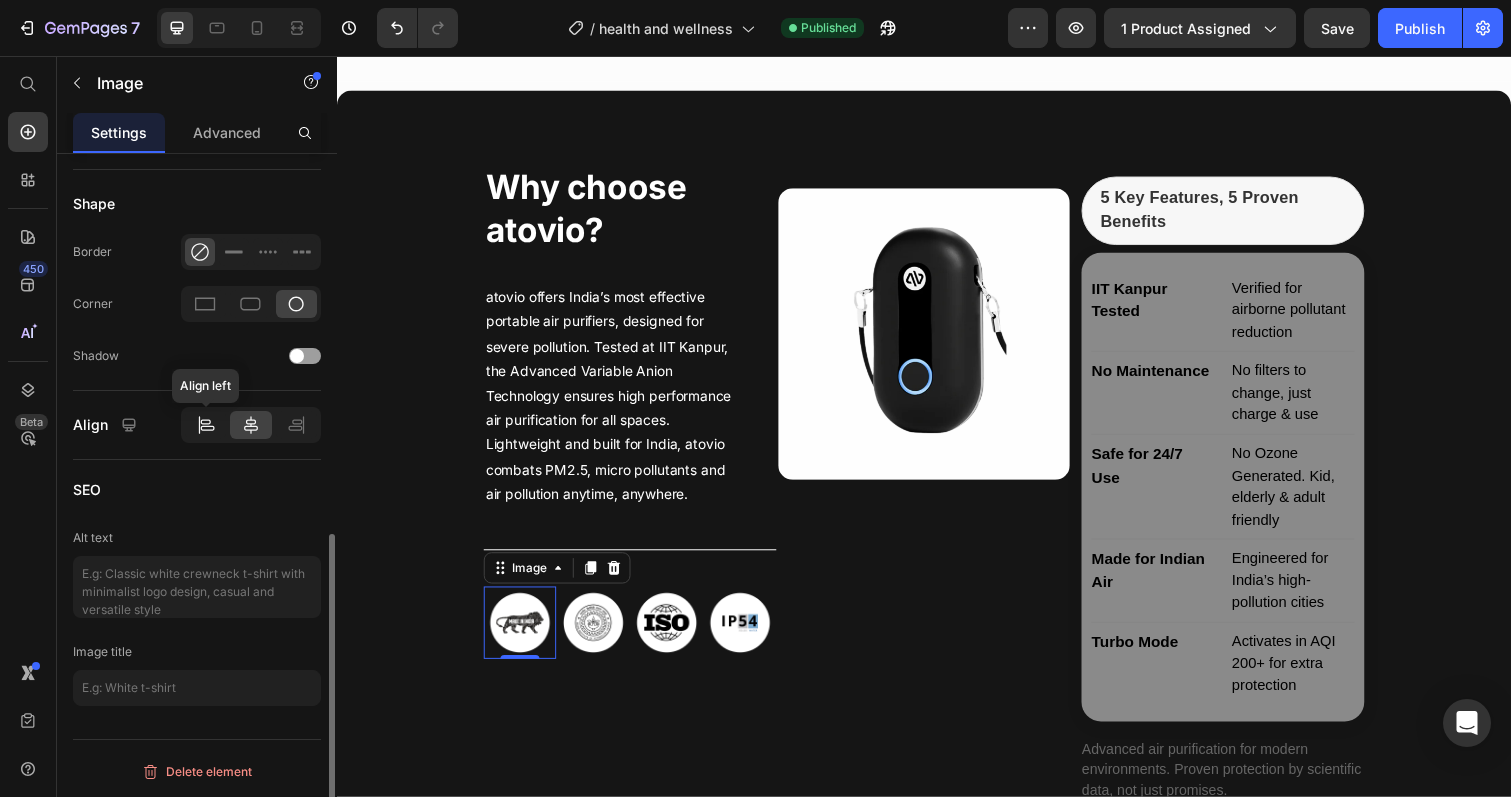 click 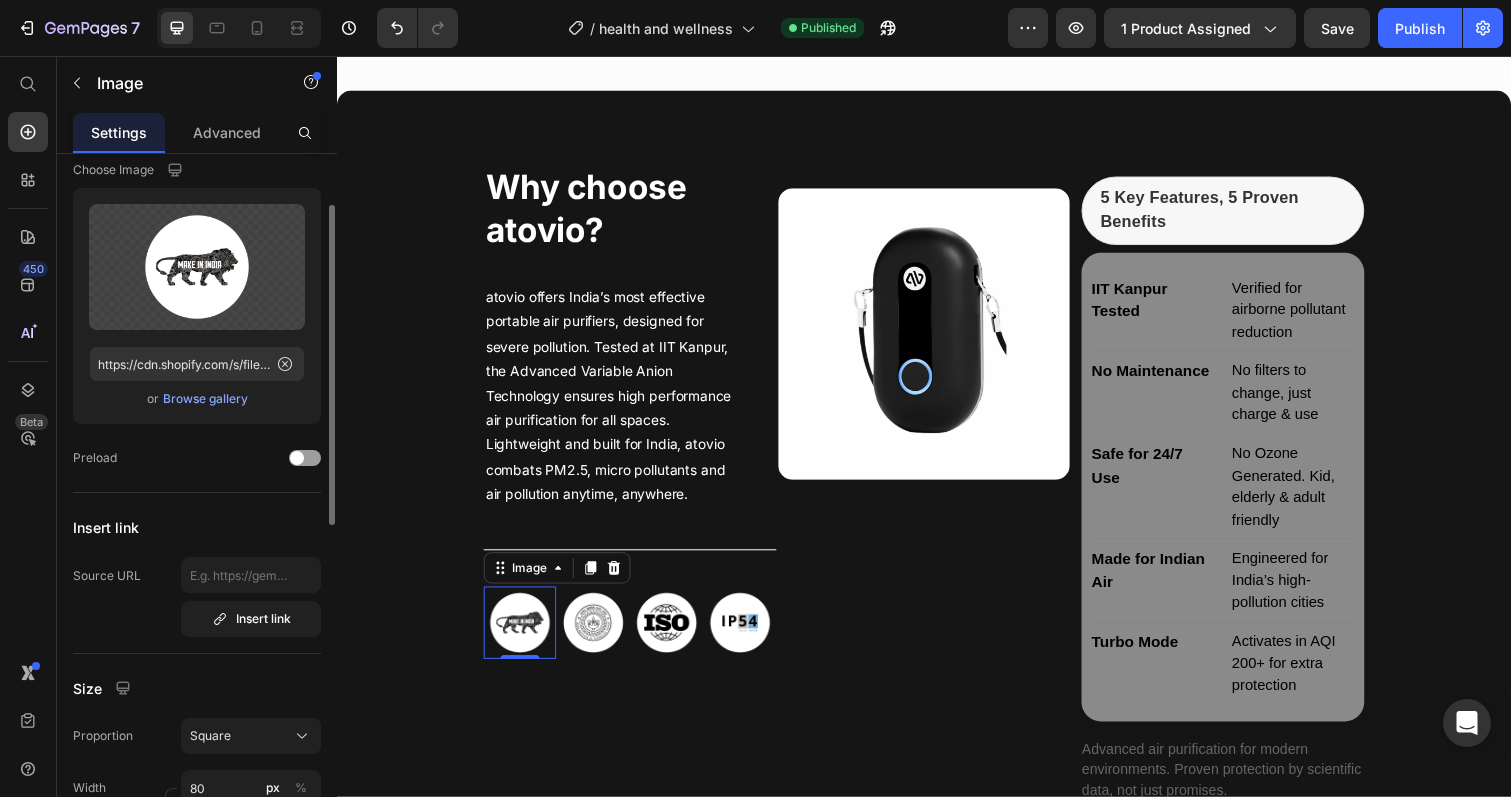 scroll, scrollTop: 0, scrollLeft: 0, axis: both 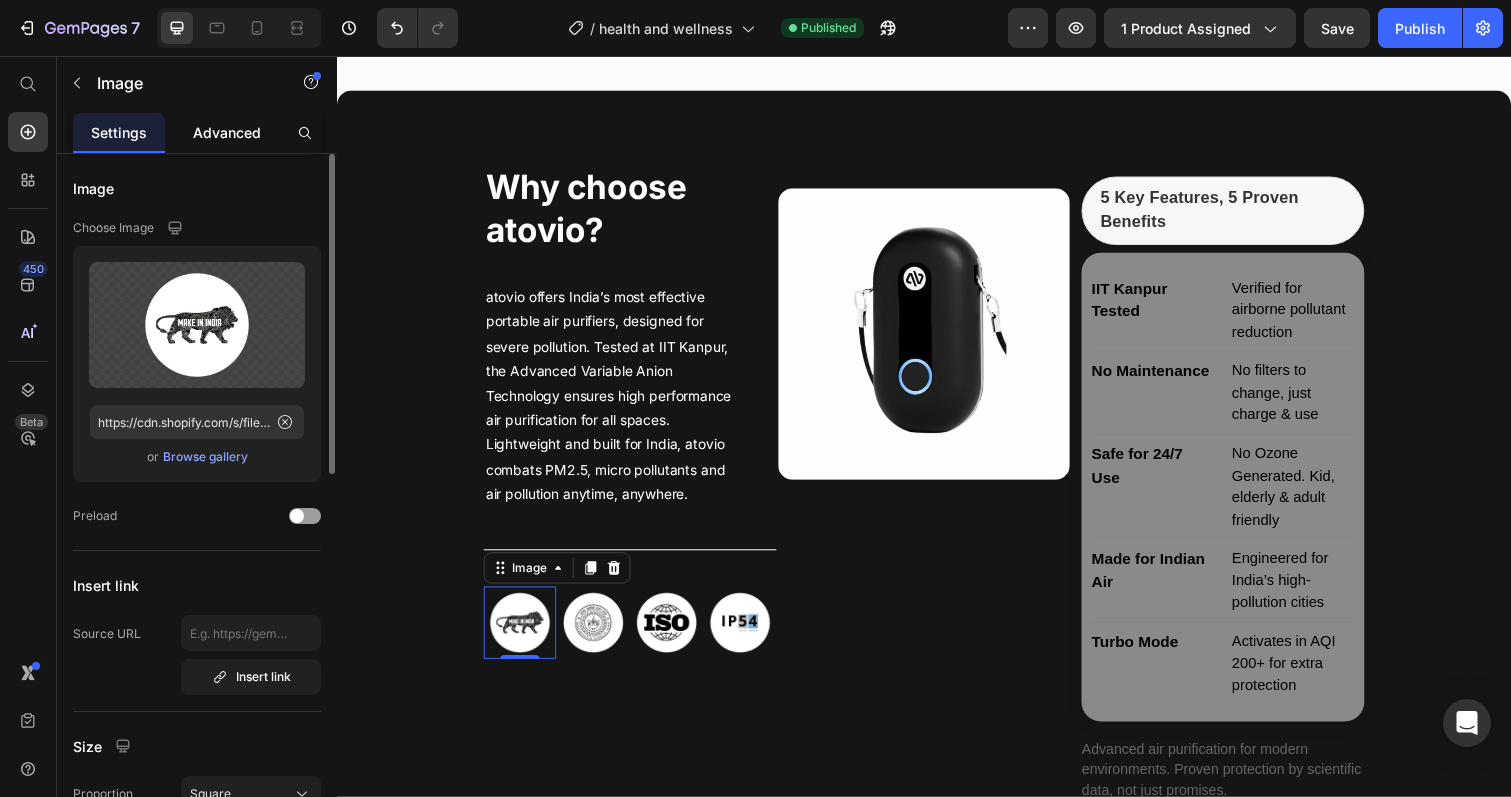 click on "Advanced" at bounding box center (227, 132) 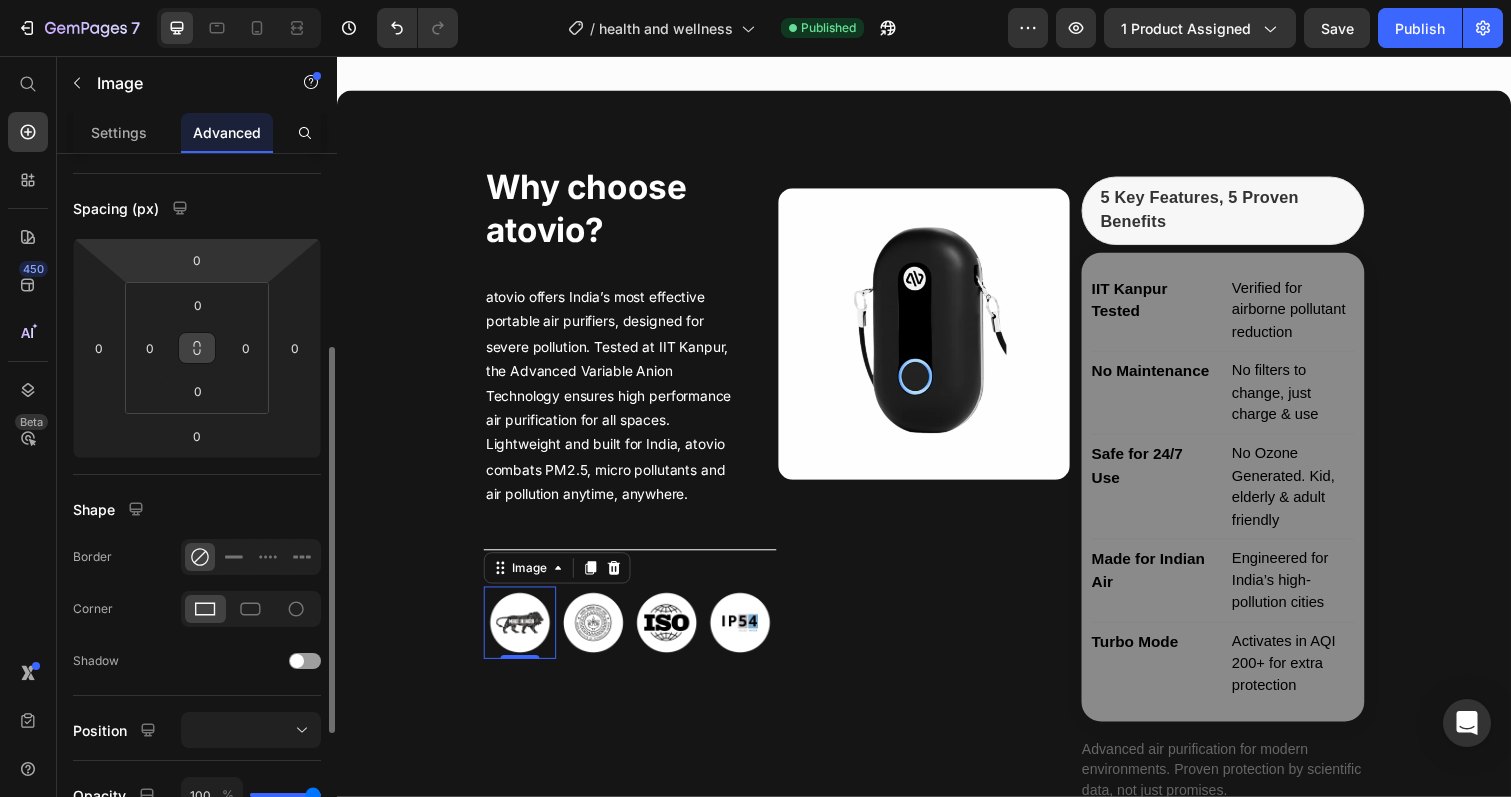 scroll, scrollTop: 85, scrollLeft: 0, axis: vertical 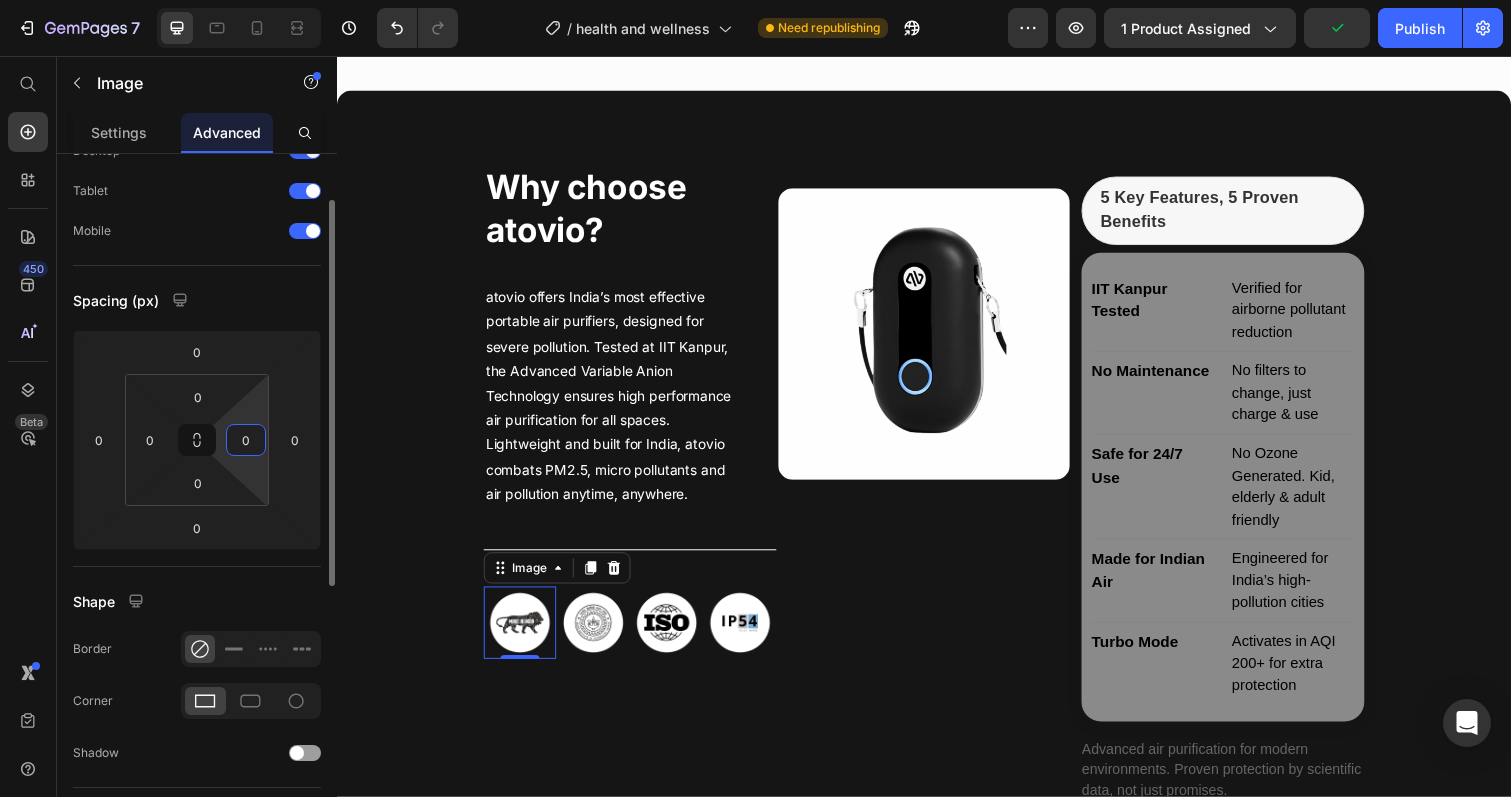 click on "0" at bounding box center (246, 440) 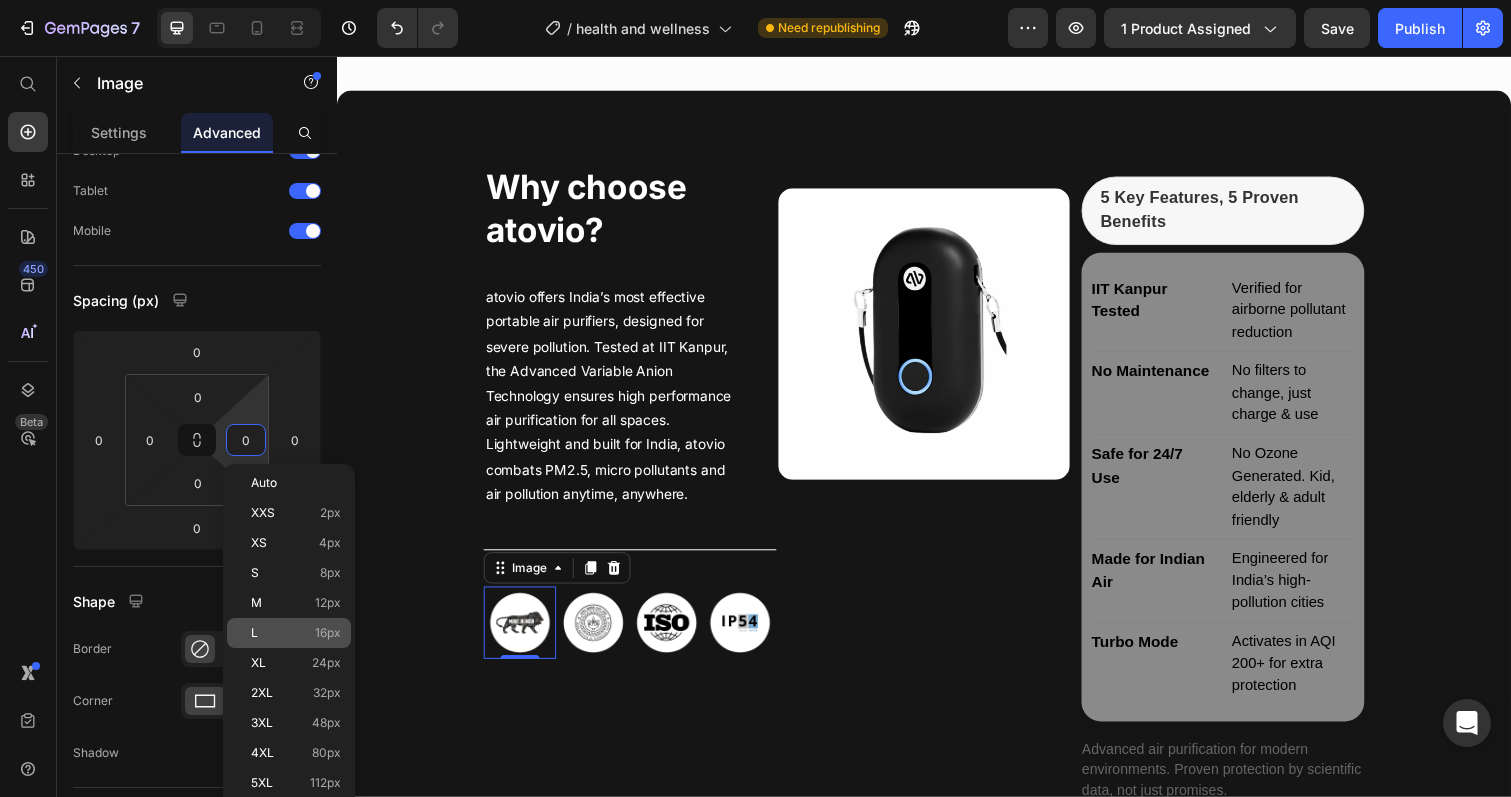 click on "L 16px" at bounding box center (296, 633) 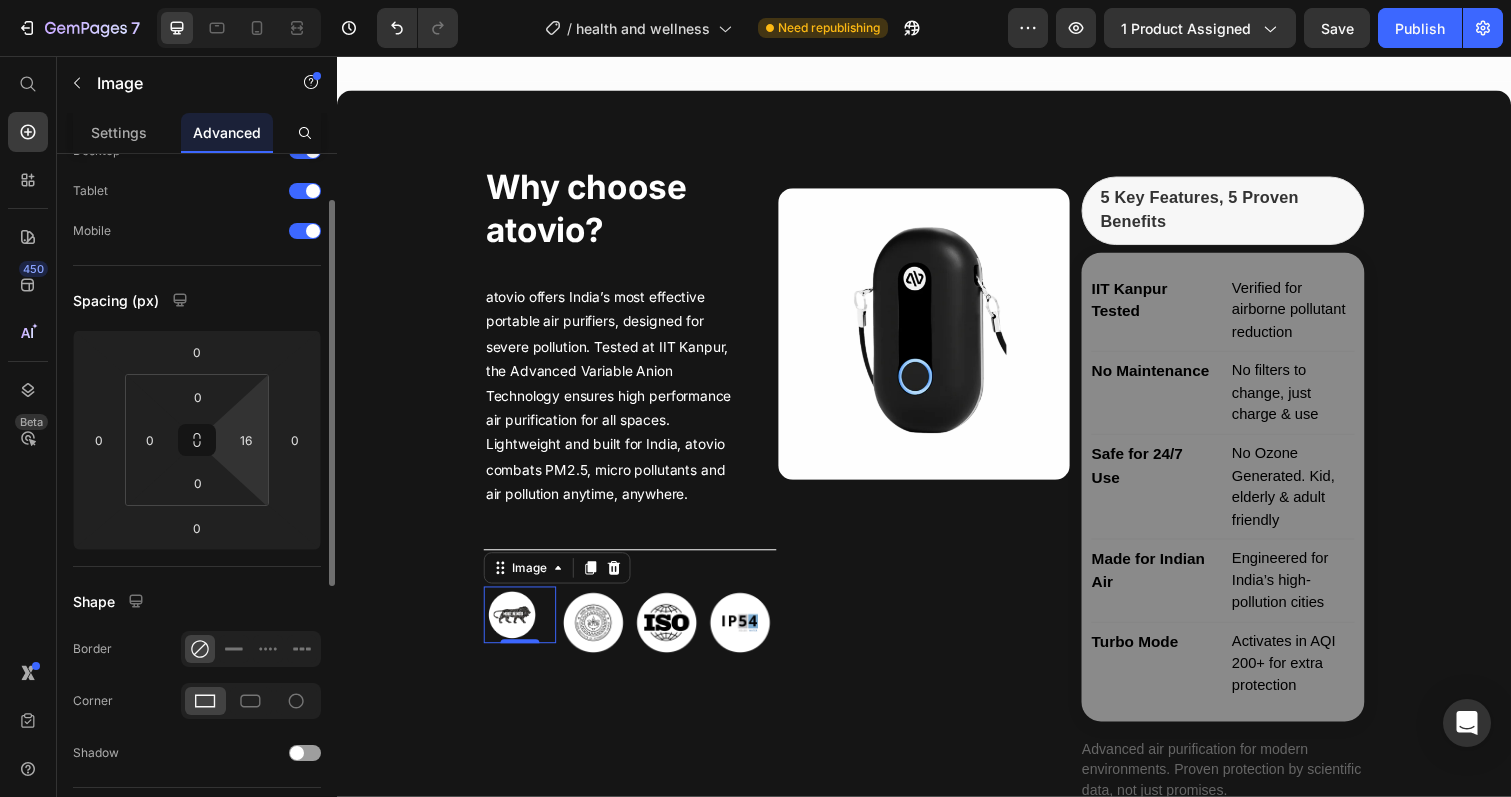 click on "7  Version history  /  health and wellness Need republishing Preview 1 product assigned  Save   Publish  450 Beta Start with Sections Elements Hero Section Product Detail Brands Trusted Badges Guarantee Product Breakdown How to use Testimonials Compare Bundle FAQs Social Proof Brand Story Product List Collection Blog List Contact Sticky Add to Cart Custom Footer Browse Library 450 Layout
Row
Row
Row
Row Text
Heading
Text Block Button
Button
Button
Sticky Back to top Media" at bounding box center (755, 0) 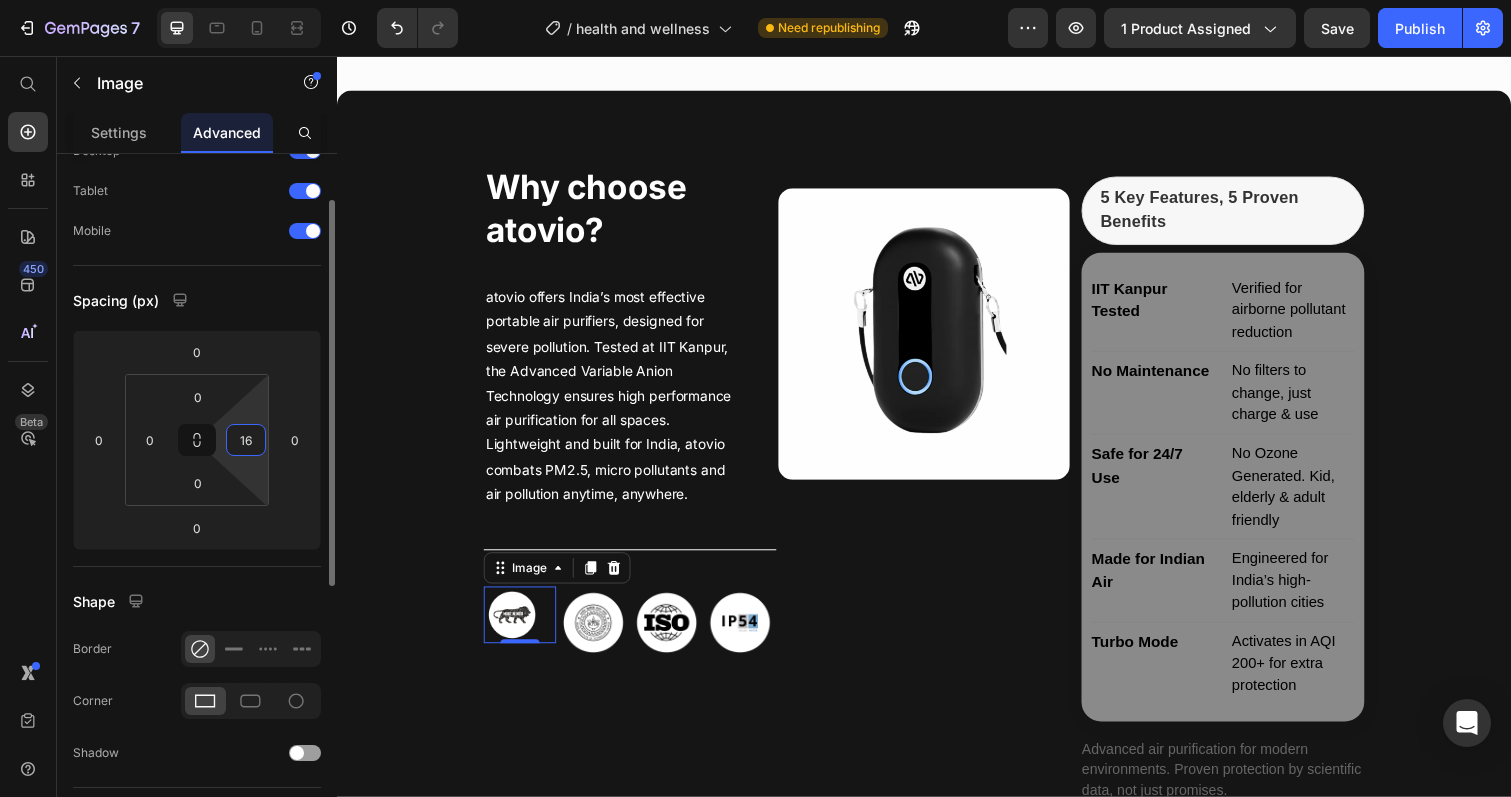 click on "16" at bounding box center (246, 440) 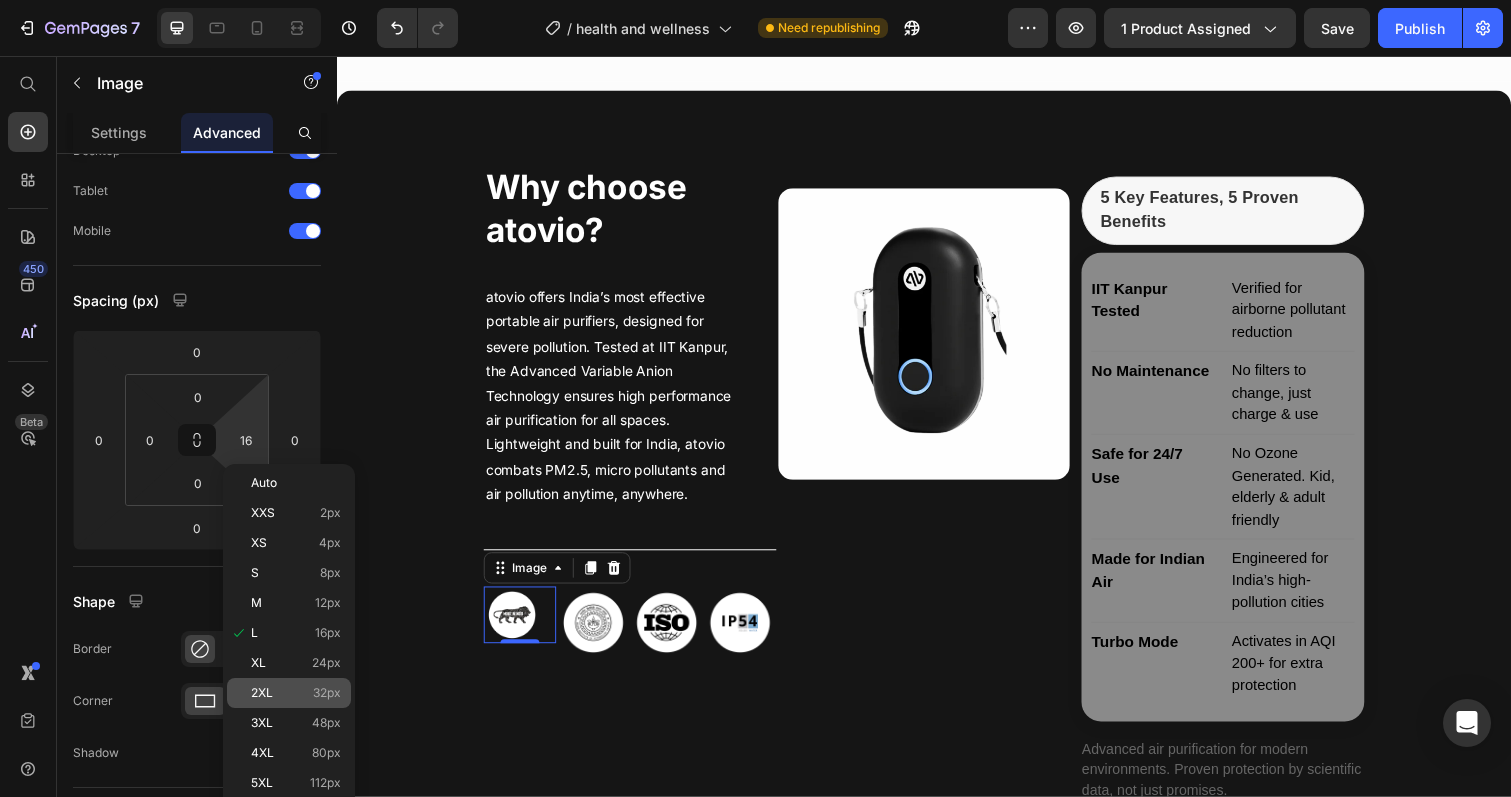 click on "2XL" at bounding box center (262, 693) 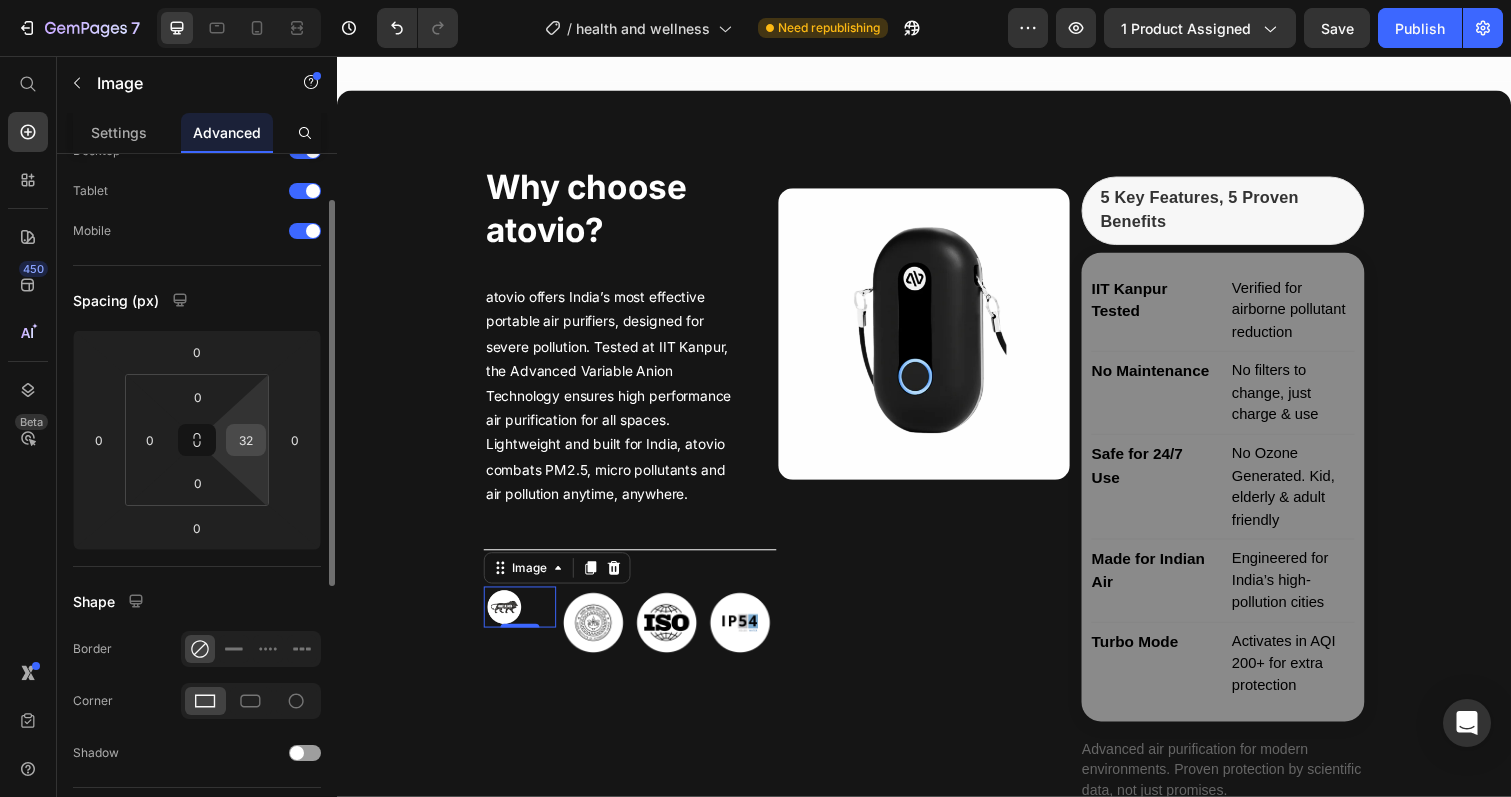 click on "32" at bounding box center (246, 440) 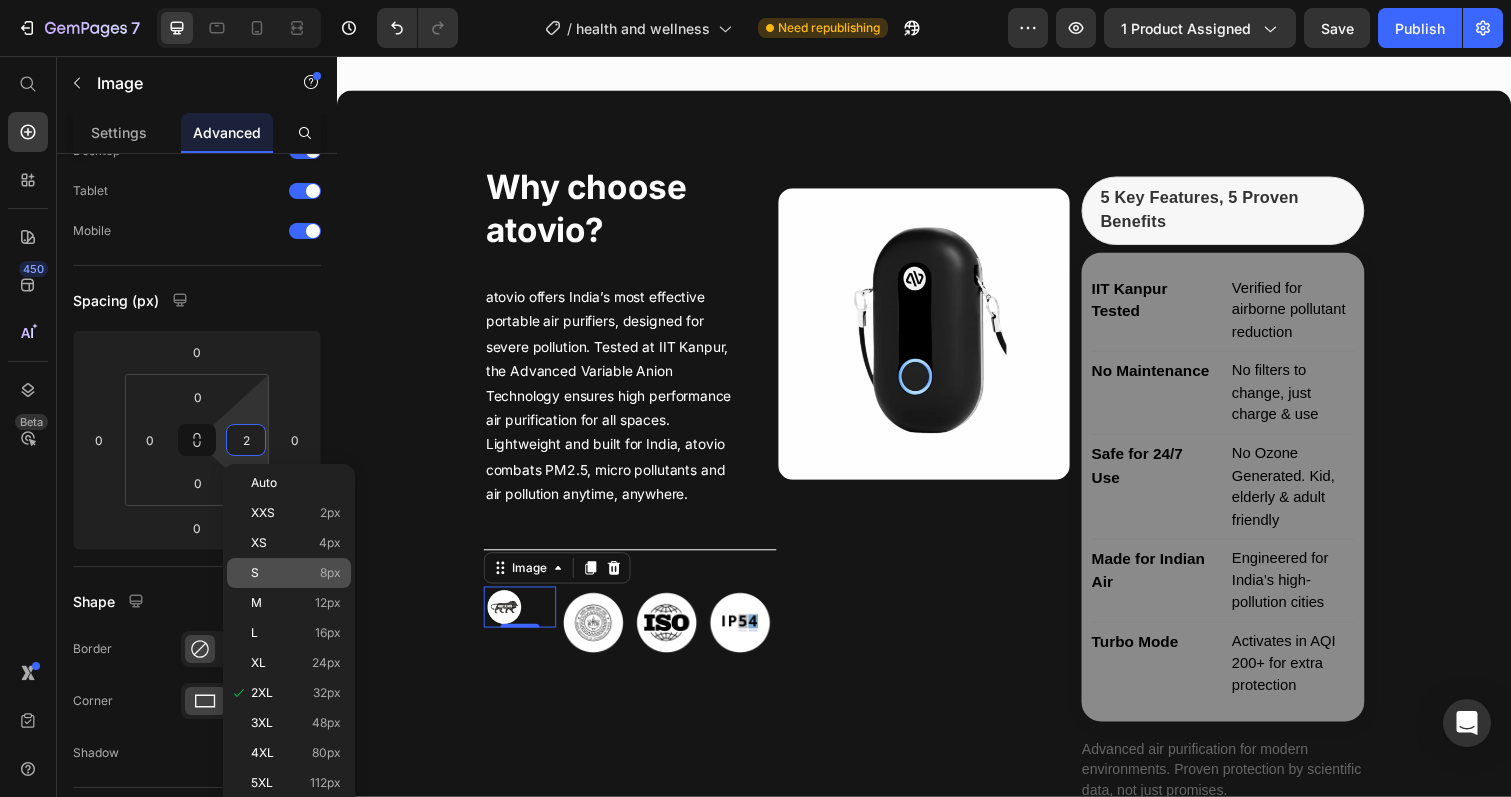 click on "S 8px" at bounding box center [296, 573] 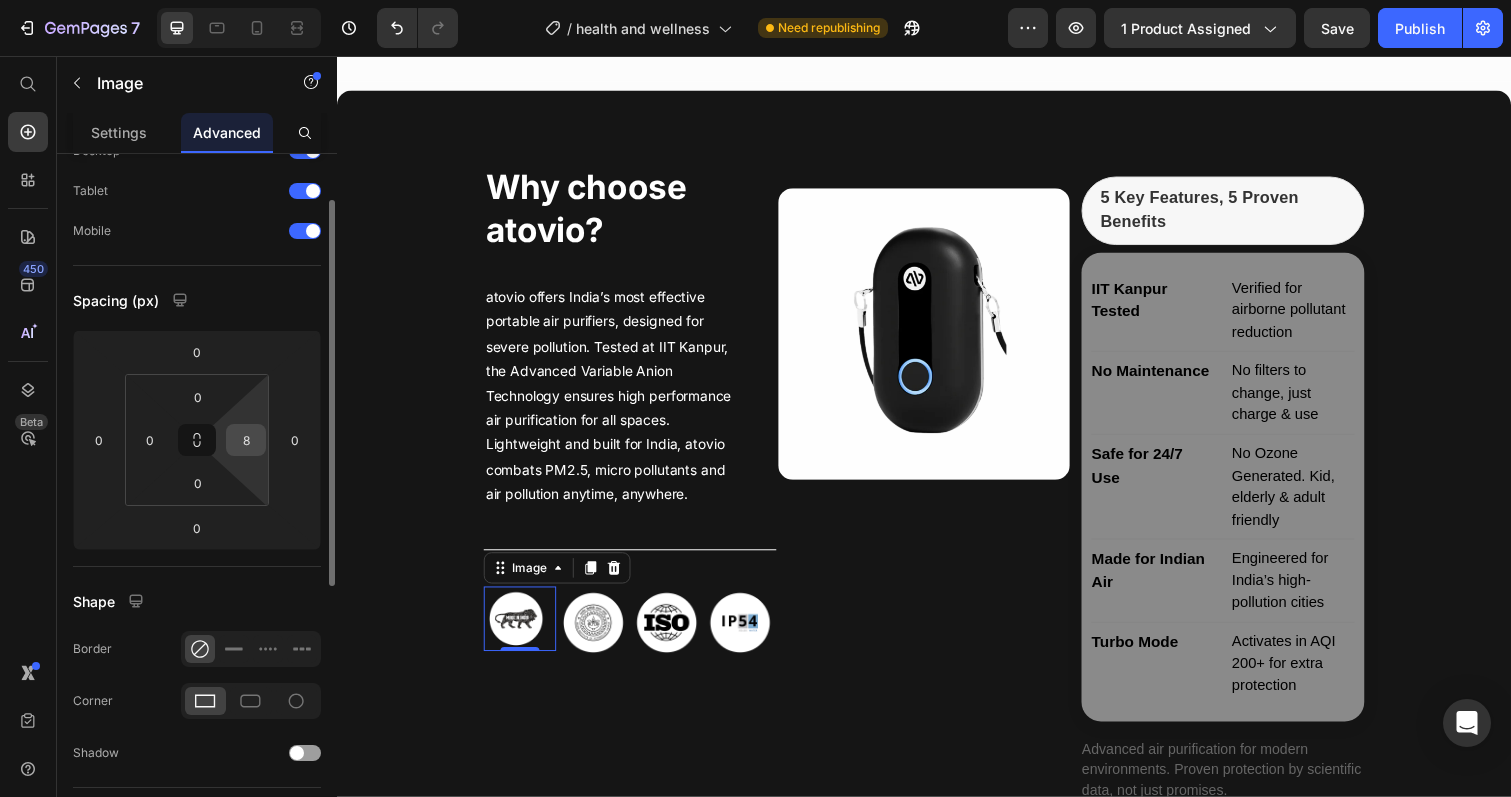 click on "8" at bounding box center [246, 440] 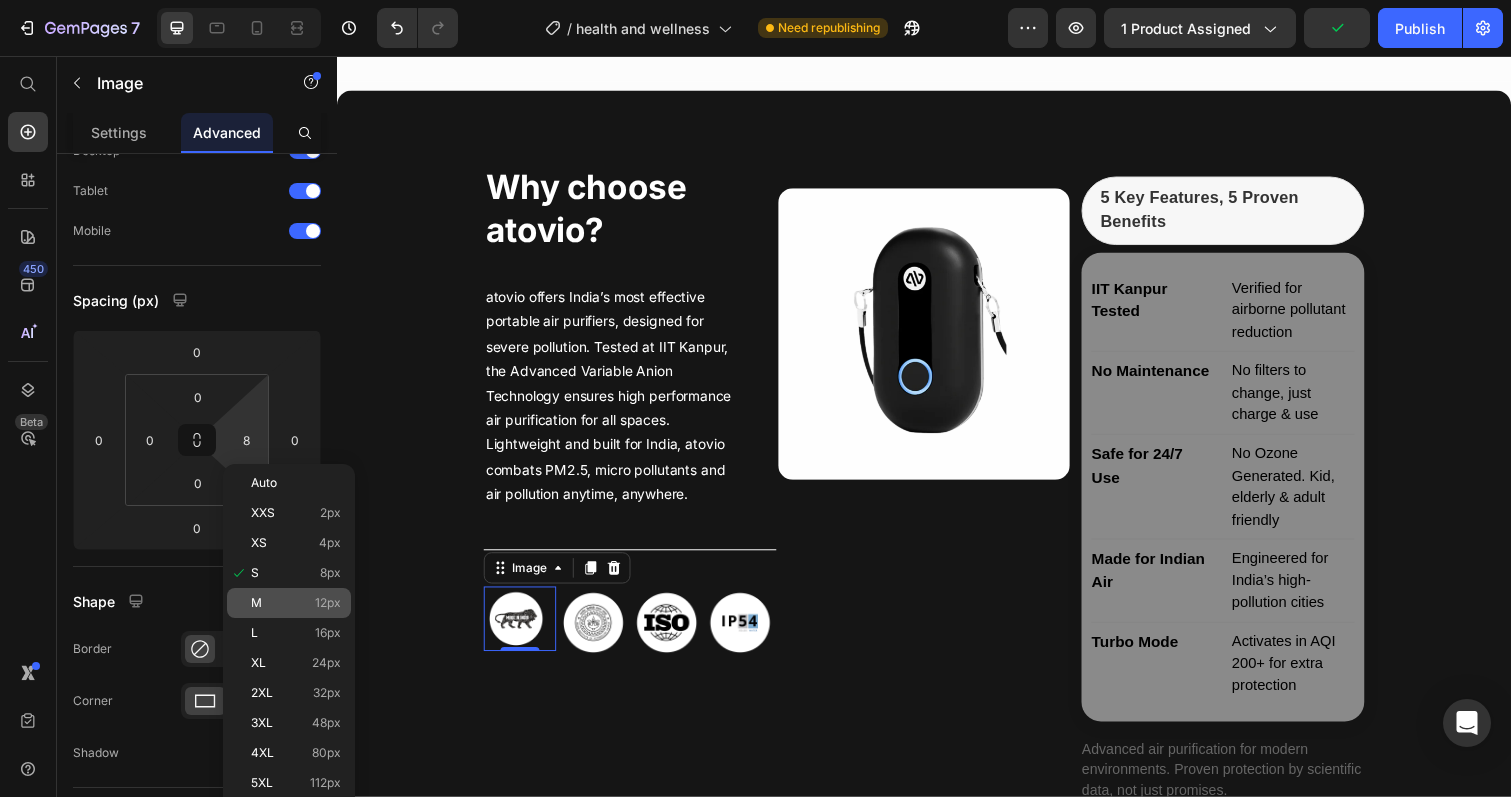 click on "M 12px" at bounding box center [296, 603] 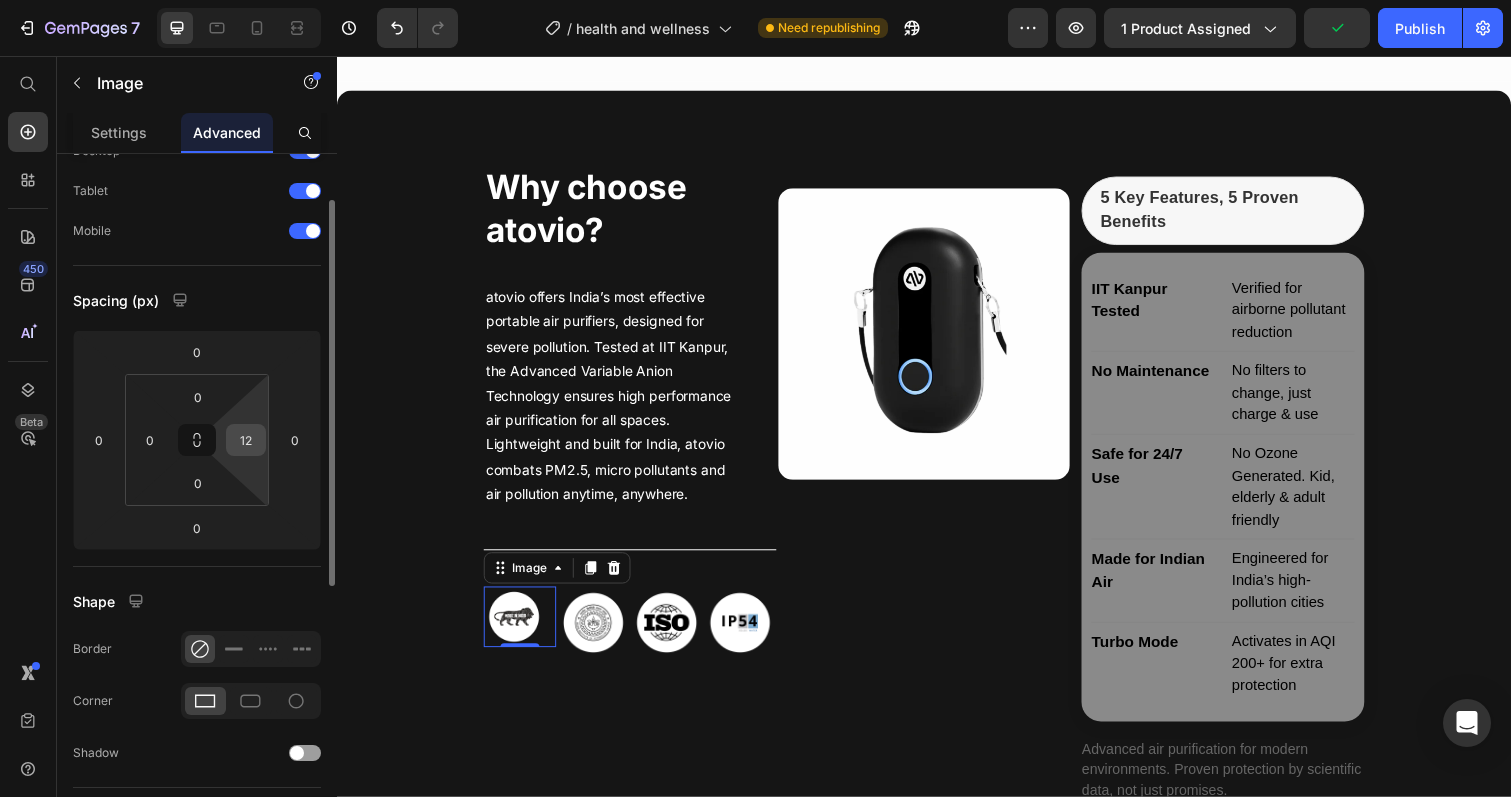 click on "12" at bounding box center (246, 440) 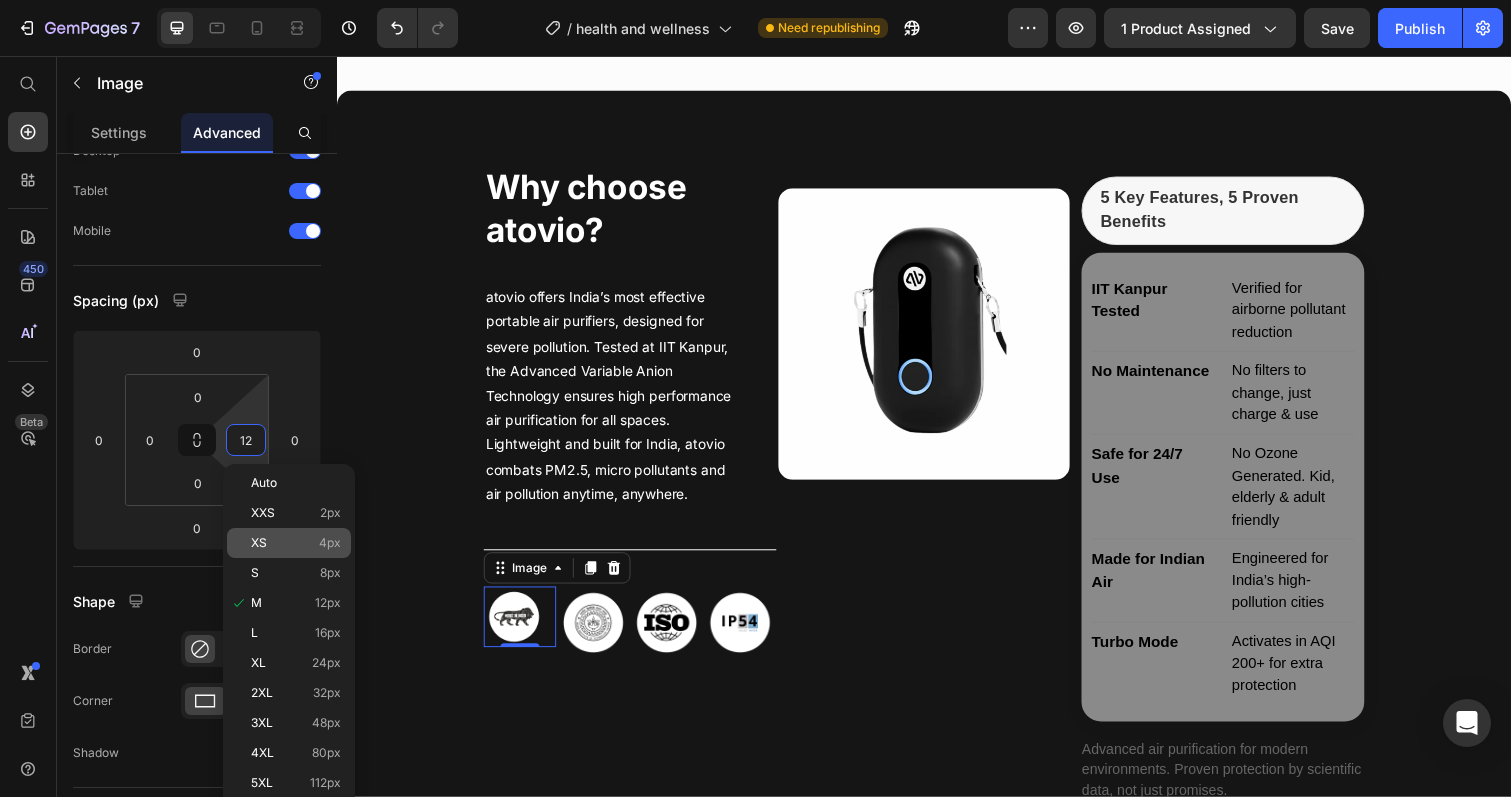 click on "XS" at bounding box center [259, 543] 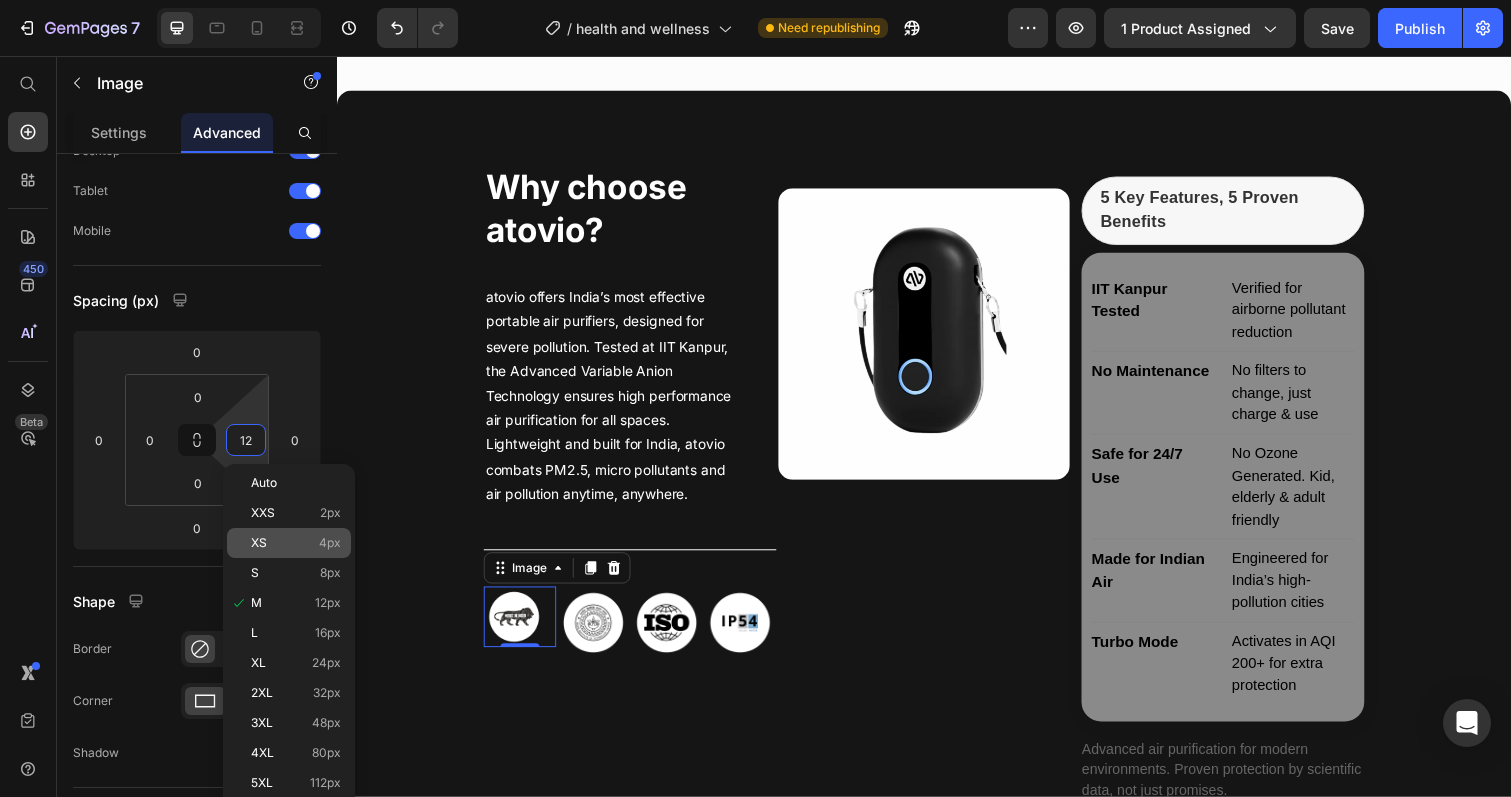 type on "4" 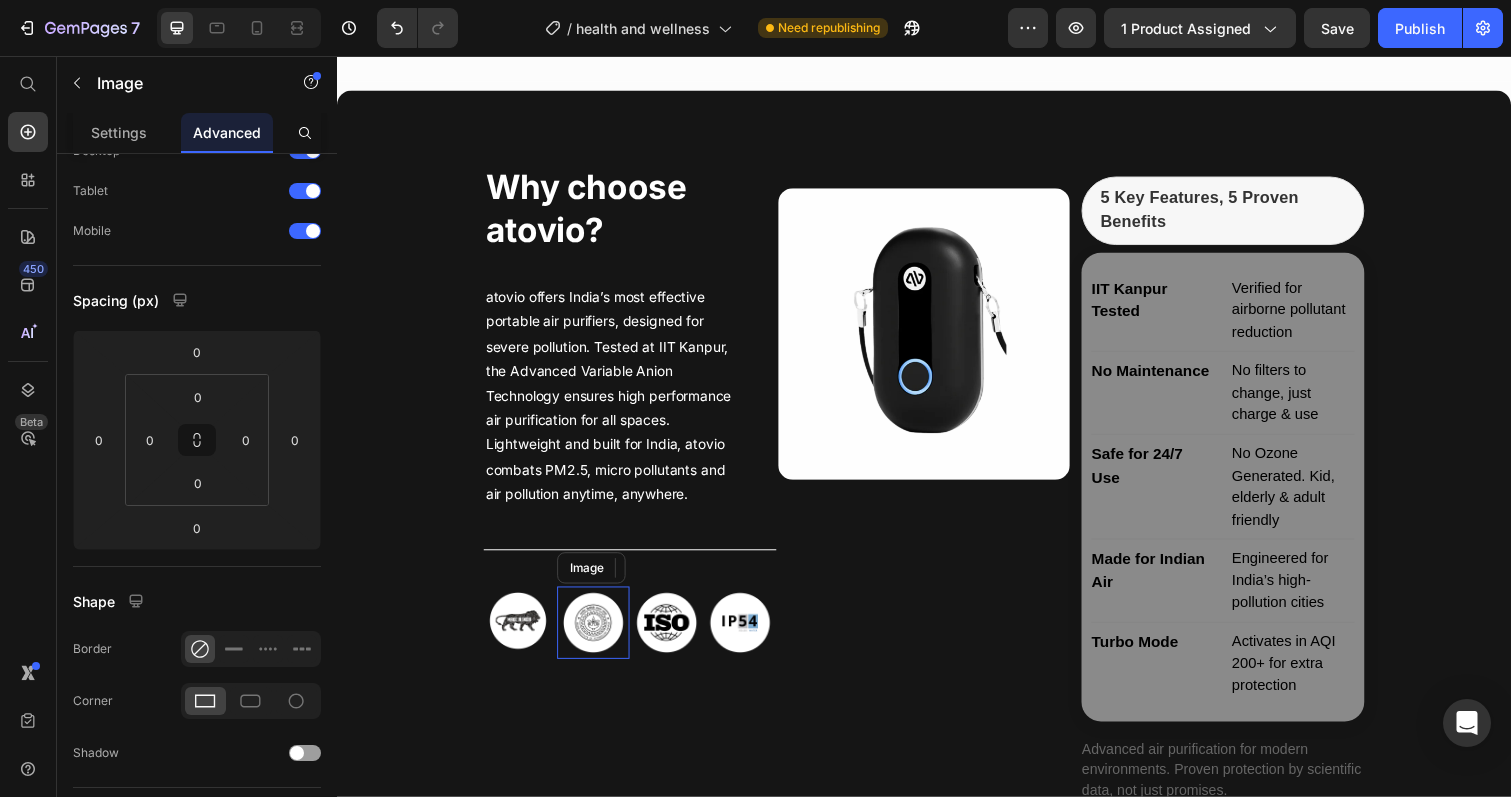 drag, startPoint x: 934, startPoint y: 702, endPoint x: 603, endPoint y: 659, distance: 333.78137 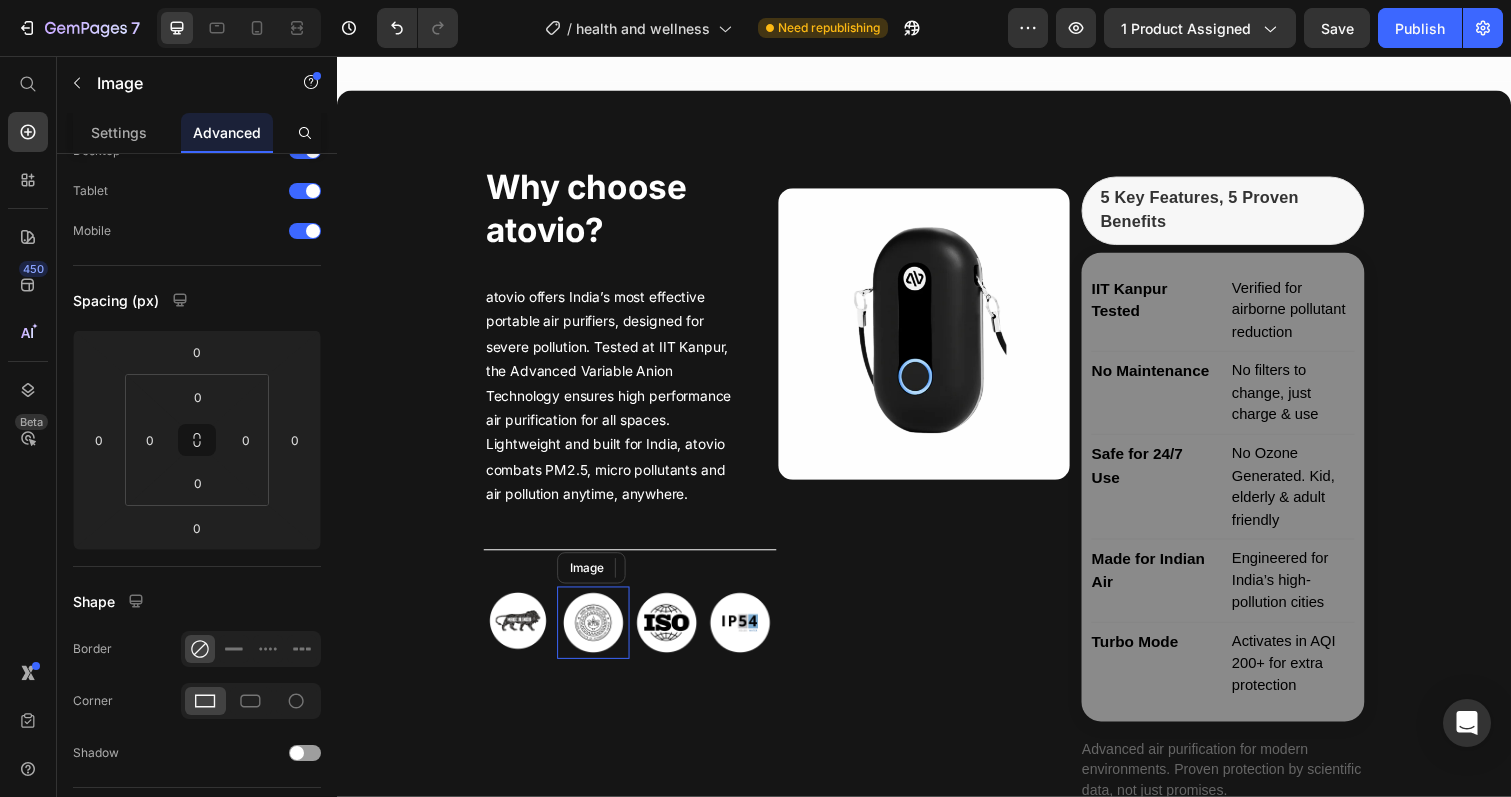 click at bounding box center [599, 635] 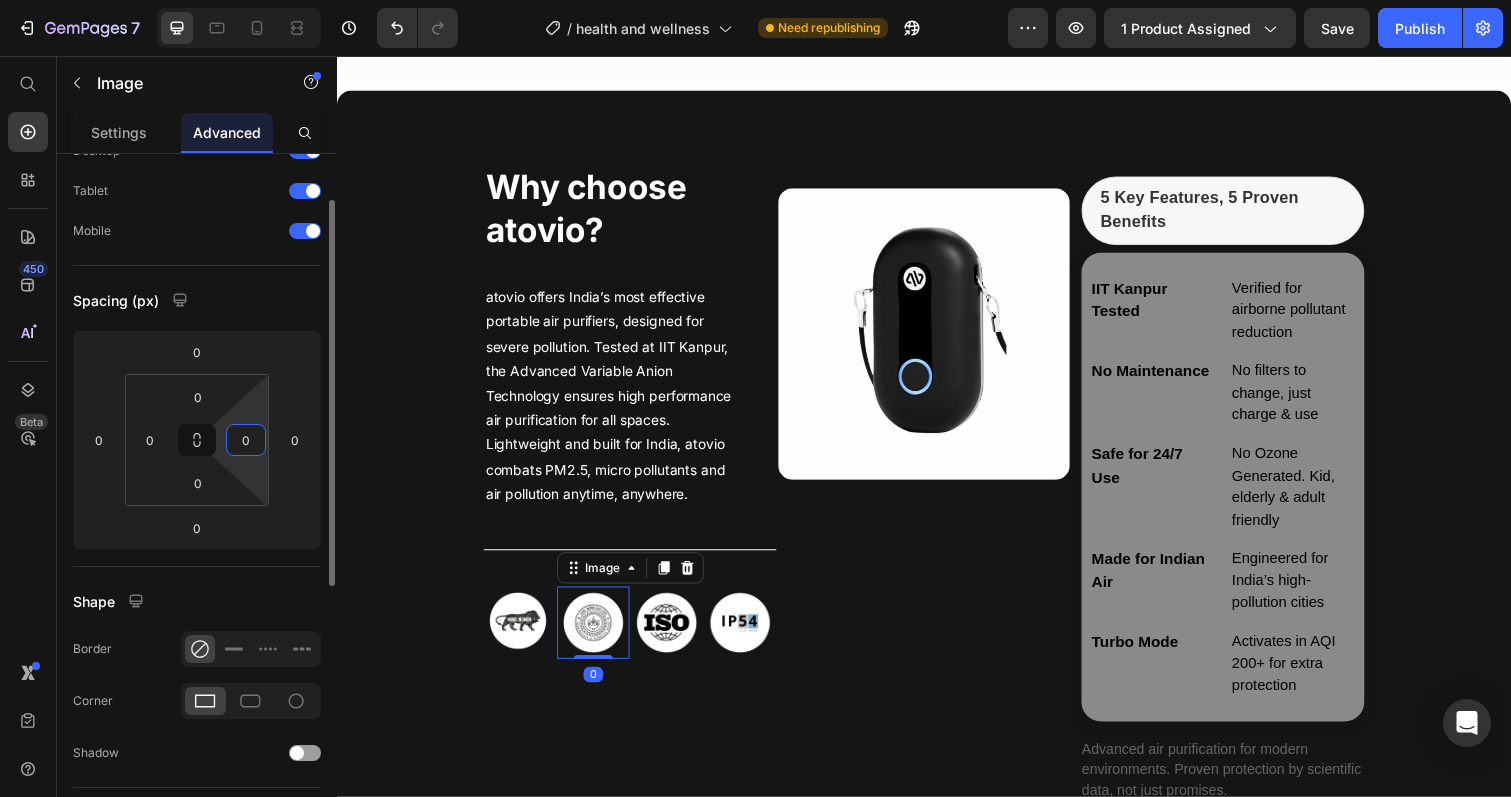 click on "0" at bounding box center (246, 440) 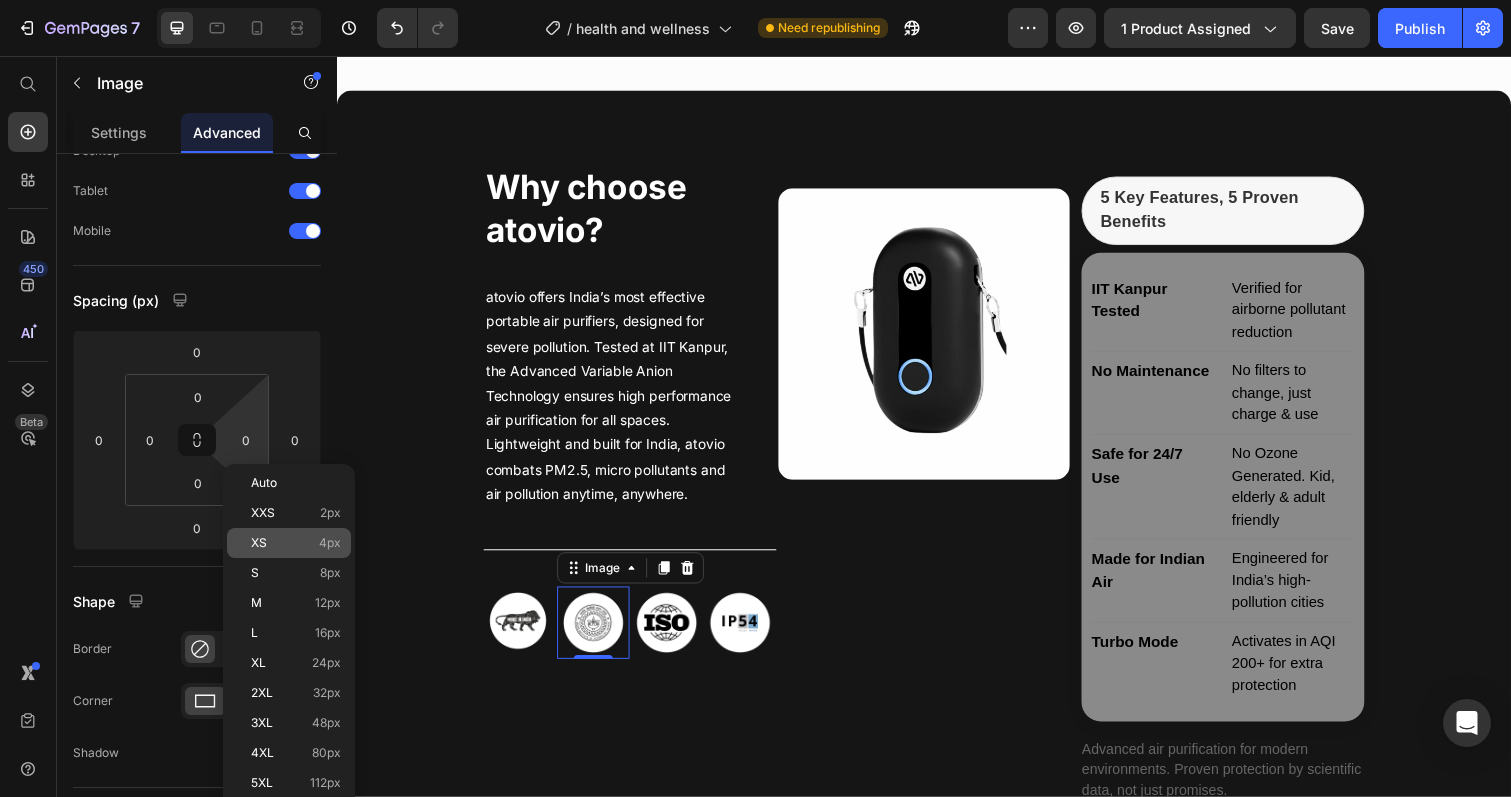 click on "XS 4px" at bounding box center (296, 543) 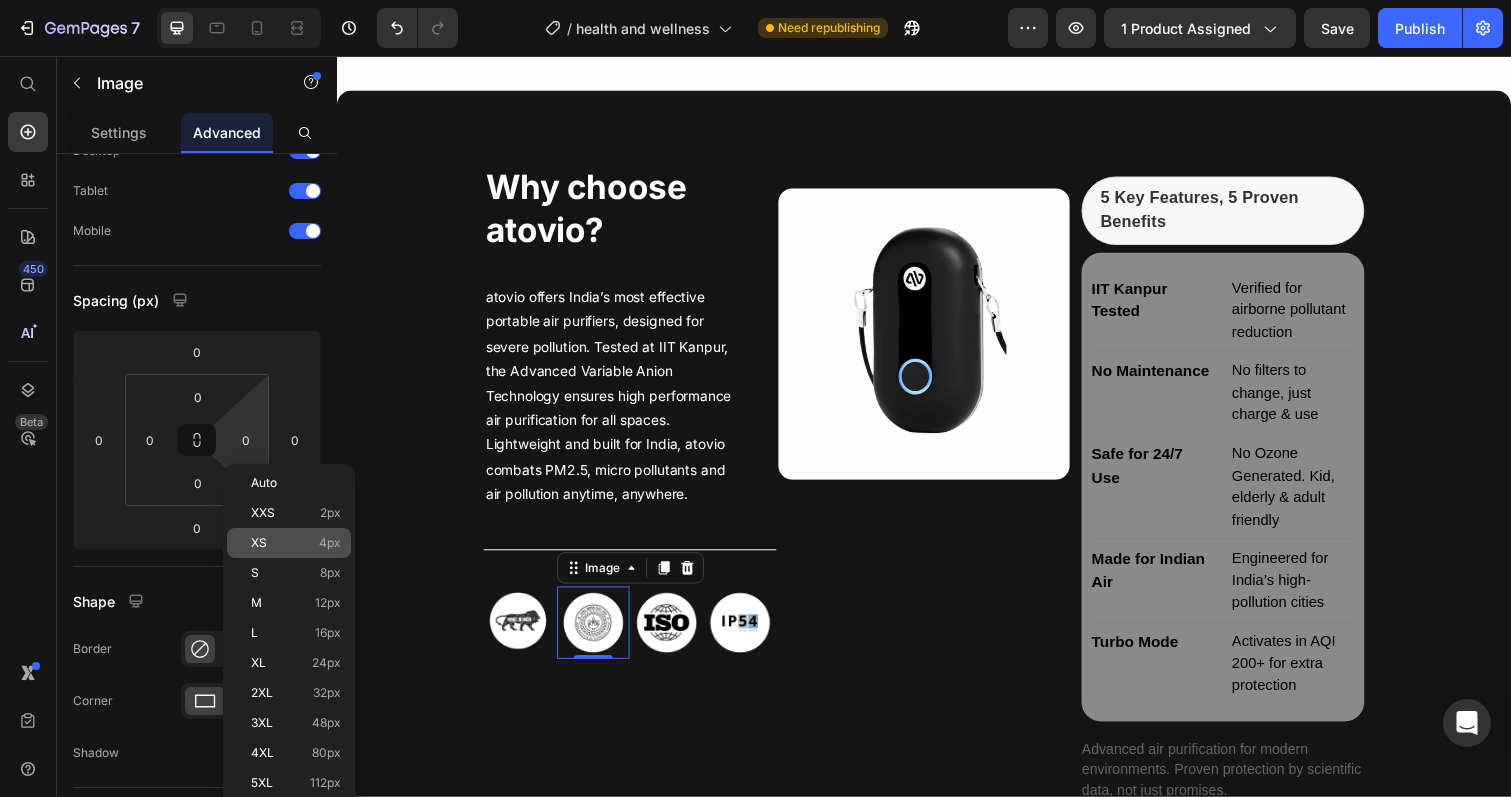 type on "4" 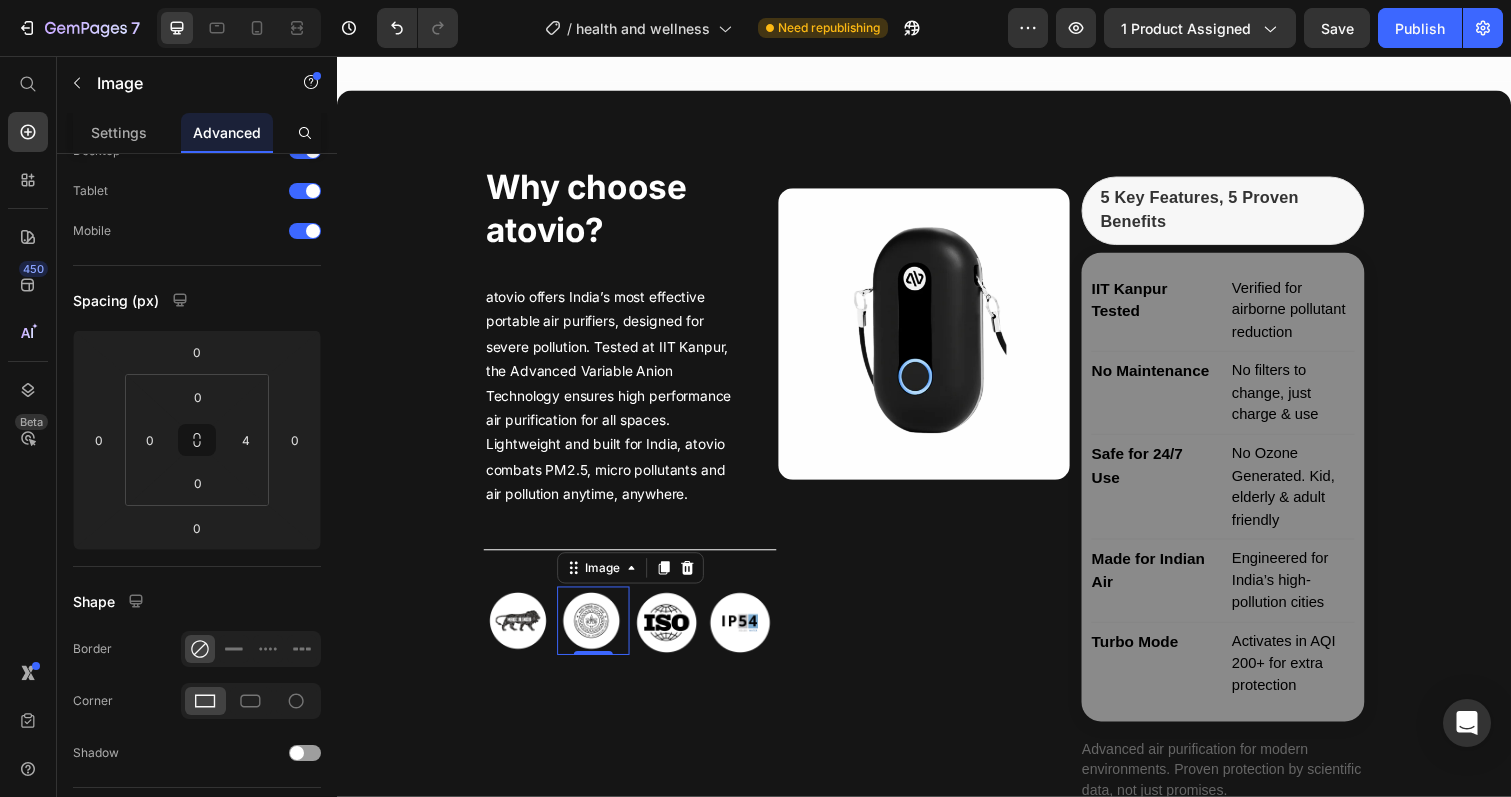 drag, startPoint x: 996, startPoint y: 687, endPoint x: 667, endPoint y: 644, distance: 331.79813 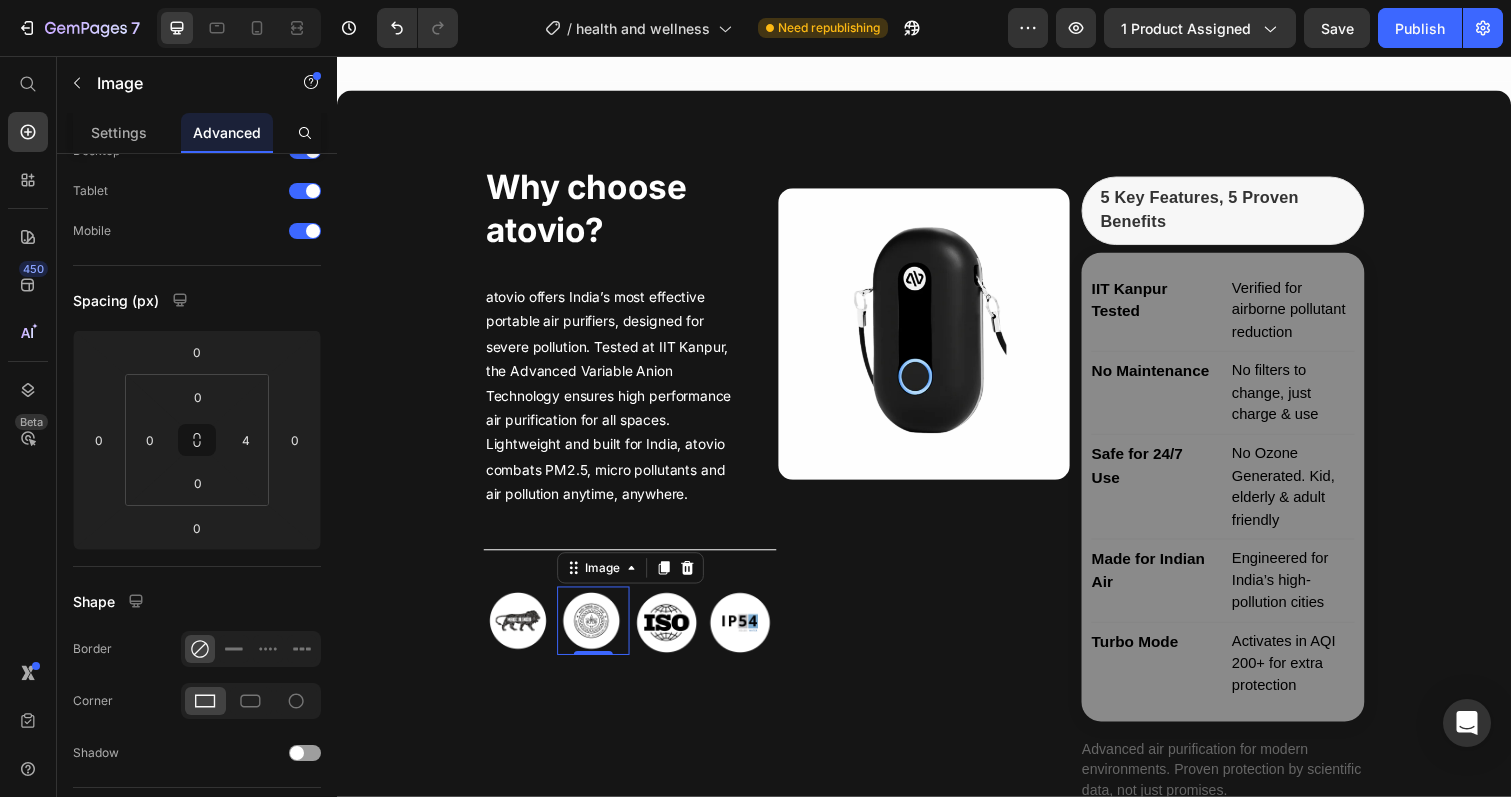 click at bounding box center (674, 635) 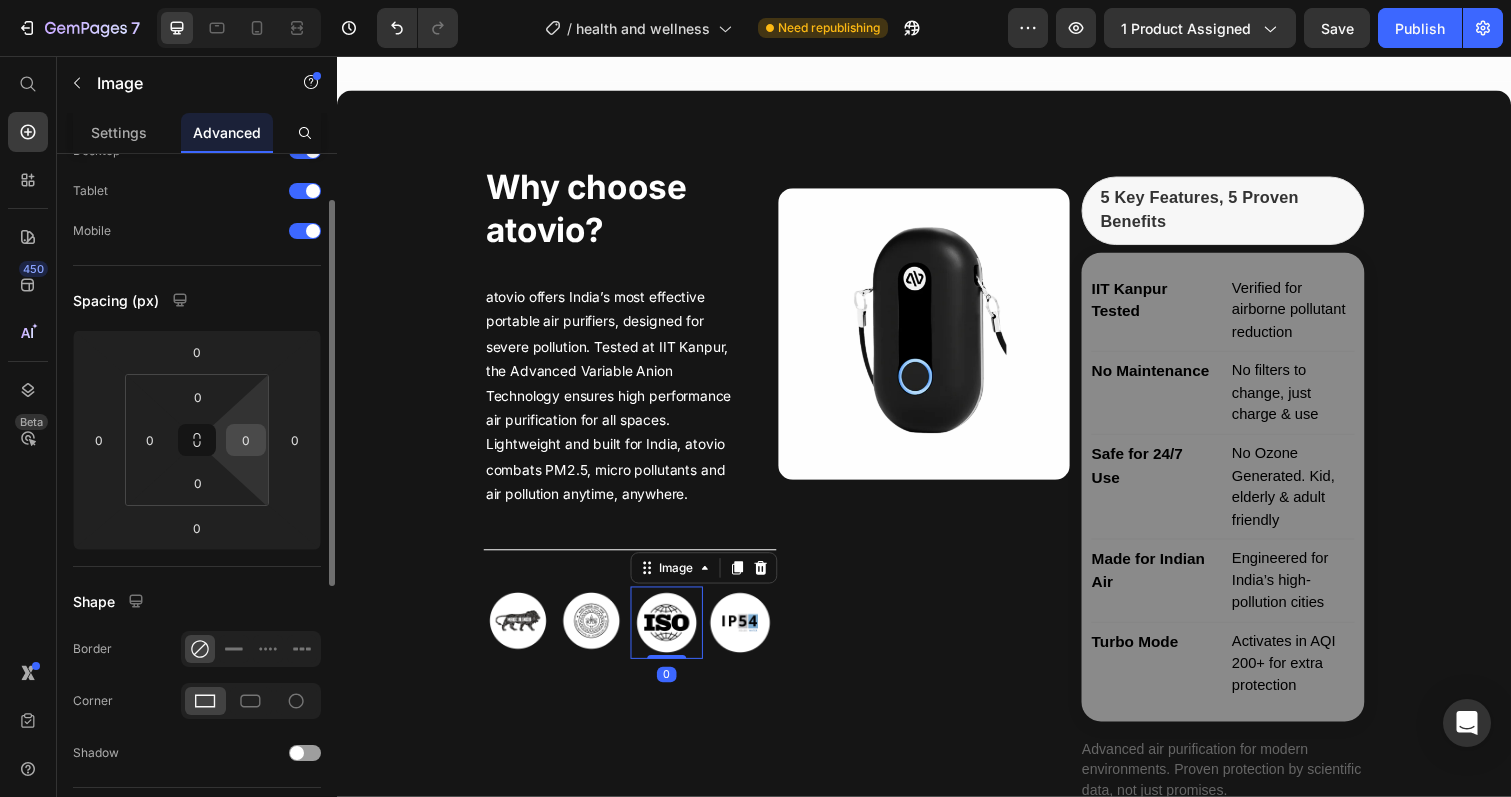 click on "0" at bounding box center (246, 440) 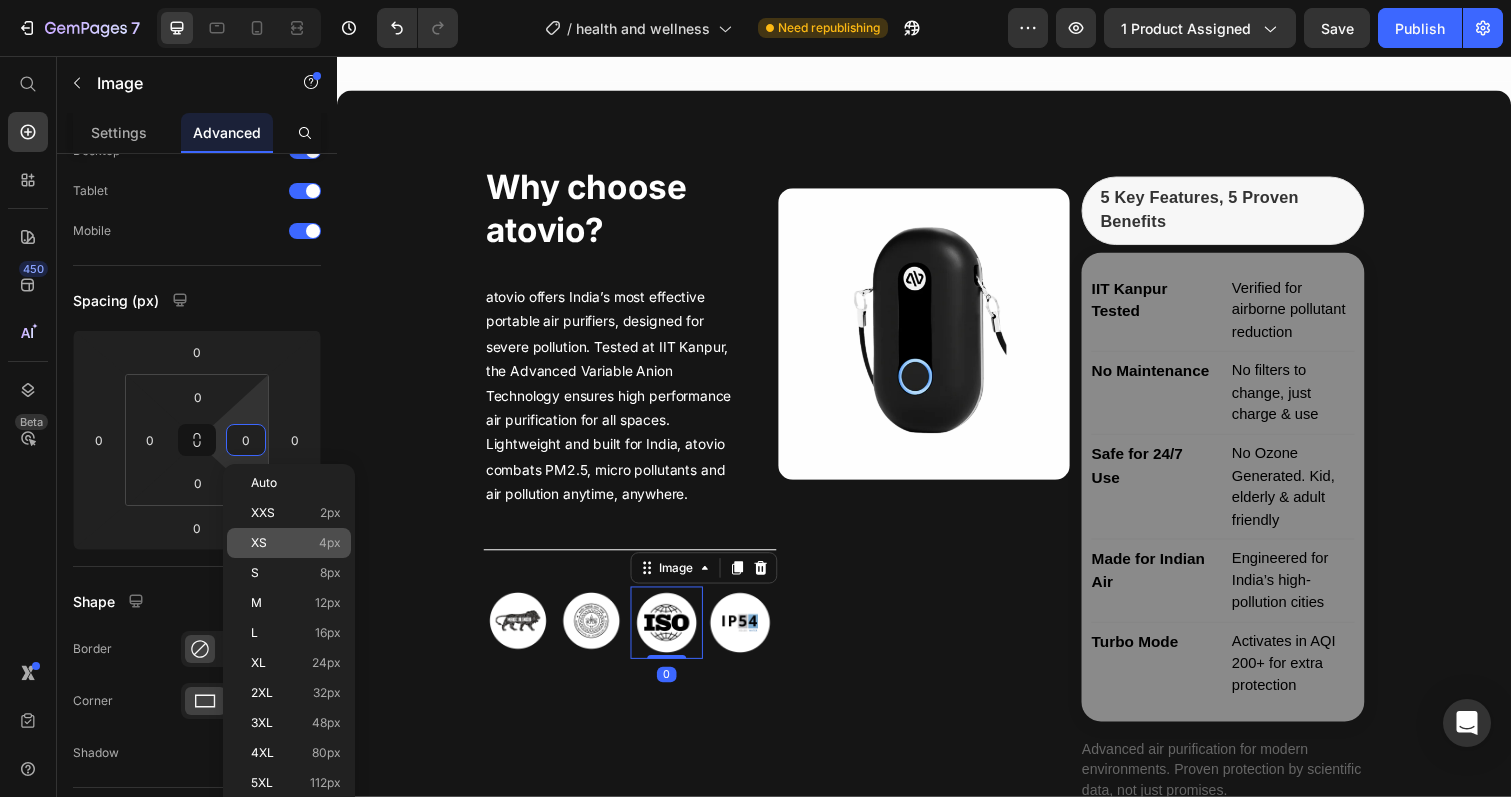 click on "XS" at bounding box center (259, 543) 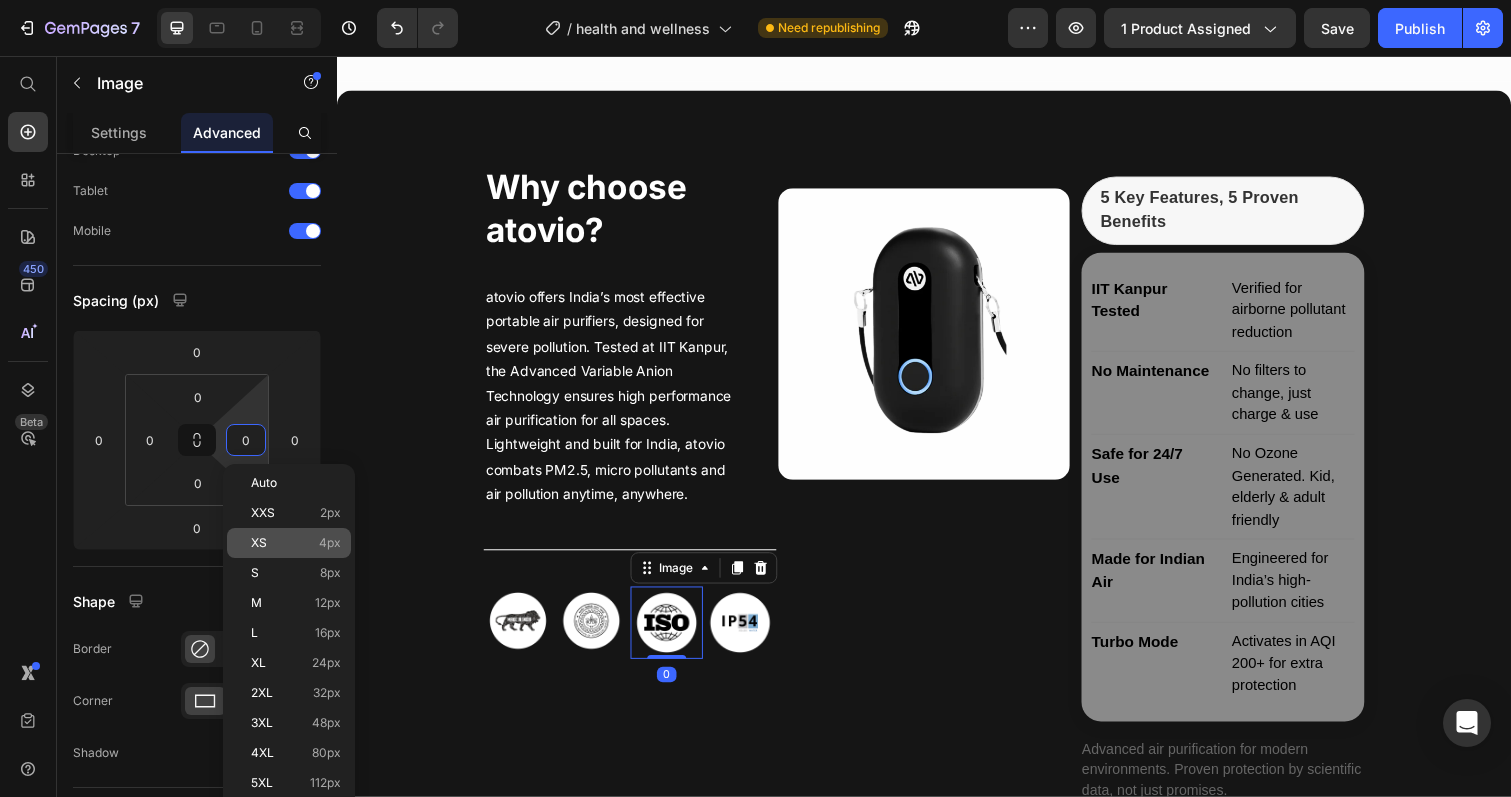 type on "4" 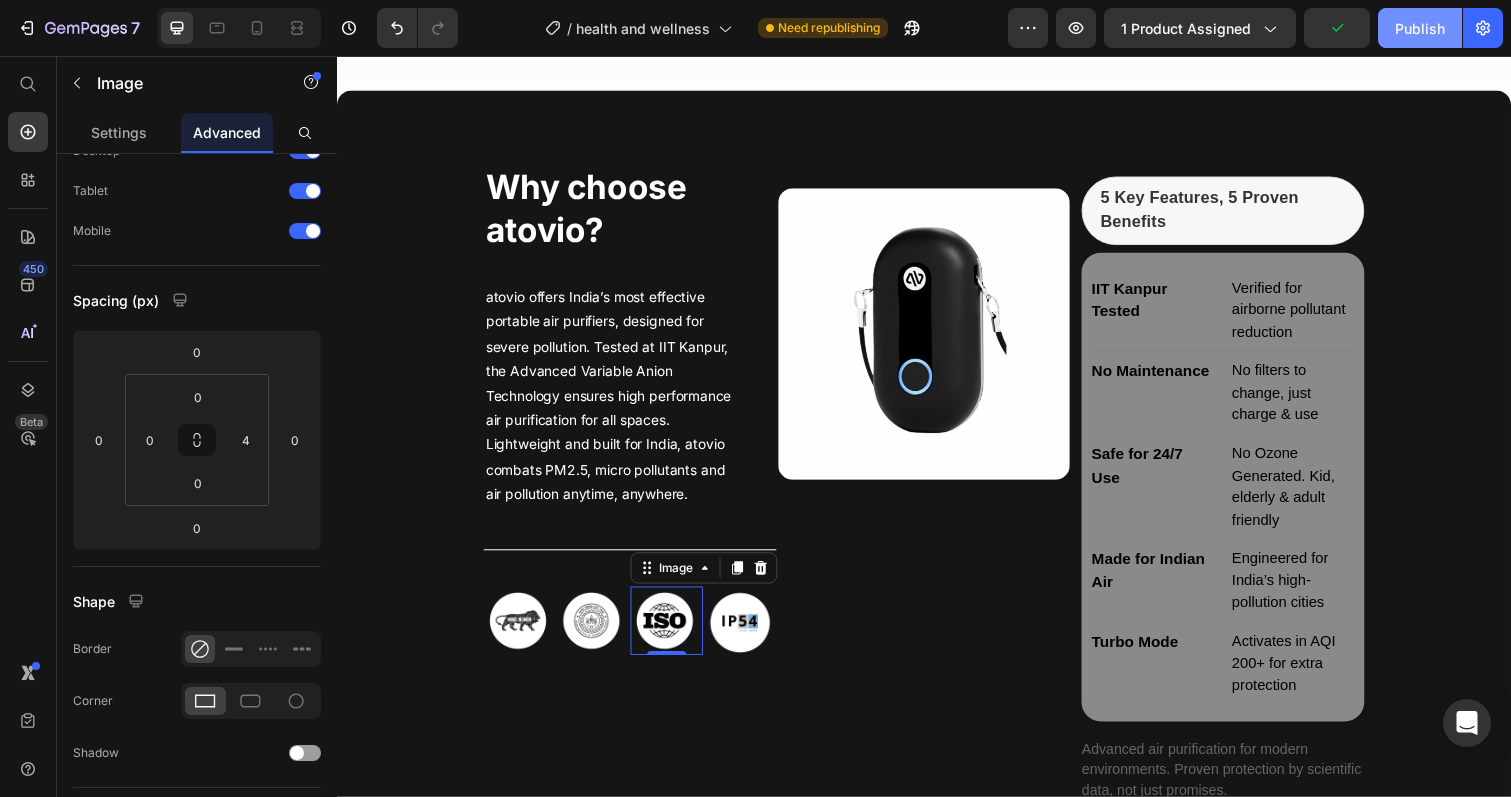 click on "Publish" at bounding box center (1420, 28) 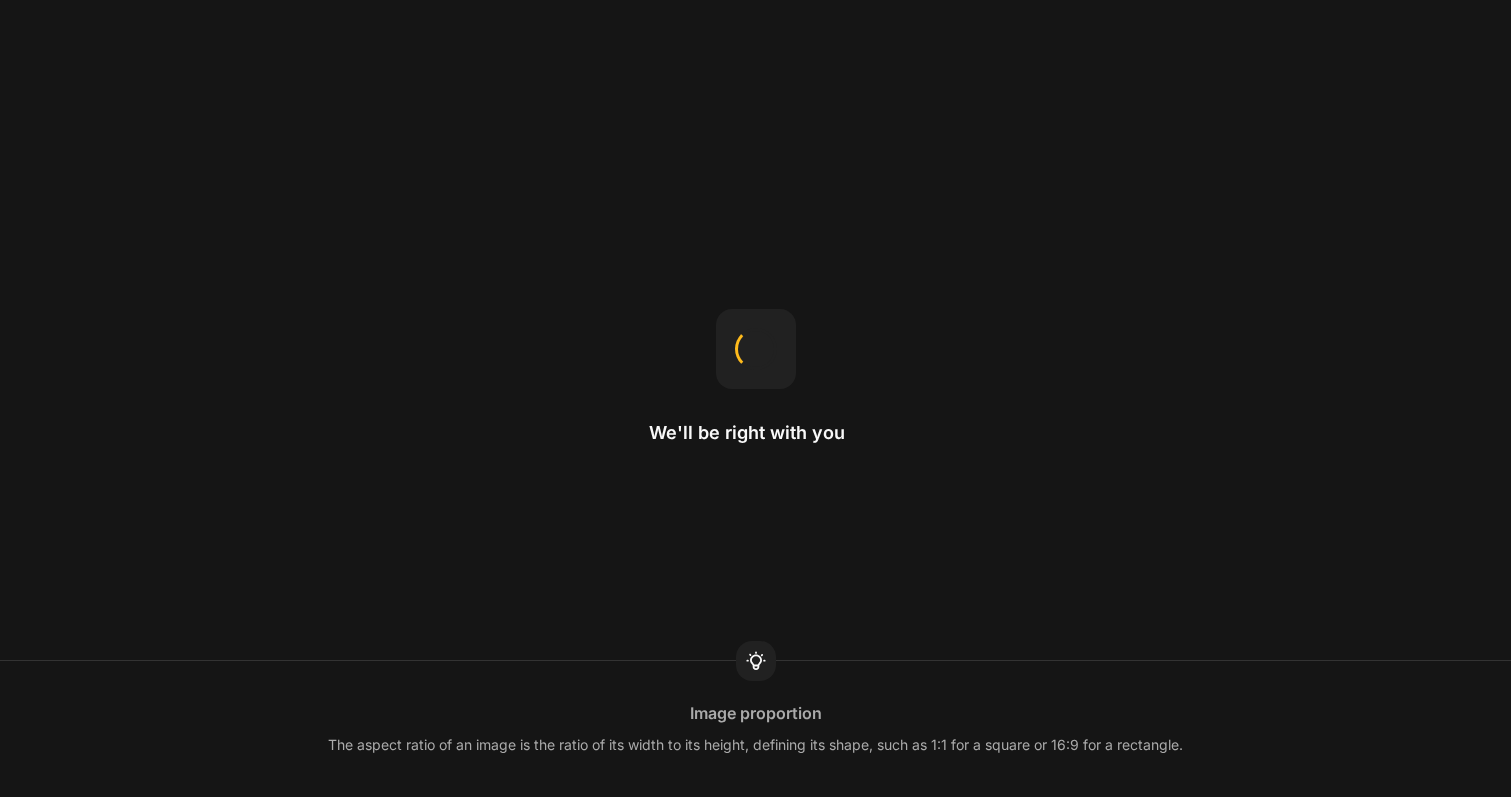 scroll, scrollTop: 0, scrollLeft: 0, axis: both 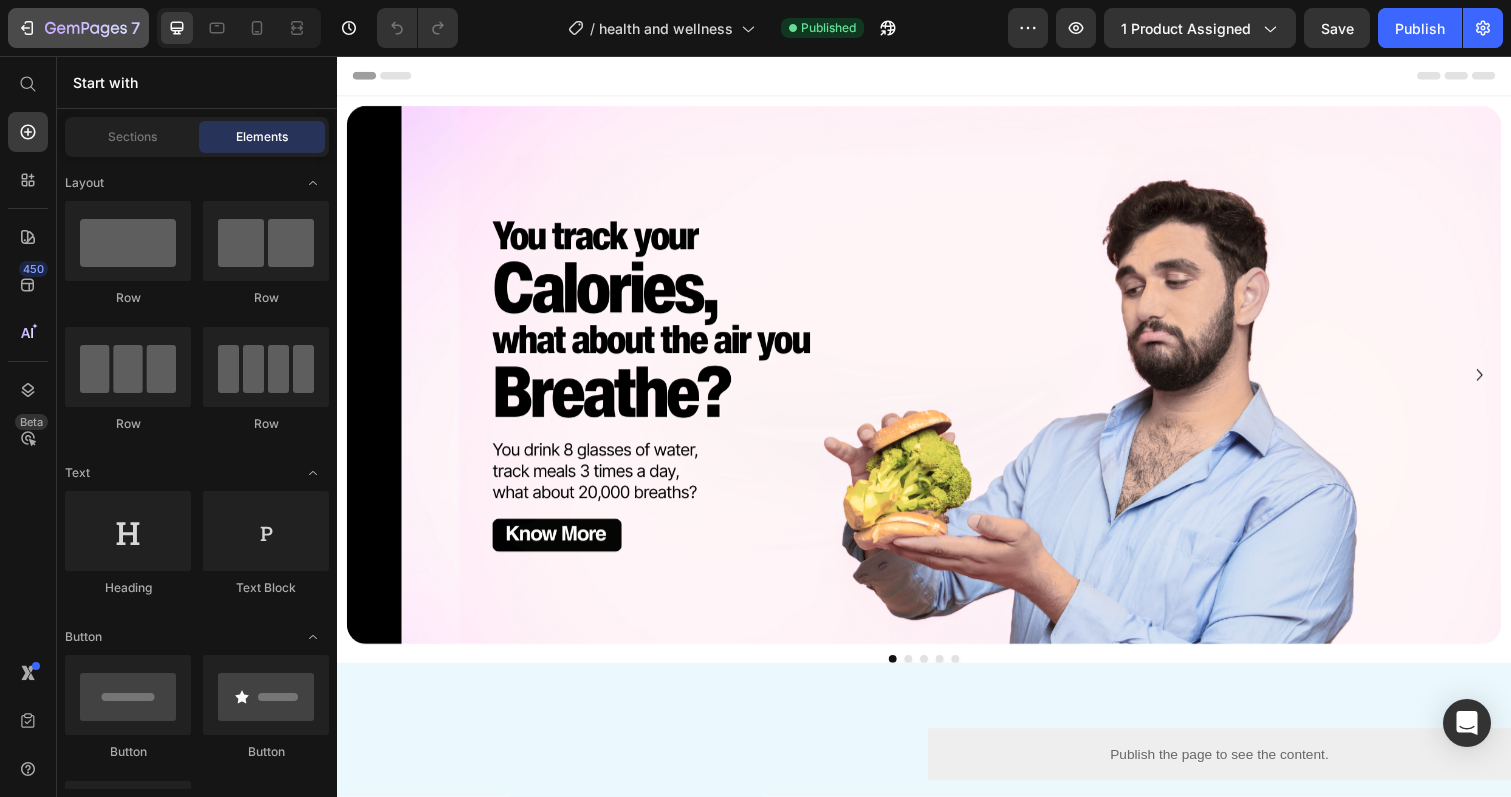 click on "7" at bounding box center (78, 28) 